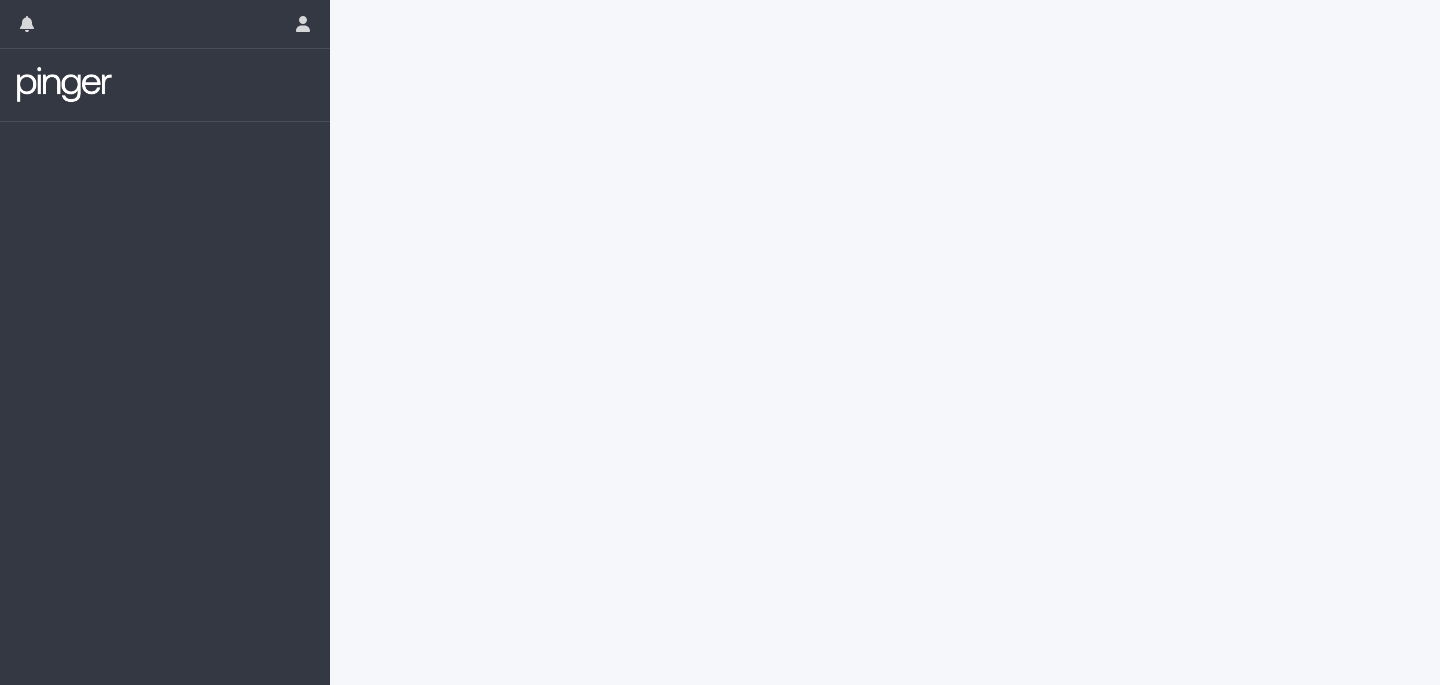 scroll, scrollTop: 0, scrollLeft: 0, axis: both 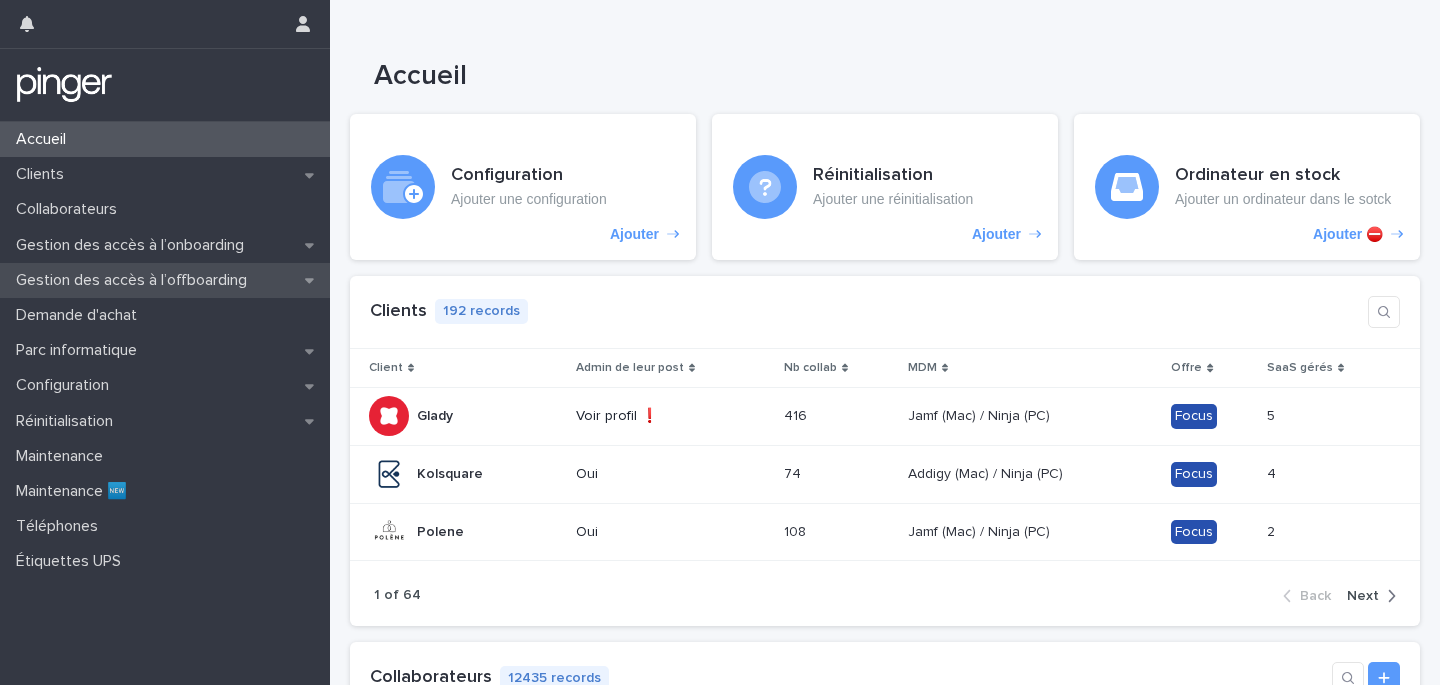 click on "Gestion des accès à l’offboarding" at bounding box center [165, 280] 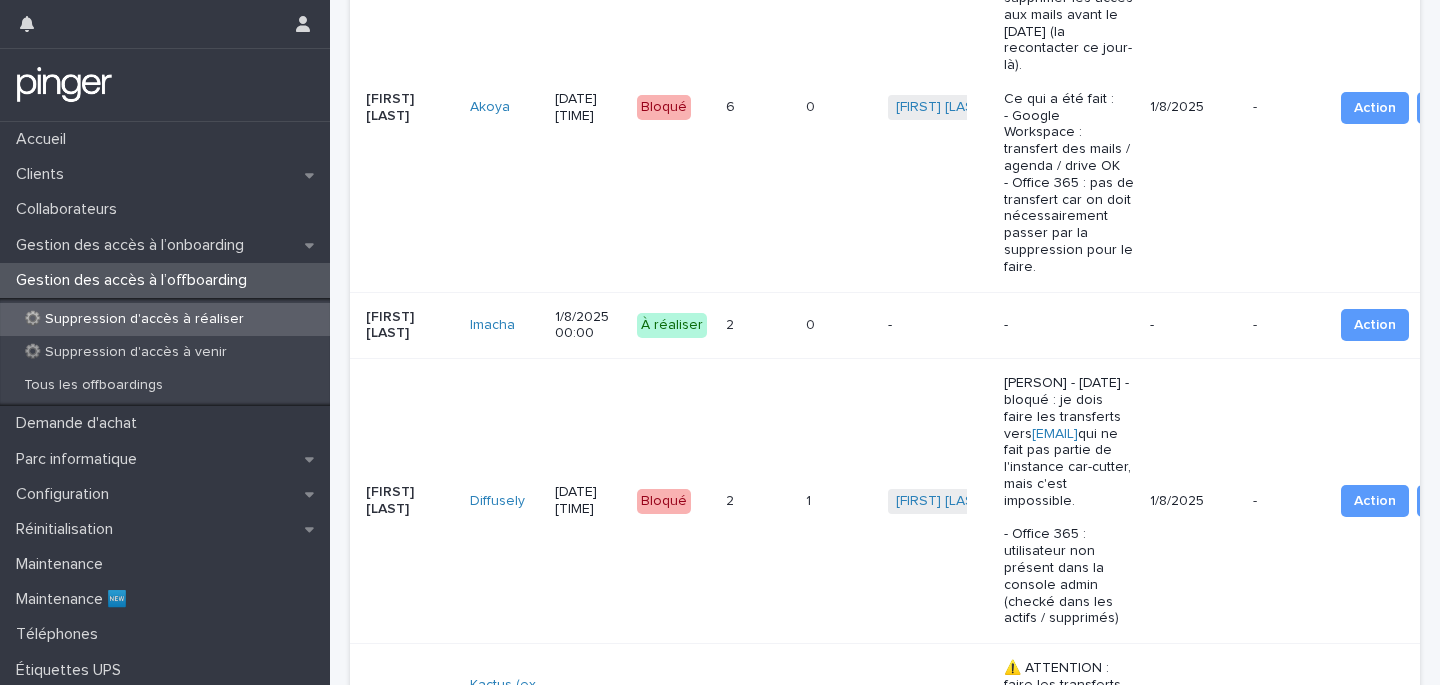 scroll, scrollTop: 1209, scrollLeft: 0, axis: vertical 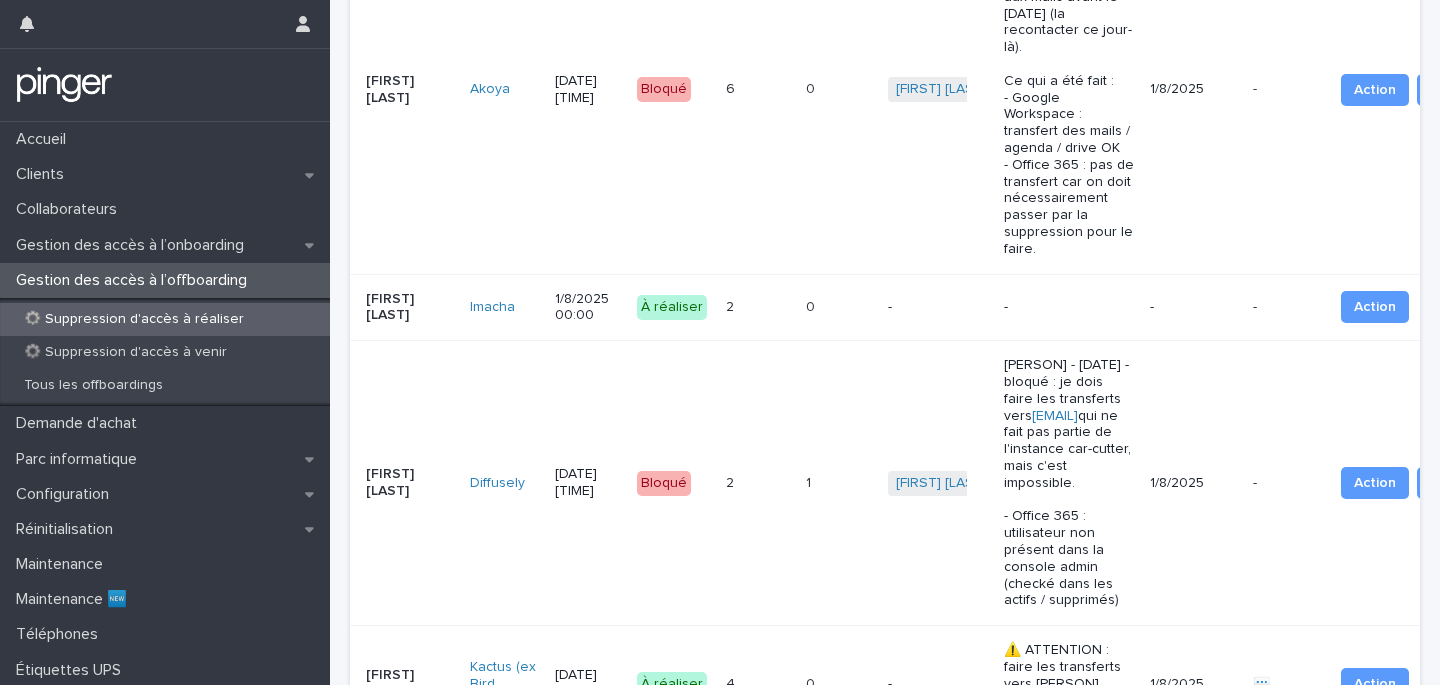 click on "0 0" at bounding box center [839, 842] 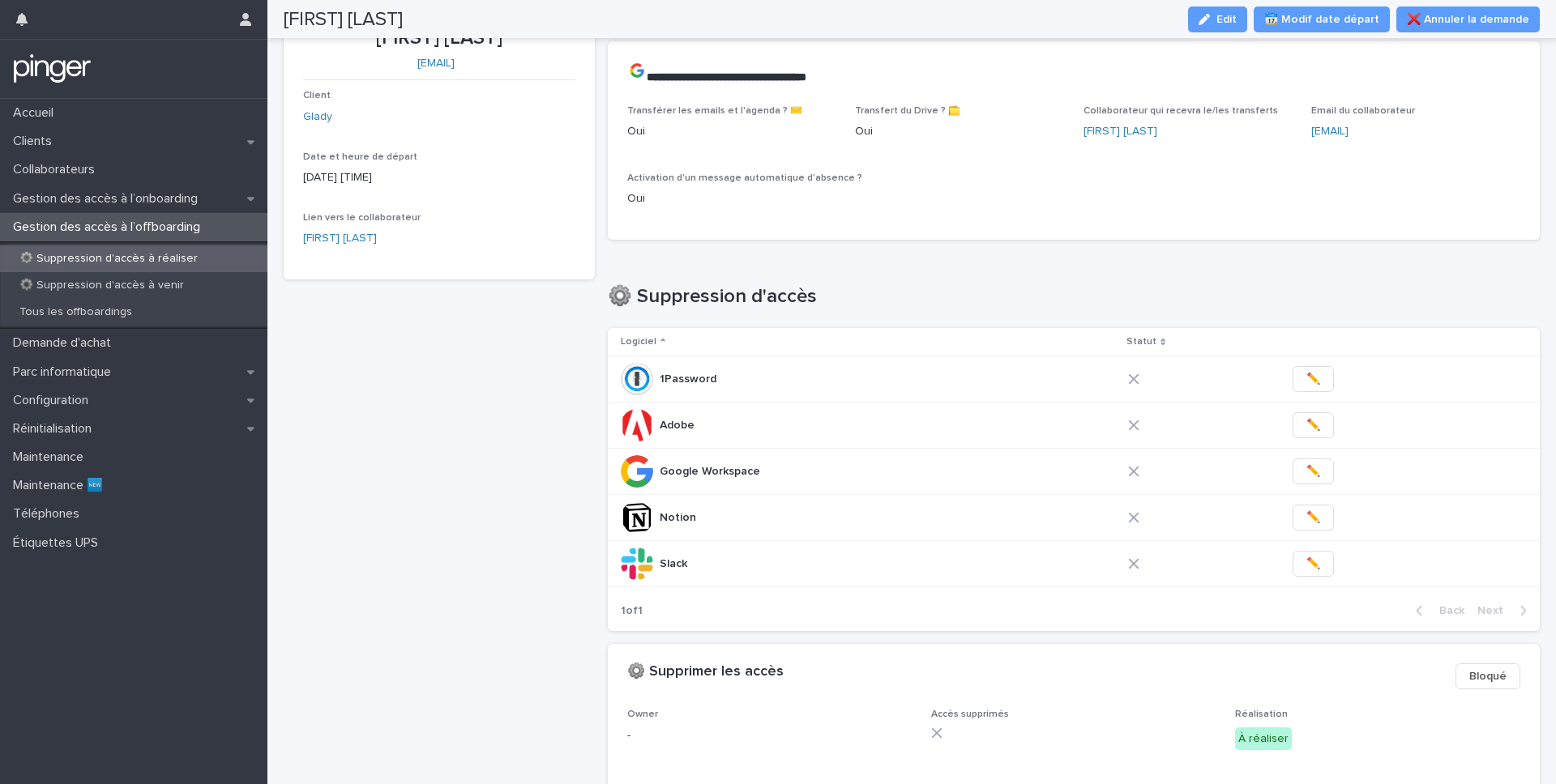 scroll, scrollTop: 0, scrollLeft: 0, axis: both 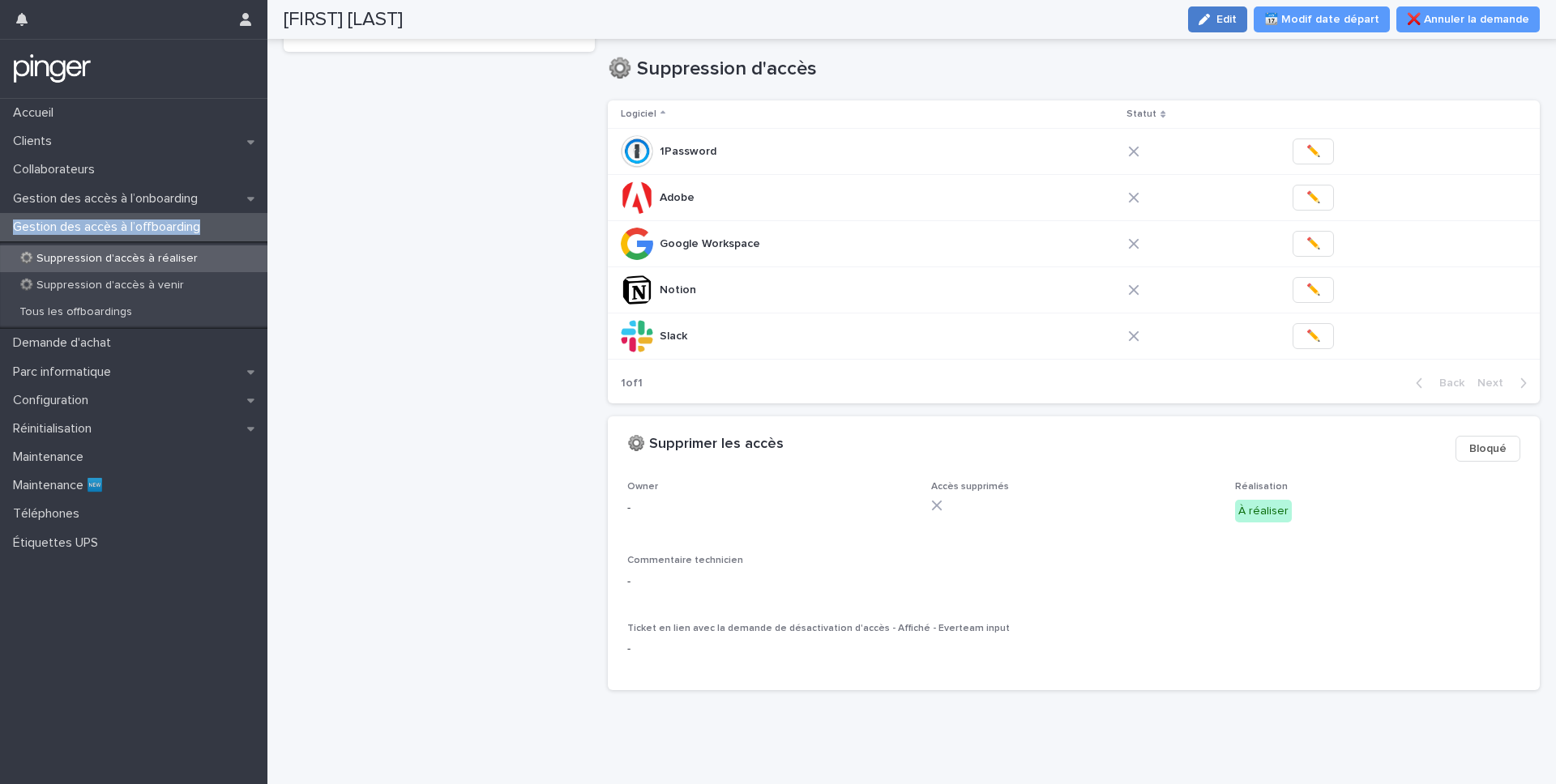 click 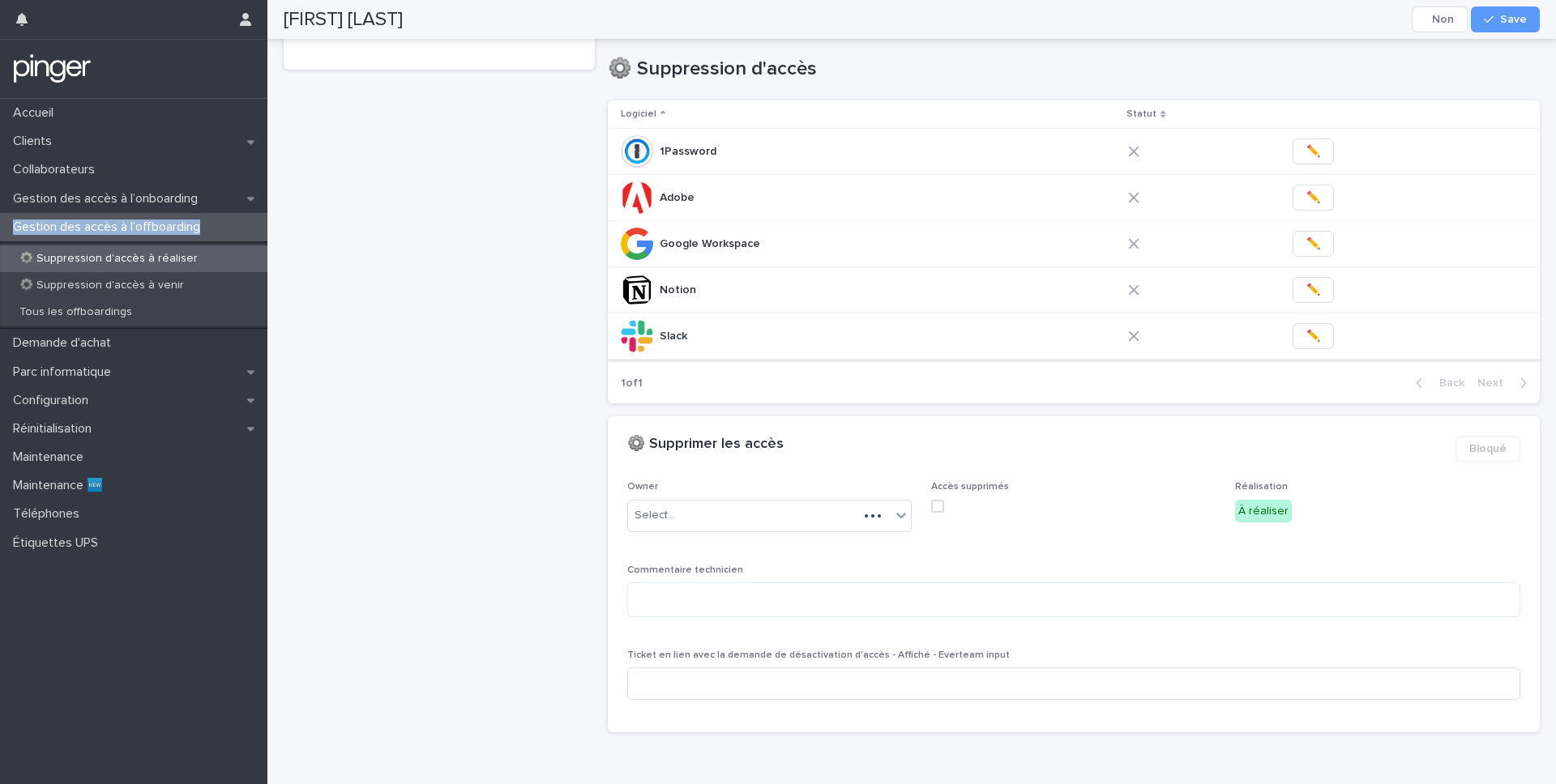 scroll, scrollTop: 322, scrollLeft: 0, axis: vertical 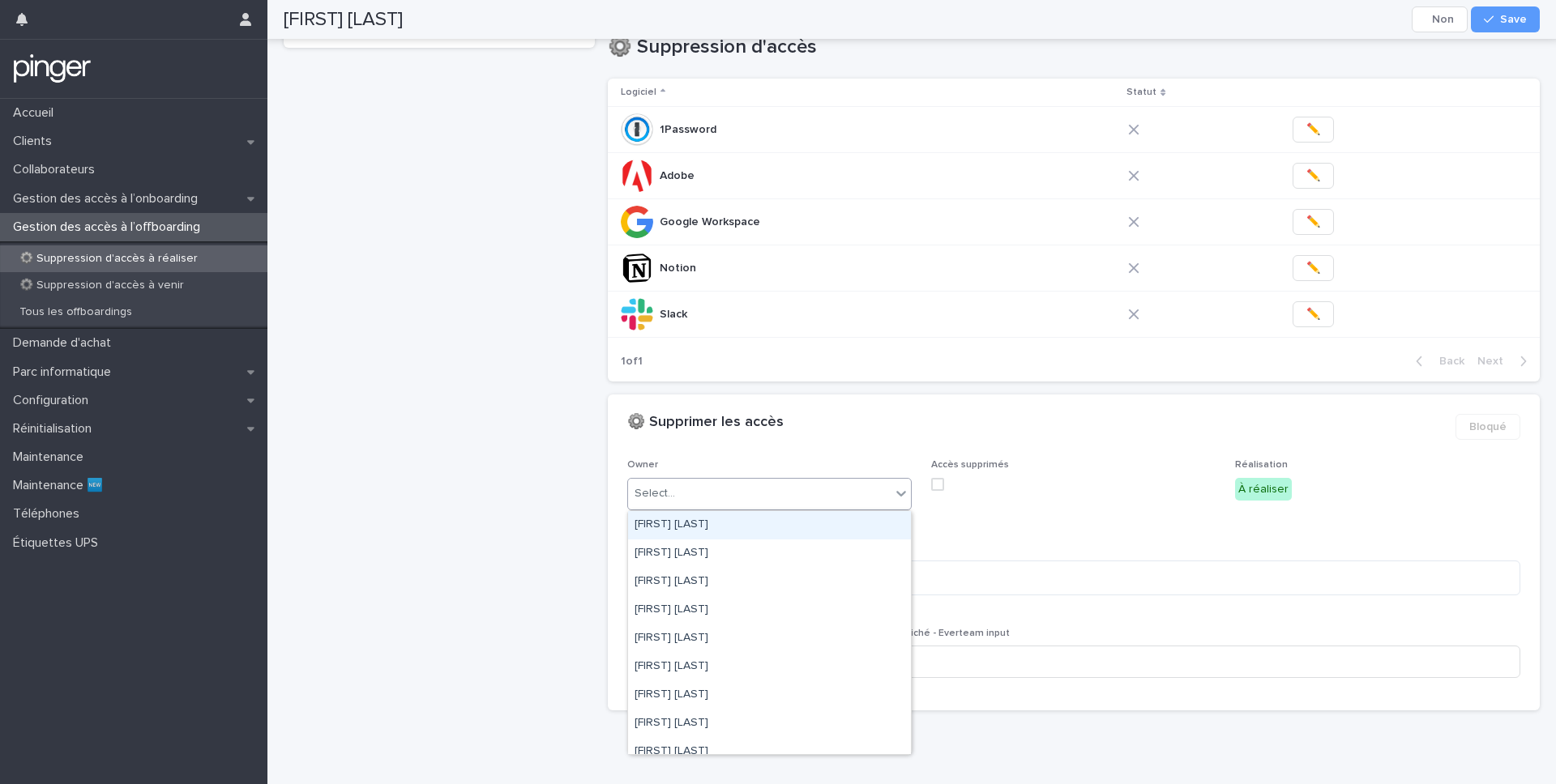 click on "Select..." at bounding box center [759, 493] 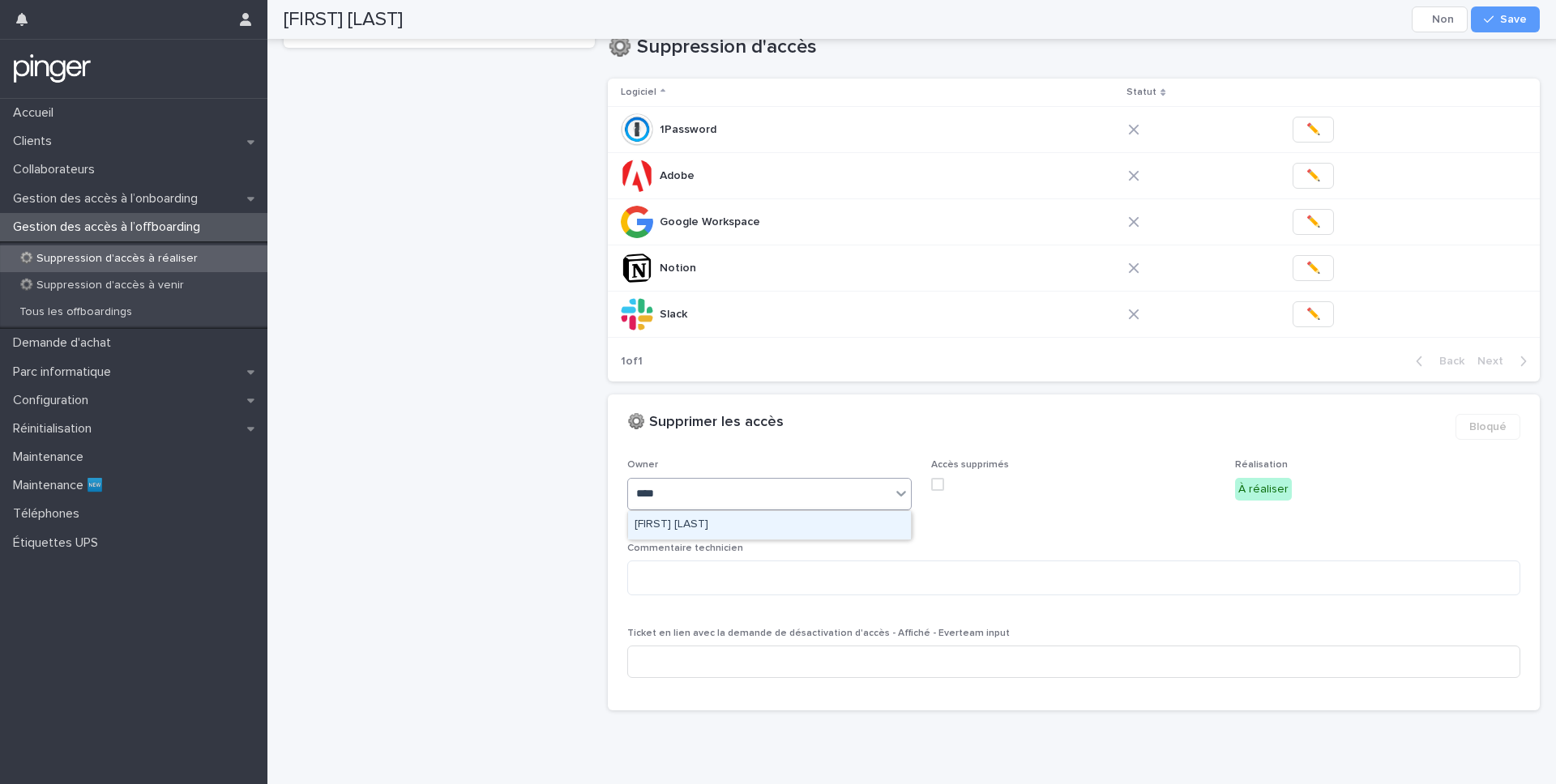 type on "*****" 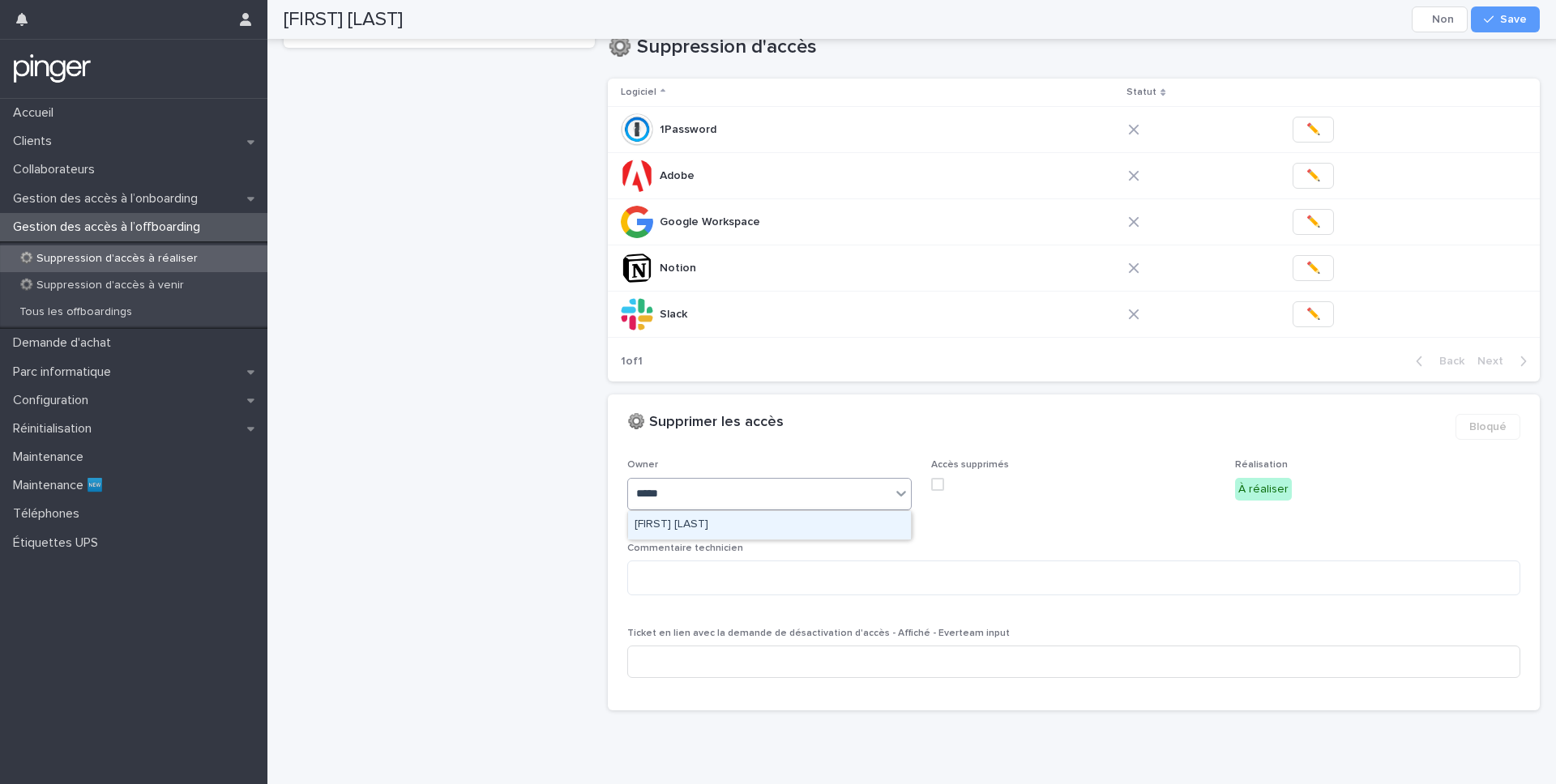 click on "[FIRST] [LAST]" at bounding box center (769, 525) 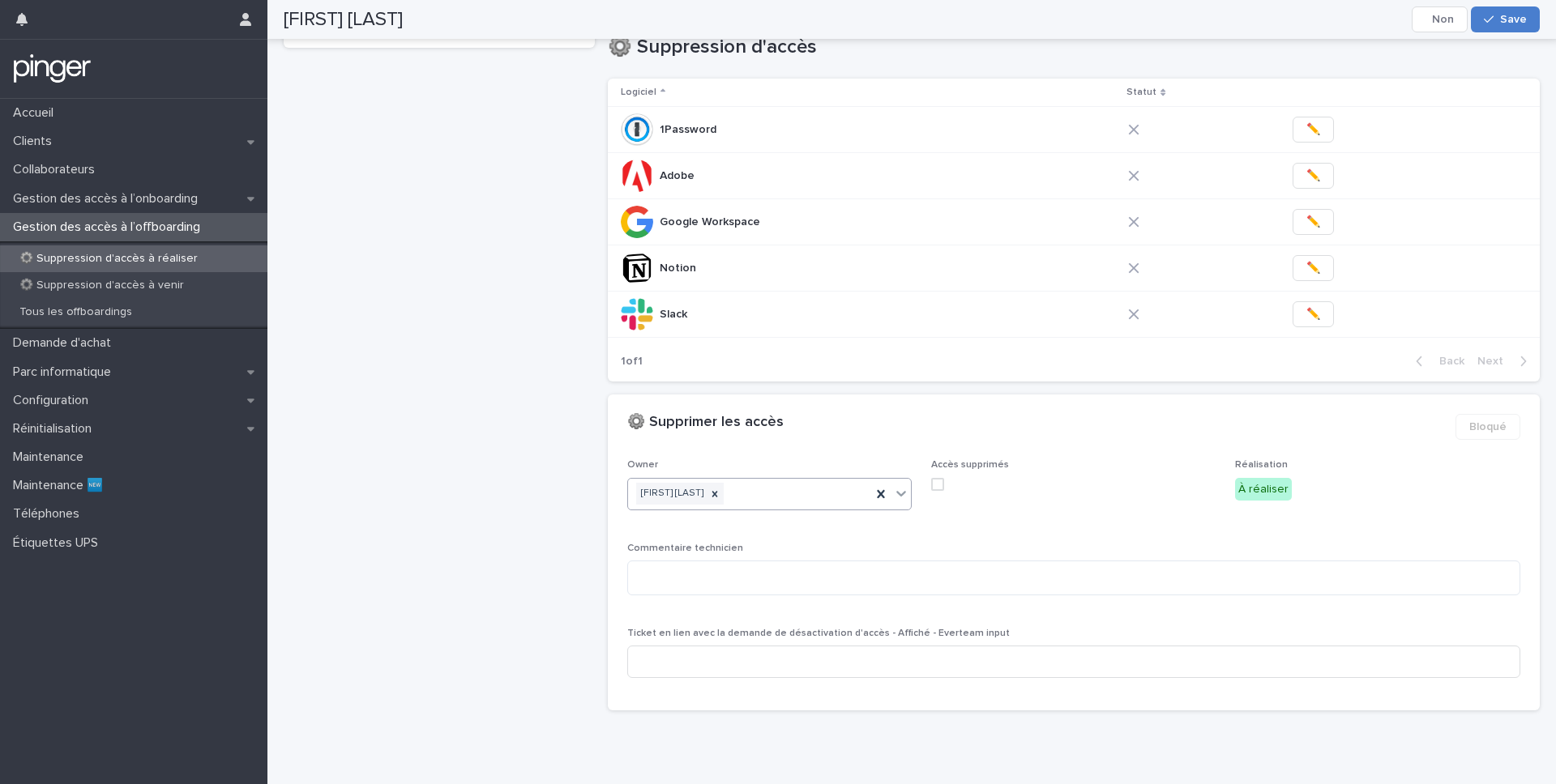 click on "Save" at bounding box center (1513, 19) 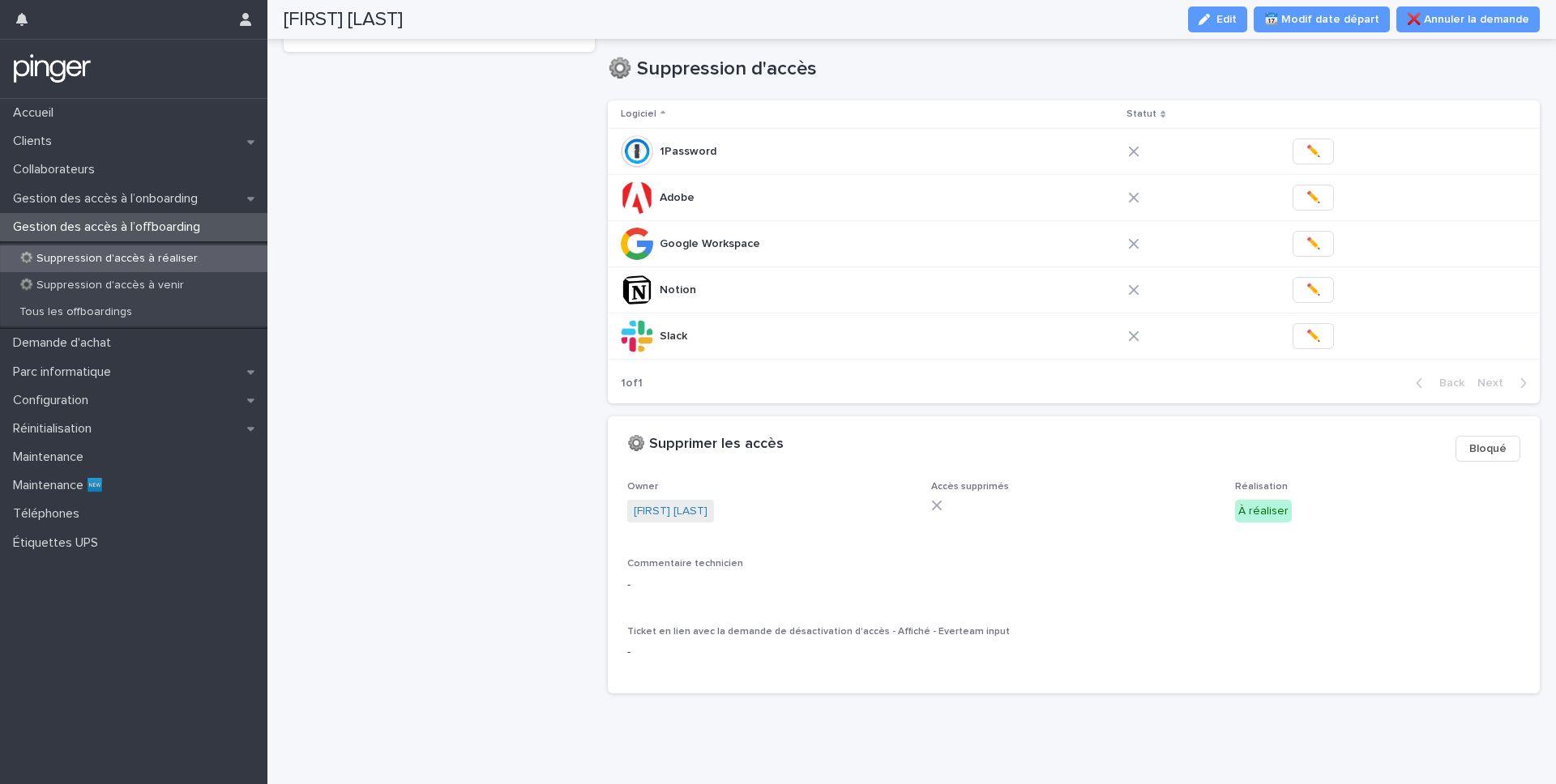 scroll, scrollTop: 301, scrollLeft: 0, axis: vertical 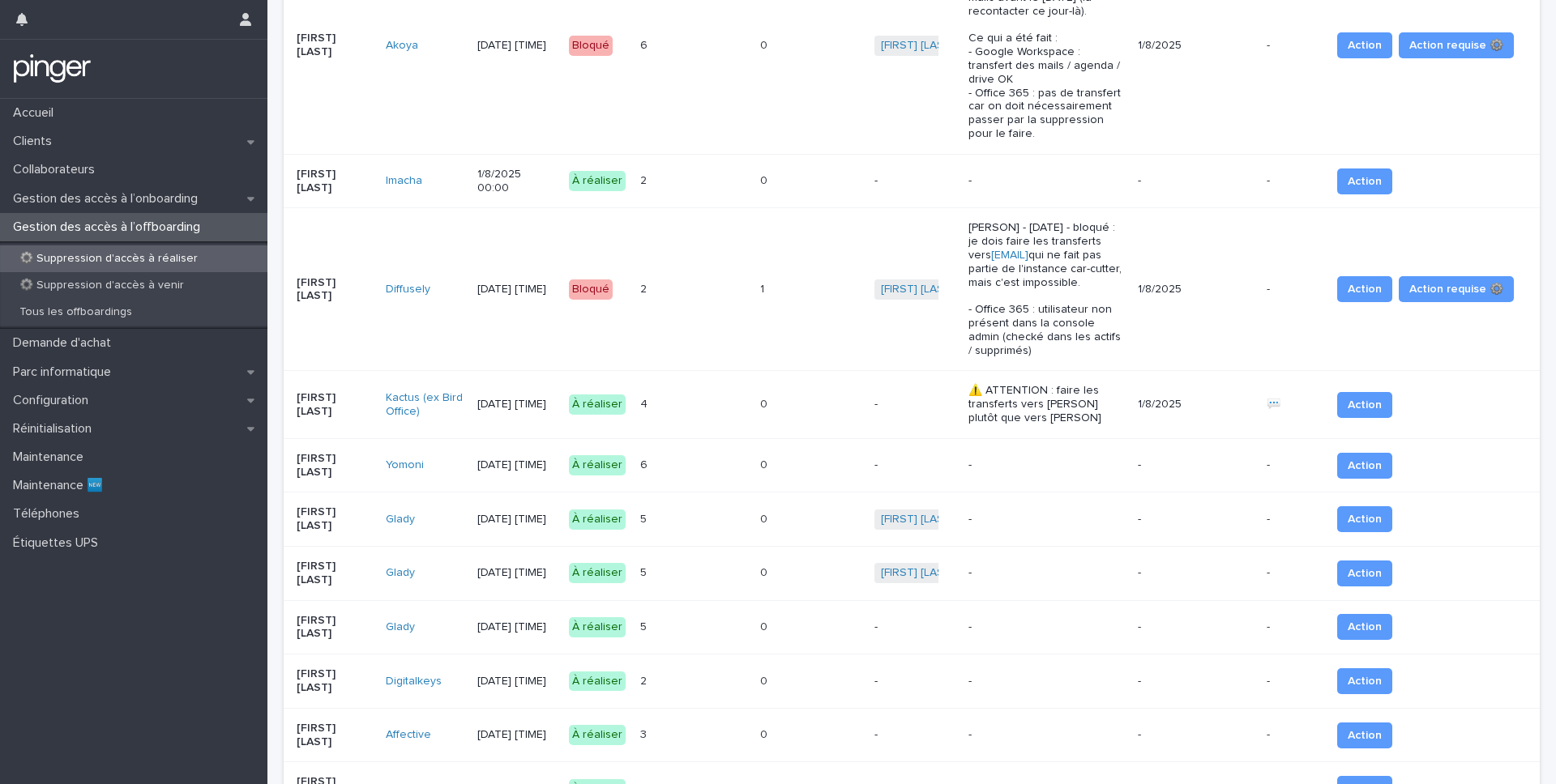 click on "Glady" at bounding box center [425, 627] 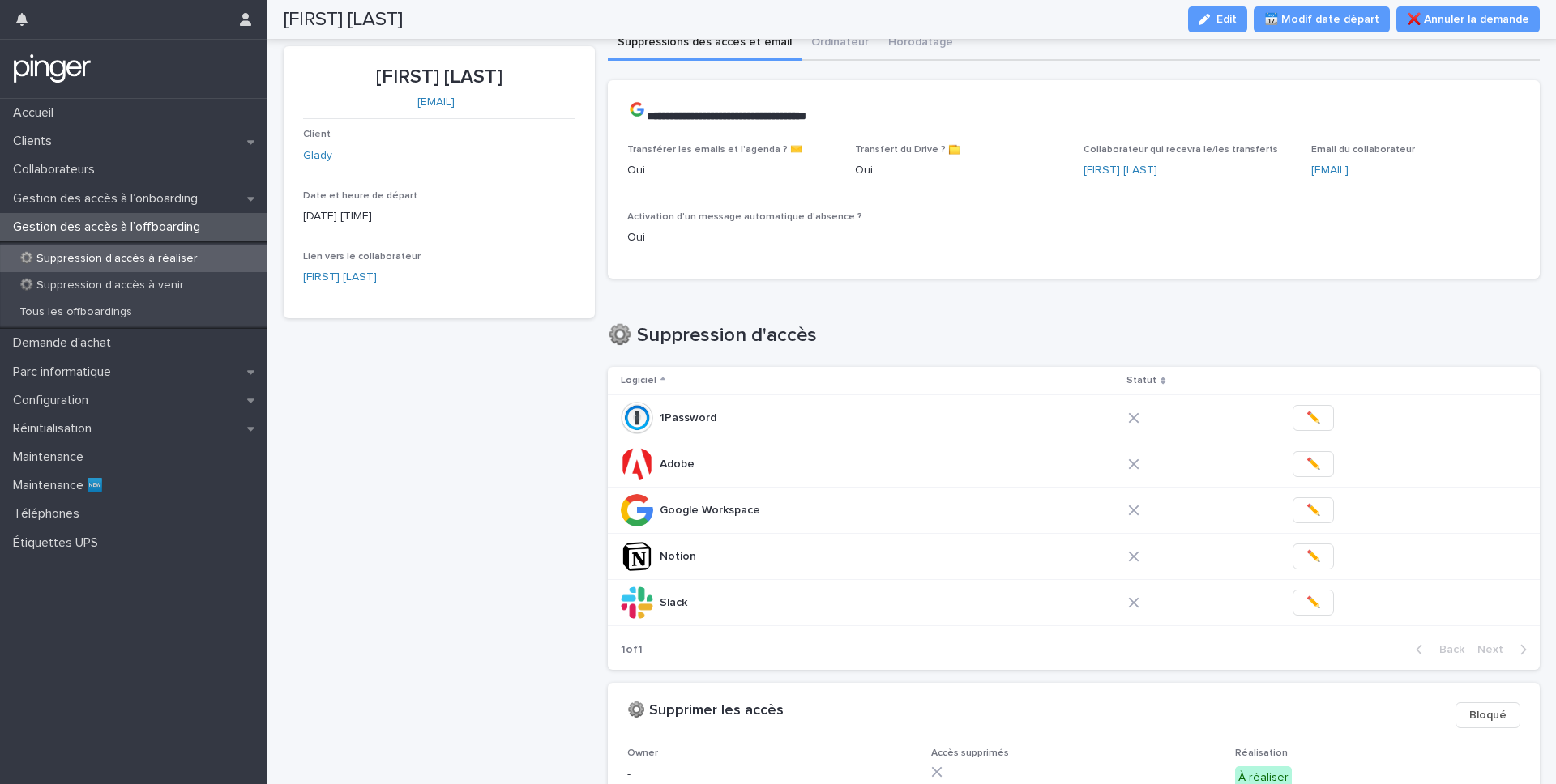 scroll, scrollTop: 0, scrollLeft: 0, axis: both 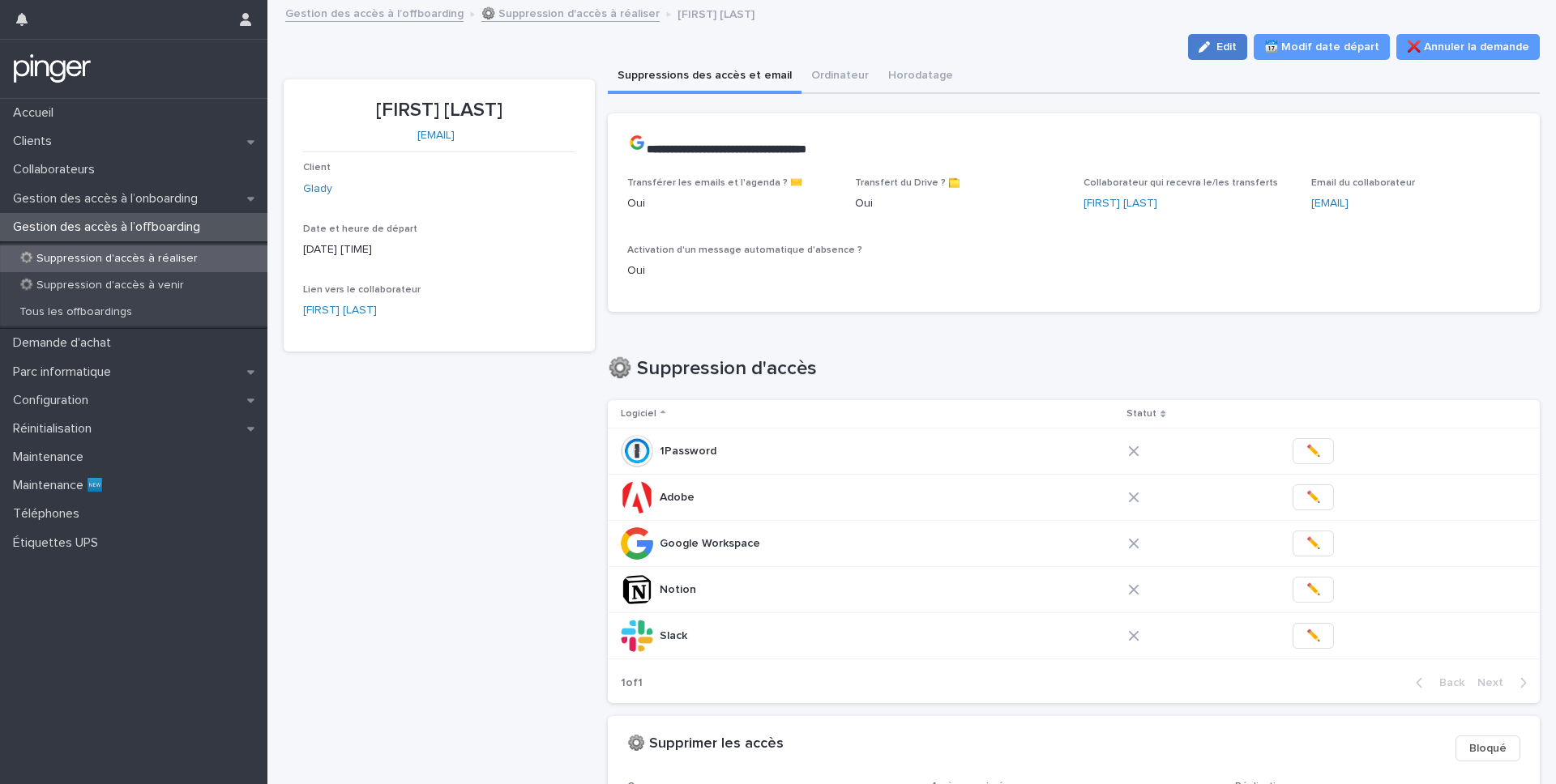 click at bounding box center [1208, 47] 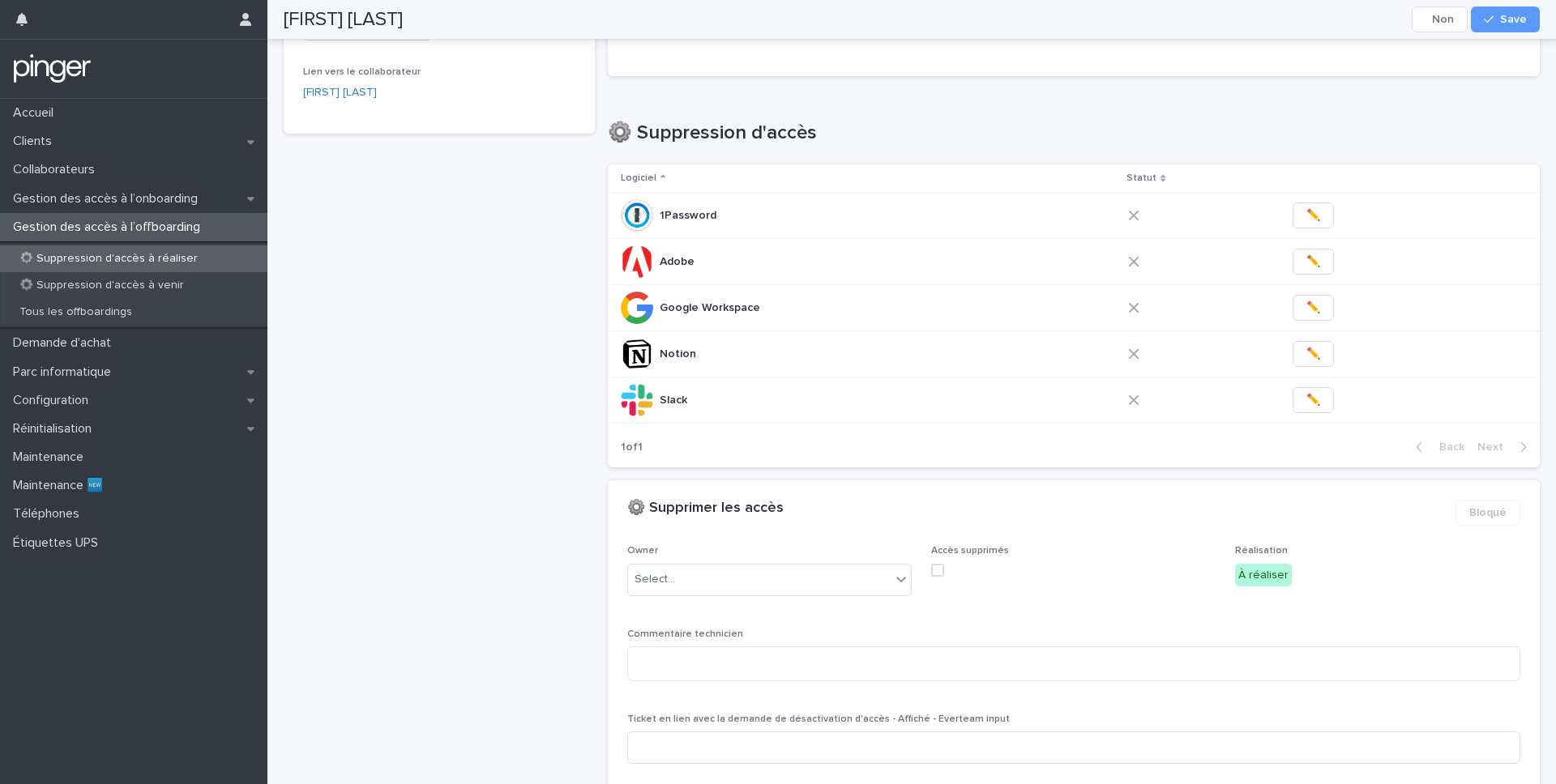 scroll, scrollTop: 342, scrollLeft: 0, axis: vertical 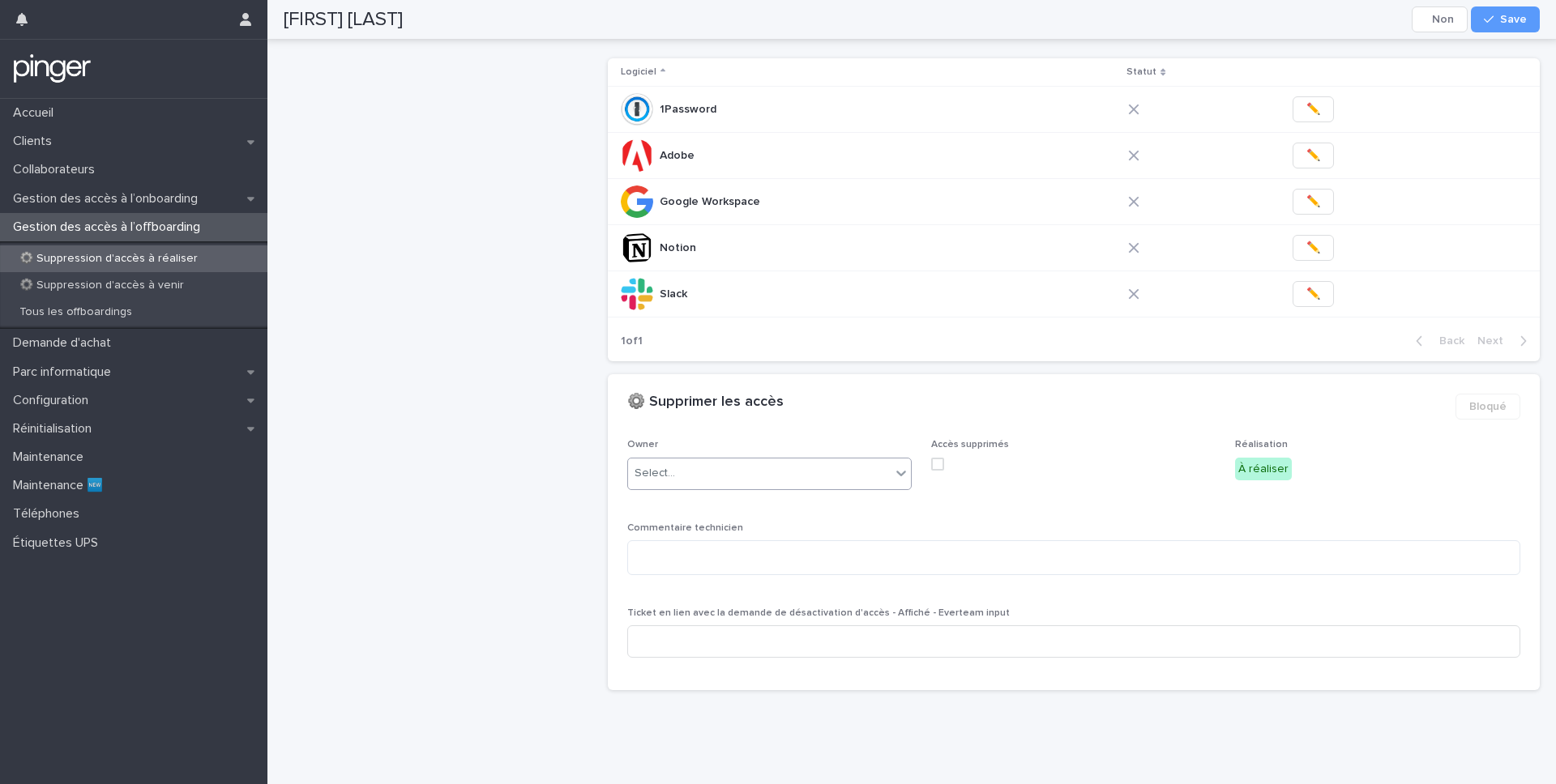 click on "Select..." at bounding box center (759, 473) 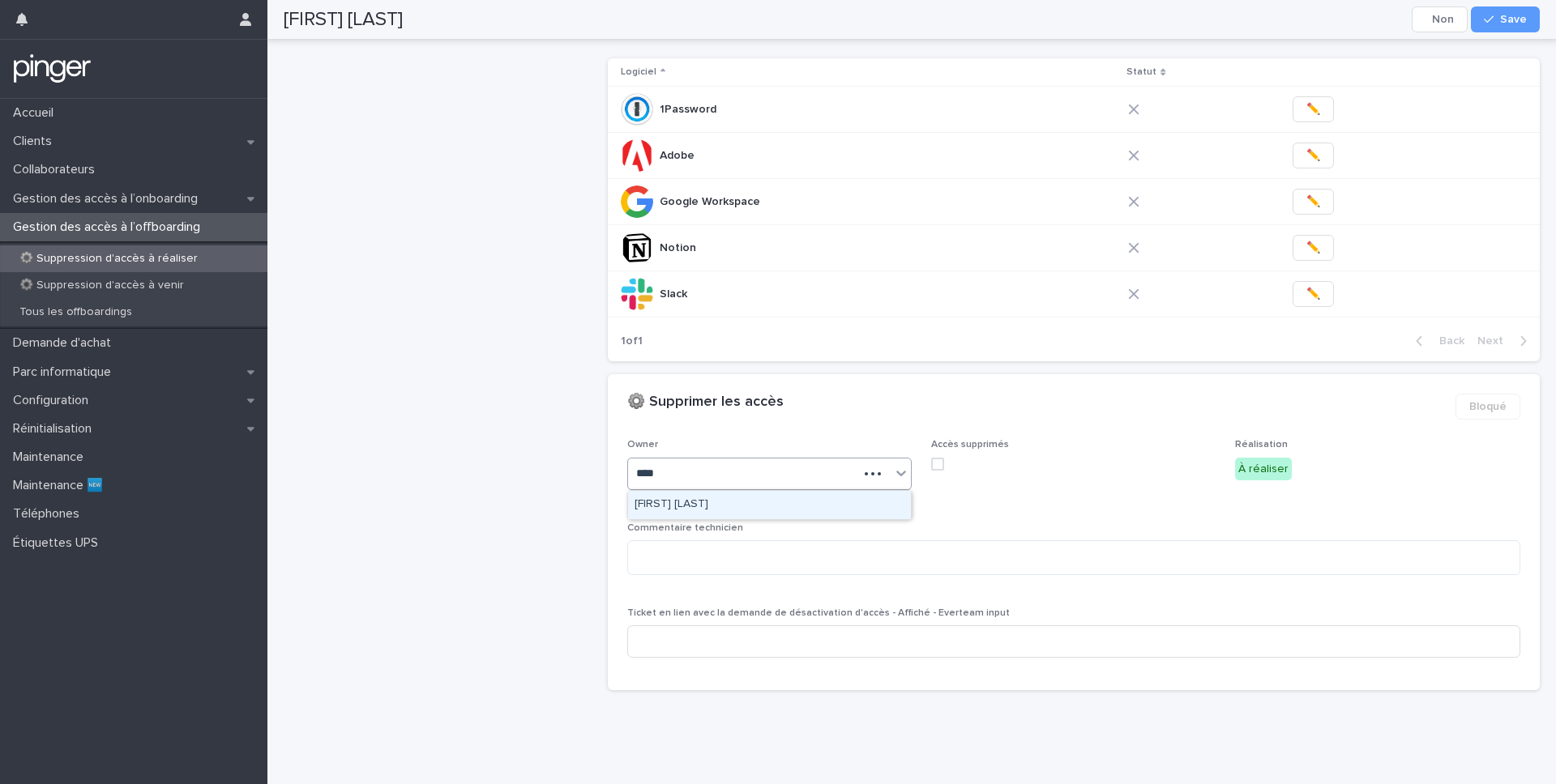 type on "*****" 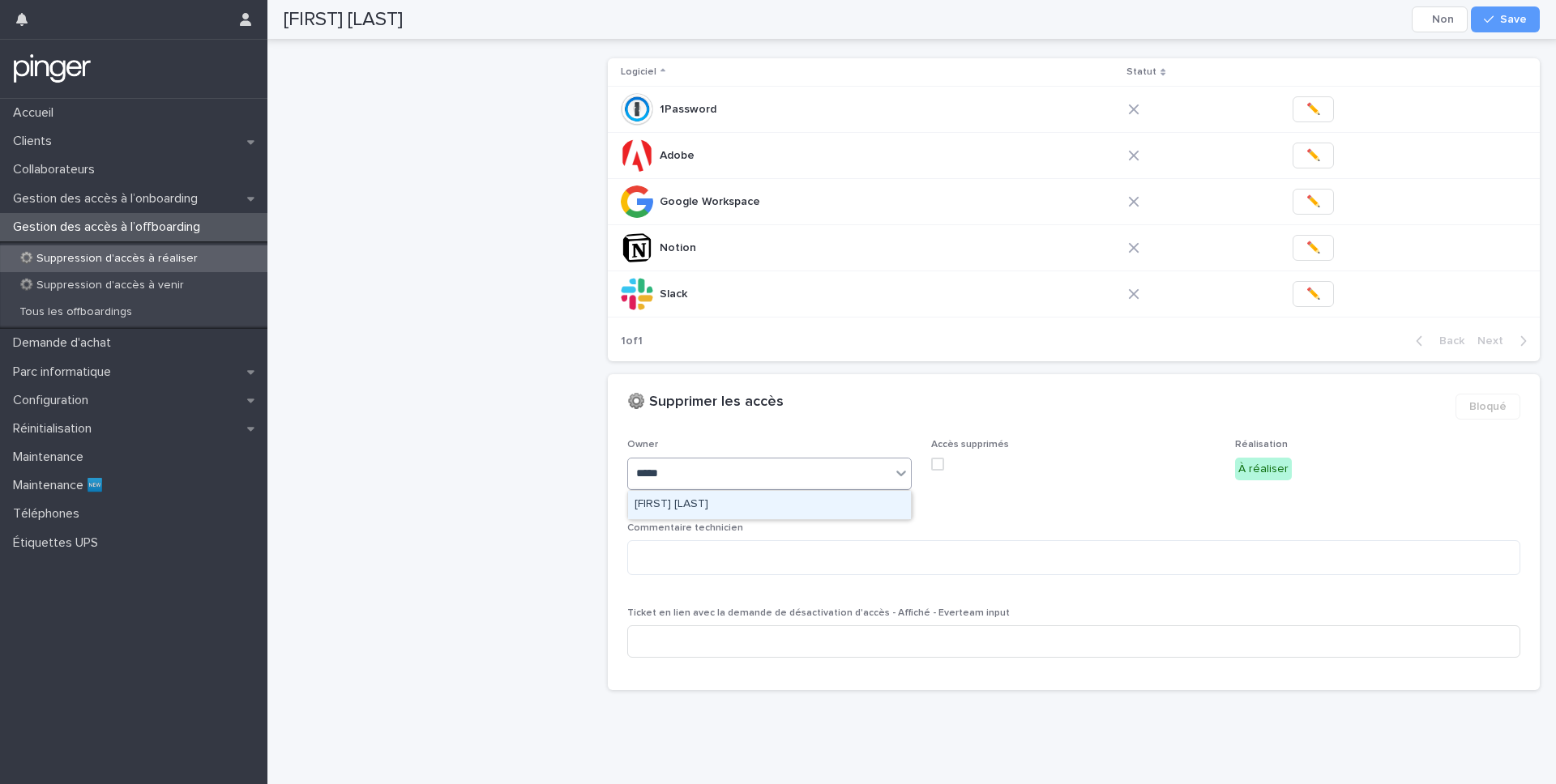 click on "Méric Guilbert" at bounding box center [769, 505] 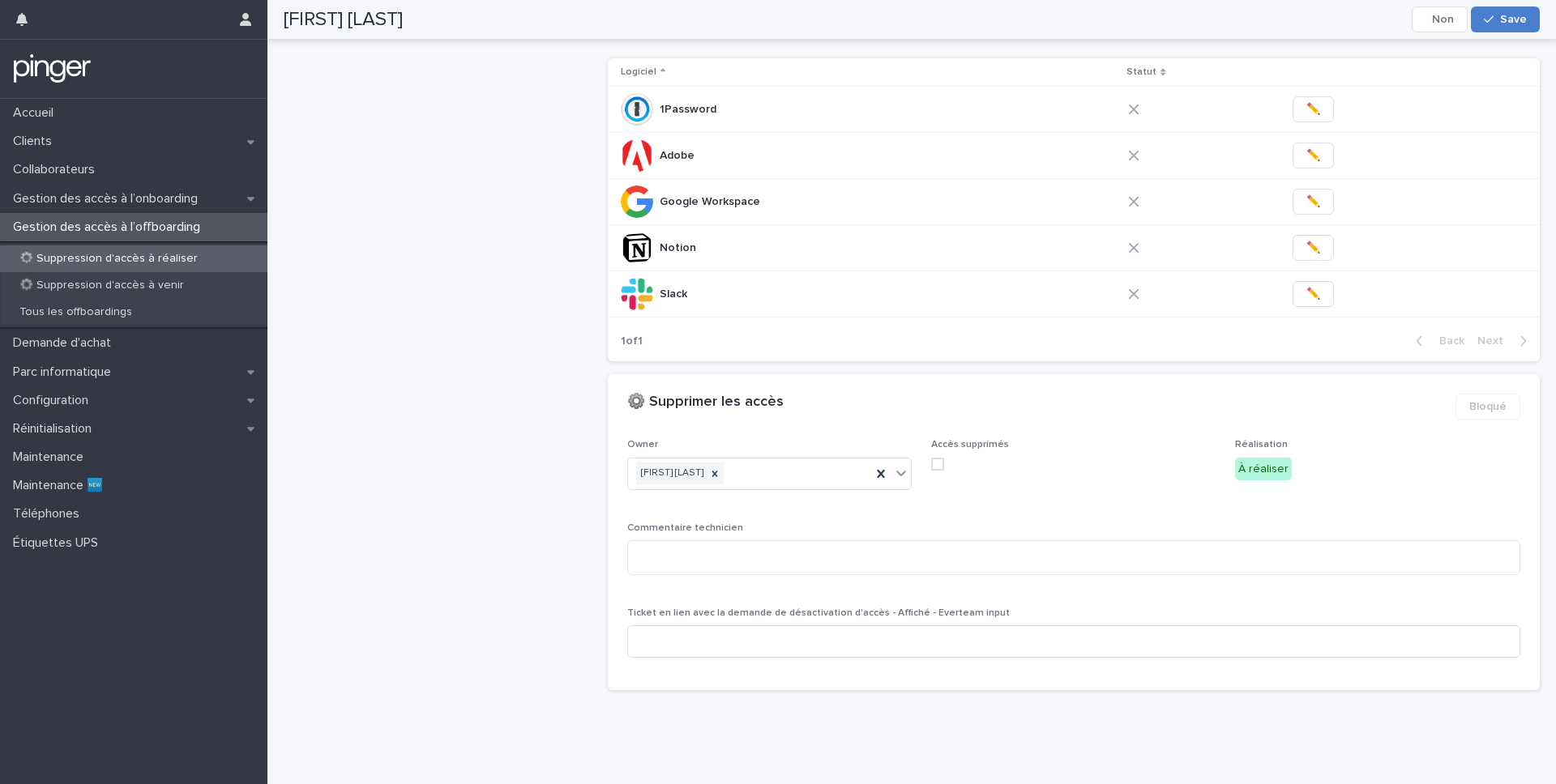 click at bounding box center (1492, 19) 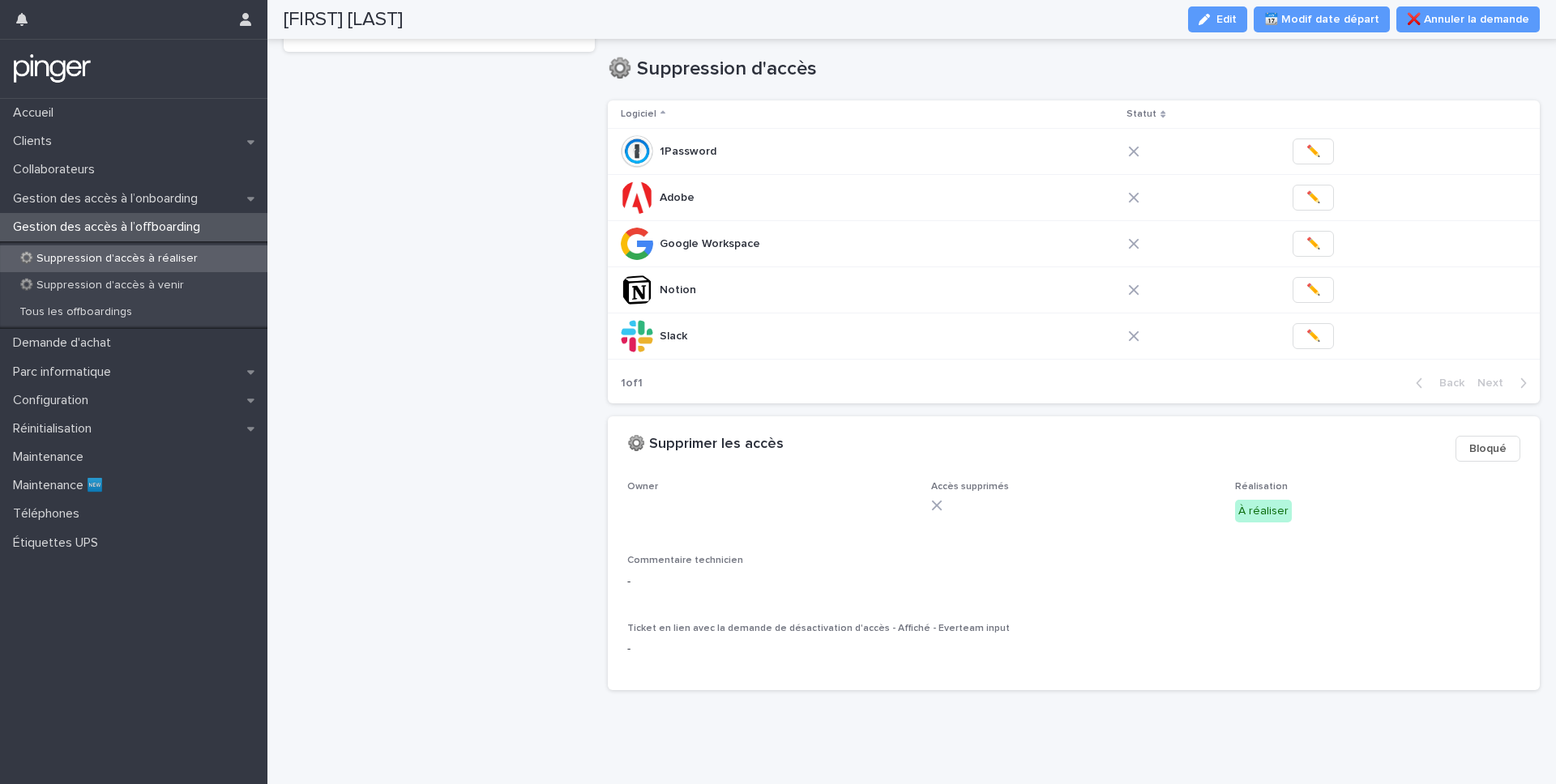 scroll, scrollTop: 300, scrollLeft: 0, axis: vertical 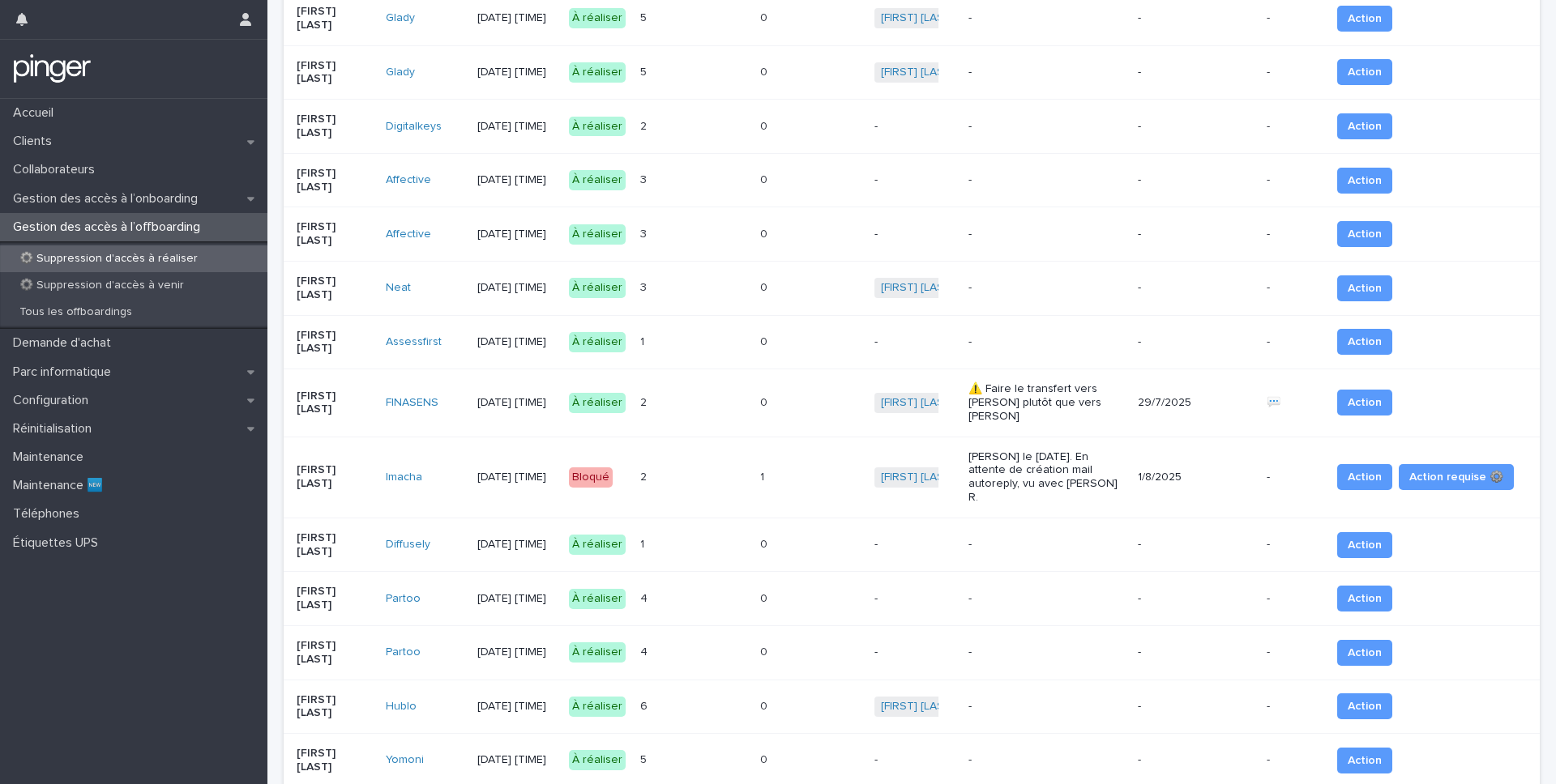 click at bounding box center (780, 706) 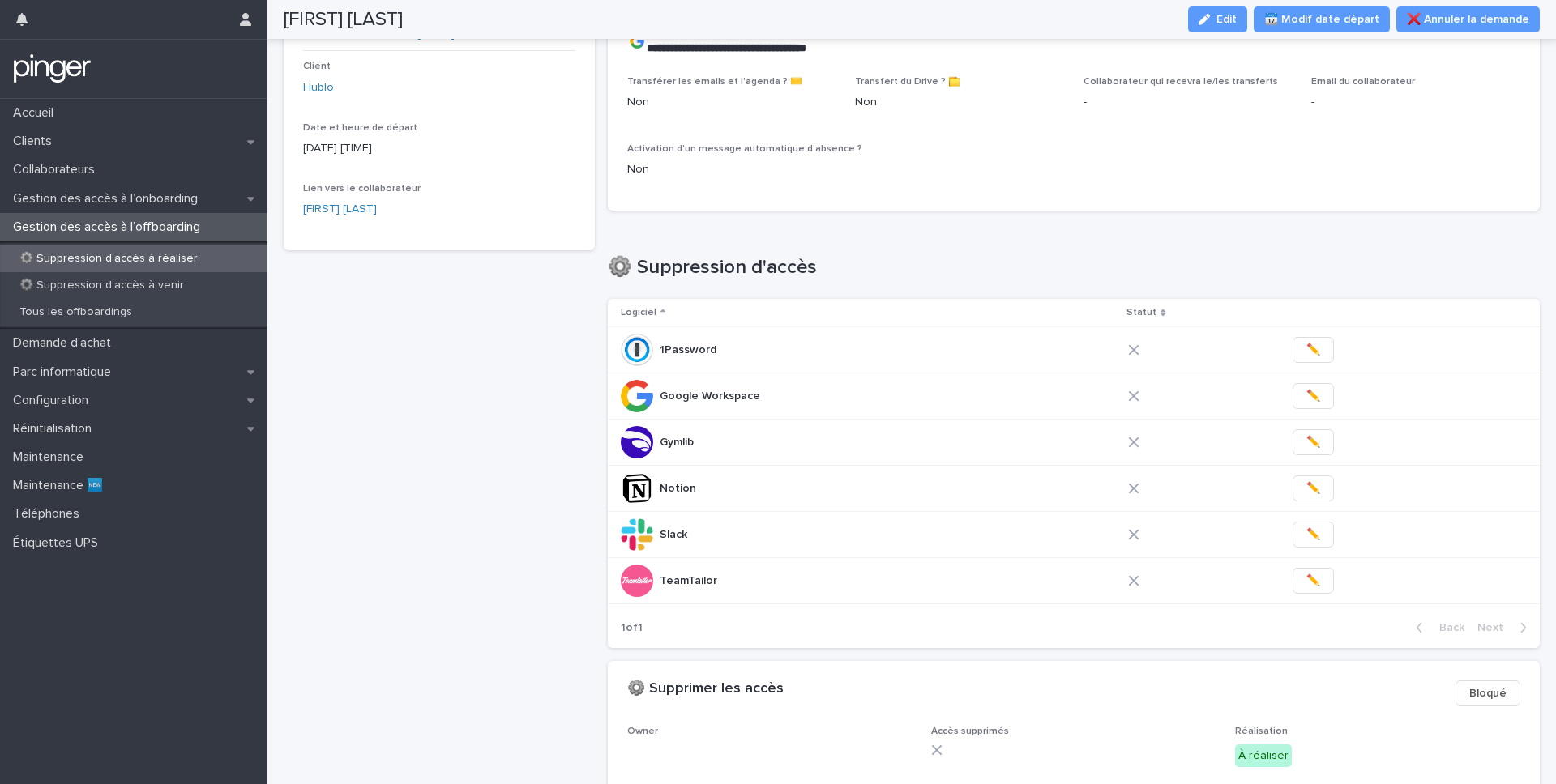 scroll, scrollTop: 0, scrollLeft: 0, axis: both 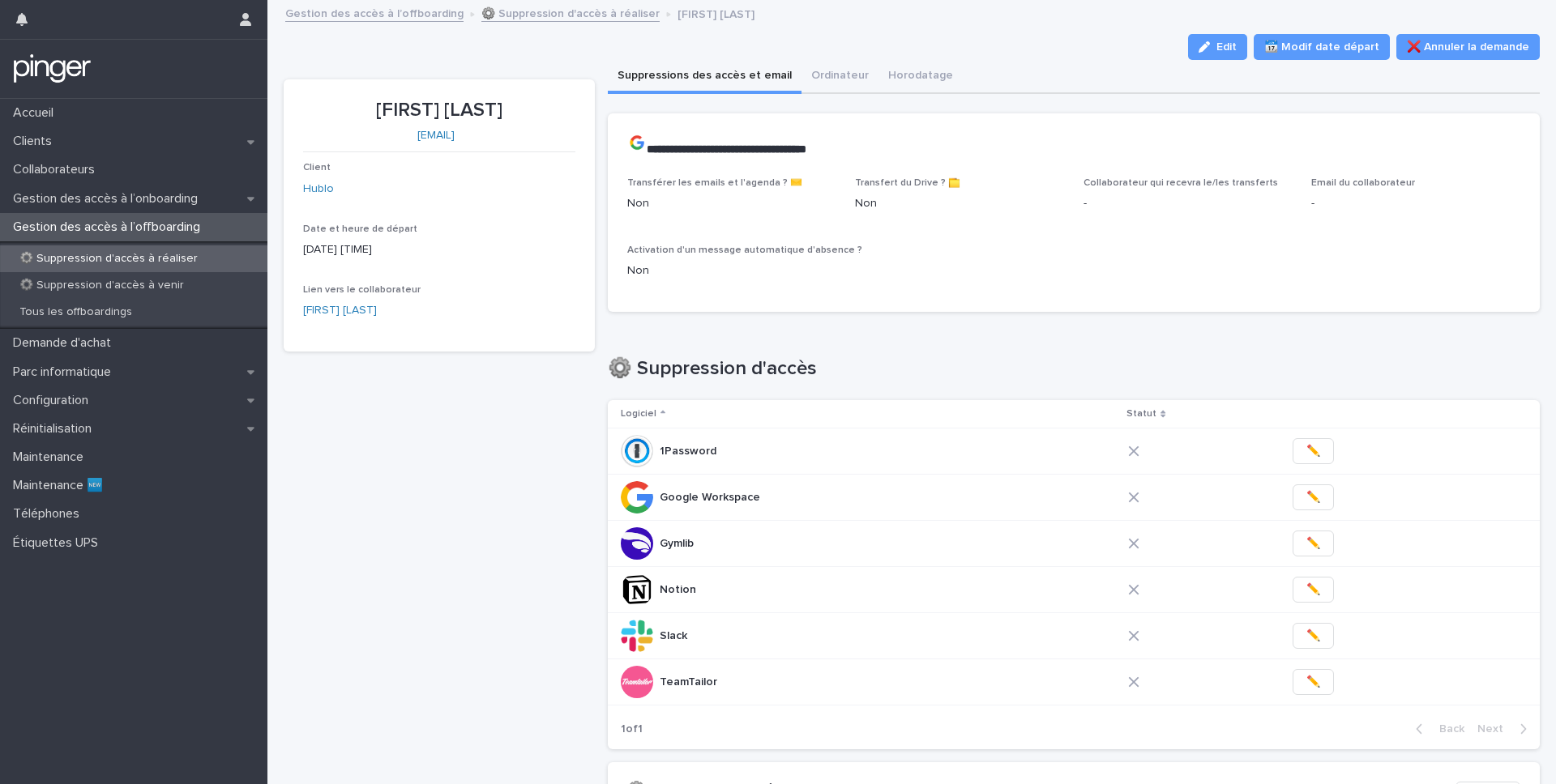 click on "Anne-Sophie Tassot" at bounding box center (439, 110) 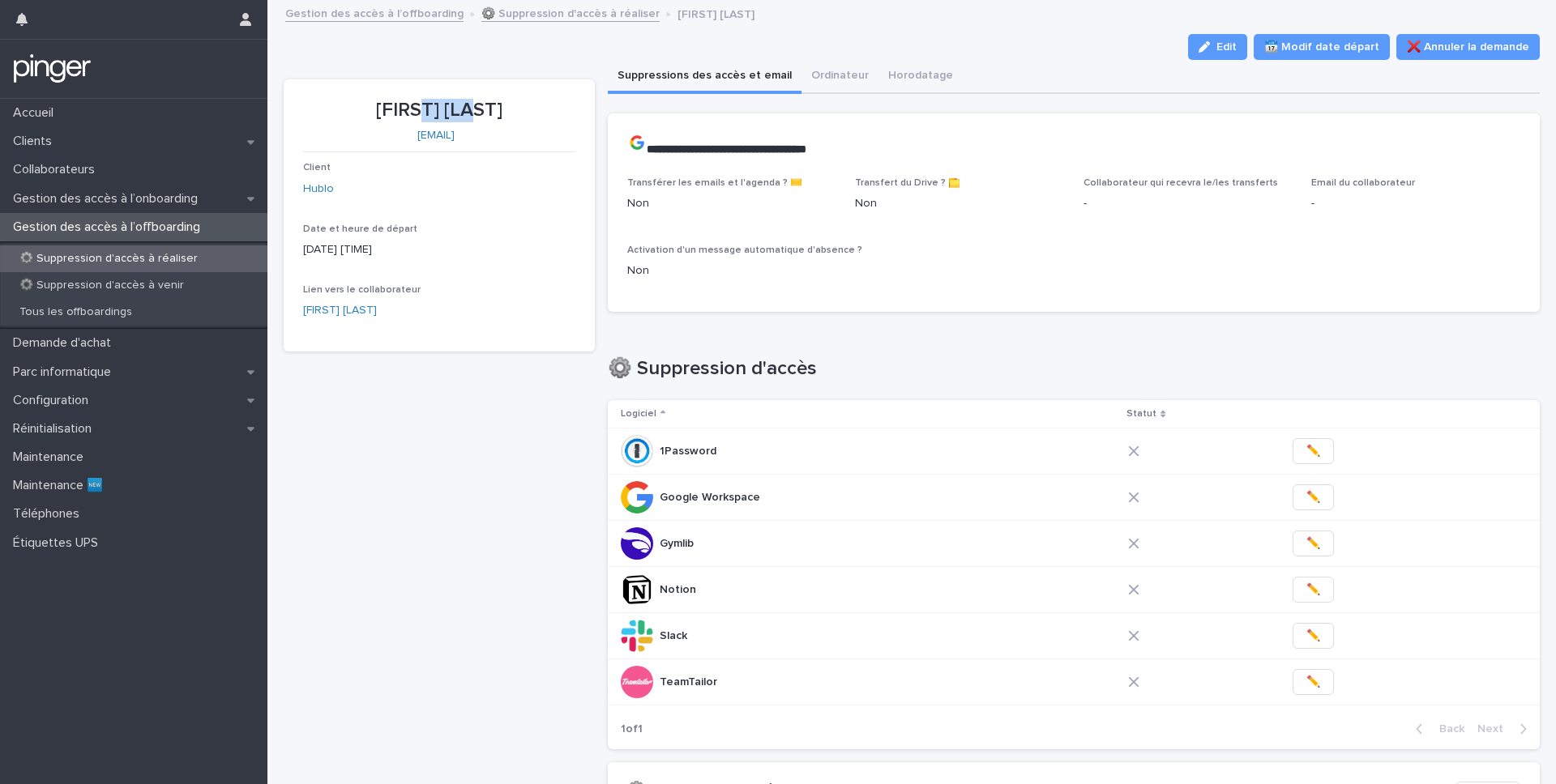 click on "Anne-Sophie Tassot" at bounding box center (439, 110) 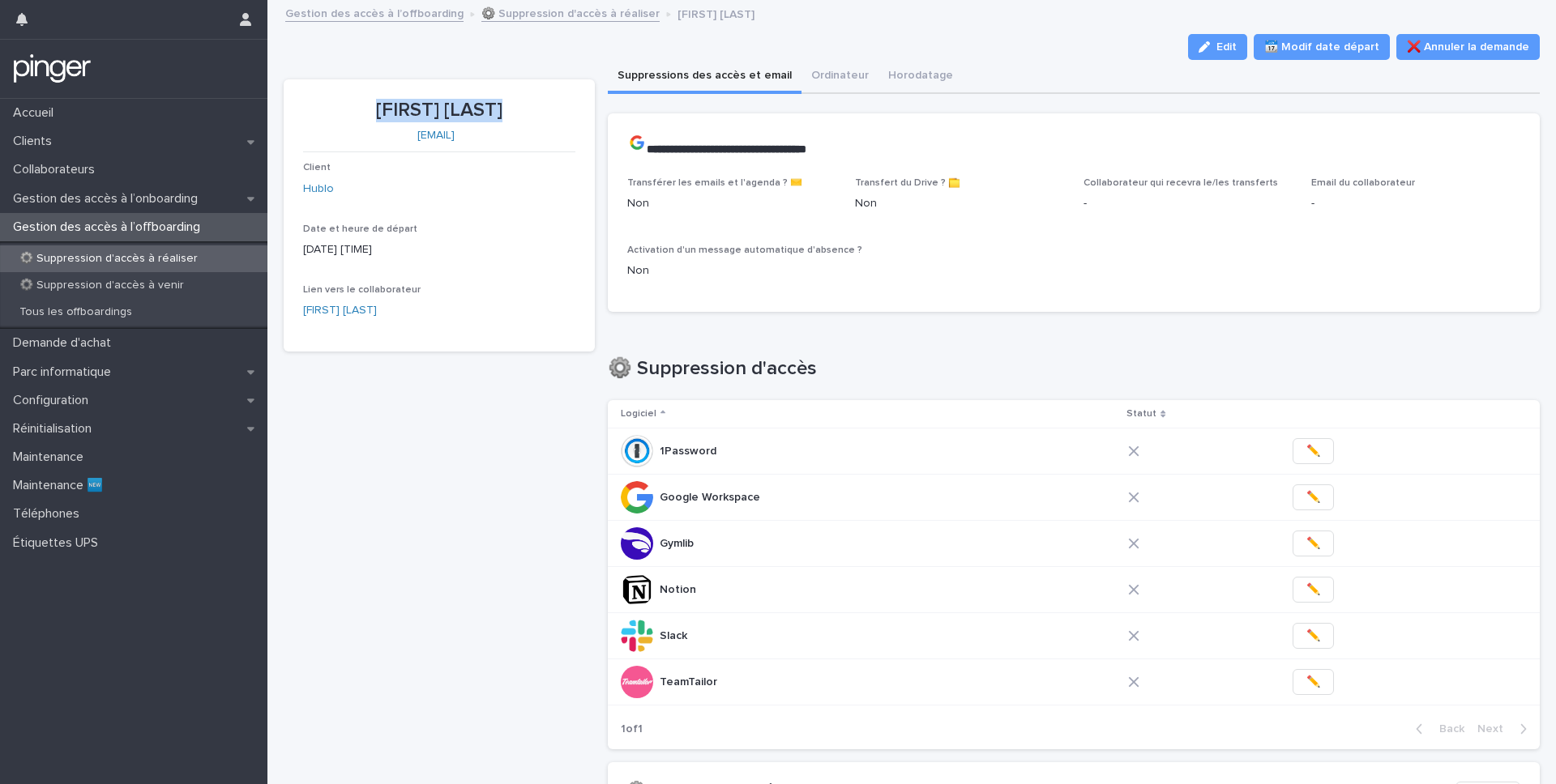 copy on "Anne-Sophie Tassot" 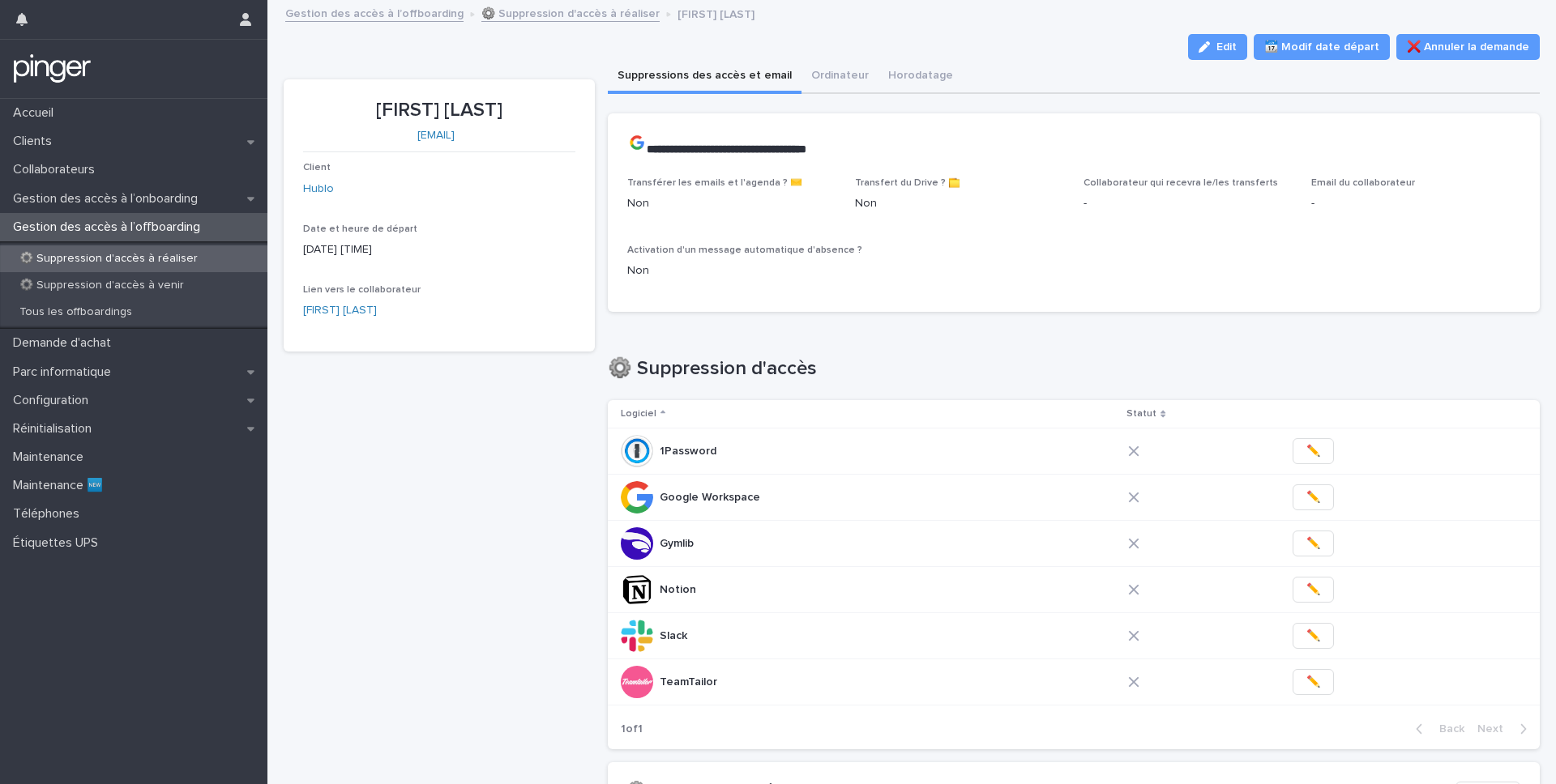 click on "Anne-Sophie Tassot anne-sophie.tassot@hublo.com Client Hublo   Date et heure de départ 1/8/2025 09:00 Lien vers le collaborateur Anne-Sophie Tassot" at bounding box center (439, 564) 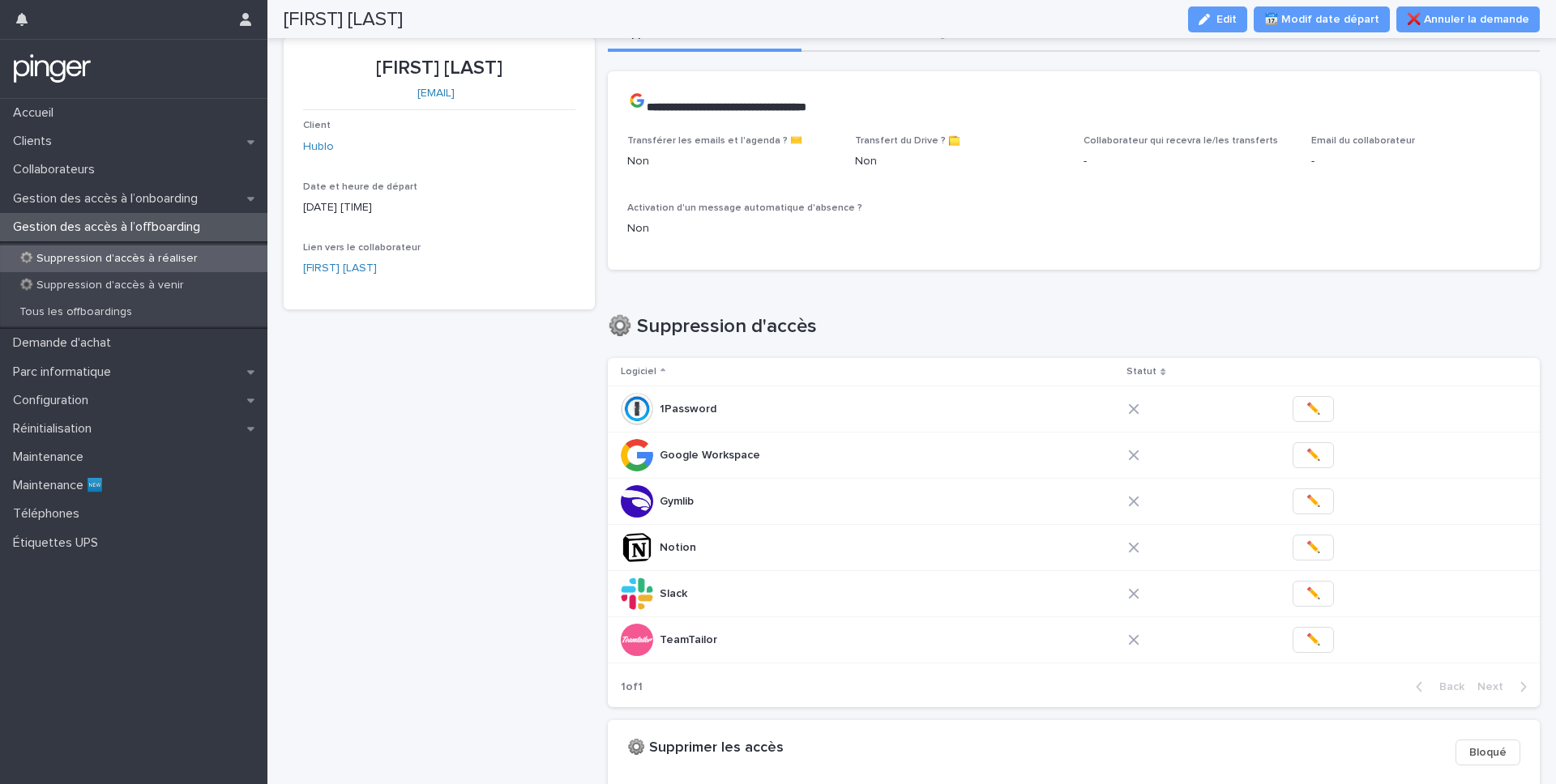 scroll, scrollTop: 0, scrollLeft: 0, axis: both 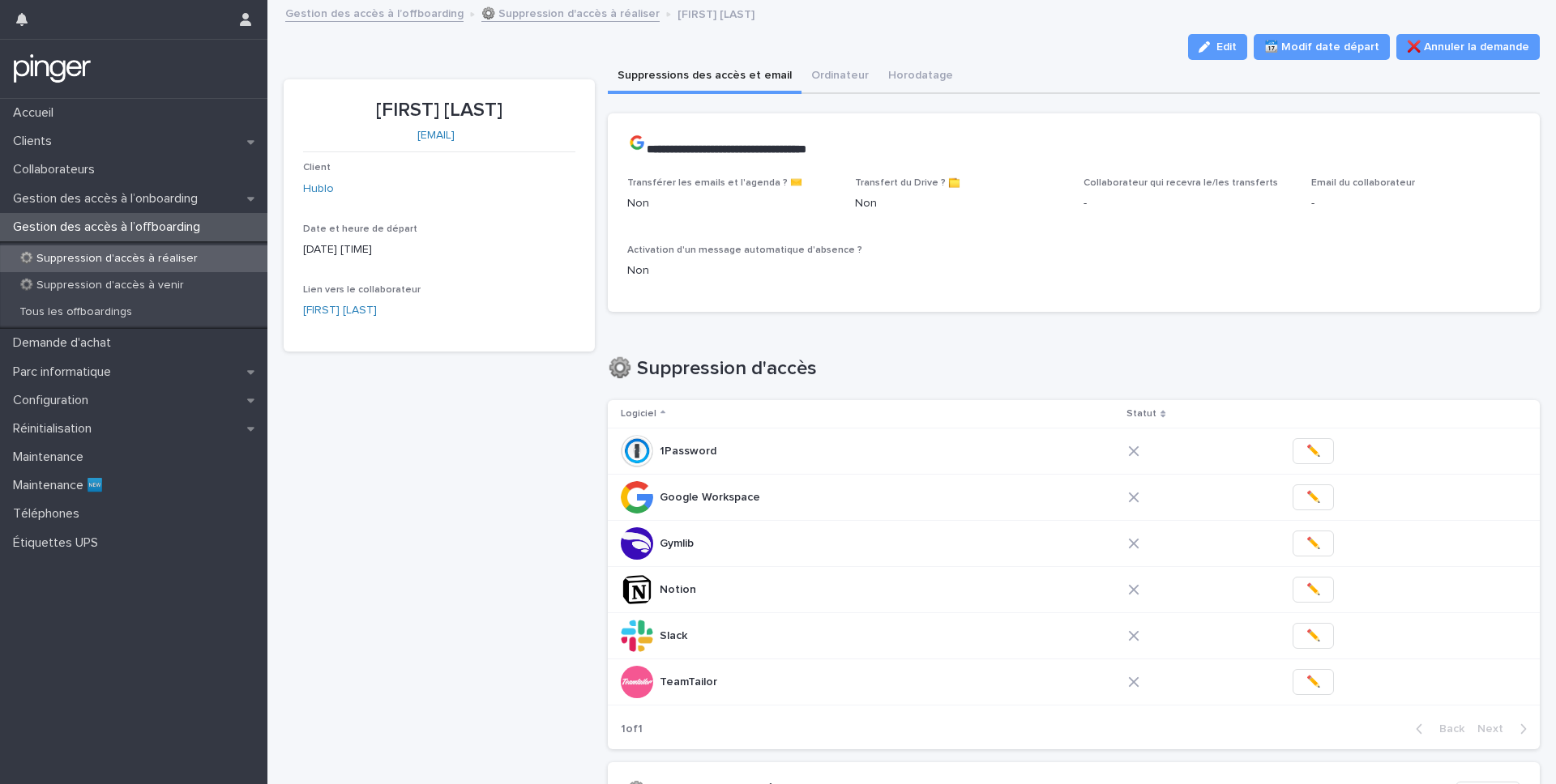 copy on "anne-sophie.tassot@hublo.com" 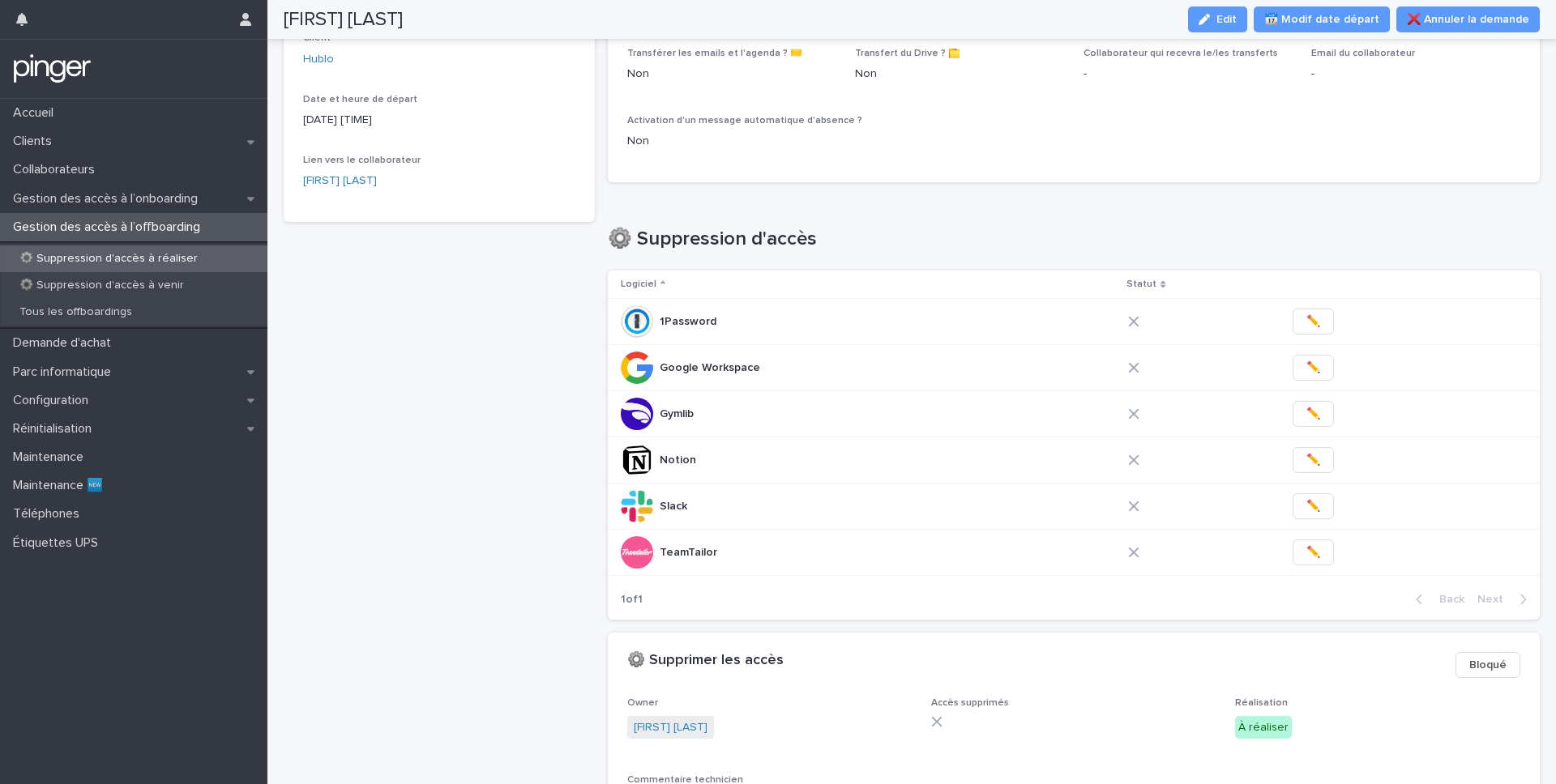 scroll, scrollTop: 0, scrollLeft: 0, axis: both 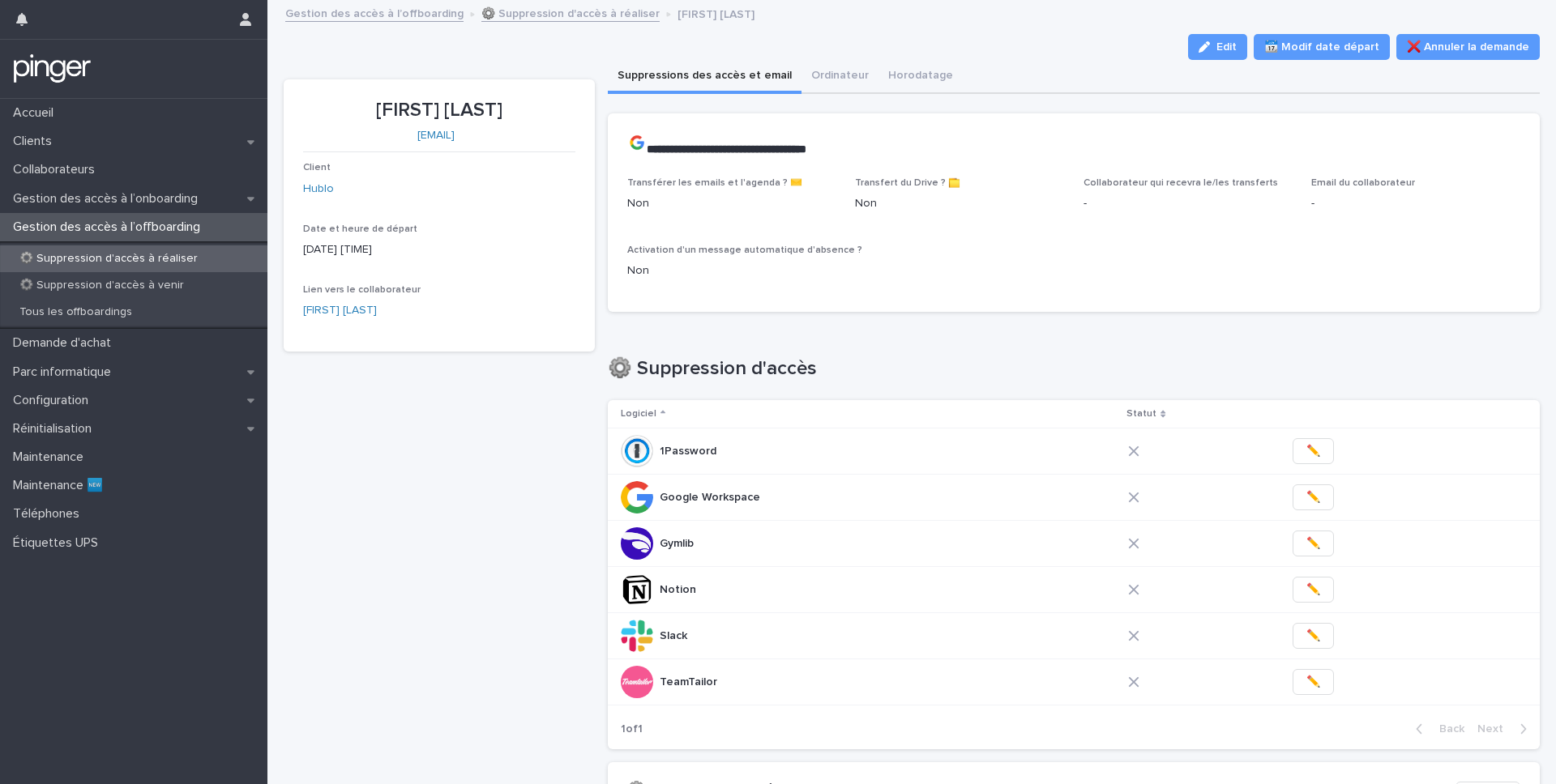 click on "Non" at bounding box center (732, 203) 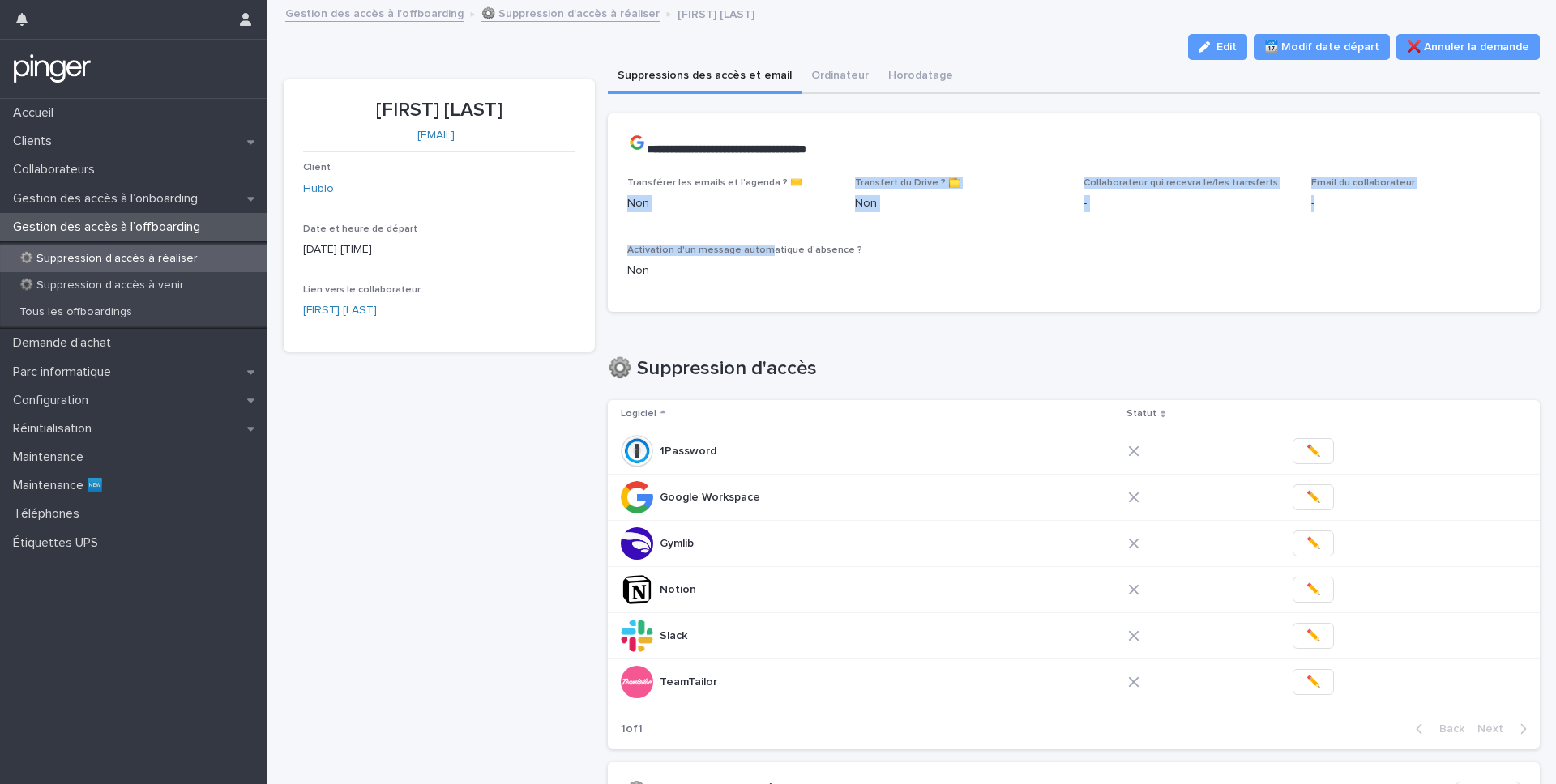 drag, startPoint x: 624, startPoint y: 202, endPoint x: 765, endPoint y: 253, distance: 149.93999 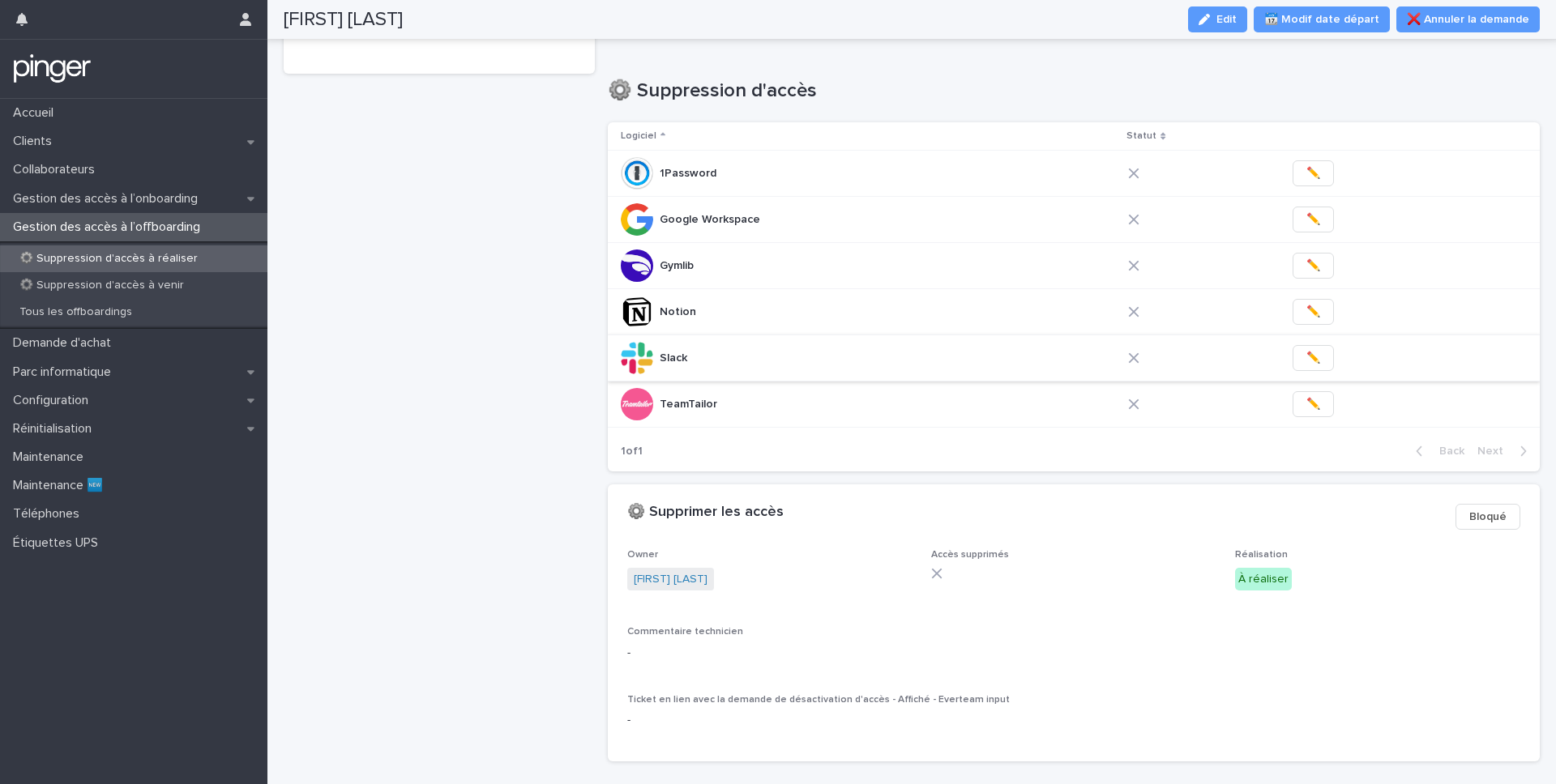 scroll, scrollTop: 0, scrollLeft: 0, axis: both 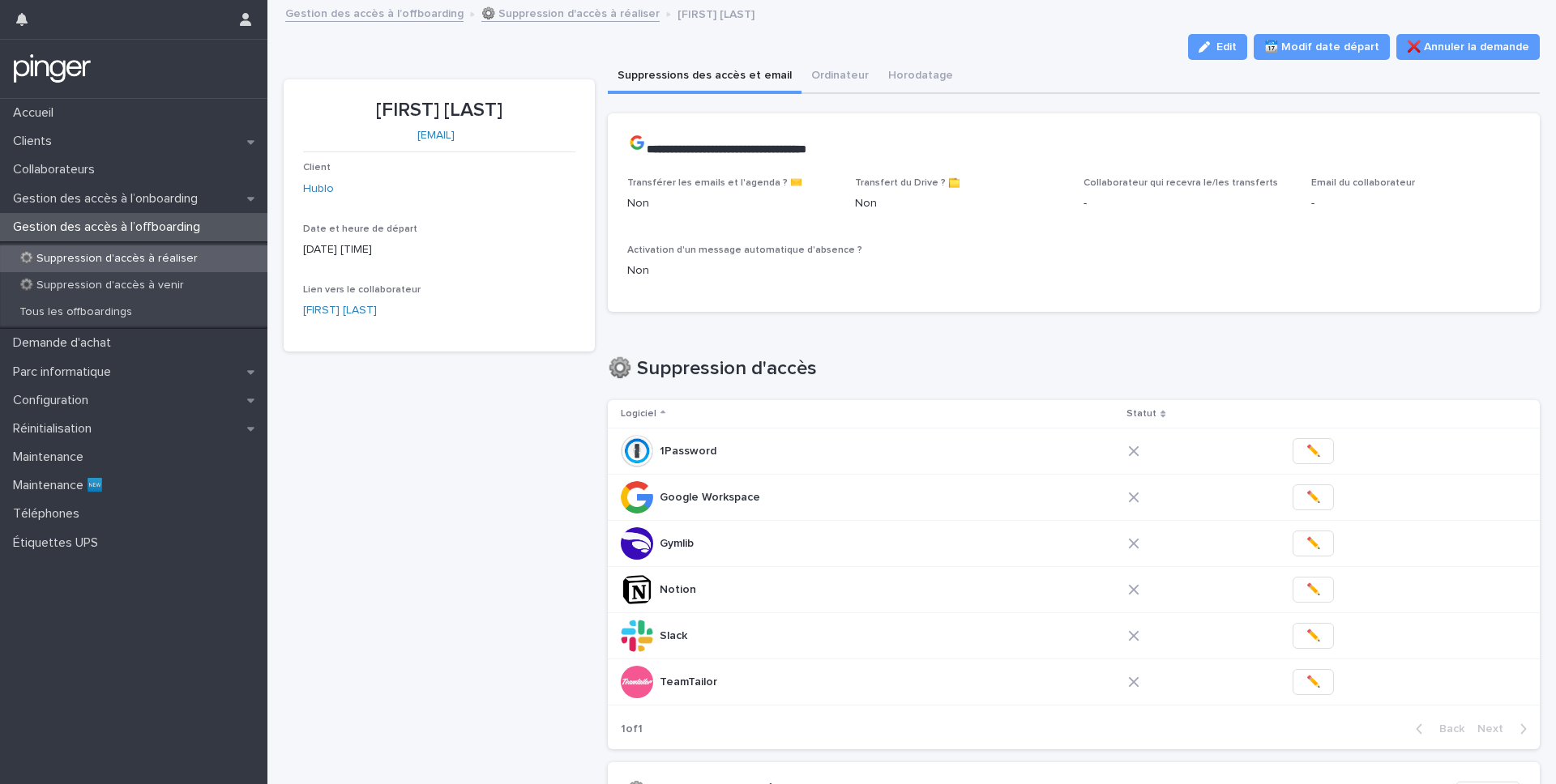 click on "Loading... Saving… ⚙️ Suppression d'accès Logiciel Statut 1Password 1Password   ✏️ Google Workspace Google Workspace   ✏️ Gymlib Gymlib   ✏️ Notion Notion   ✏️ Slack Slack   ✏️ TeamTailor TeamTailor   ✏️ 1  of  1 Back Next" at bounding box center (1074, 543) 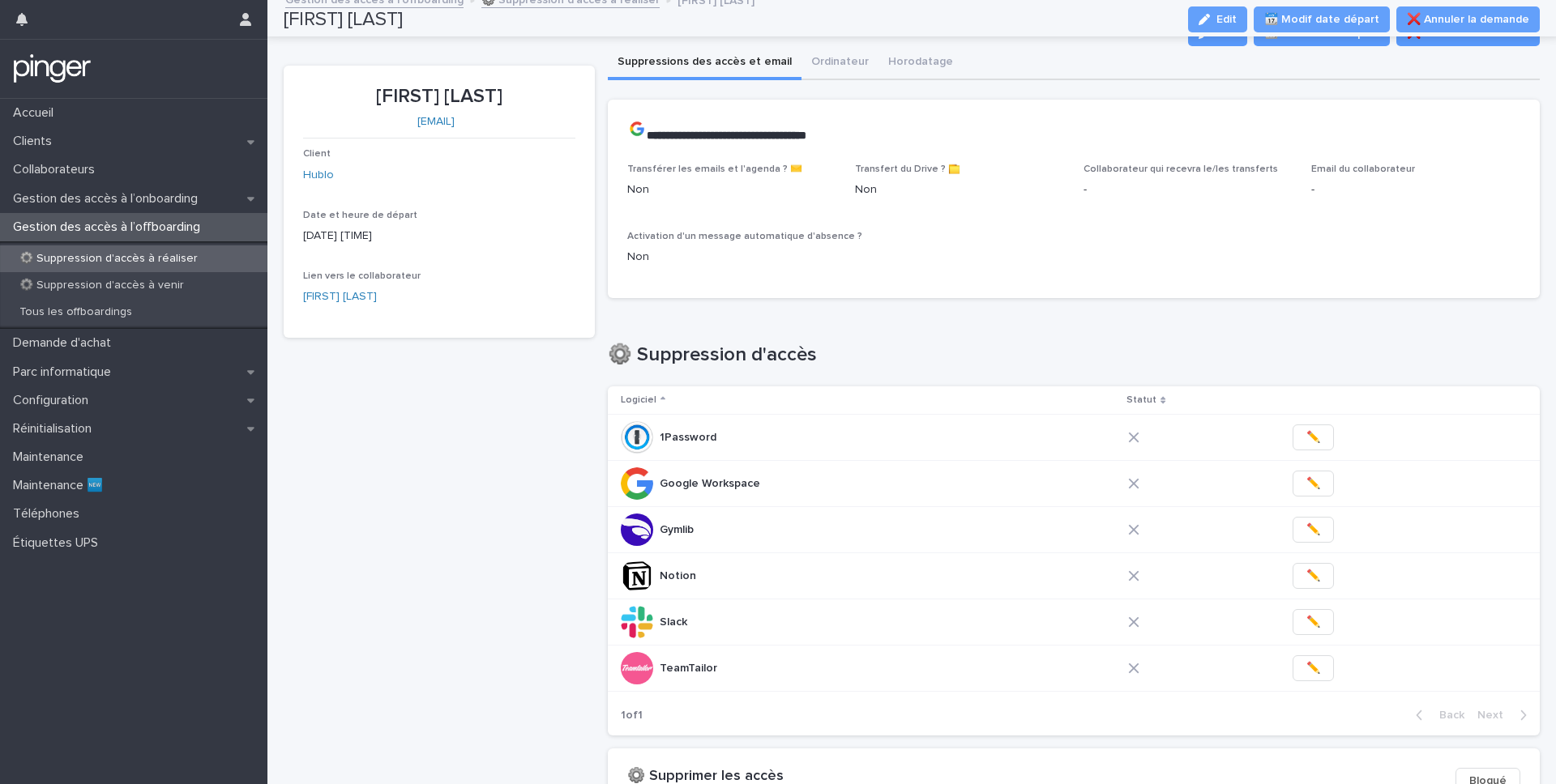 scroll, scrollTop: 0, scrollLeft: 0, axis: both 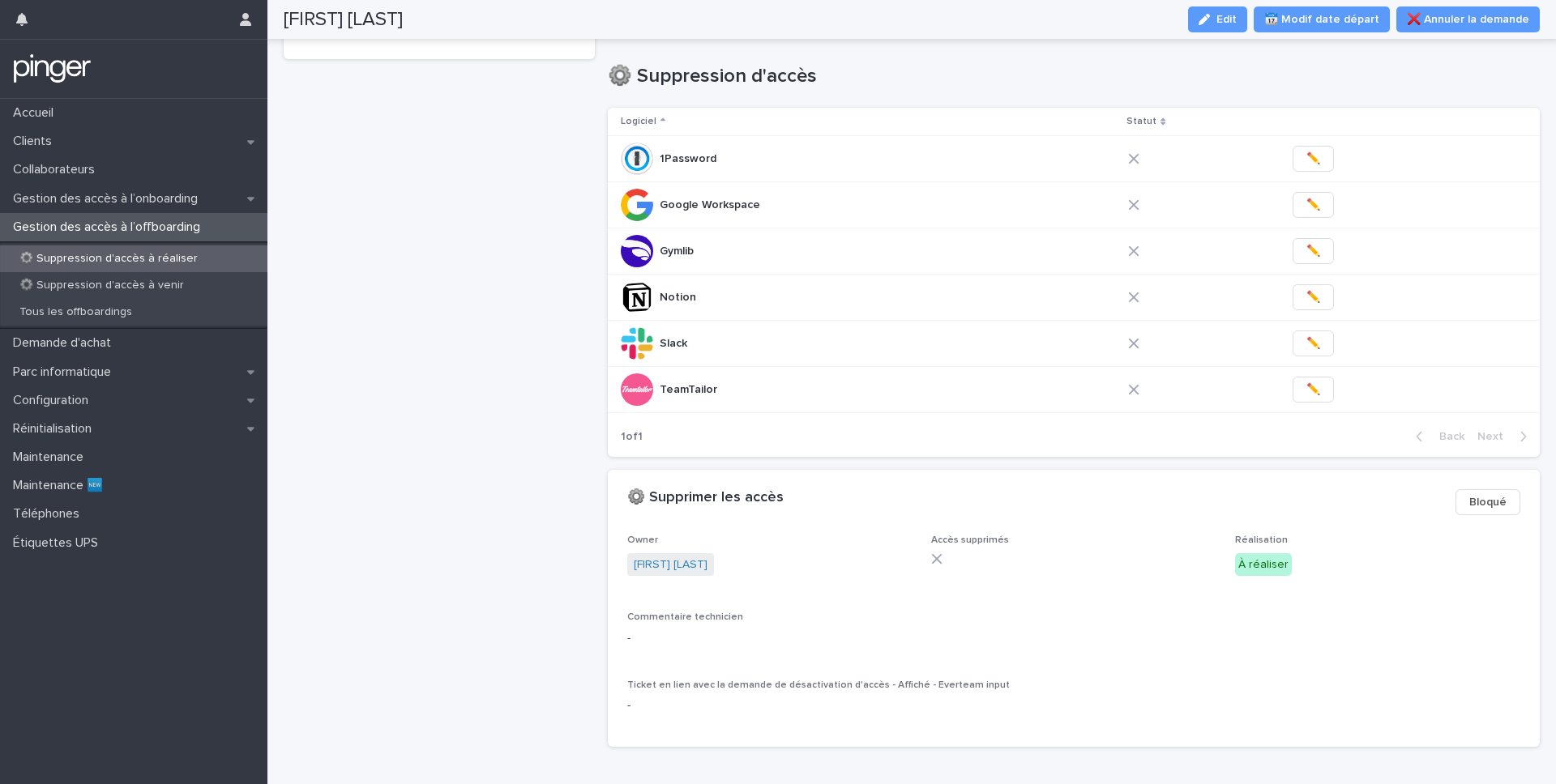 click on "**********" at bounding box center [912, 263] 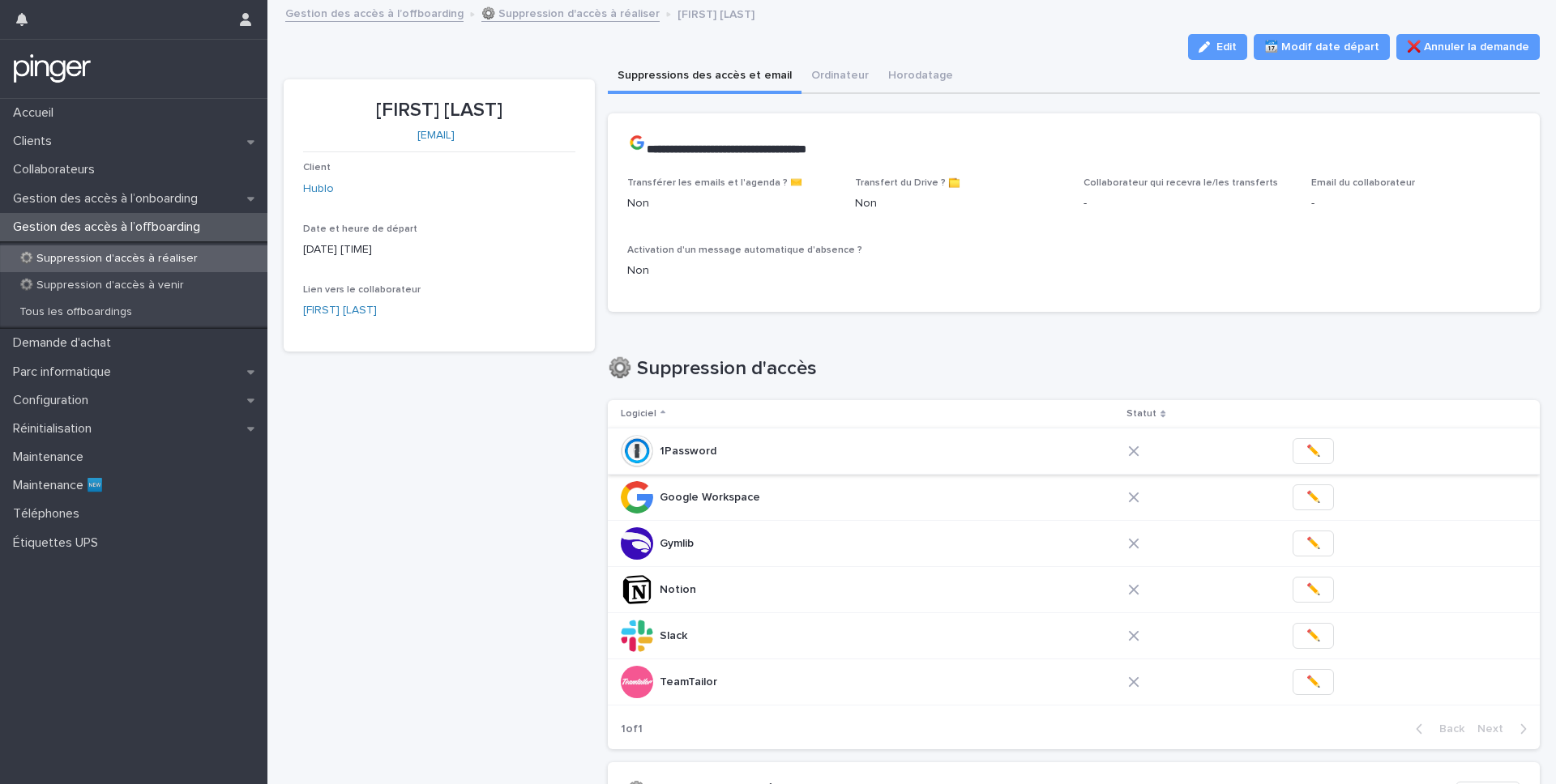click on "✏️" at bounding box center (1313, 451) 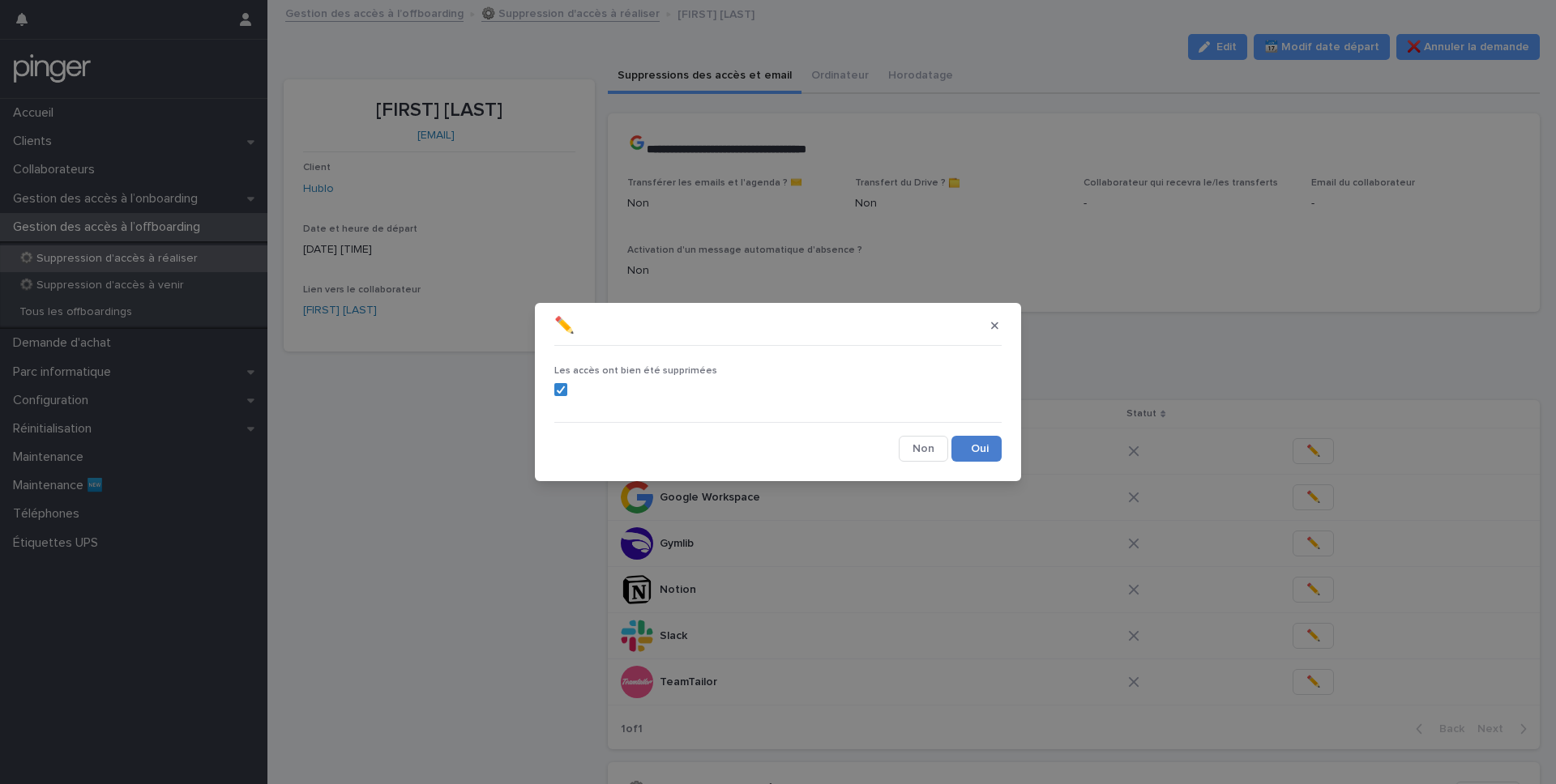 click on "Save" at bounding box center (977, 449) 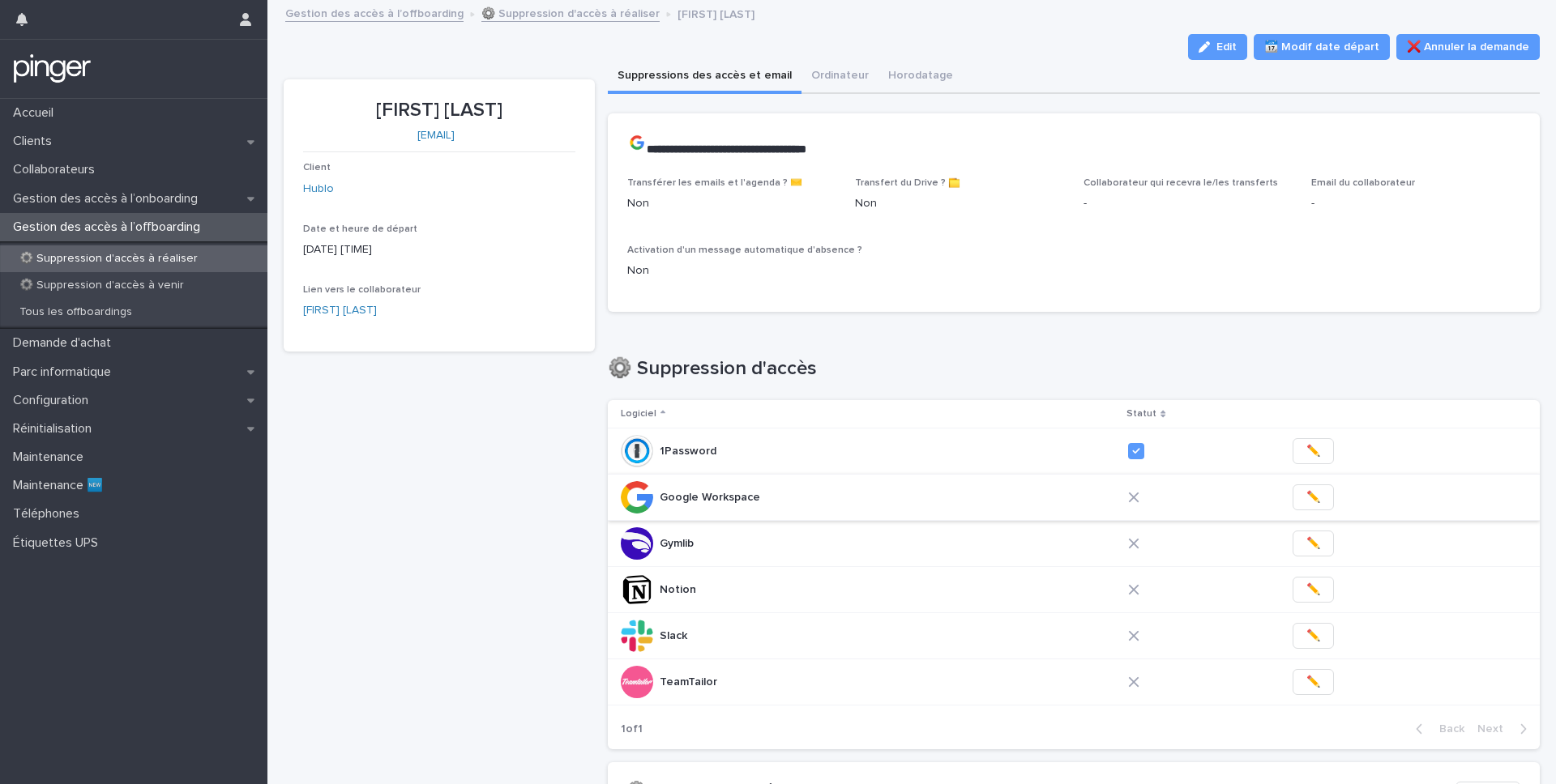 click on "✏️" at bounding box center [1313, 497] 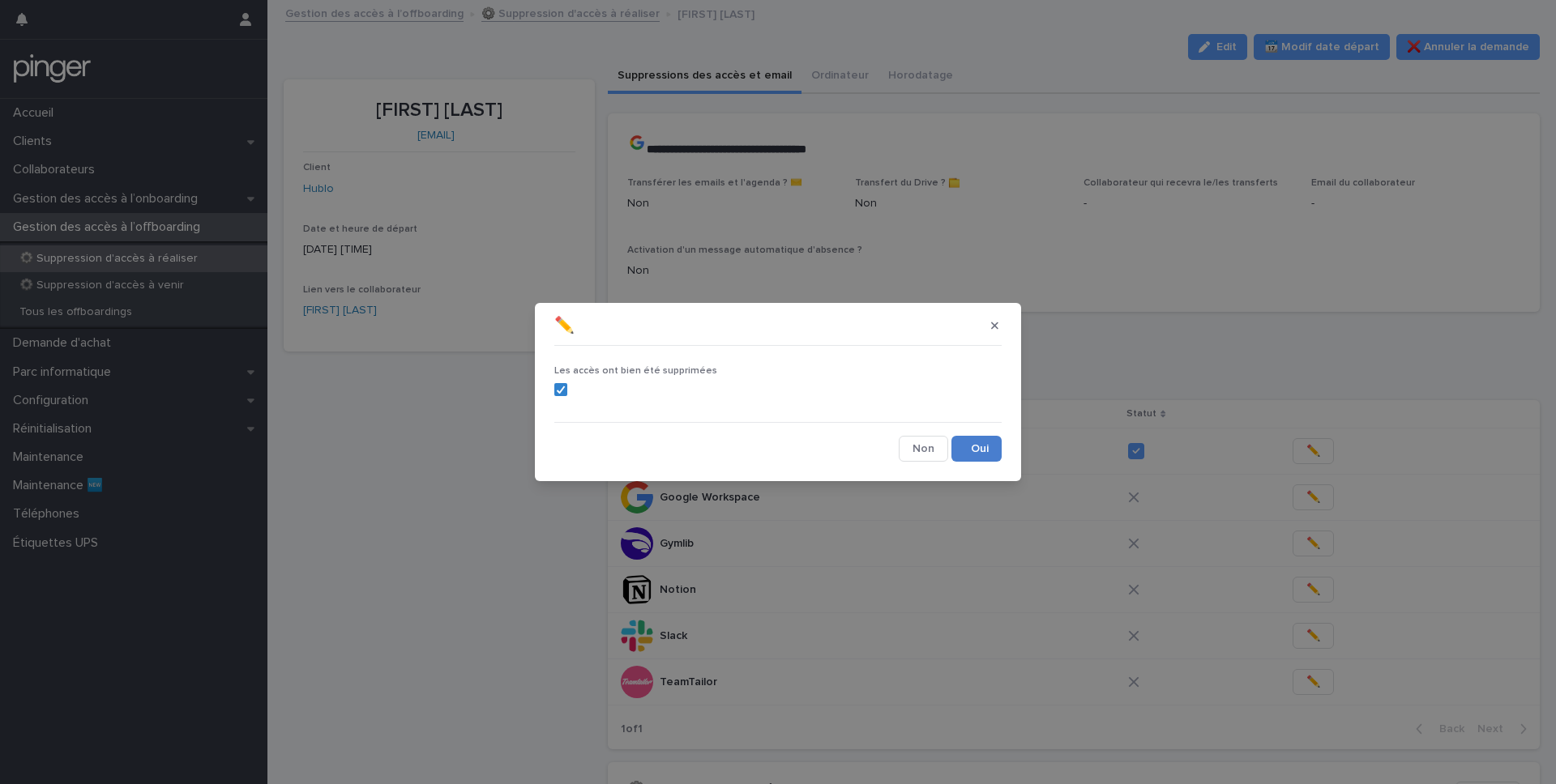 click on "Save" at bounding box center [977, 449] 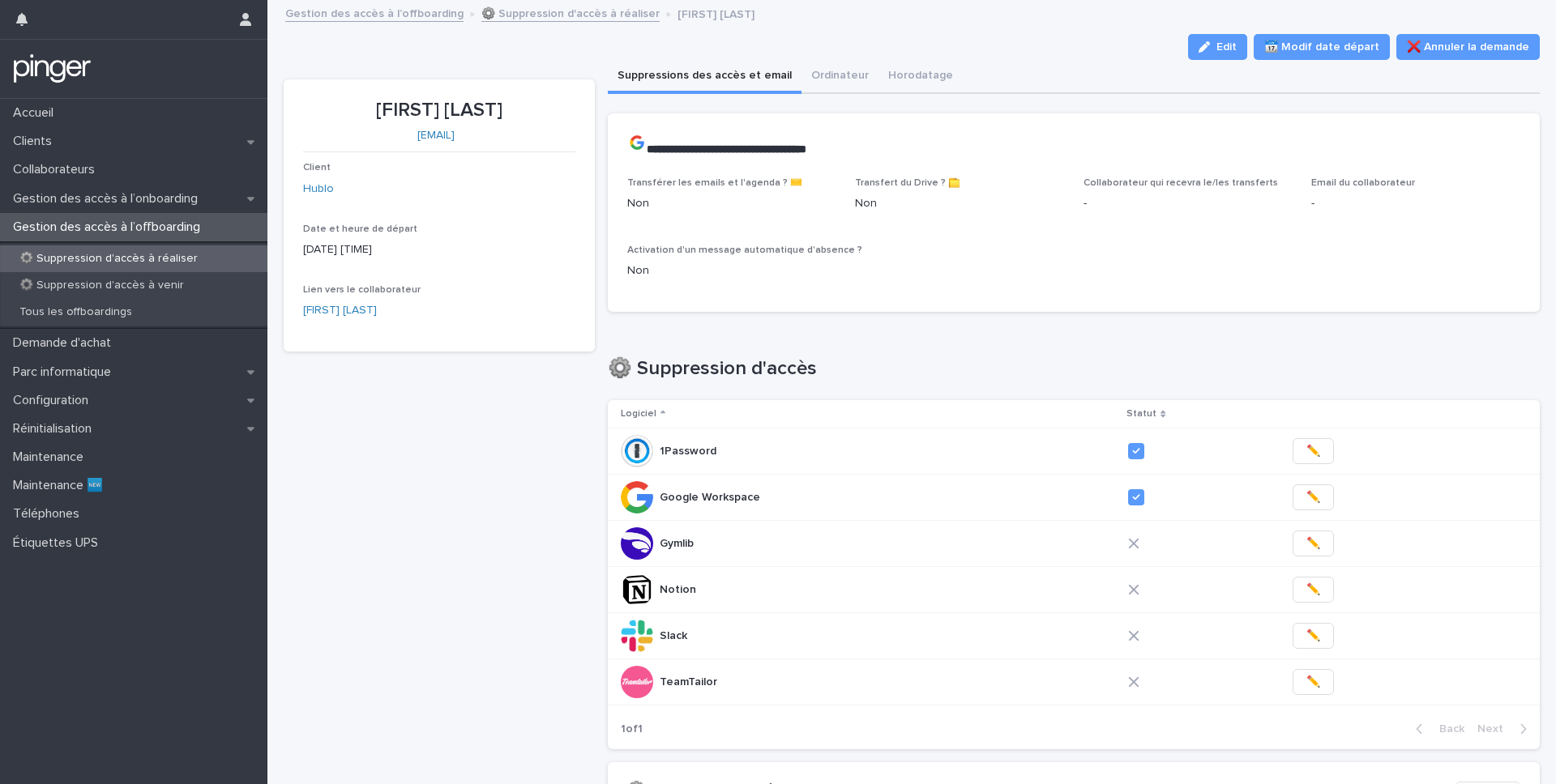 click on "✏️" at bounding box center (1409, 543) 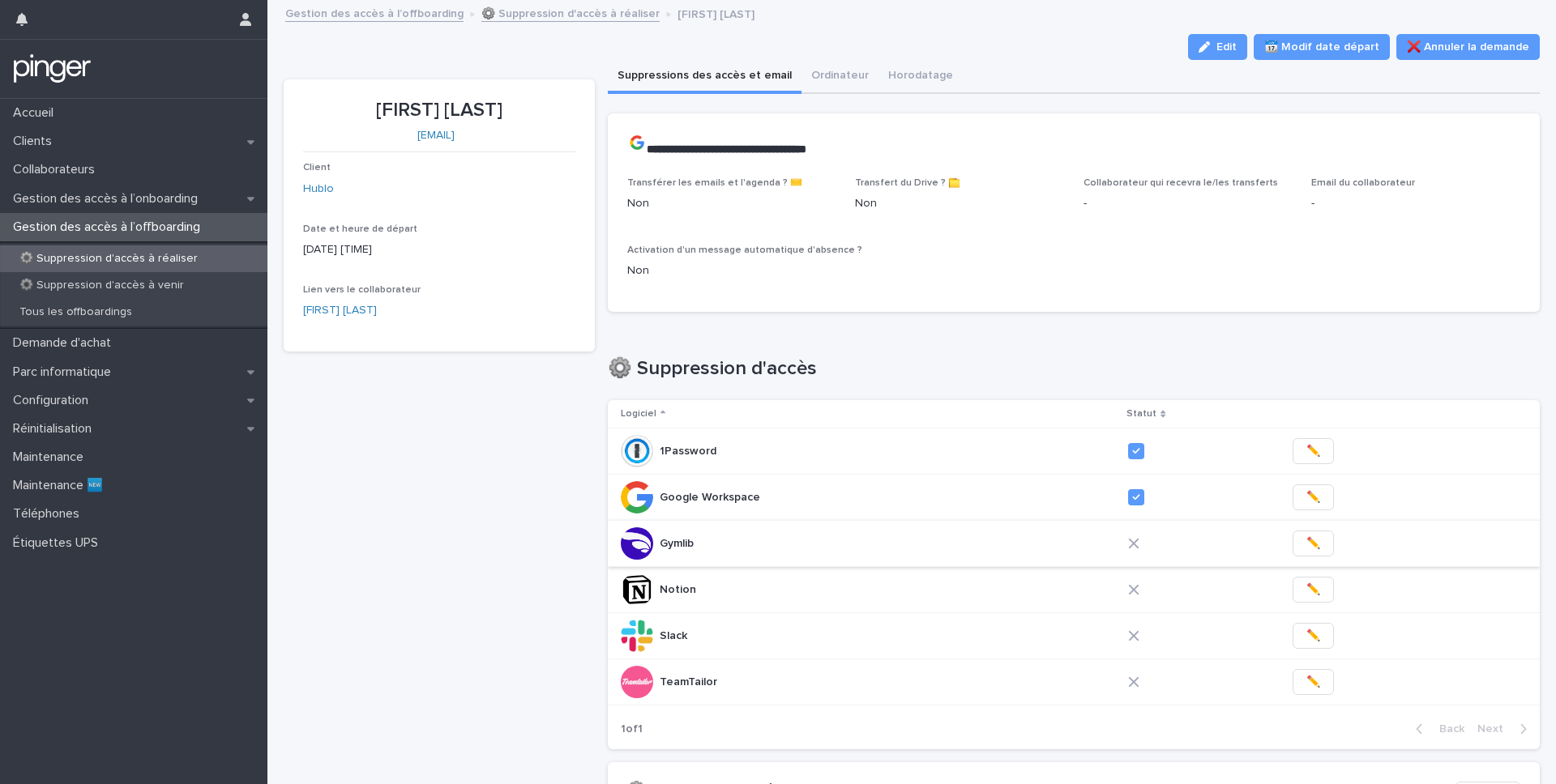 click on "✏️" at bounding box center (1313, 543) 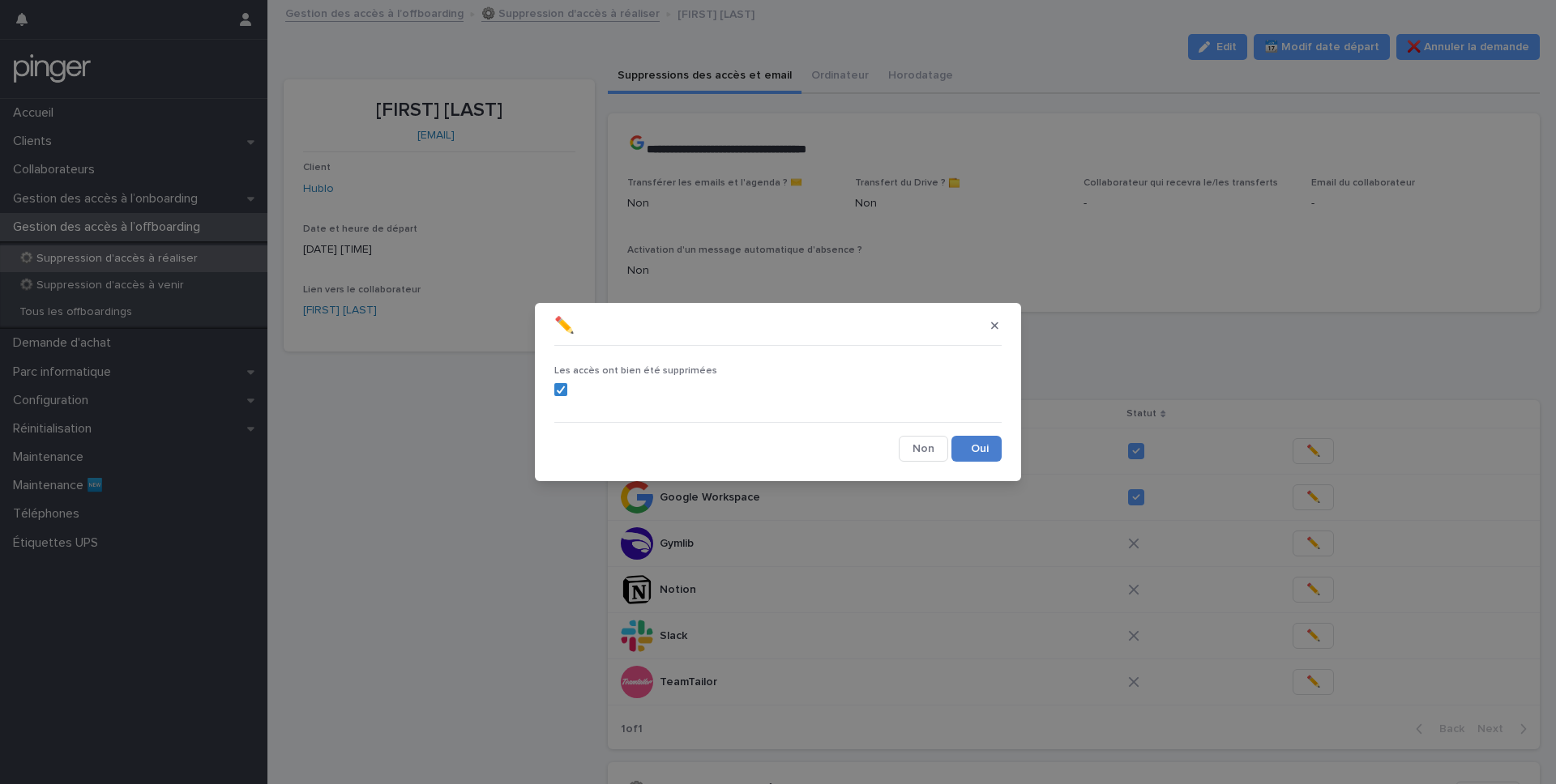 click on "Save" at bounding box center (977, 449) 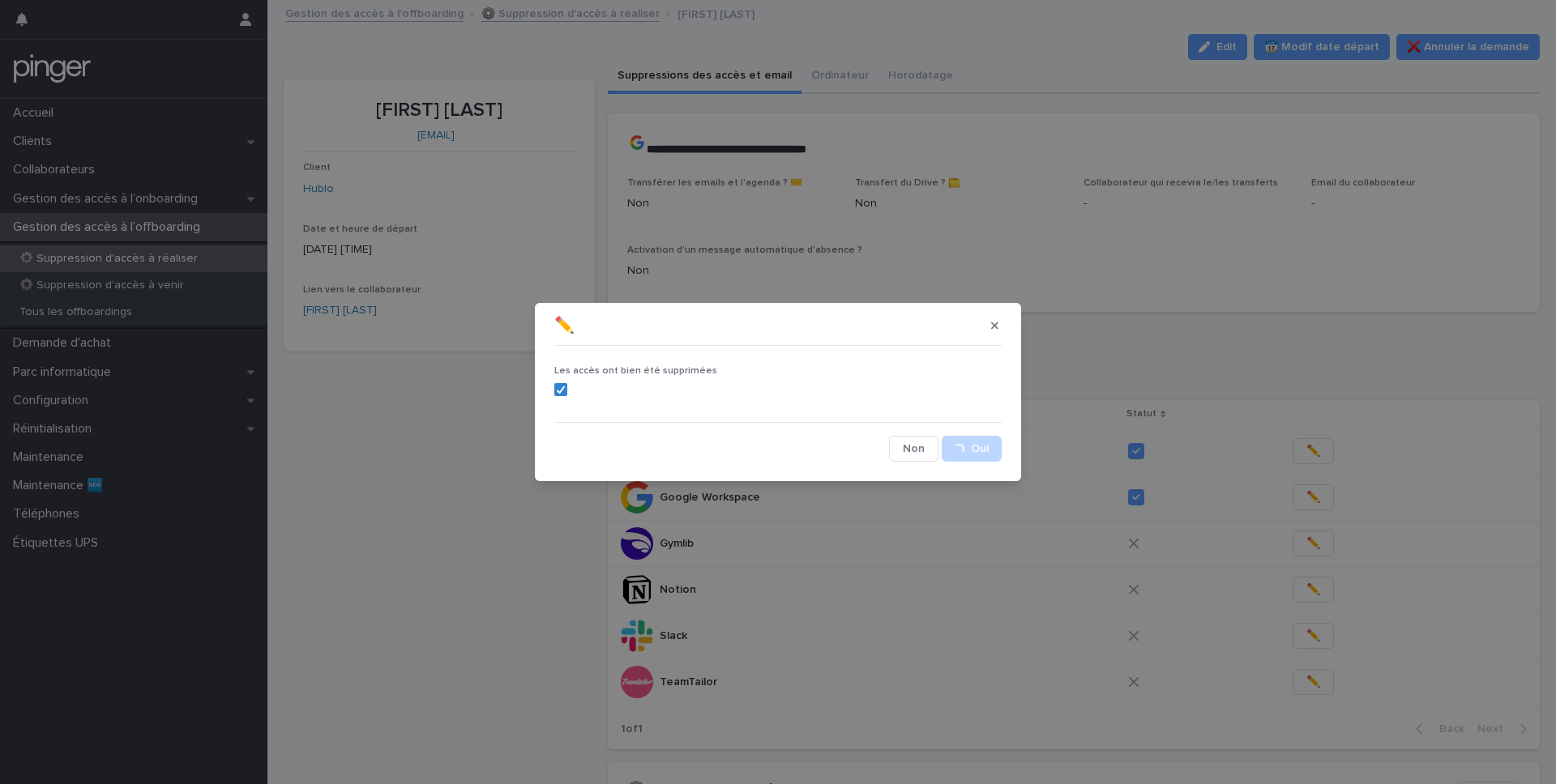 click on "✏️ Les accès ont bien été supprimées Cancel Loading... Save" at bounding box center [778, 392] 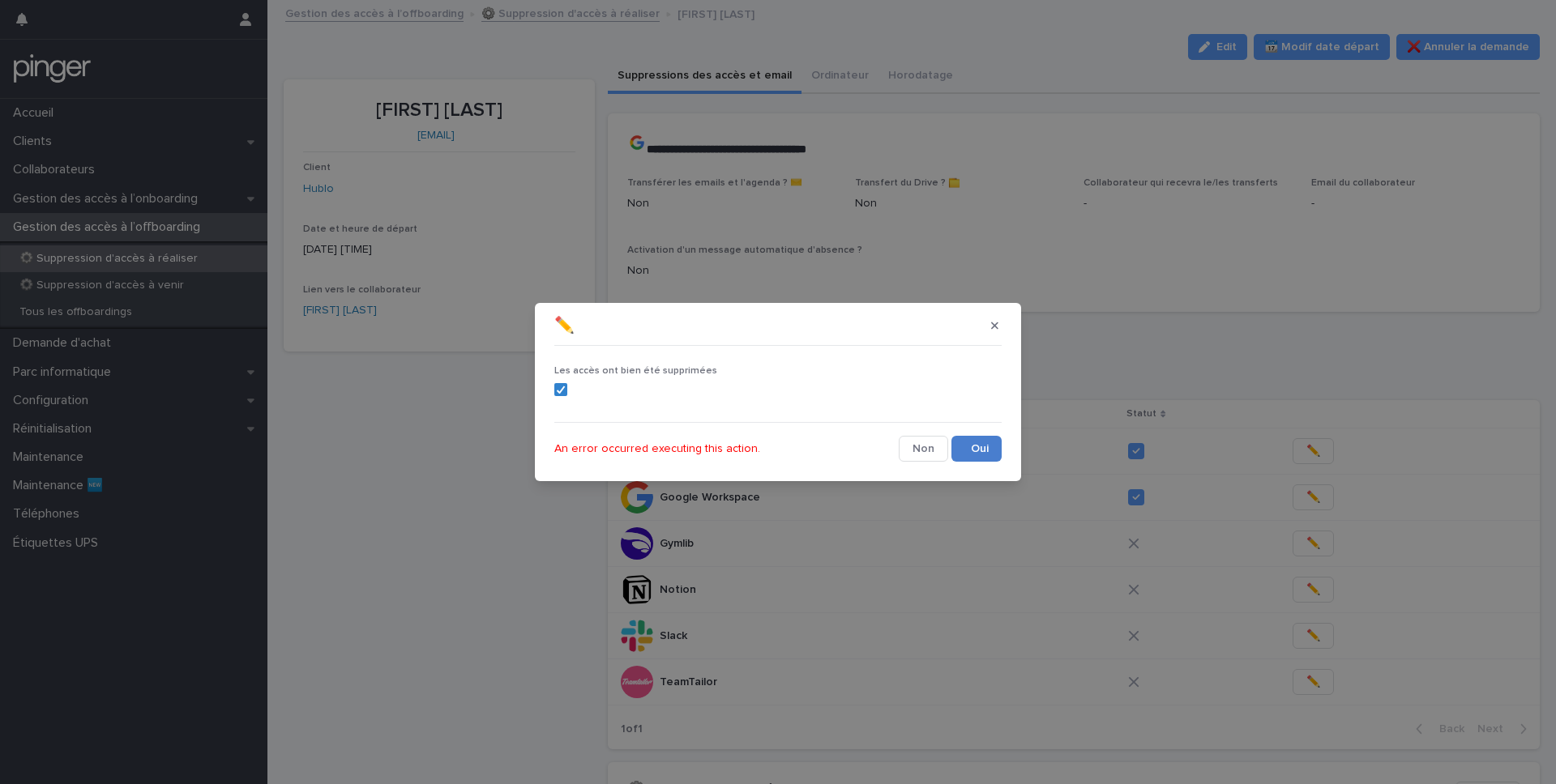 click on "Save" at bounding box center (977, 449) 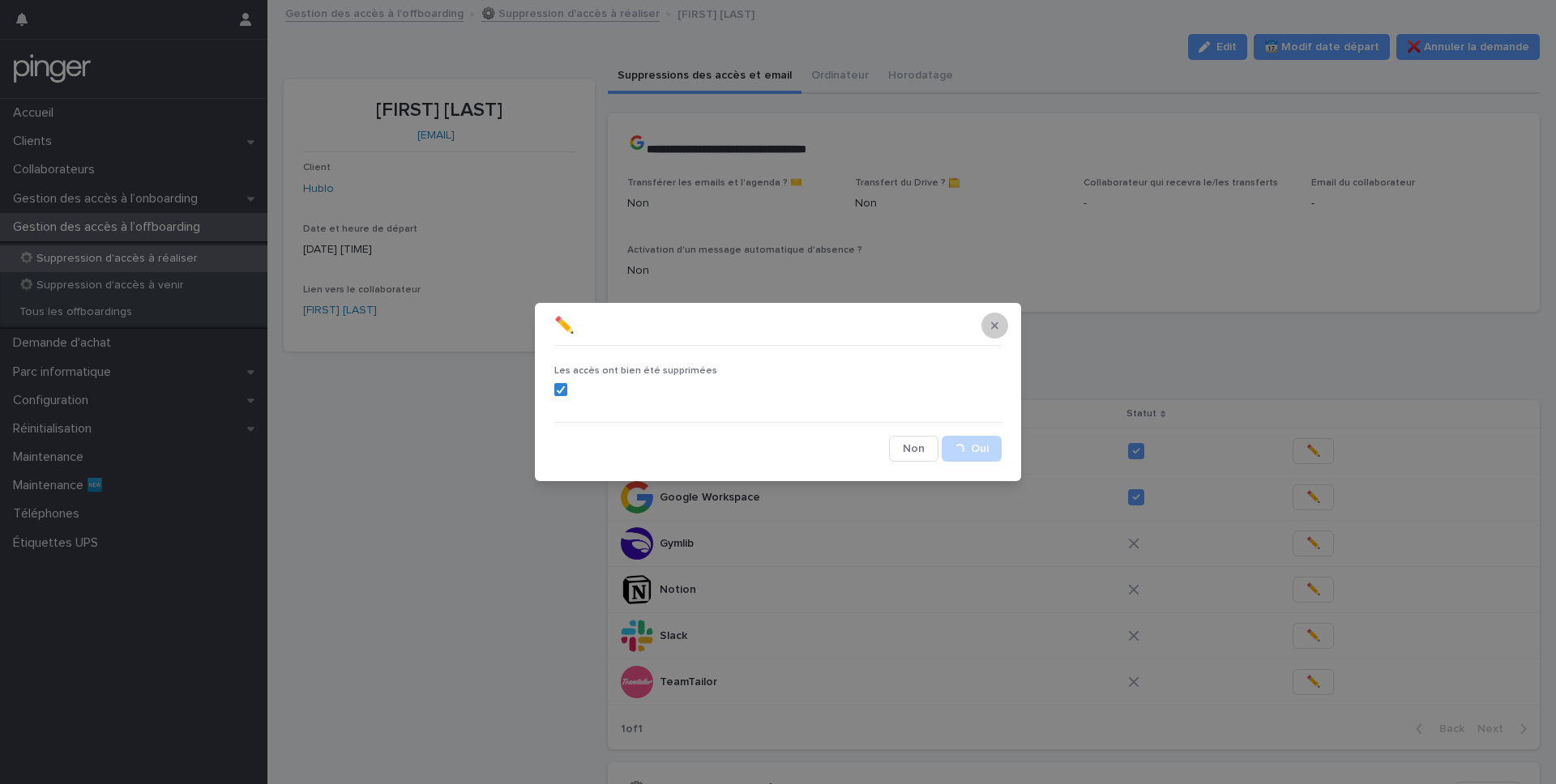 click at bounding box center [994, 326] 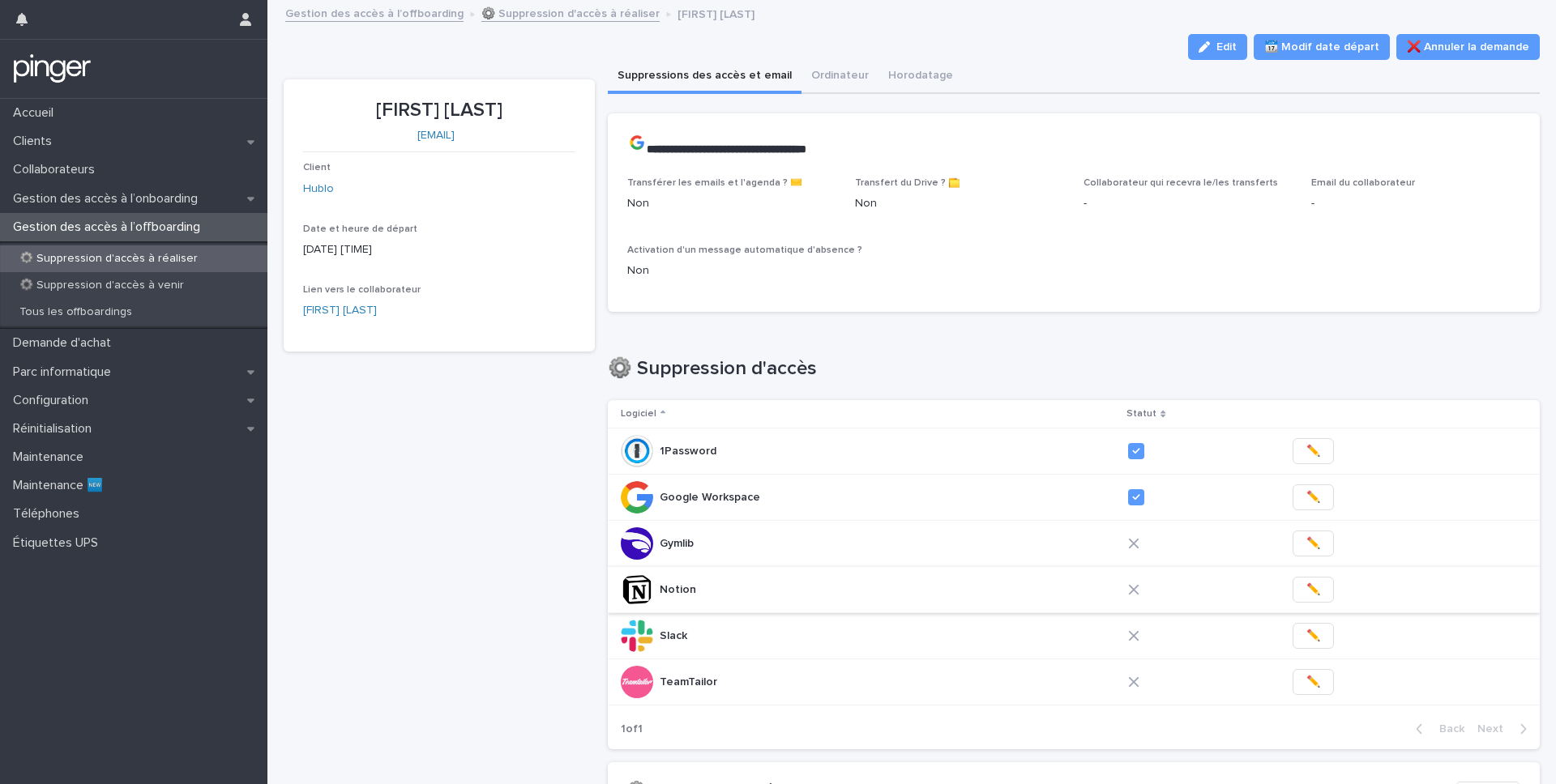 click on "✏️" at bounding box center (1313, 590) 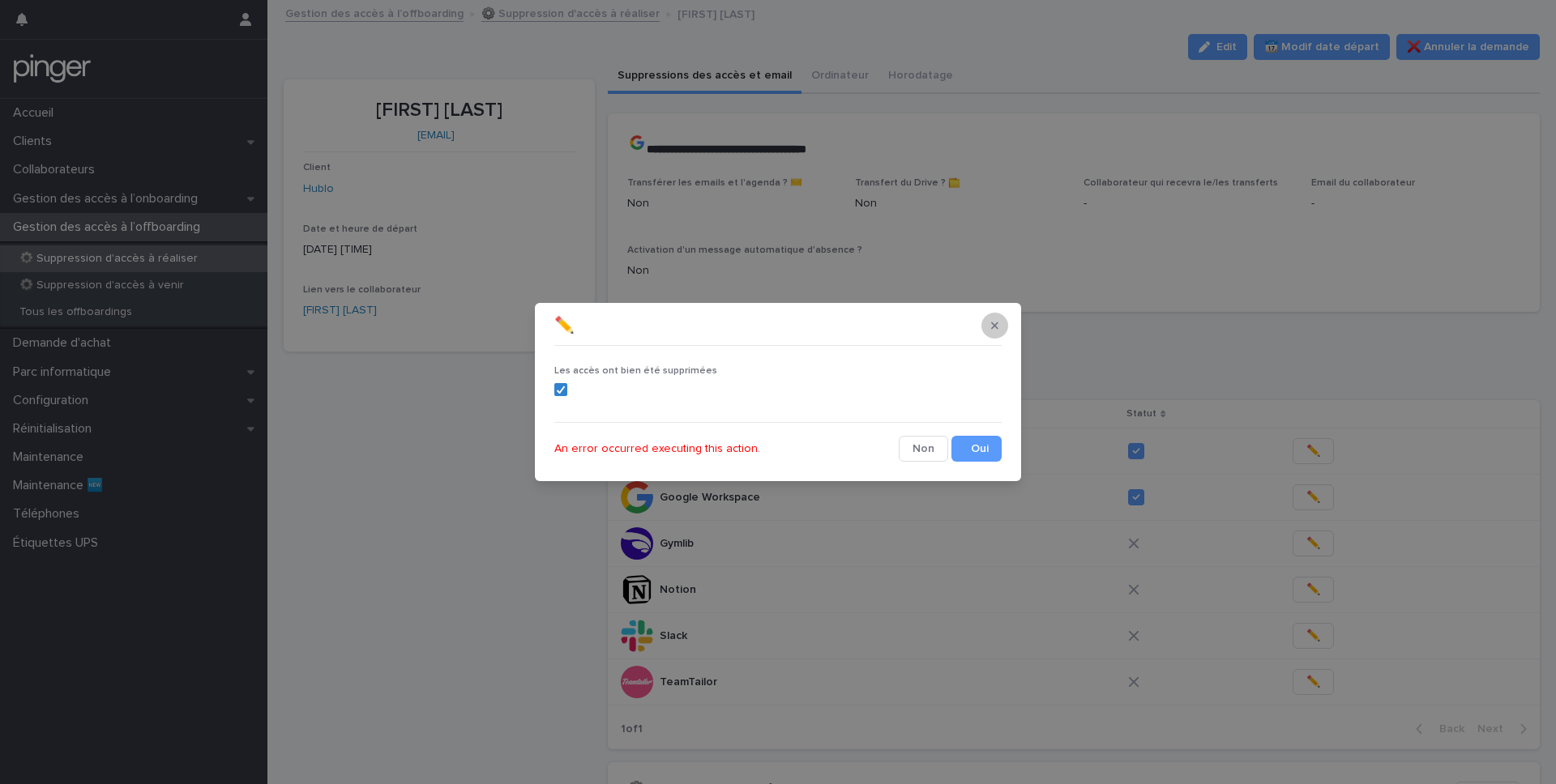 click at bounding box center (994, 326) 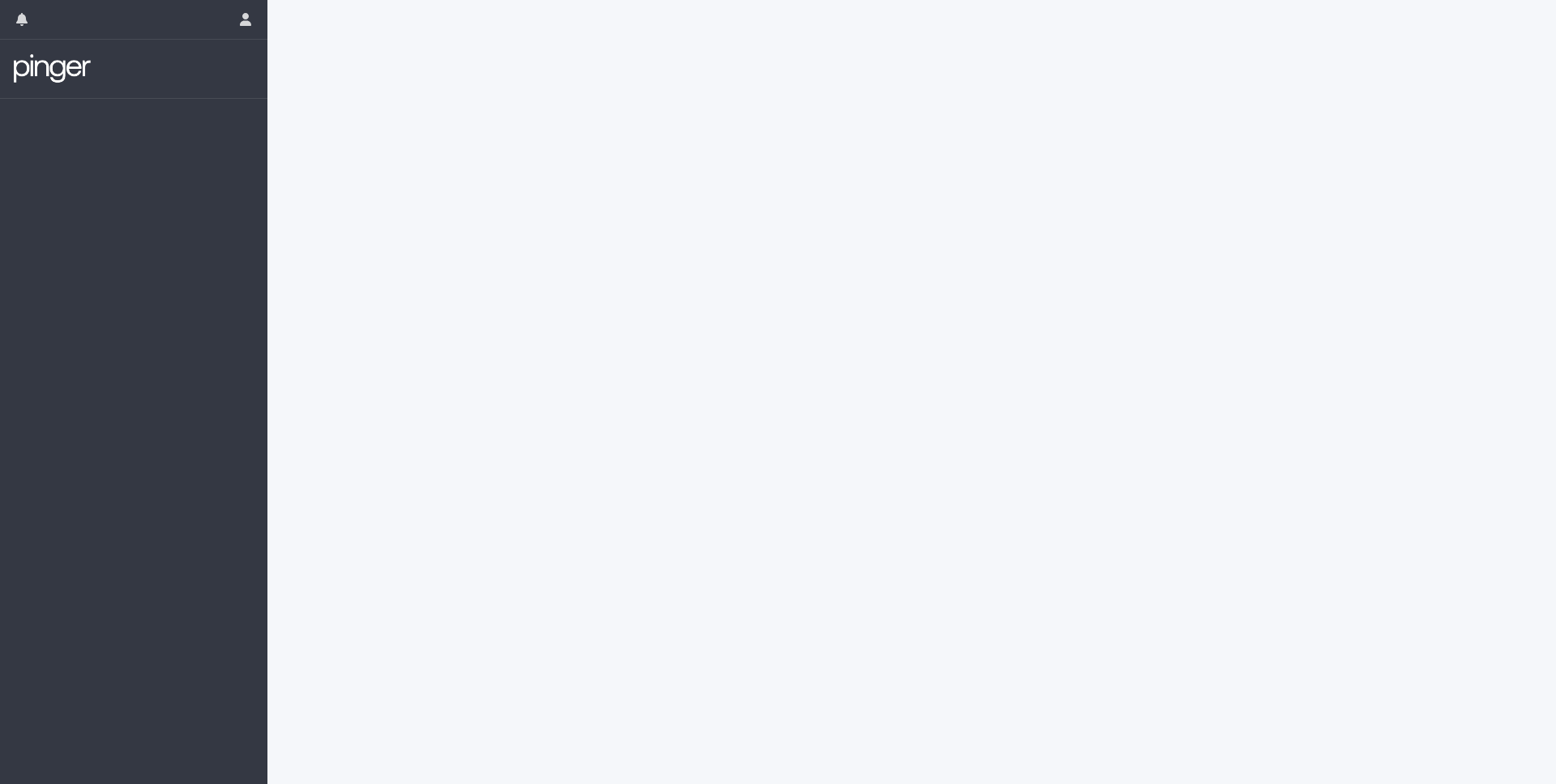 scroll, scrollTop: 0, scrollLeft: 0, axis: both 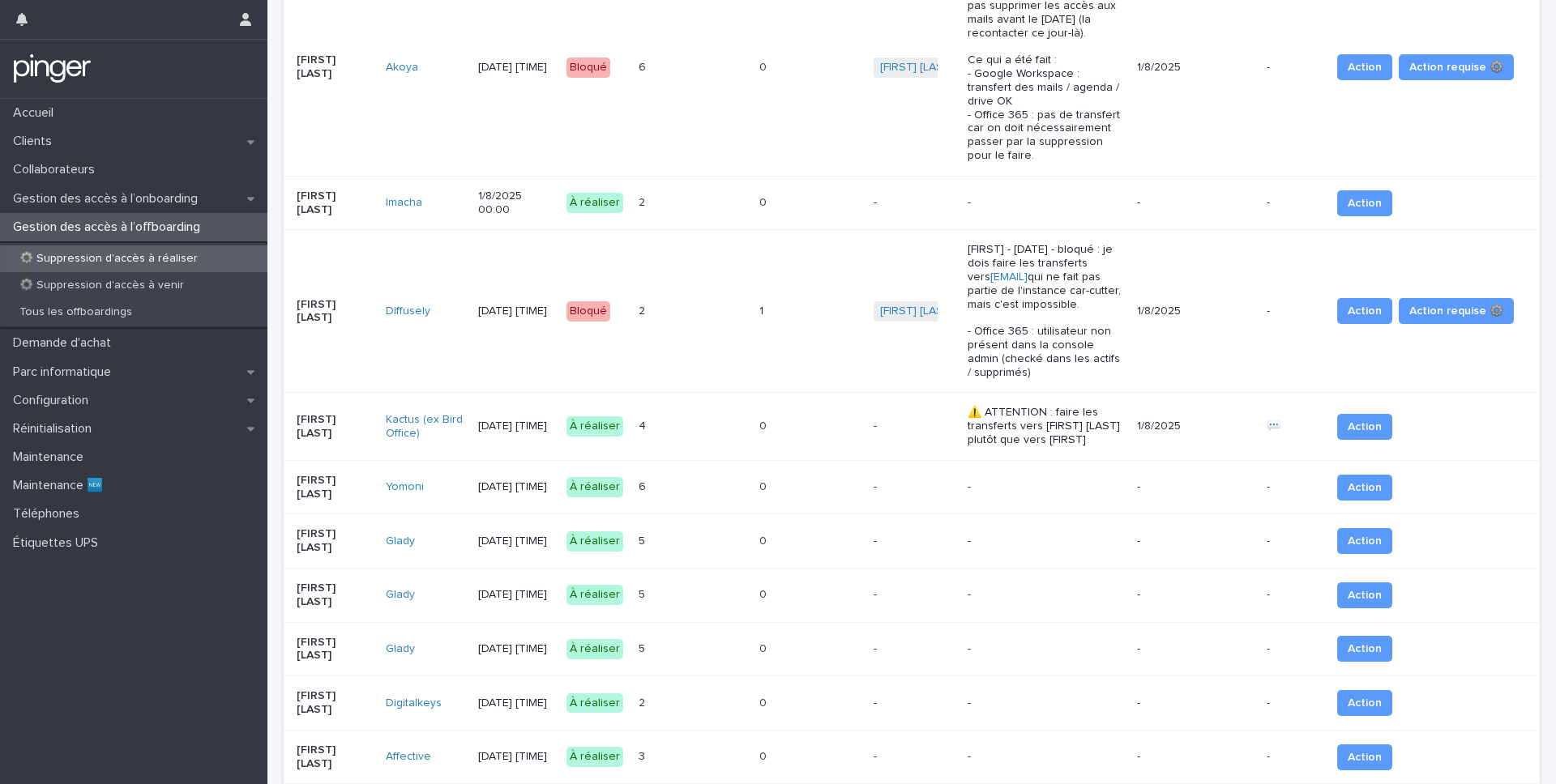 click on "Glady" at bounding box center (425, 594) 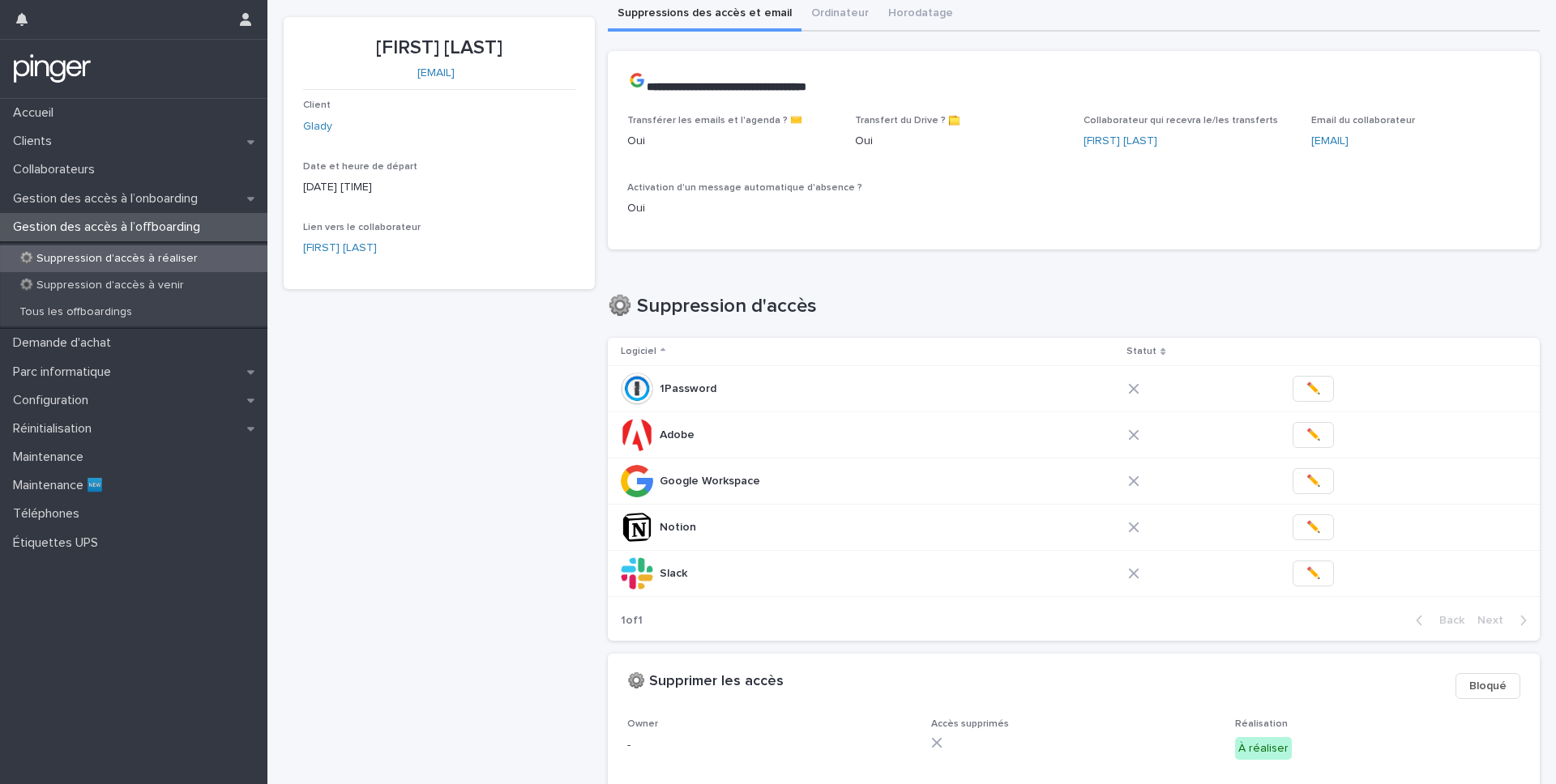 scroll, scrollTop: 70, scrollLeft: 0, axis: vertical 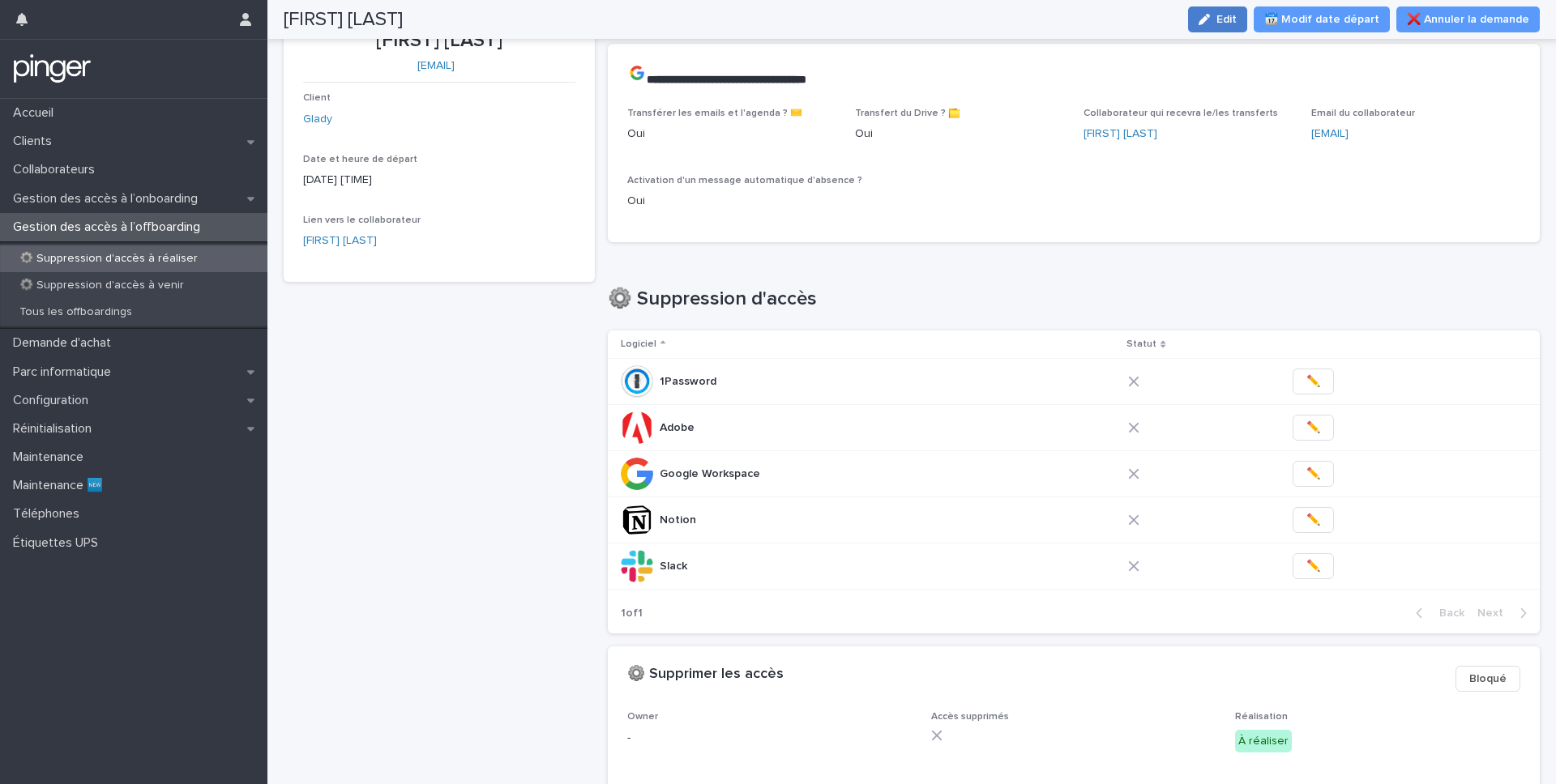 click on "Edit" at bounding box center [1217, 19] 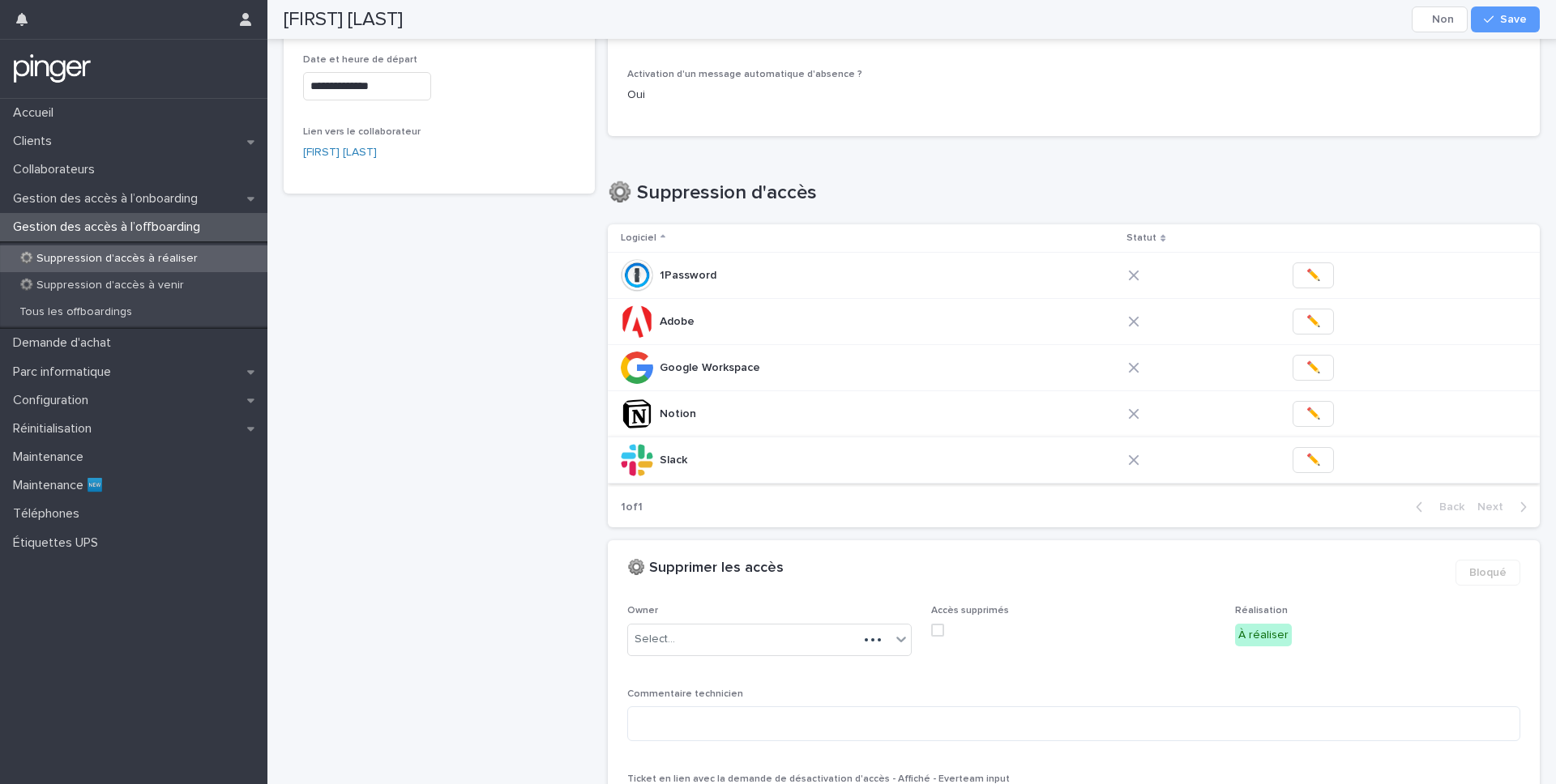 scroll, scrollTop: 177, scrollLeft: 0, axis: vertical 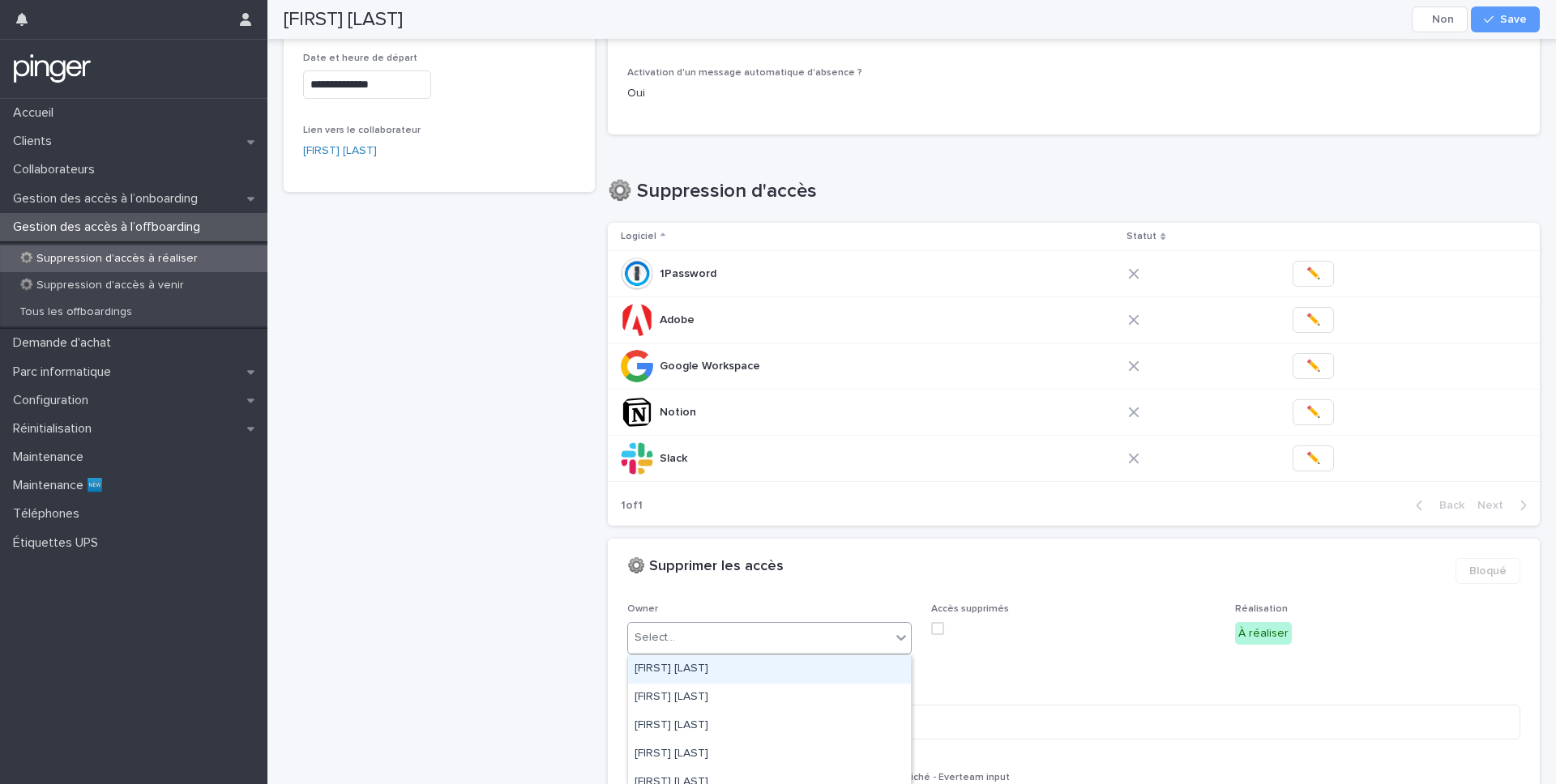 click on "Select..." at bounding box center [759, 637] 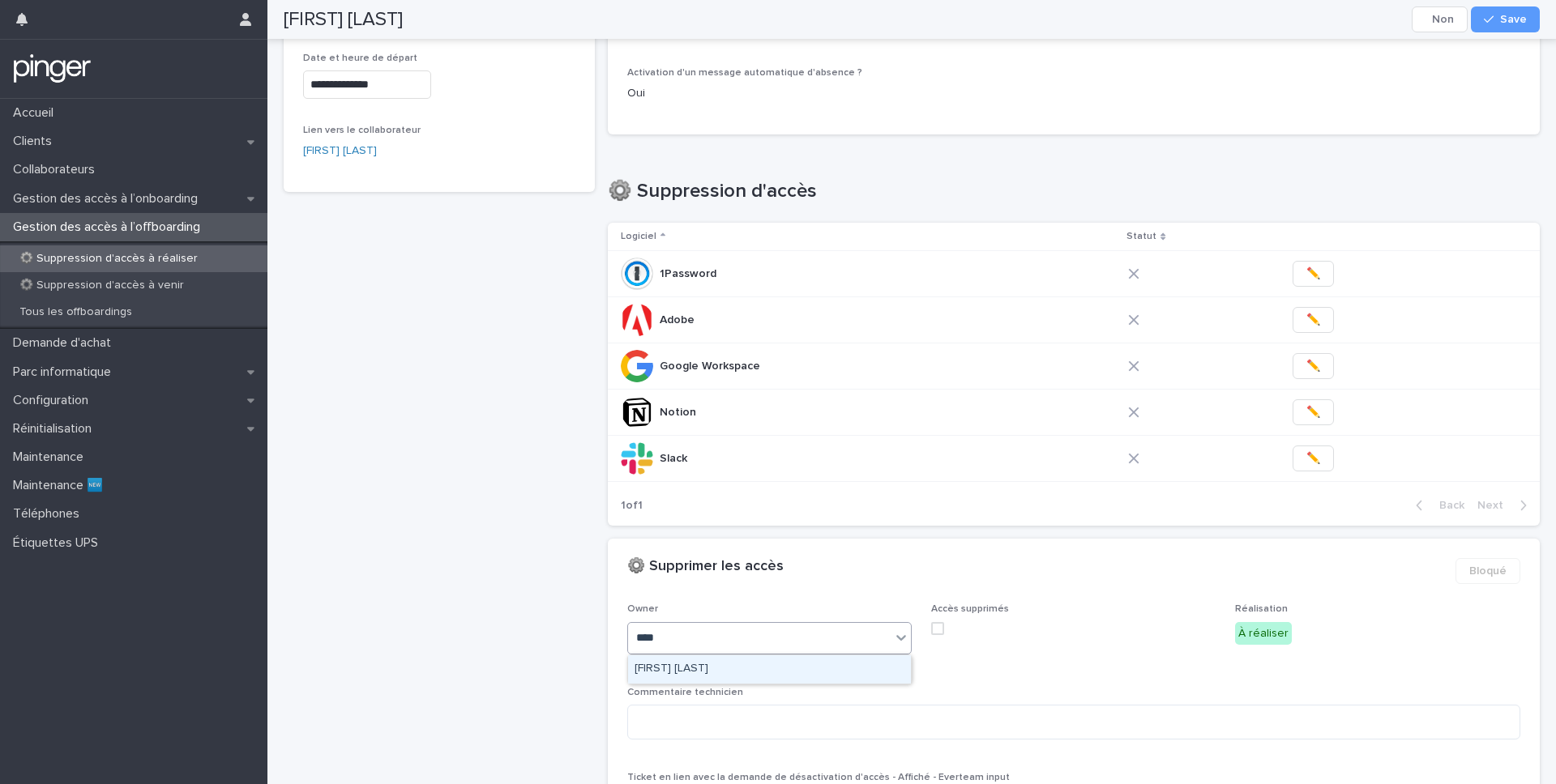 type on "*****" 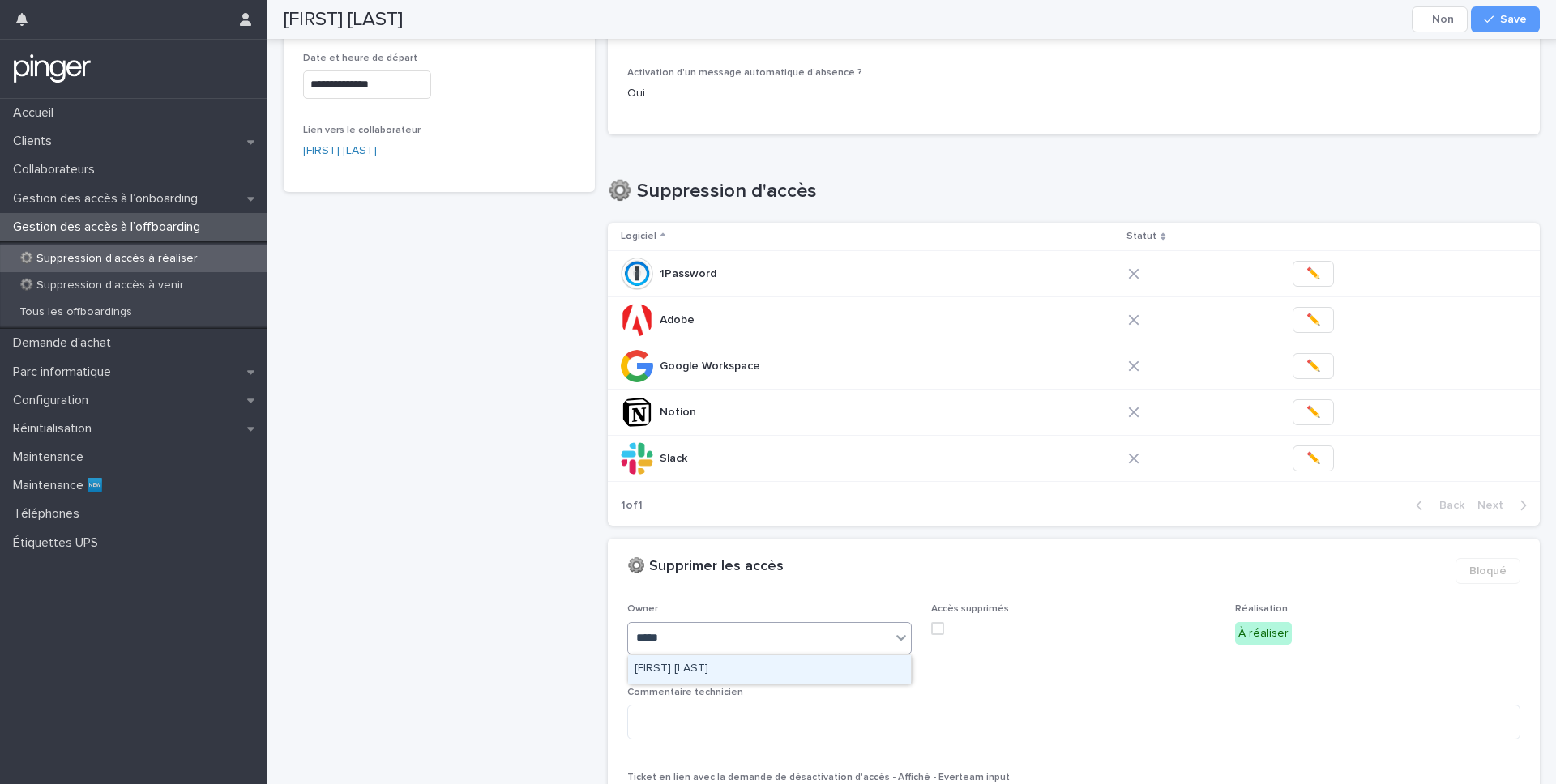 click on "[FIRST] [LAST]" at bounding box center (769, 669) 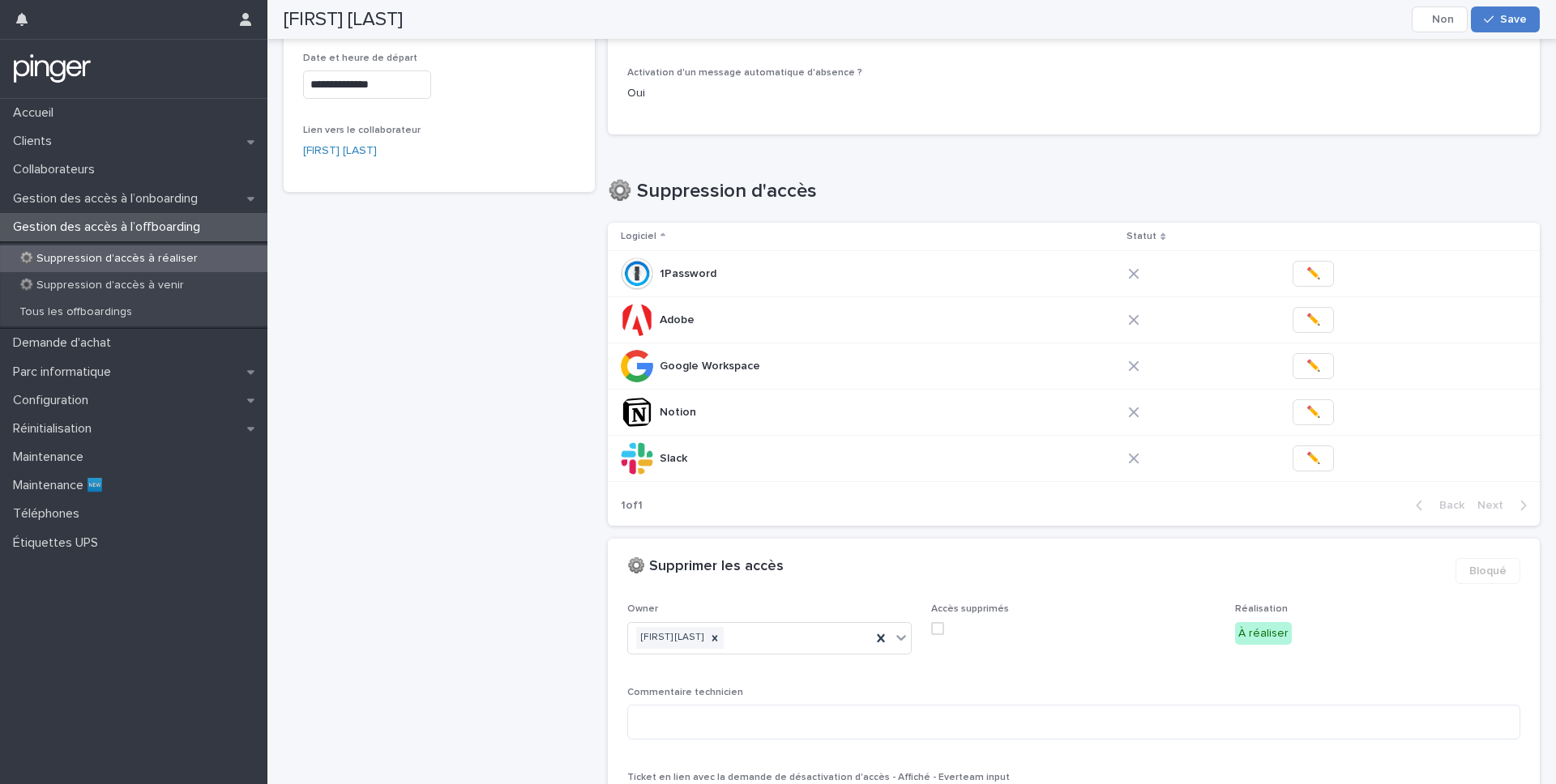 click on "Save" at bounding box center [1513, 19] 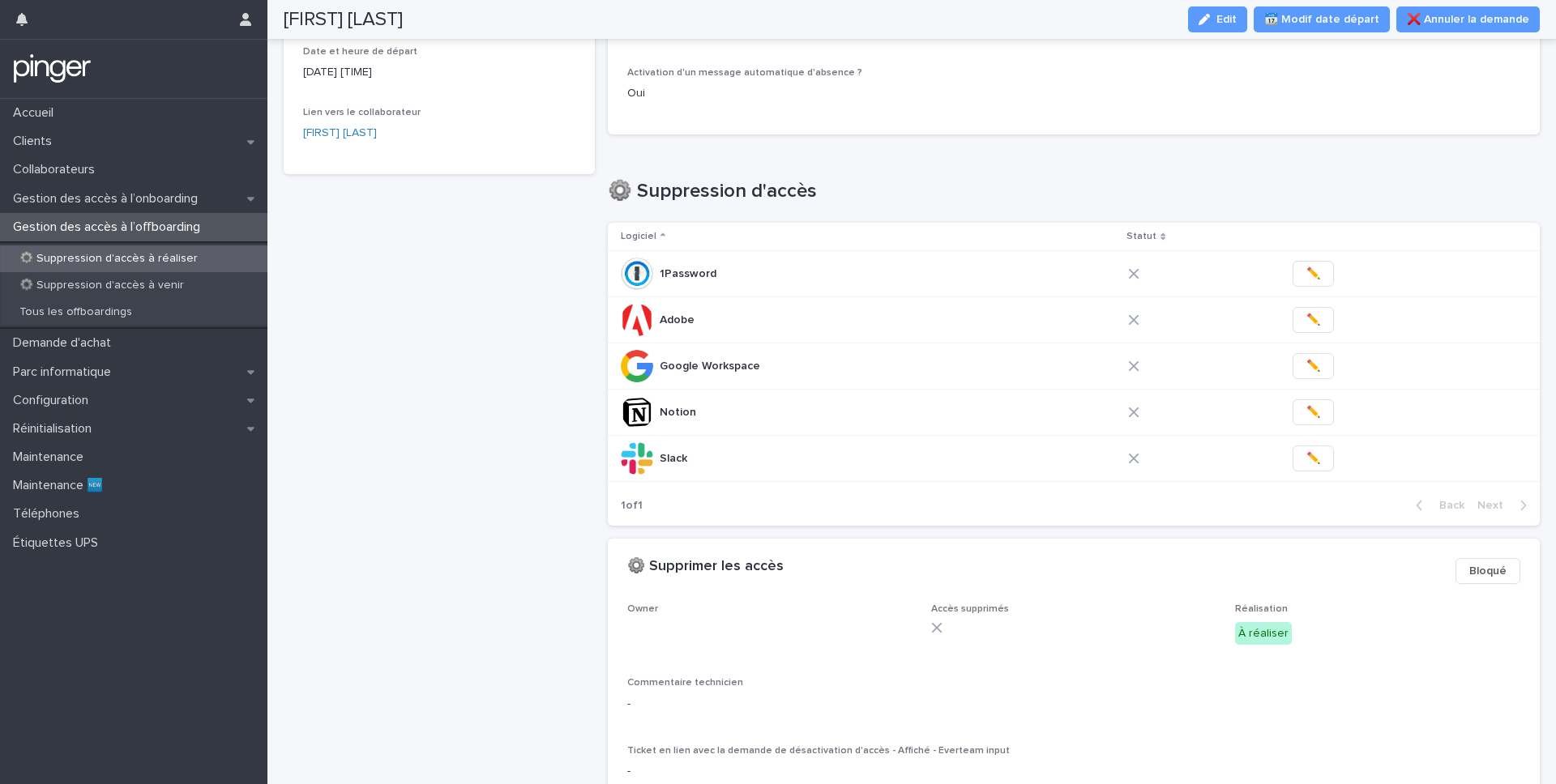 scroll, scrollTop: 156, scrollLeft: 0, axis: vertical 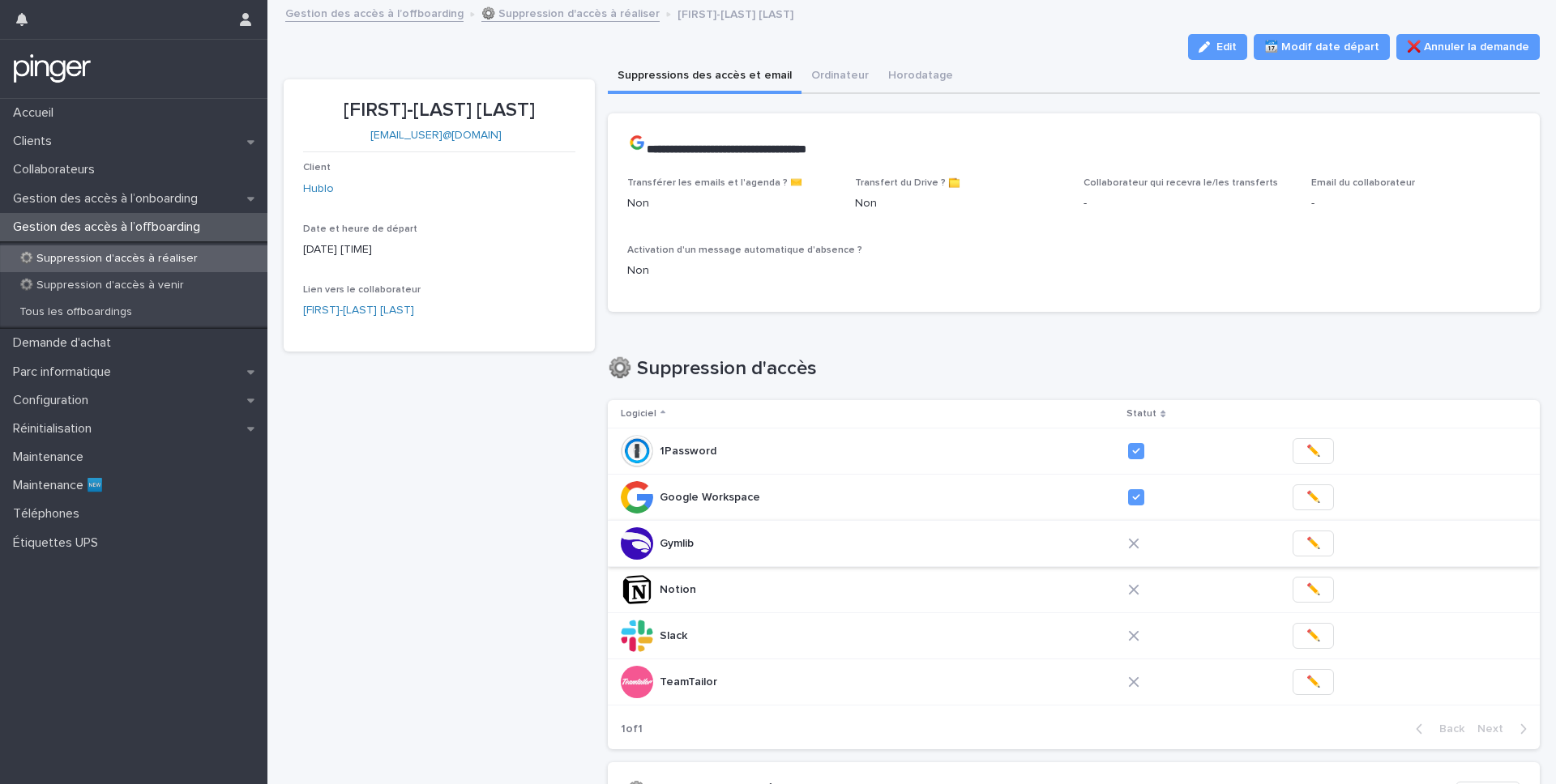 click on "✏️" at bounding box center (1313, 543) 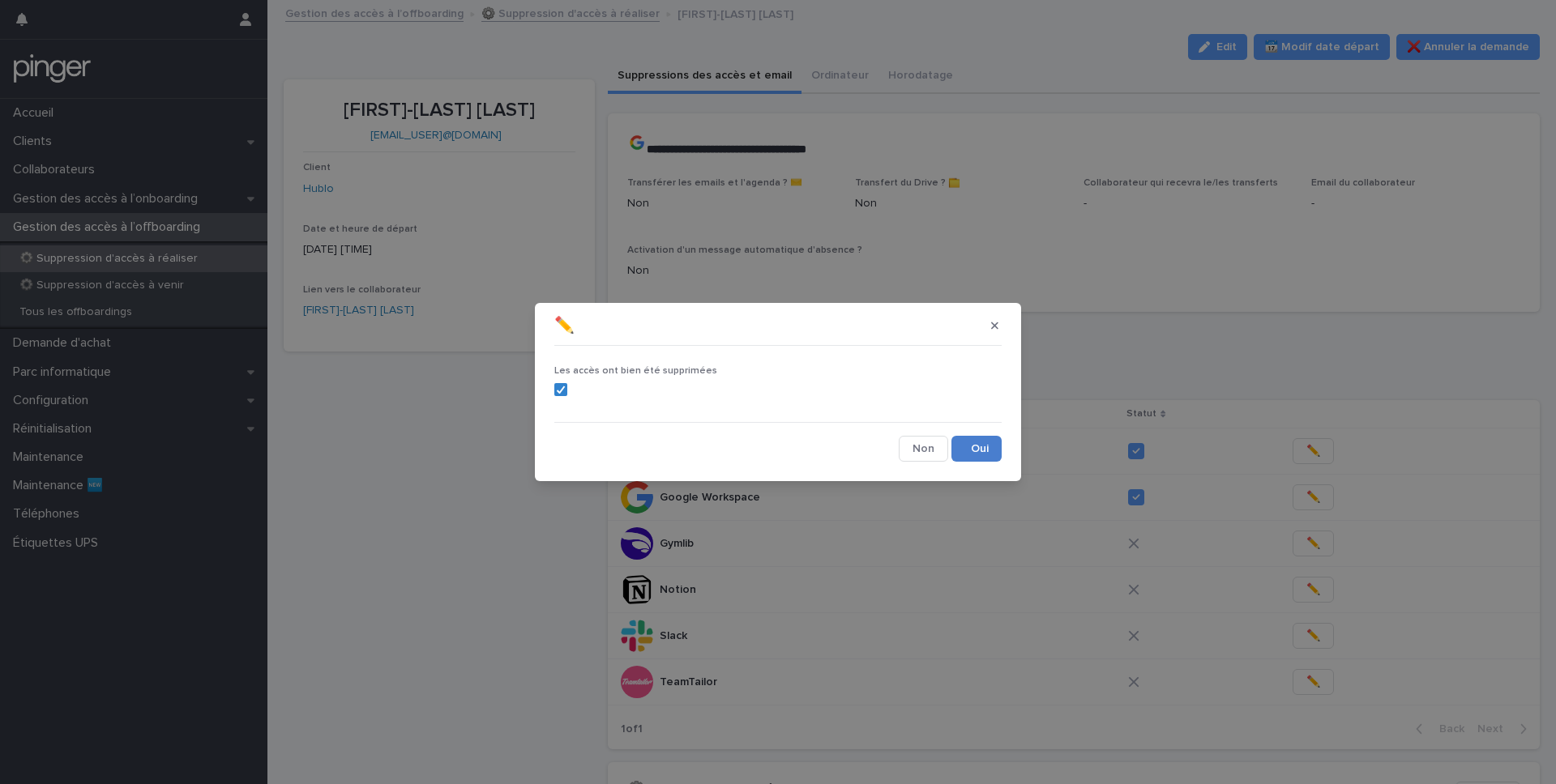 click on "Save" at bounding box center (977, 449) 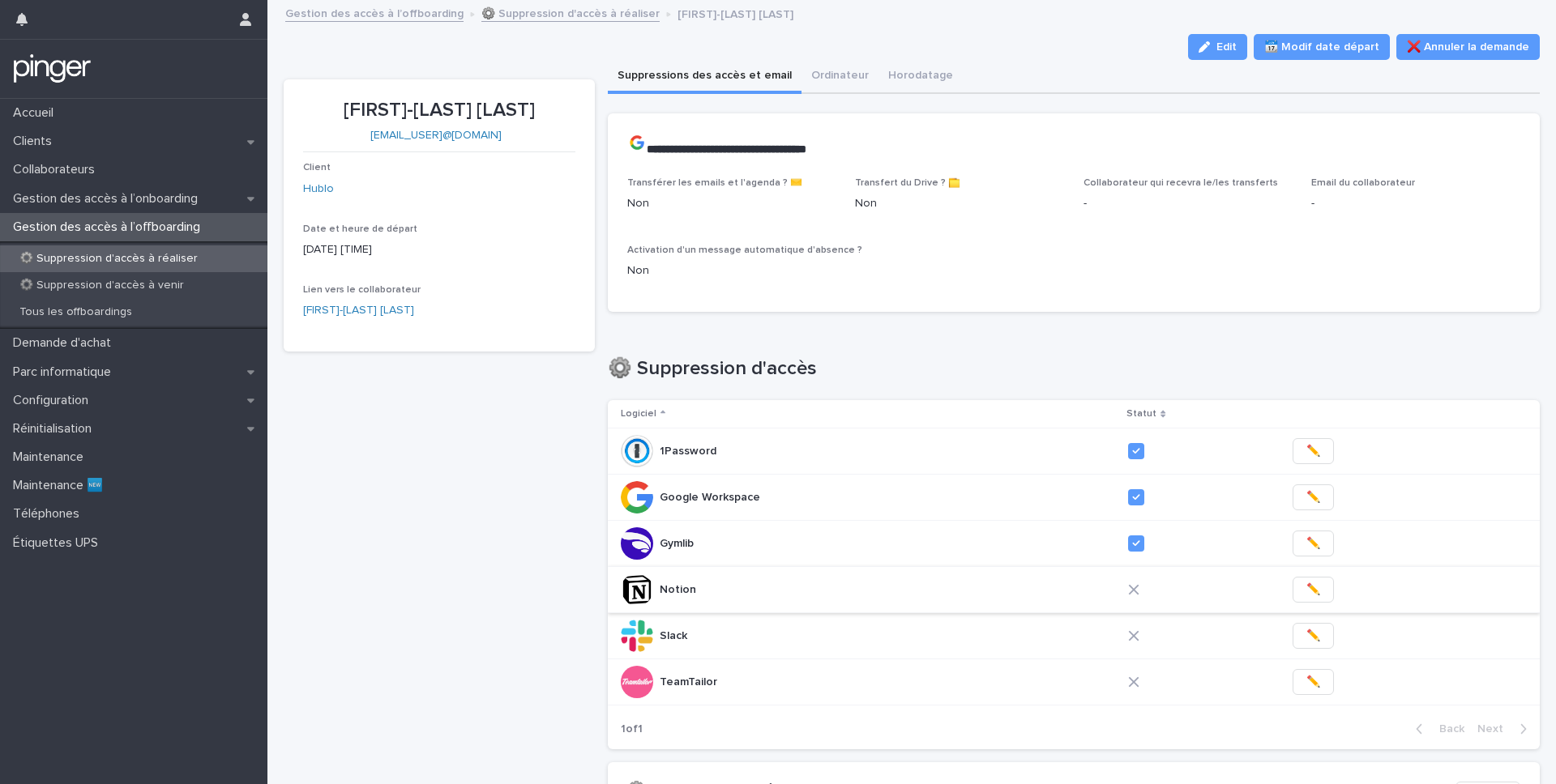 click on "✏️" at bounding box center [1313, 590] 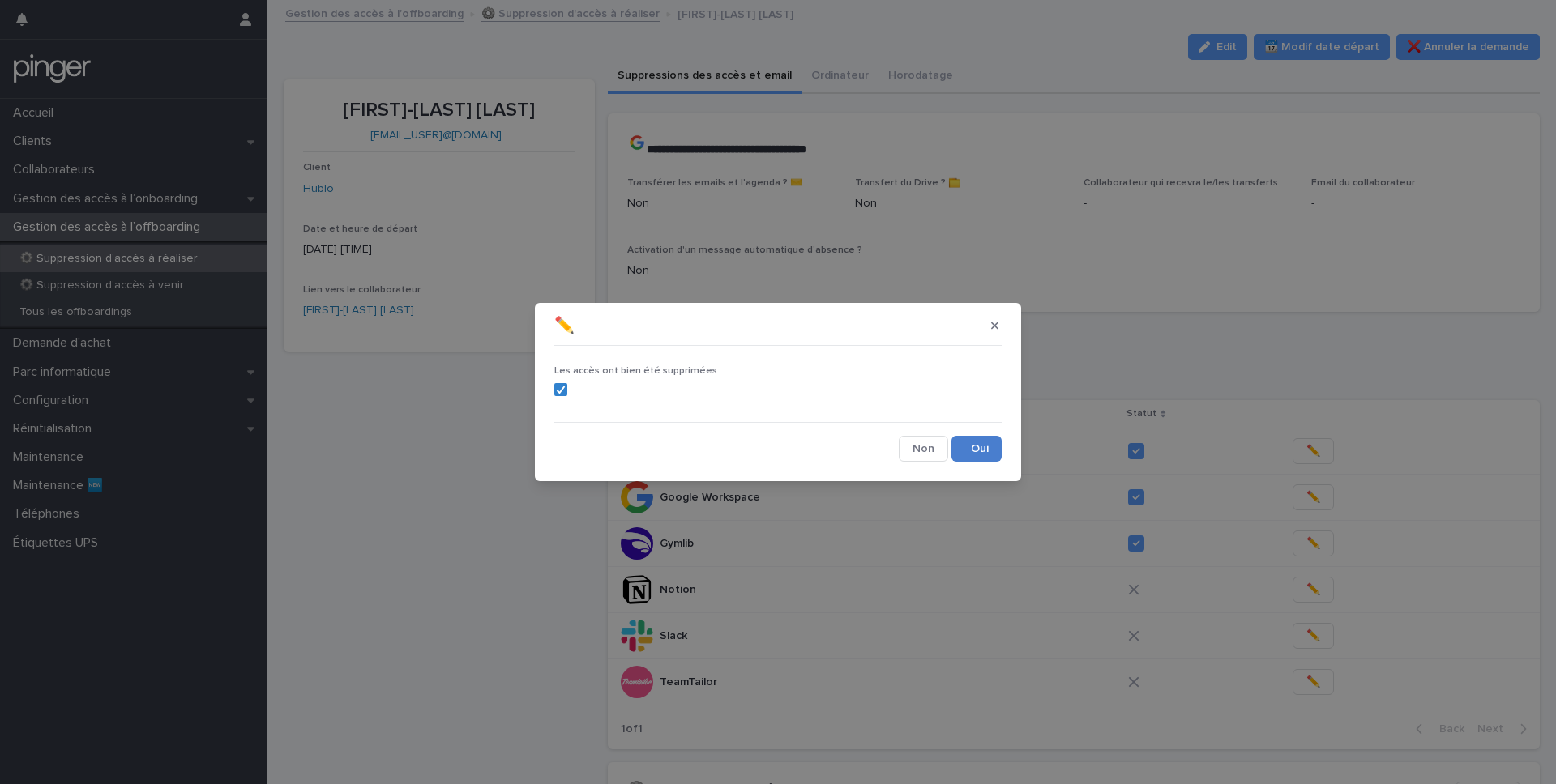 click on "Save" at bounding box center (977, 449) 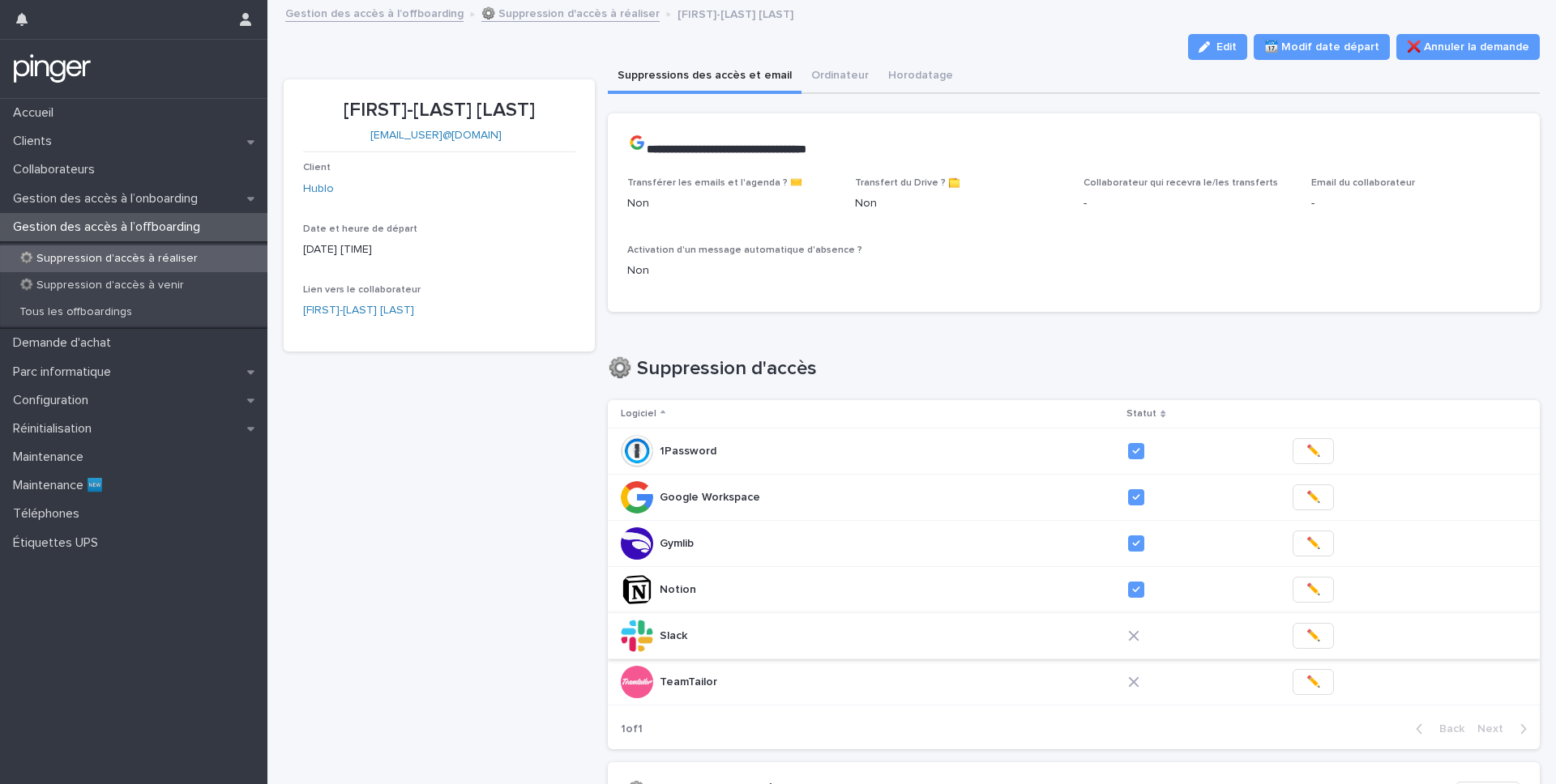 click on "✏️" at bounding box center (1313, 636) 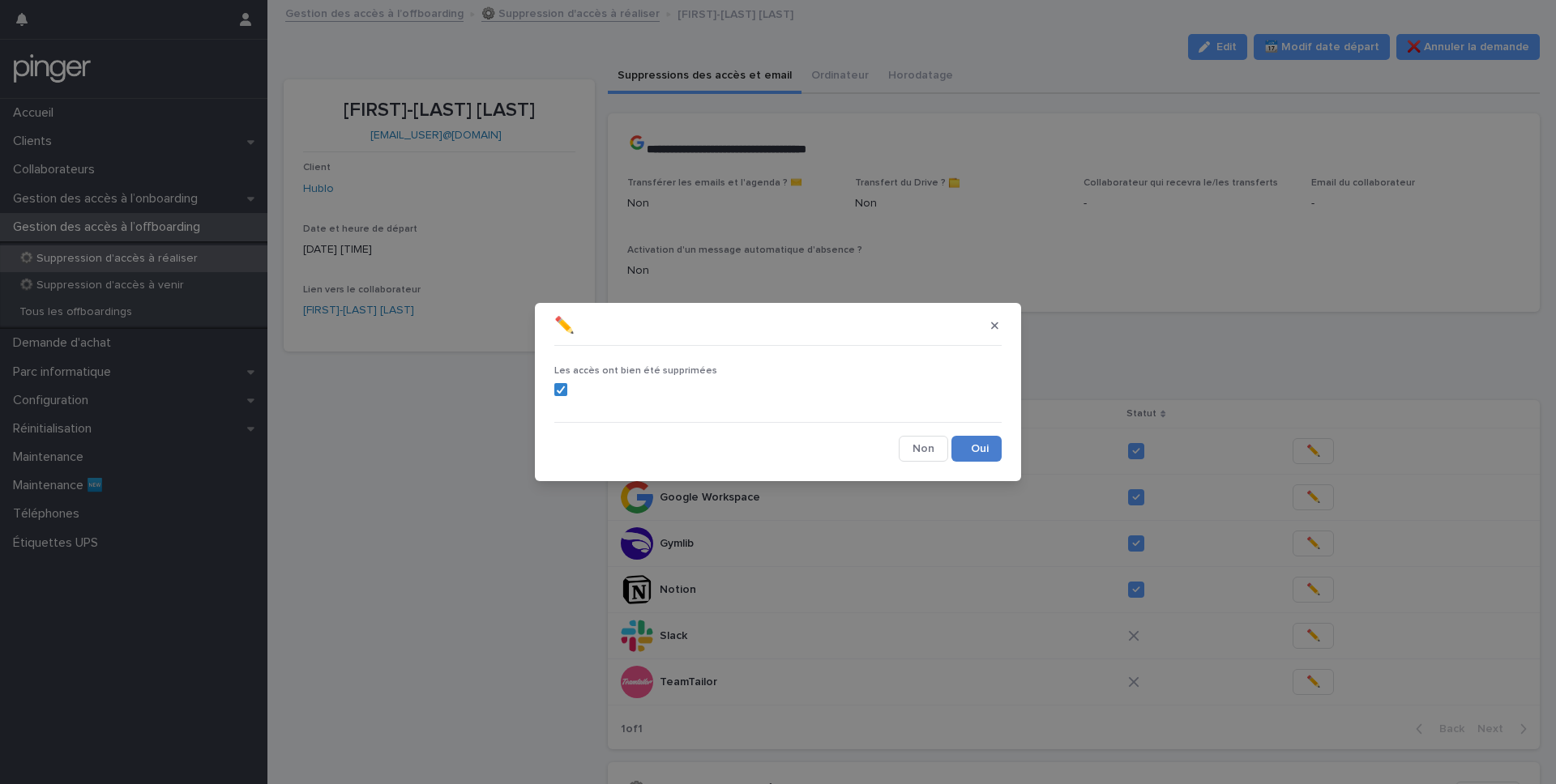 click on "Save" at bounding box center (977, 449) 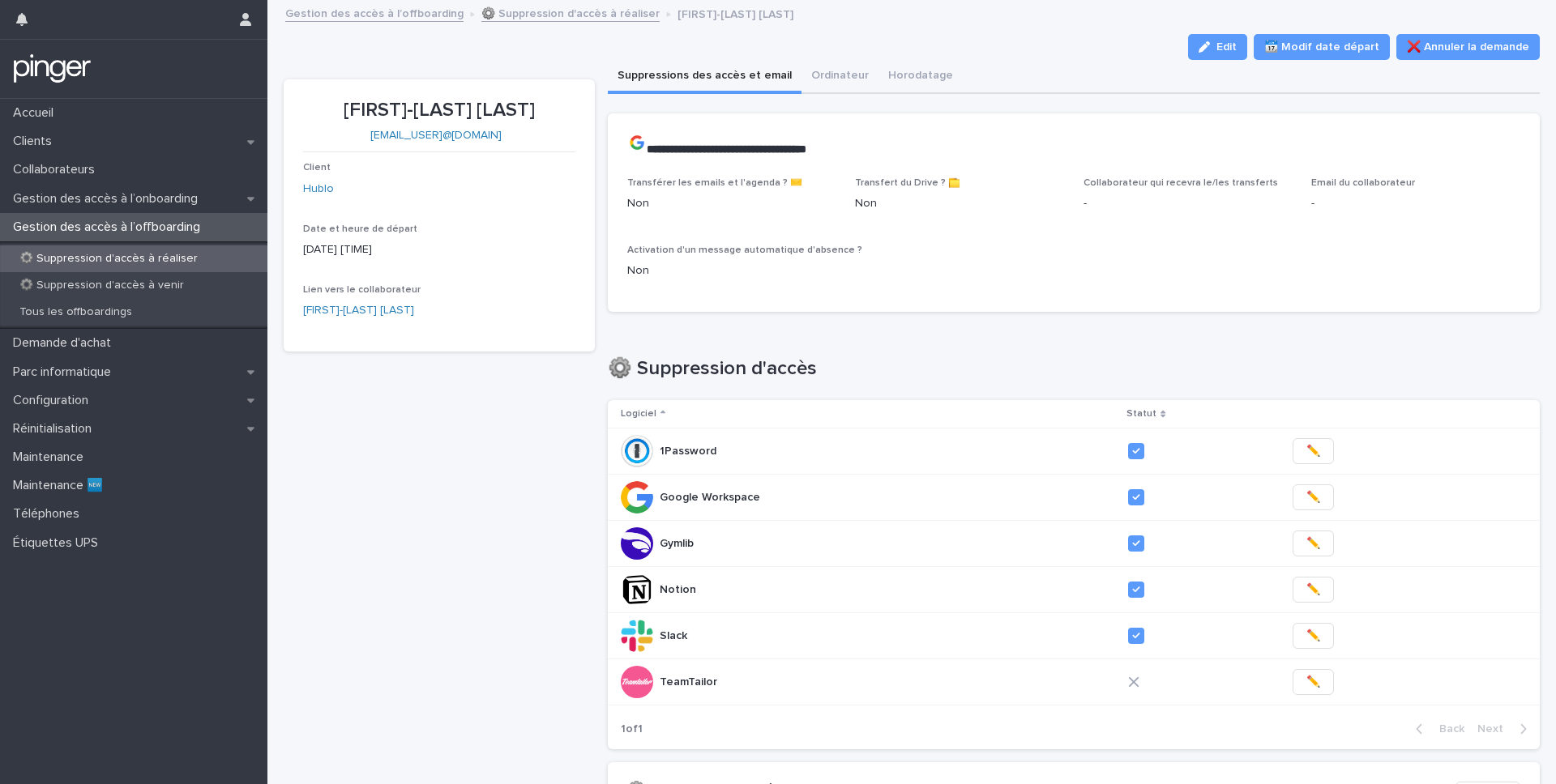 click on "✏️" at bounding box center (1313, 682) 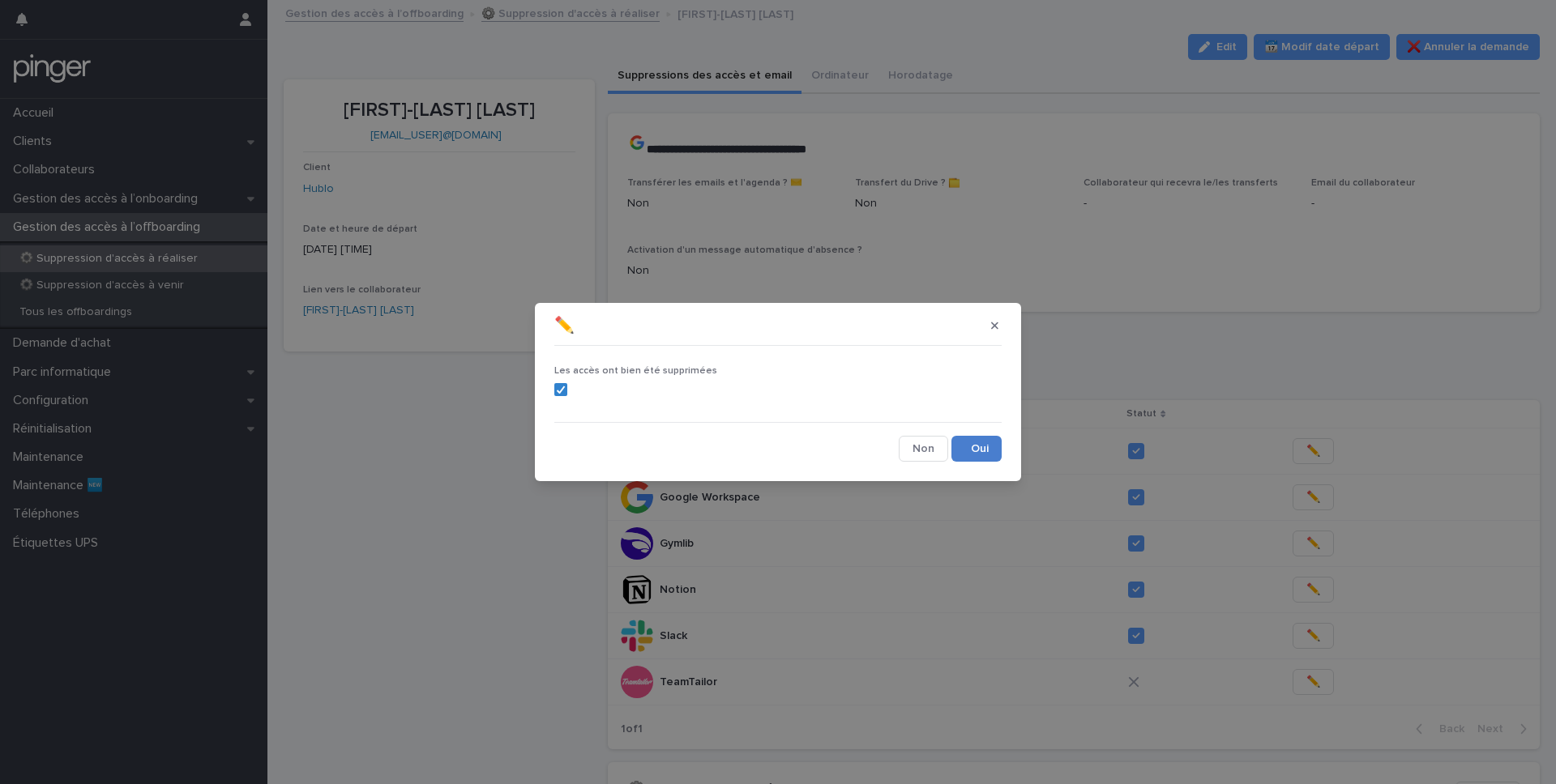 click on "Save" at bounding box center [977, 449] 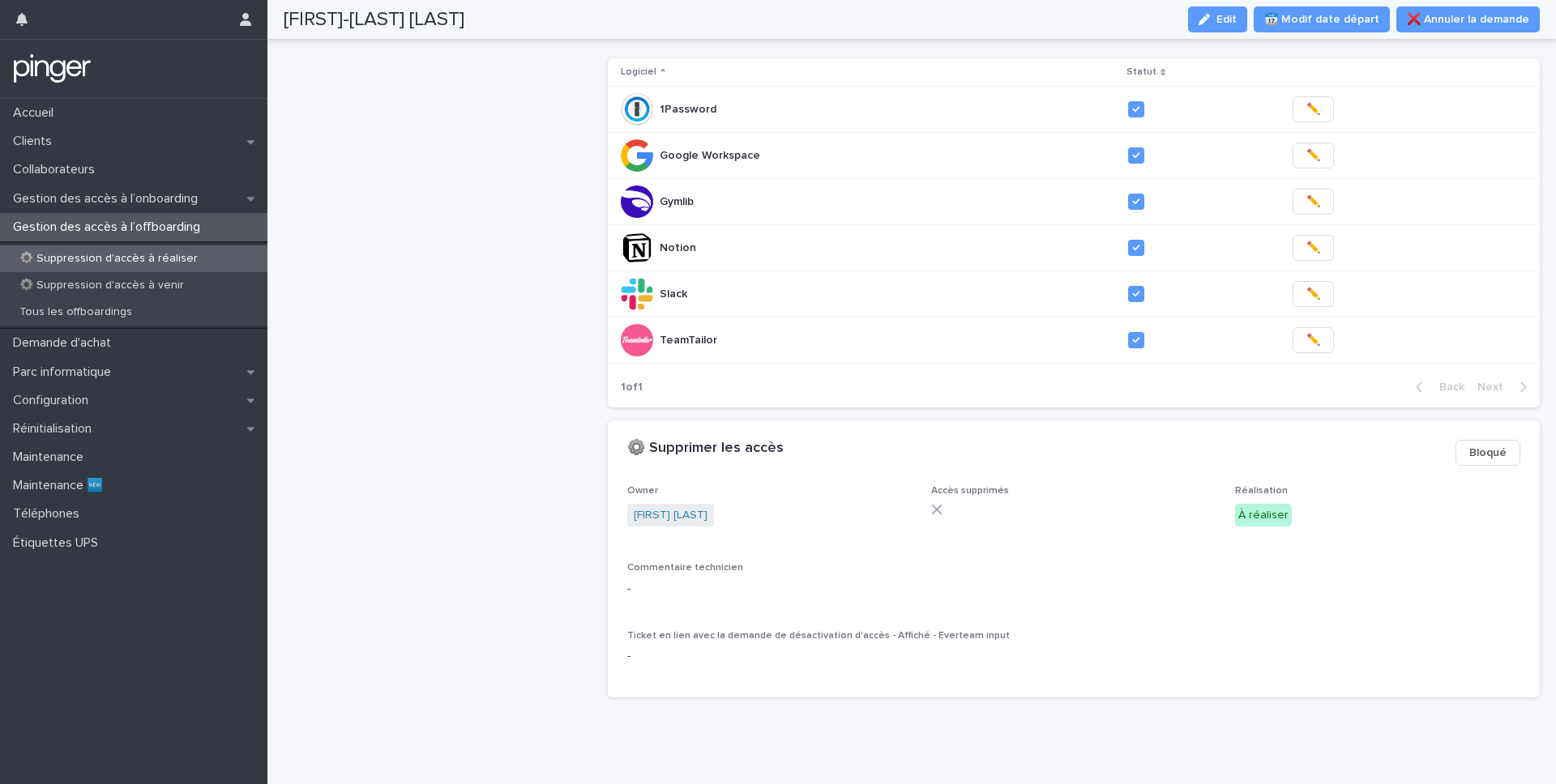 scroll, scrollTop: 349, scrollLeft: 0, axis: vertical 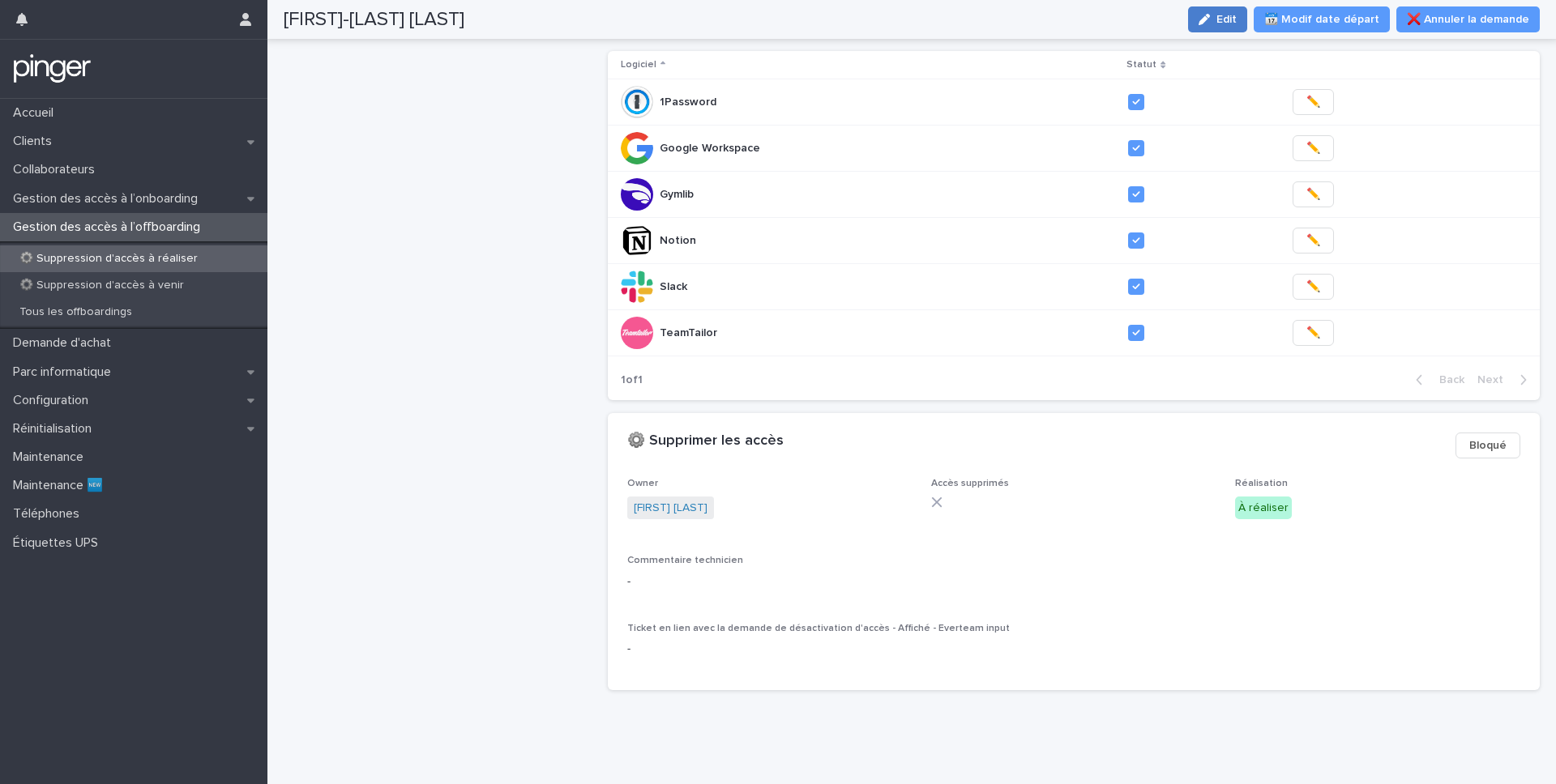 click on "Edit" at bounding box center (1226, 19) 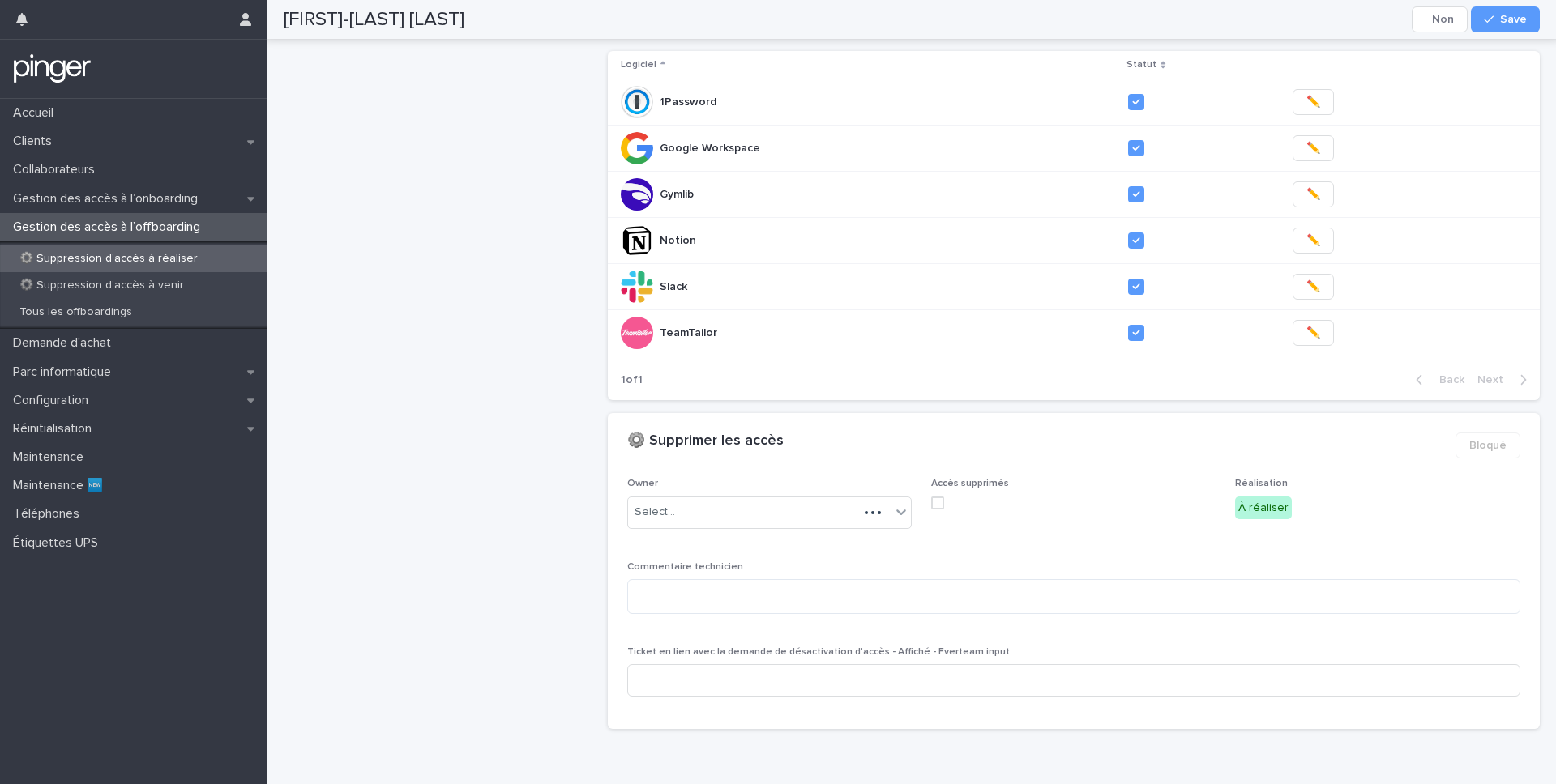 scroll, scrollTop: 369, scrollLeft: 0, axis: vertical 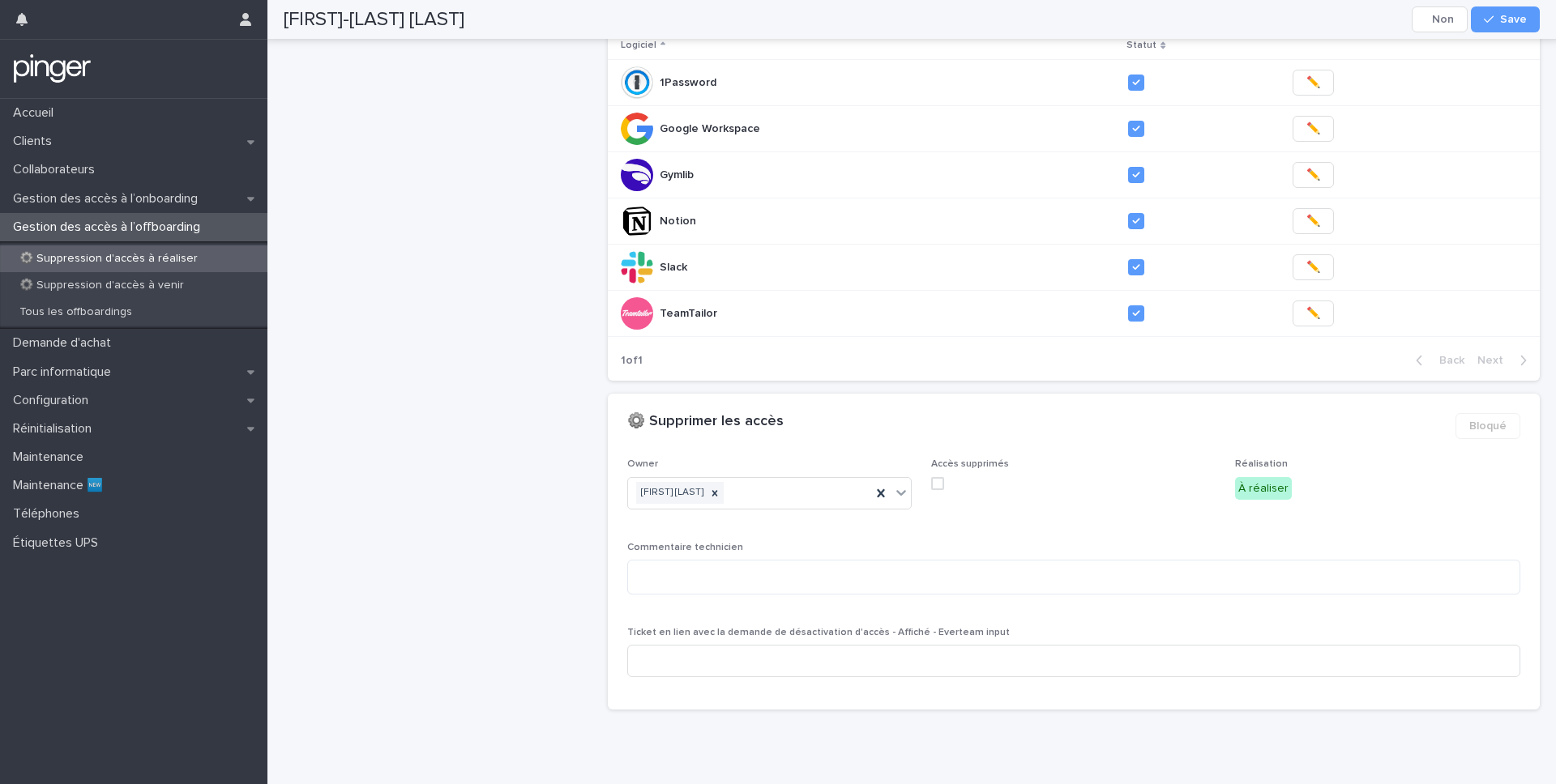 click at bounding box center [938, 484] 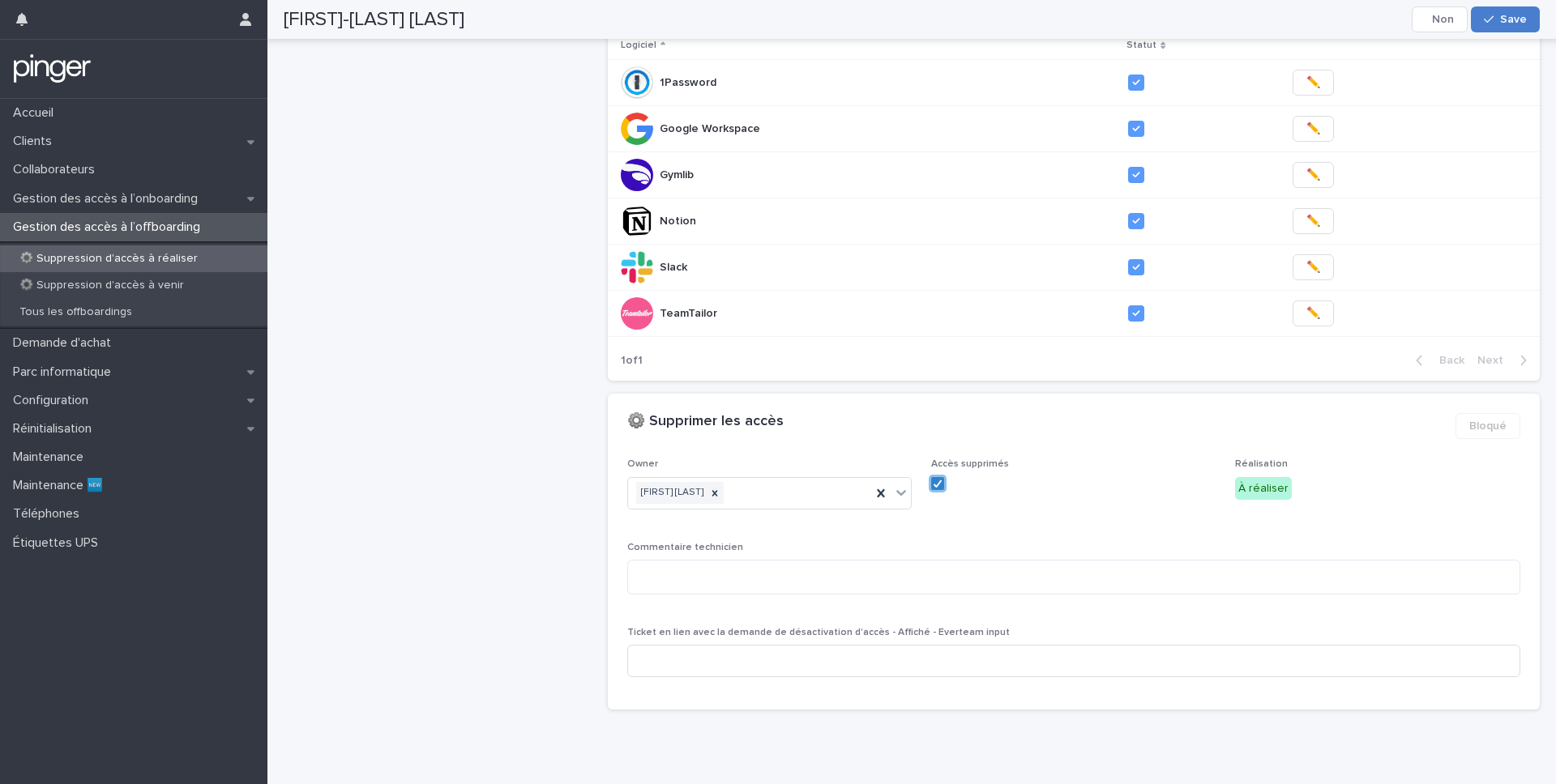 click at bounding box center [1492, 19] 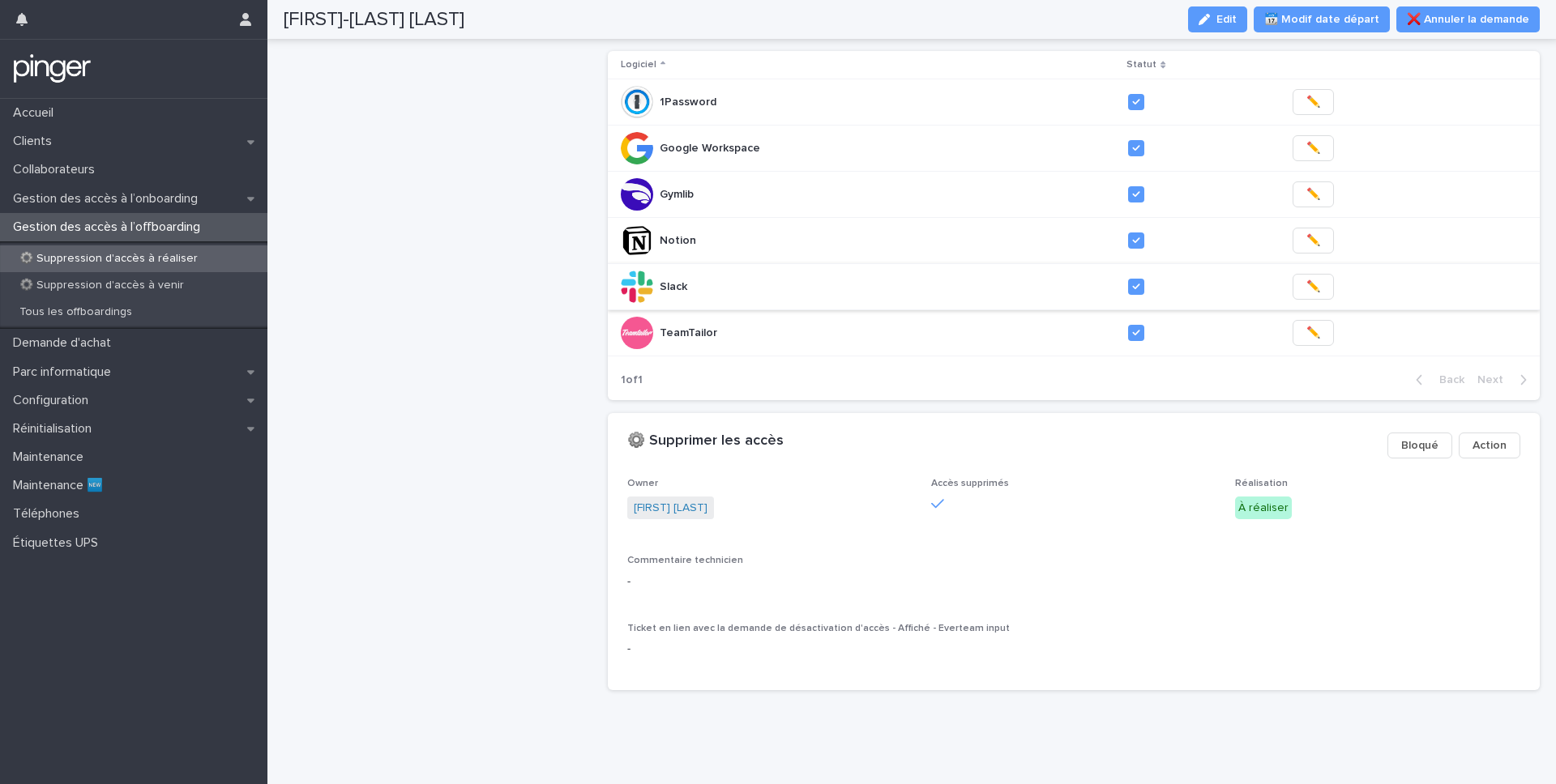 scroll, scrollTop: 0, scrollLeft: 0, axis: both 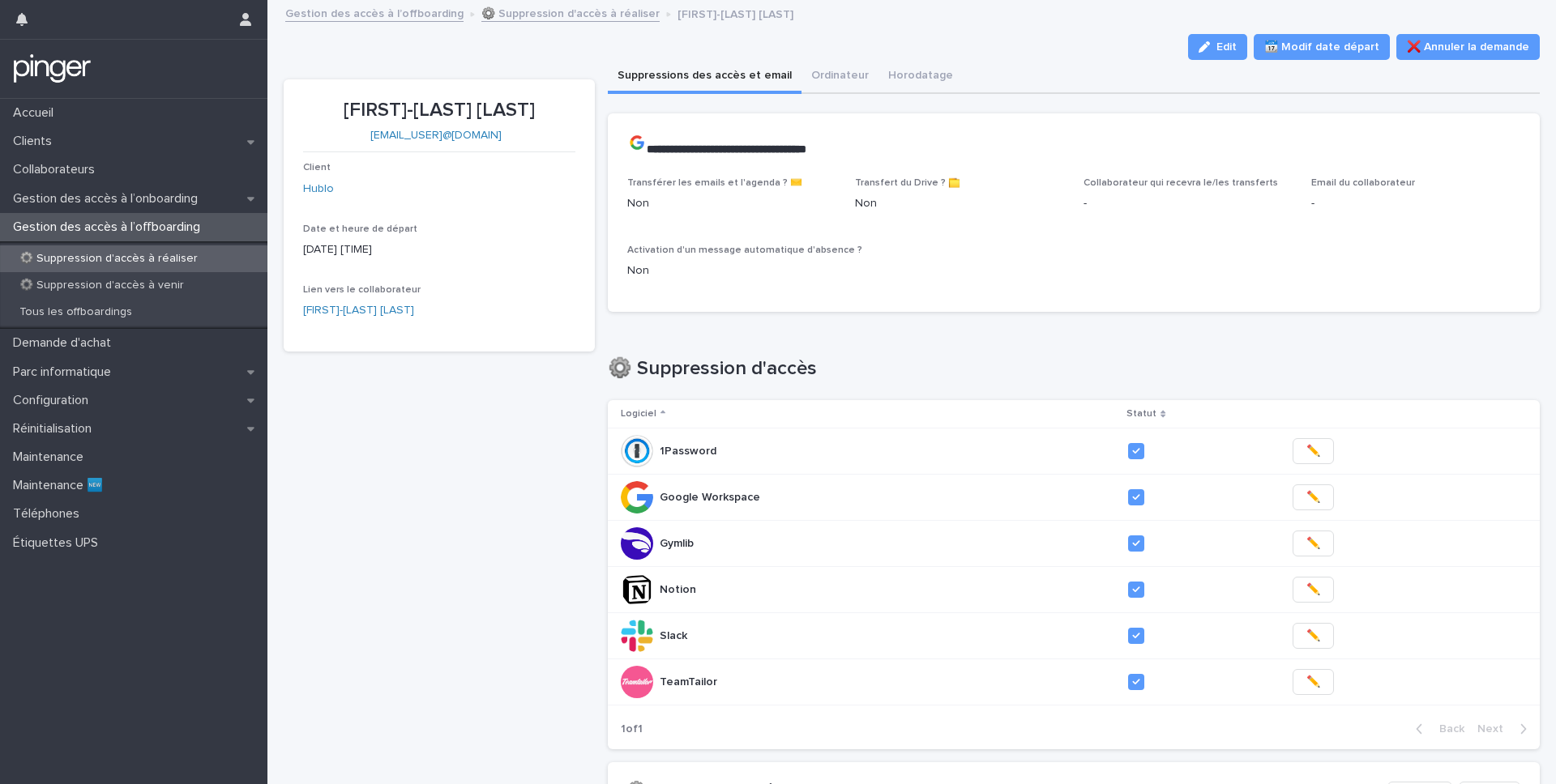 click on "⚙️ Suppression d'accès à réaliser" at bounding box center [109, 258] 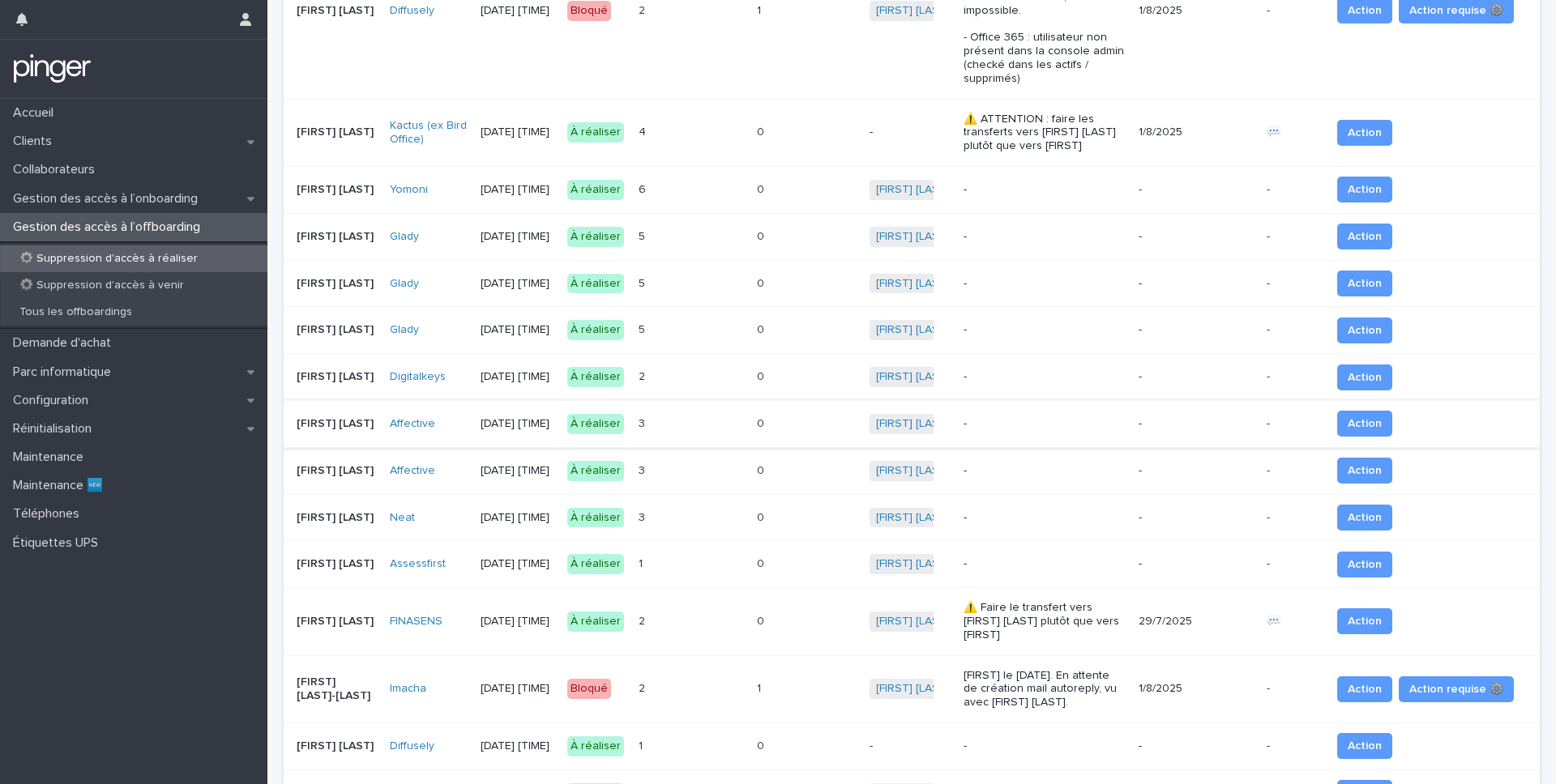 scroll, scrollTop: 980, scrollLeft: 0, axis: vertical 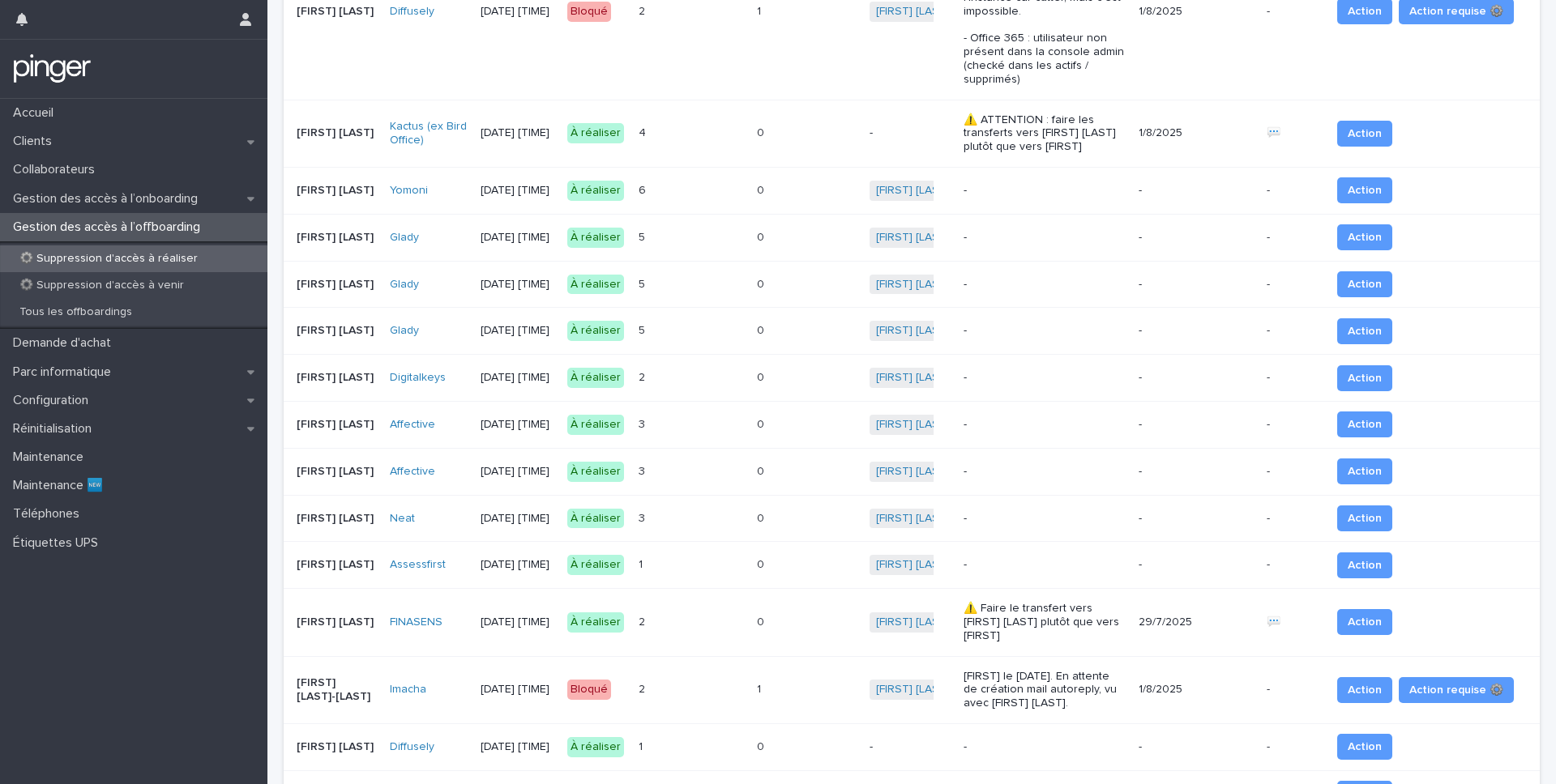 click on "0 0" at bounding box center [806, 622] 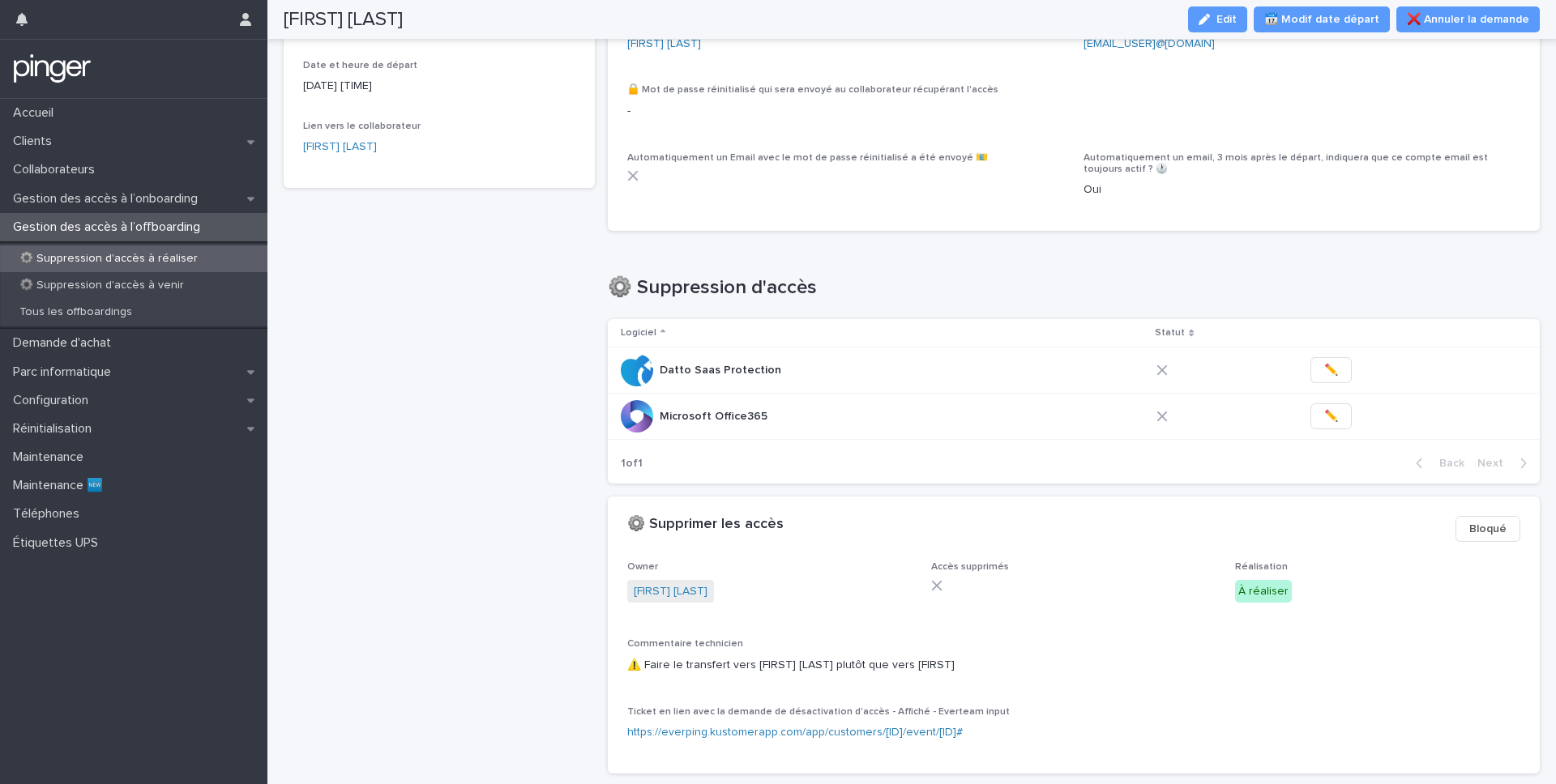 scroll, scrollTop: 0, scrollLeft: 0, axis: both 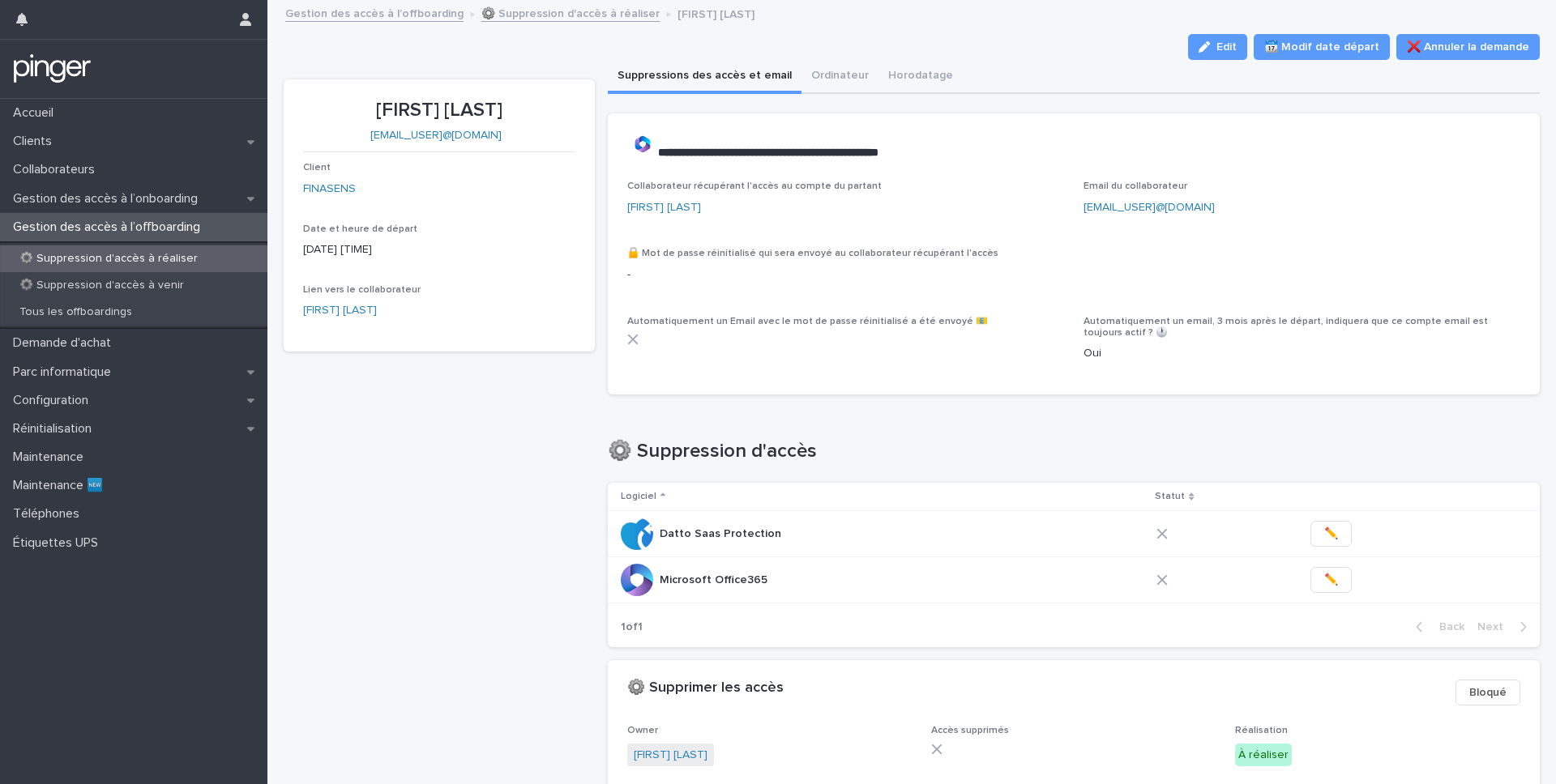 click on "Justine Freche" at bounding box center (439, 110) 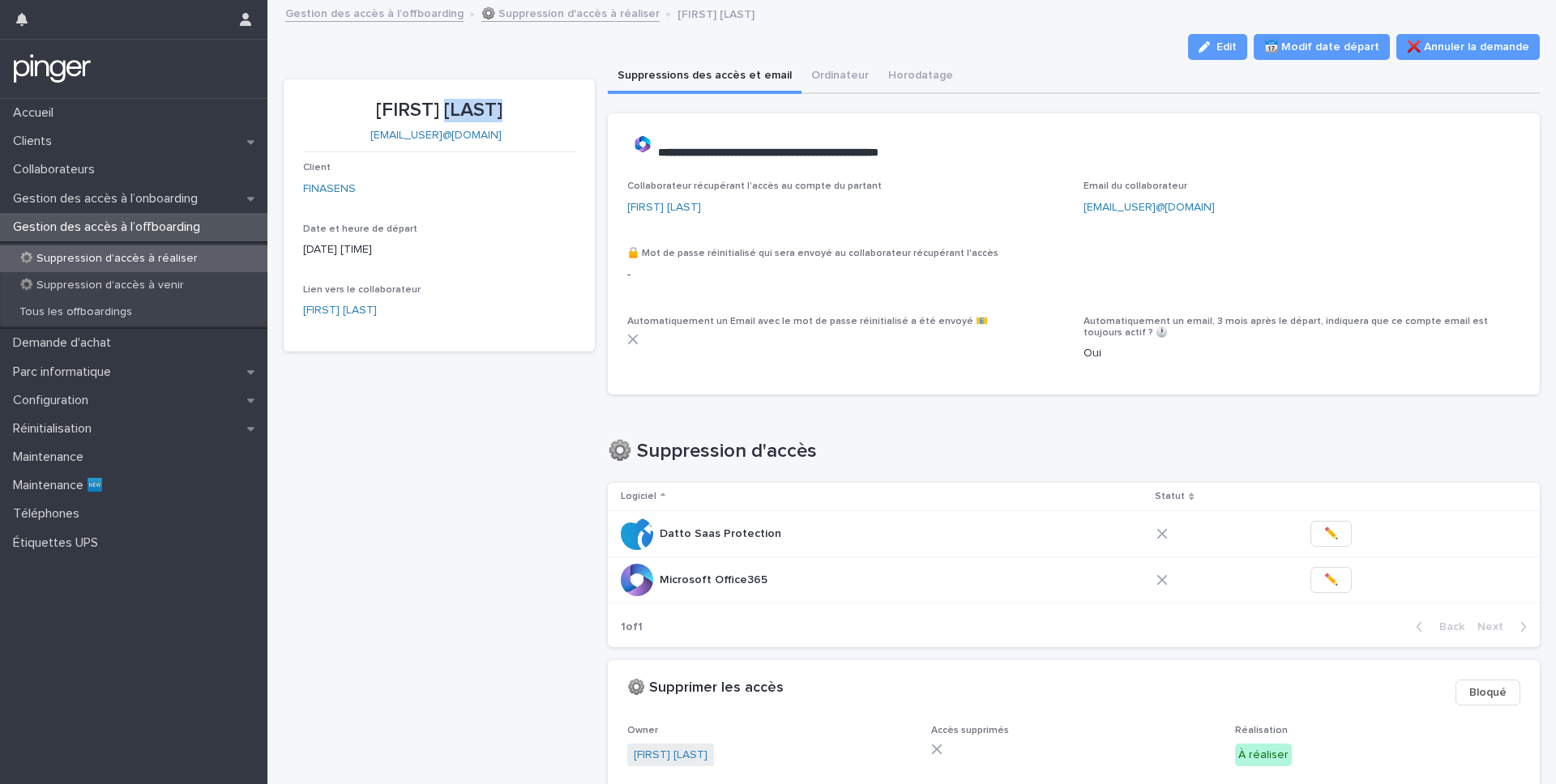 click on "Justine Freche" at bounding box center [439, 110] 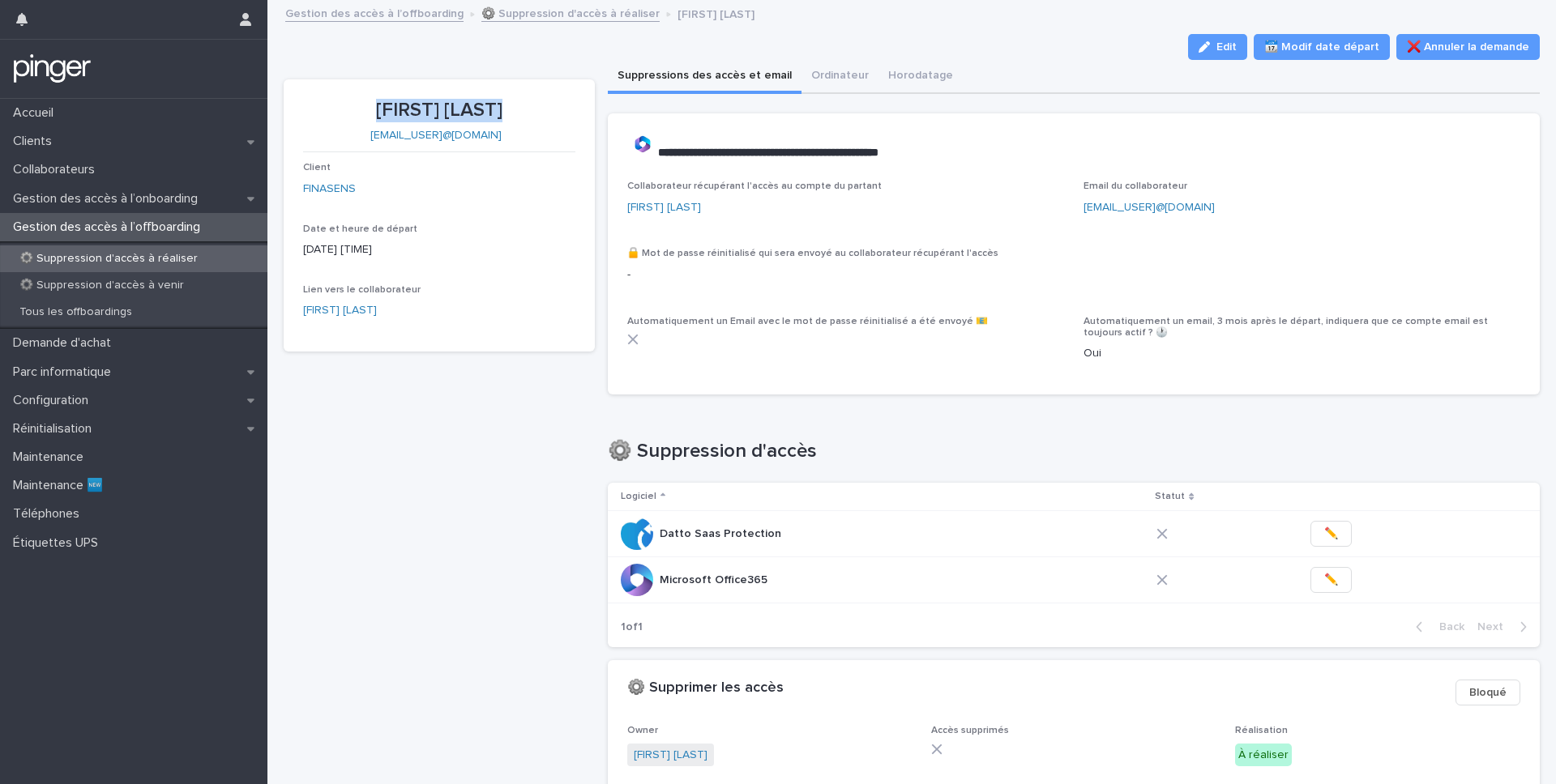 click on "Justine Freche" at bounding box center [439, 110] 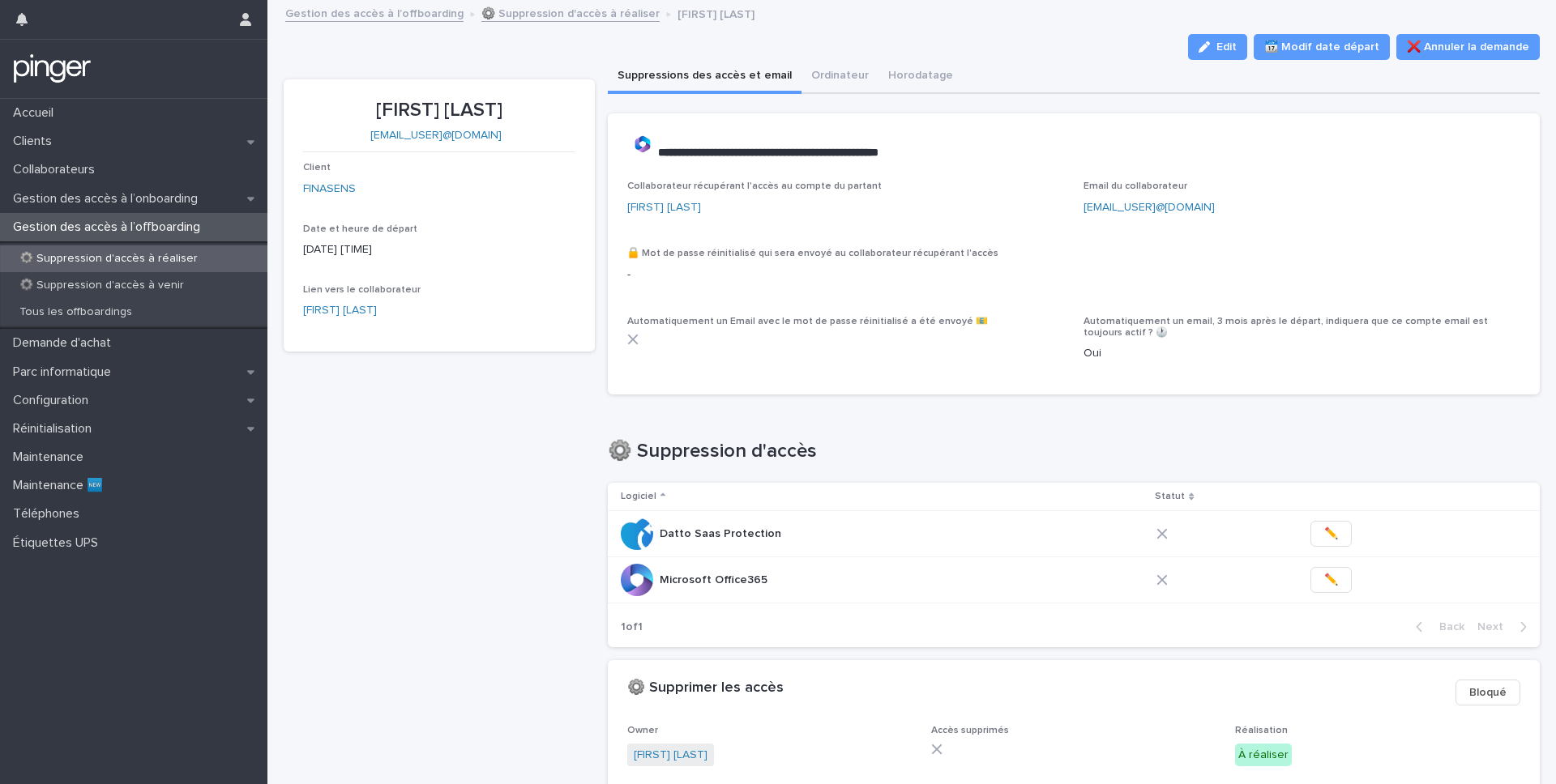 click on "Justine Freche jfreche@finasens.com Client FINASENS   Date et heure de départ 1/8/2025 17:00 Lien vers le collaborateur Justine Freche" at bounding box center [439, 514] 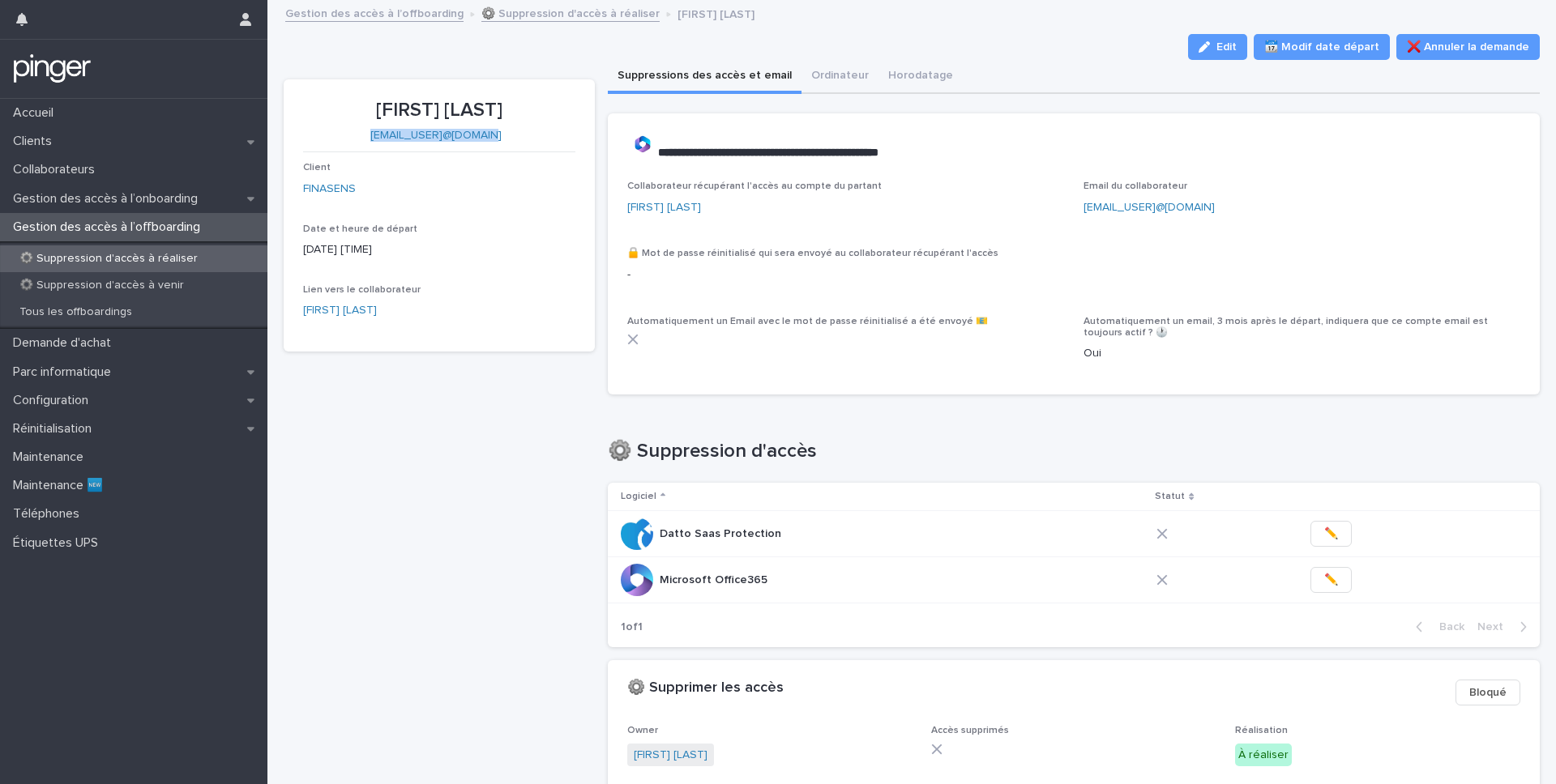 copy on "jfreche@finasens.com" 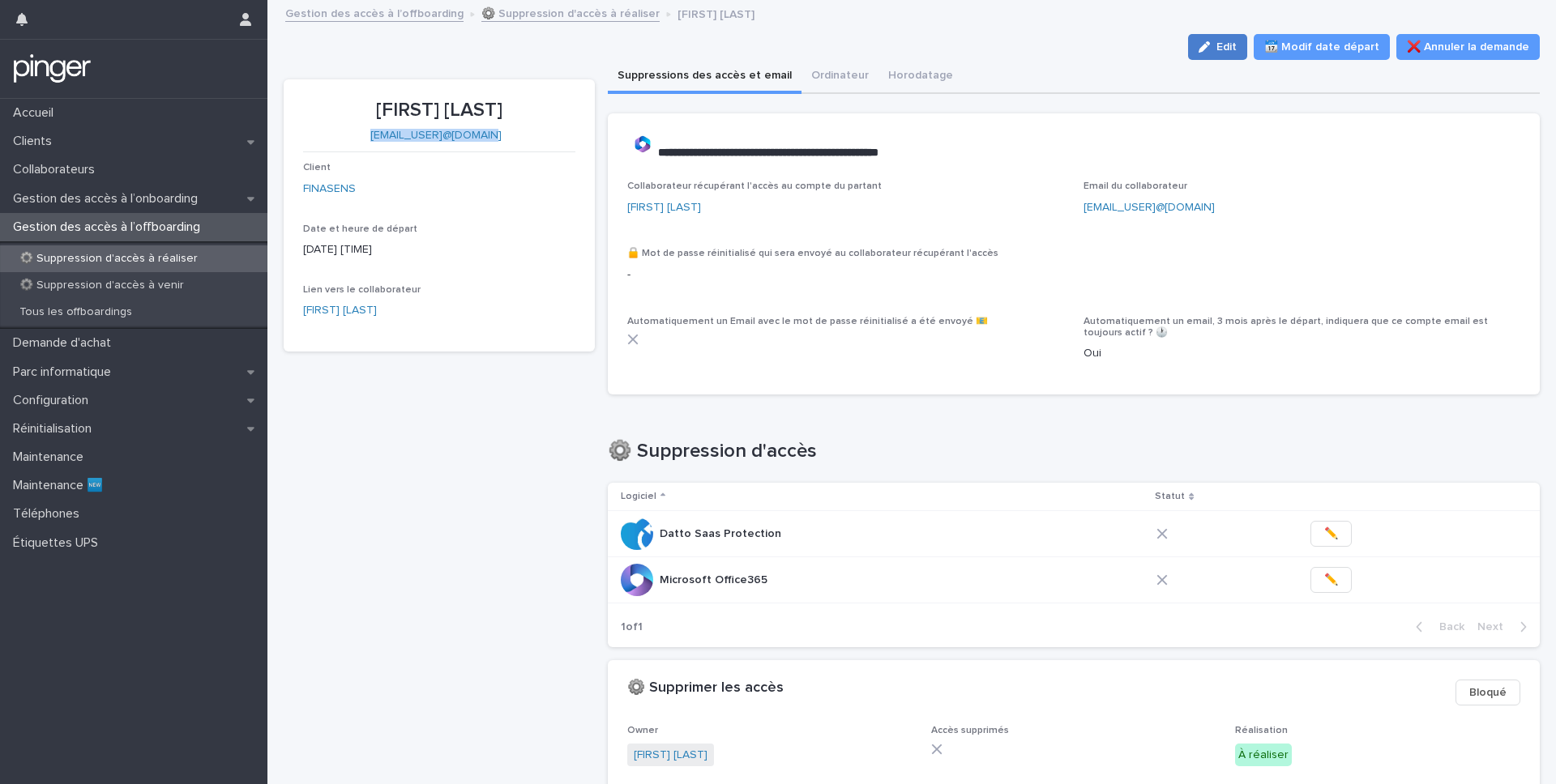 click on "Edit" at bounding box center (1226, 47) 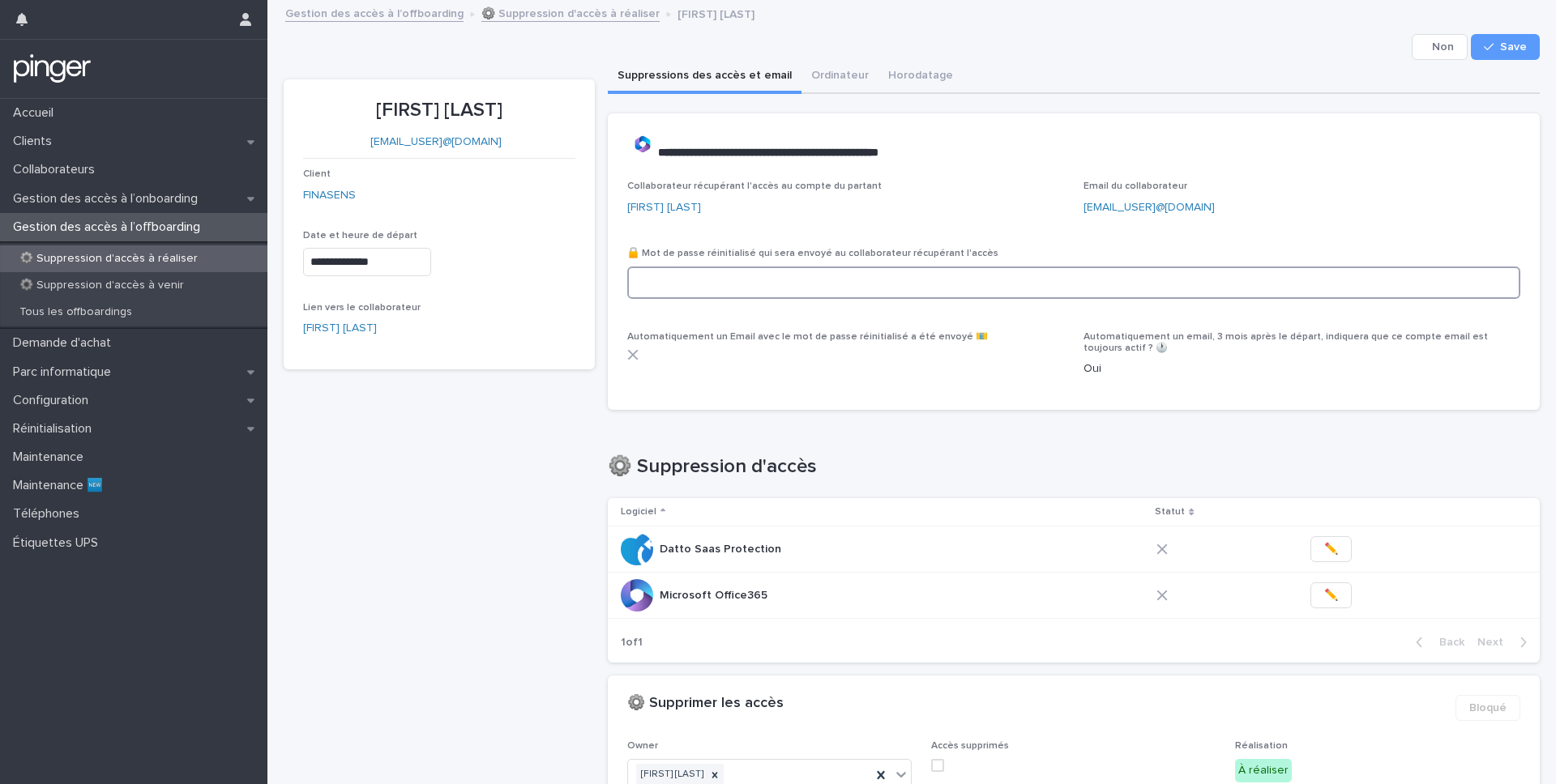 click at bounding box center (1074, 283) 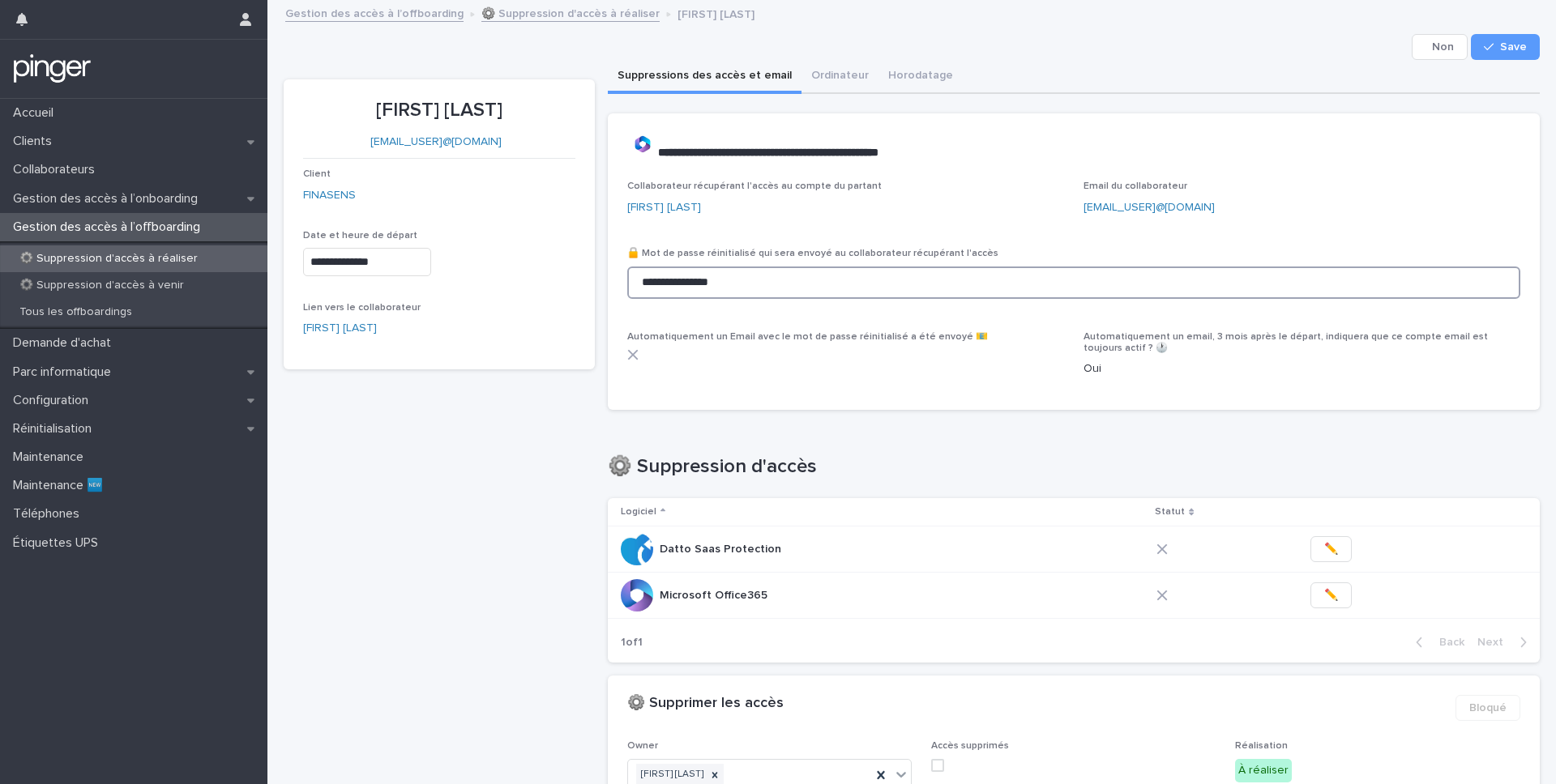 click on "**********" at bounding box center (1074, 283) 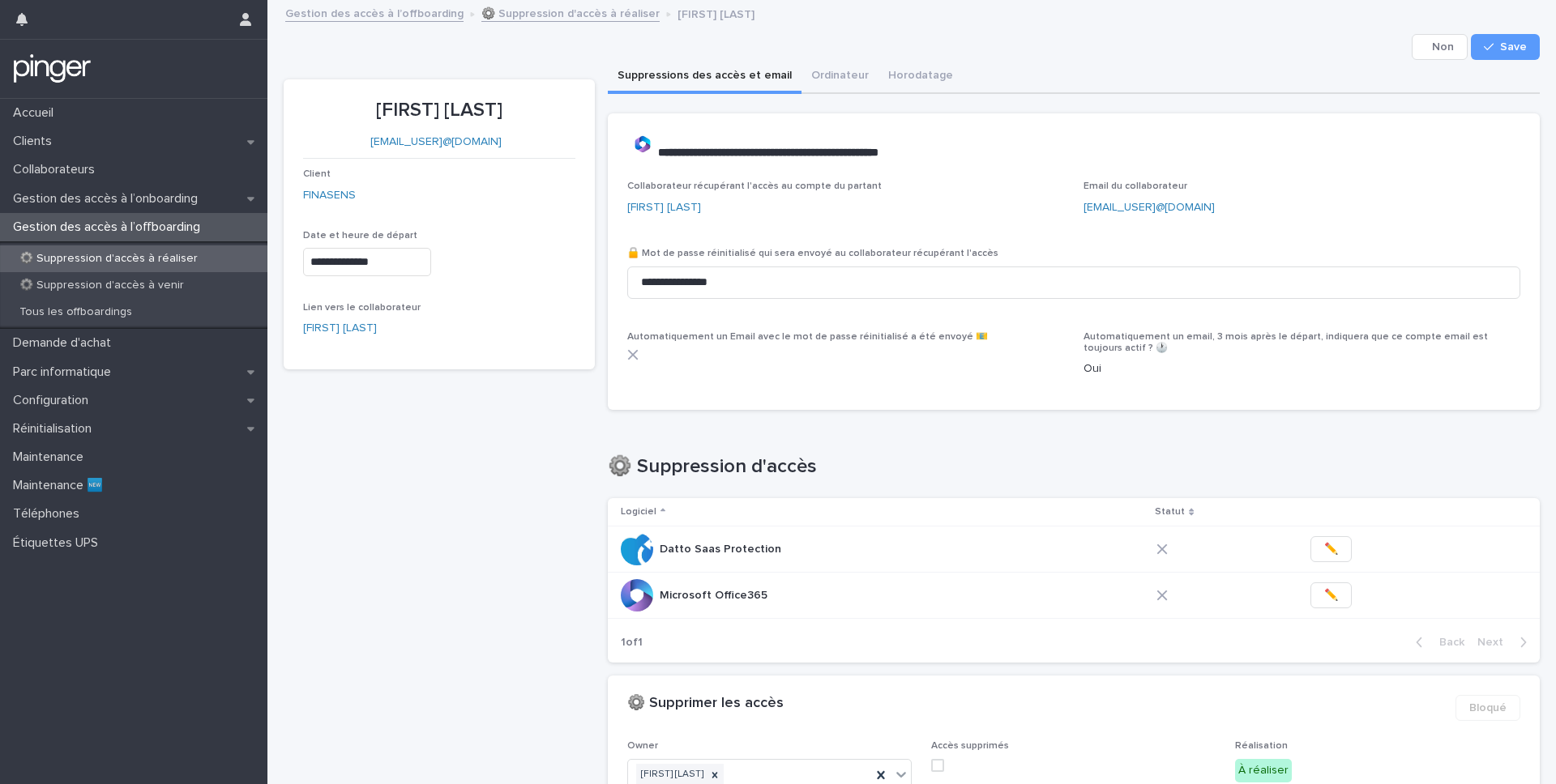 click on "Collaborateur récupérant l'accès au compte du partant Guillaume Carrelet De Loisy" at bounding box center [845, 204] 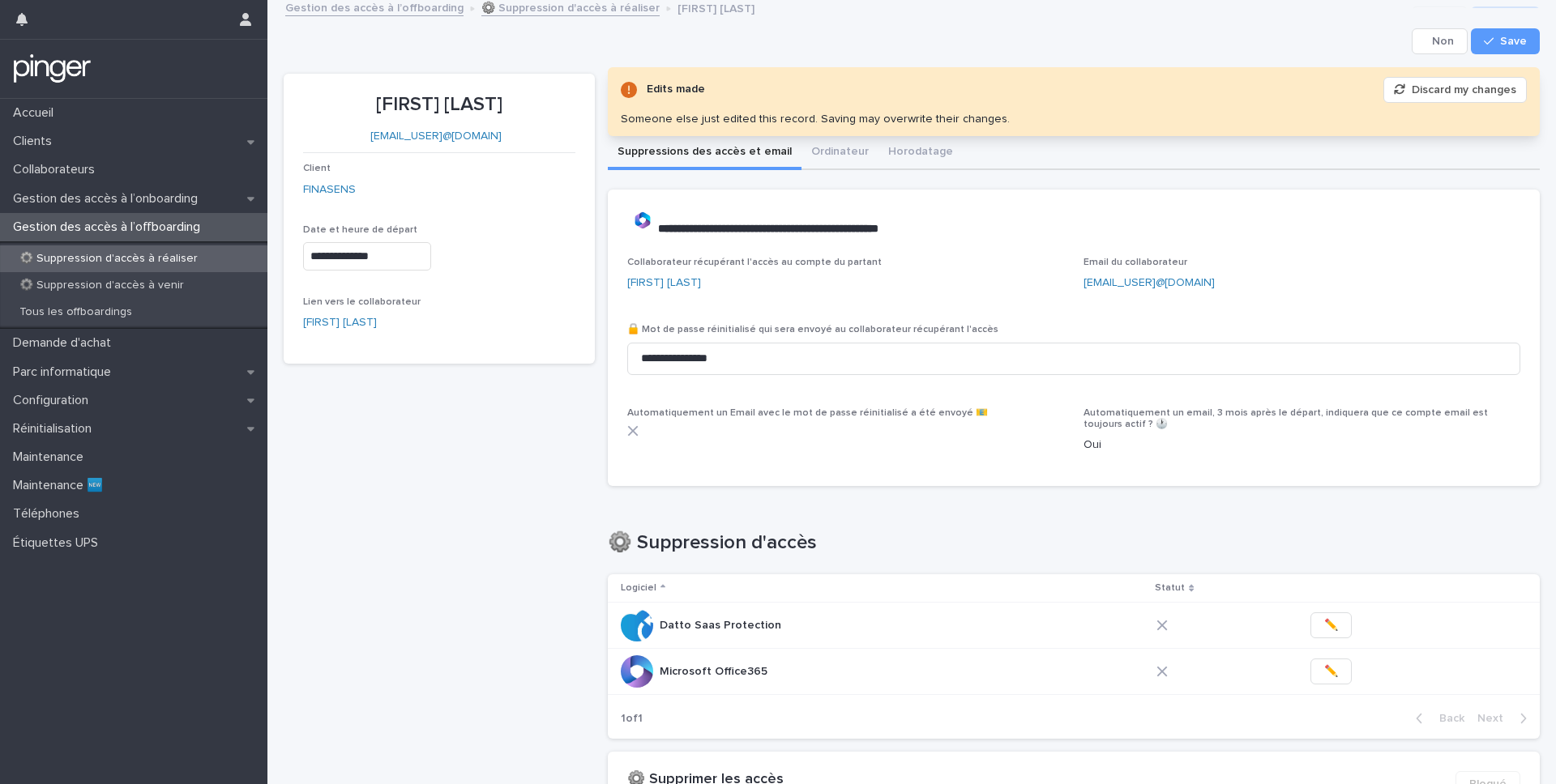scroll, scrollTop: 0, scrollLeft: 0, axis: both 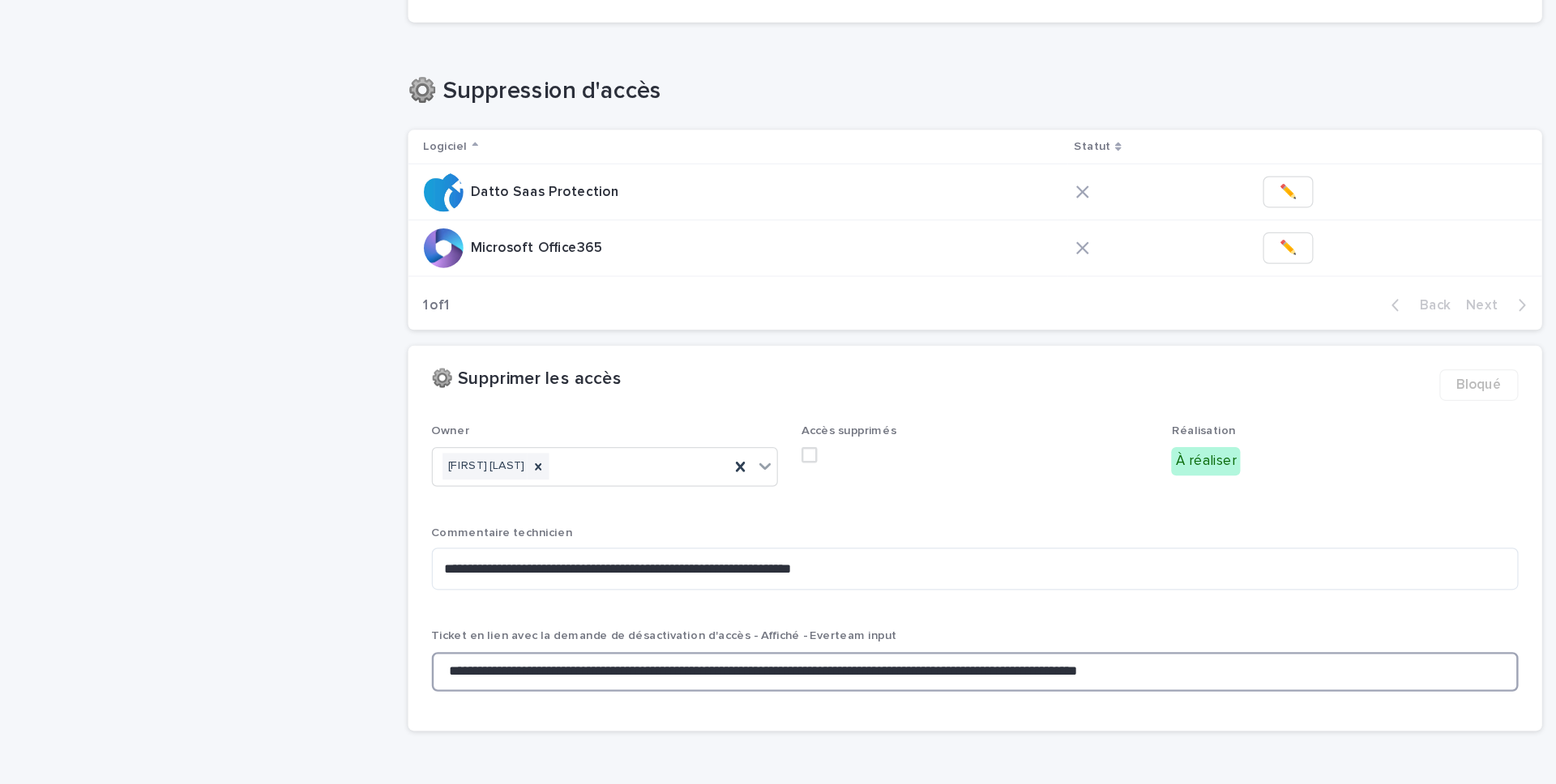 click on "**********" at bounding box center (1074, 641) 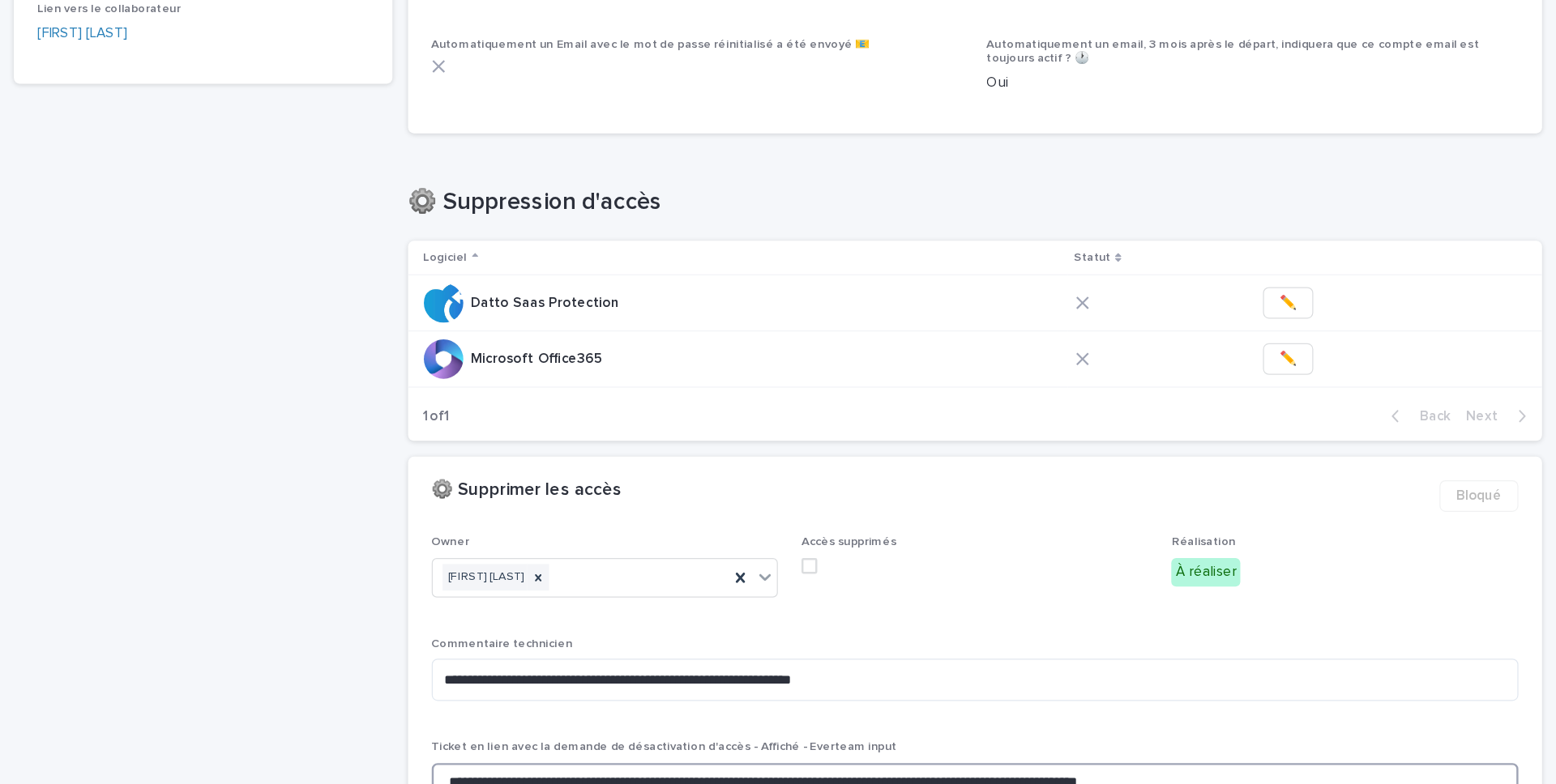 scroll, scrollTop: 288, scrollLeft: 0, axis: vertical 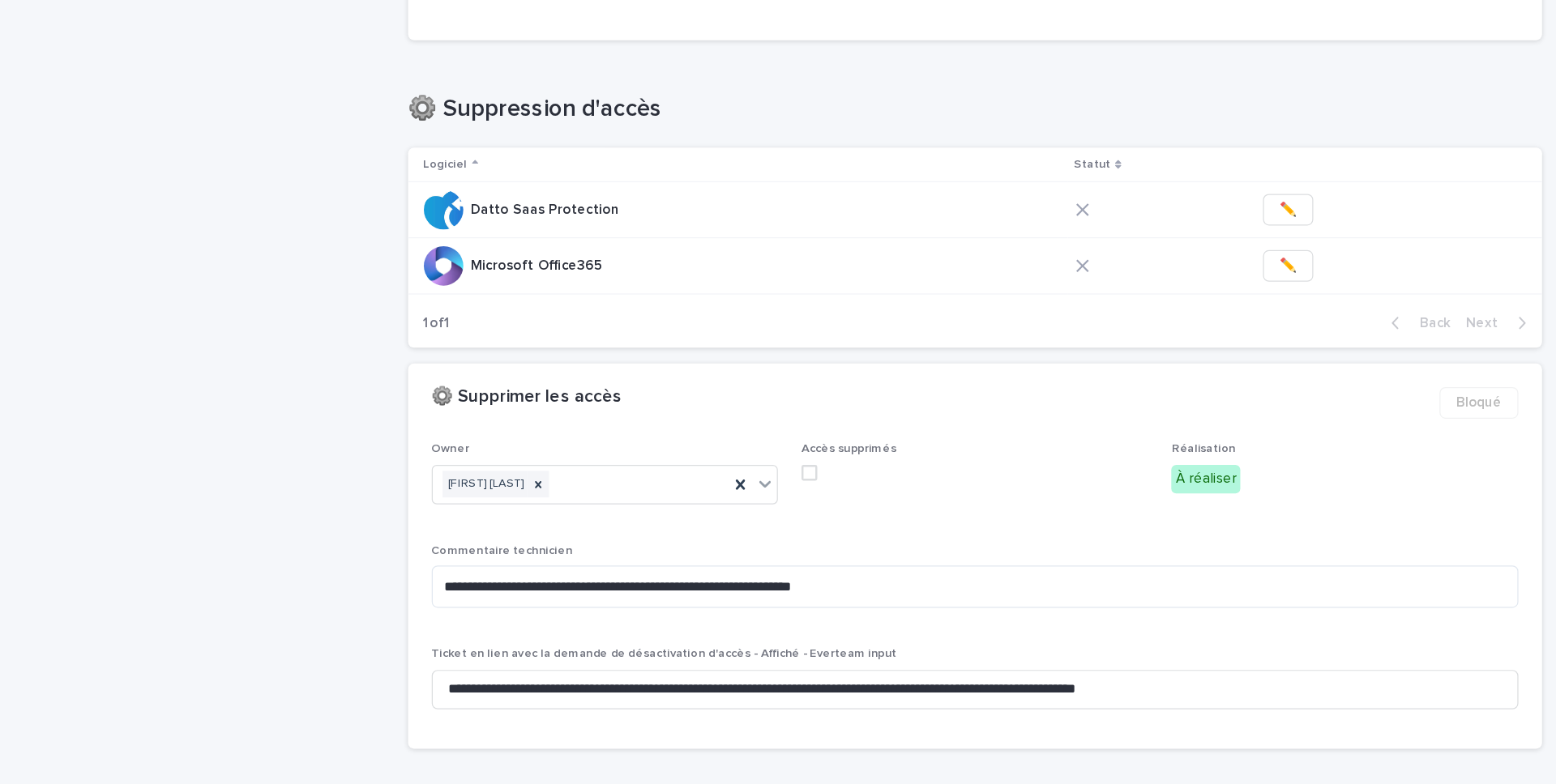 click on "**********" at bounding box center [912, 245] 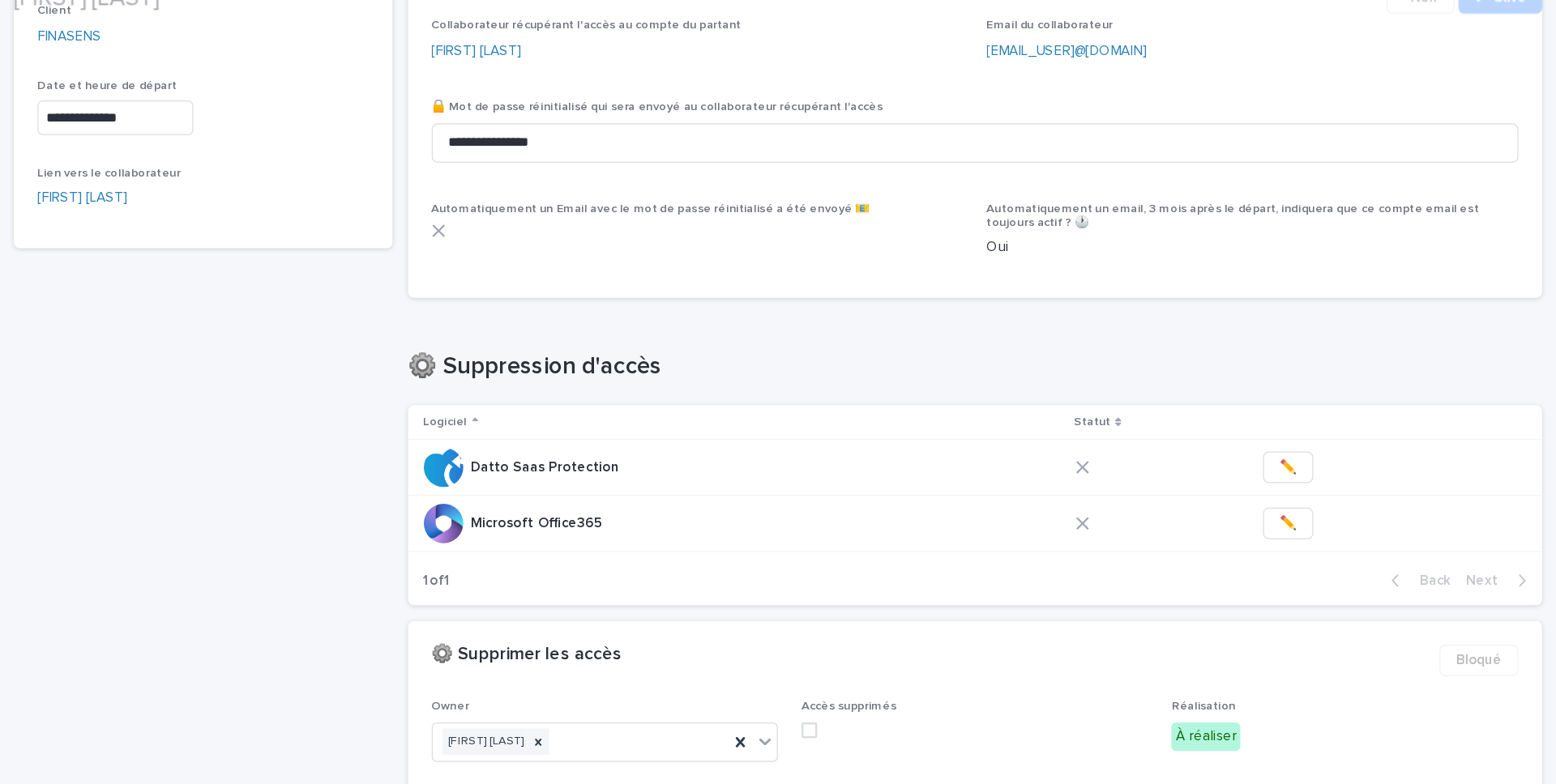 scroll, scrollTop: 143, scrollLeft: 0, axis: vertical 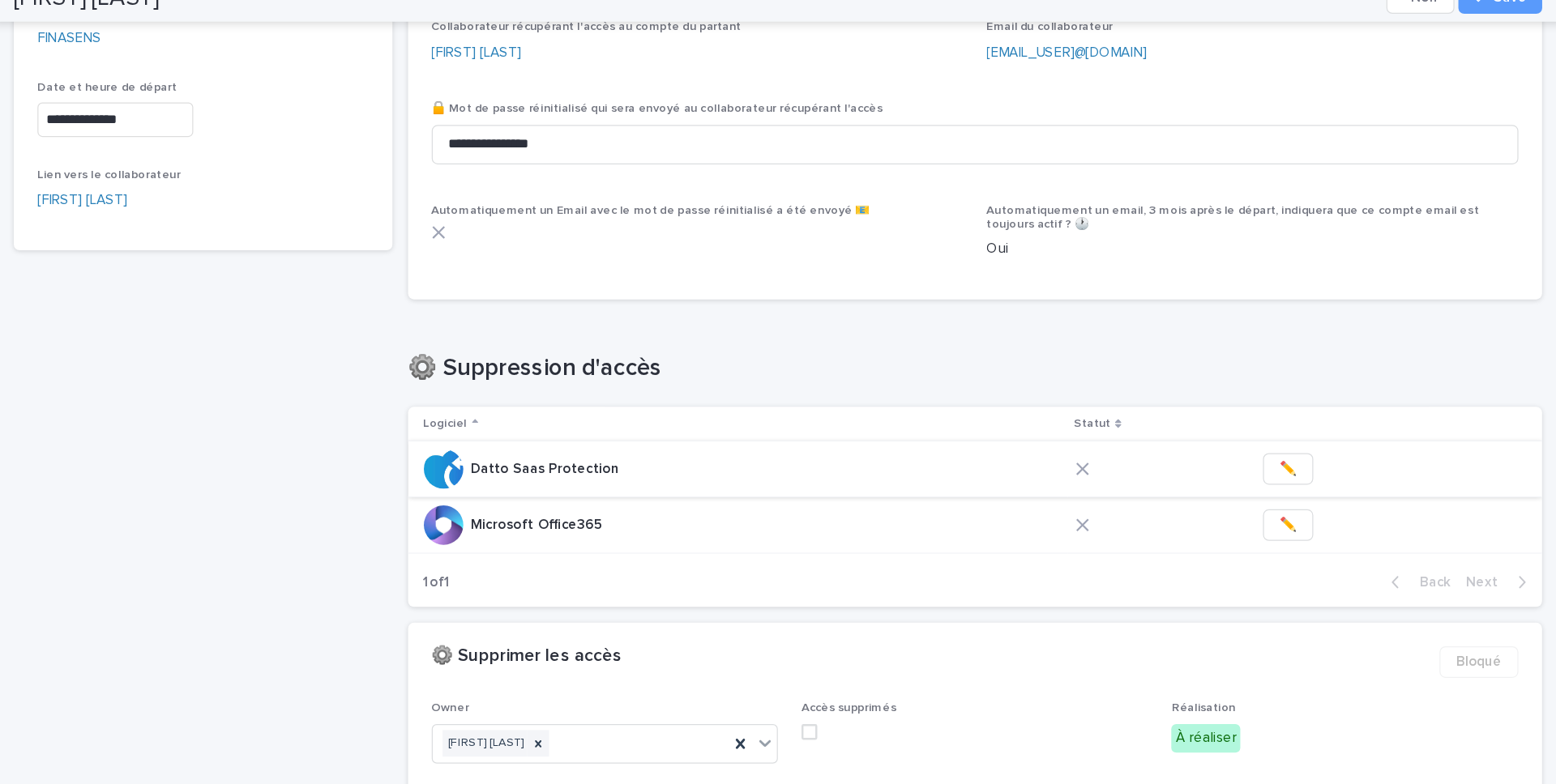 click on "✏️" at bounding box center (1331, 407) 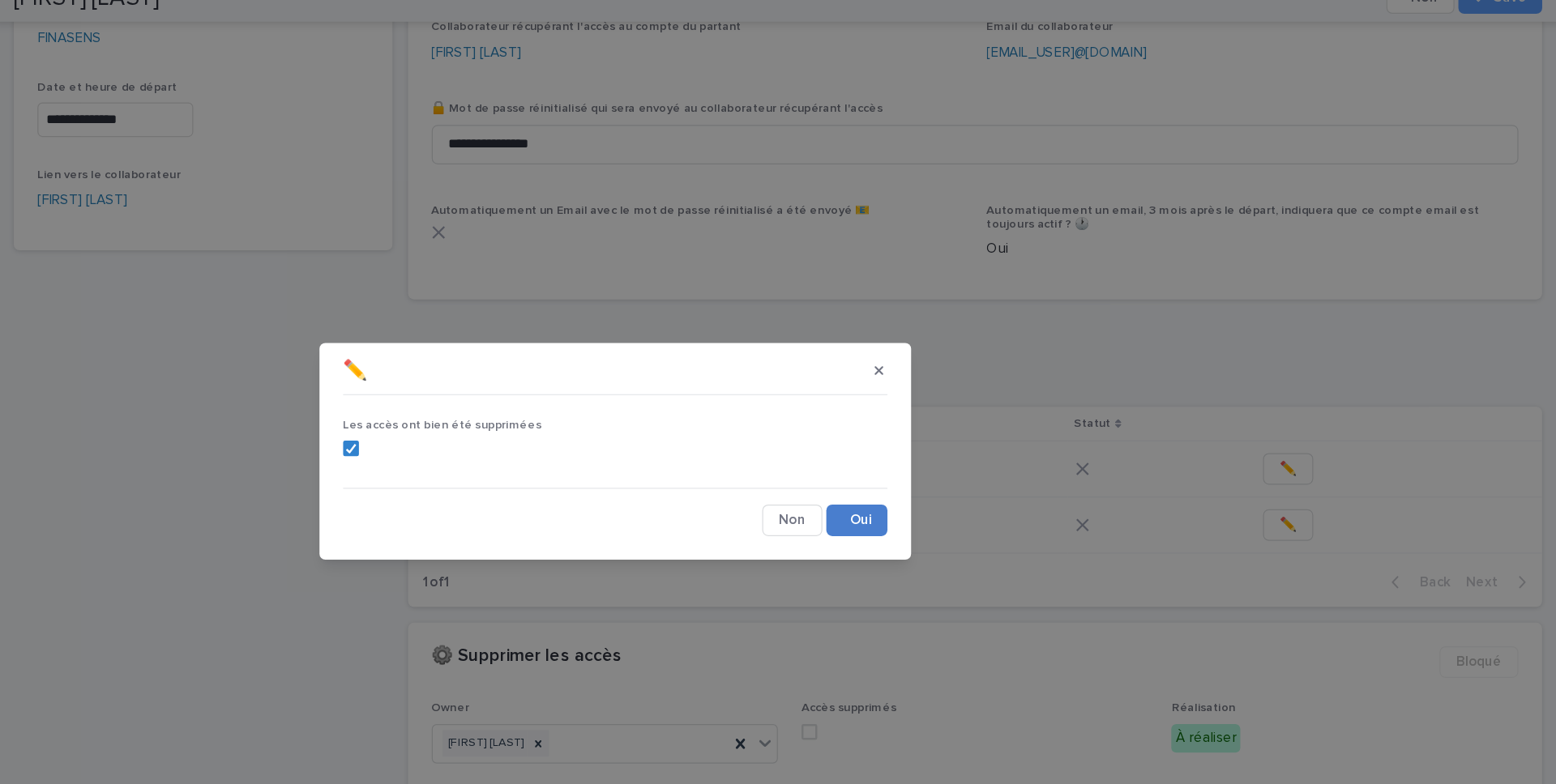 click on "Save" at bounding box center (977, 449) 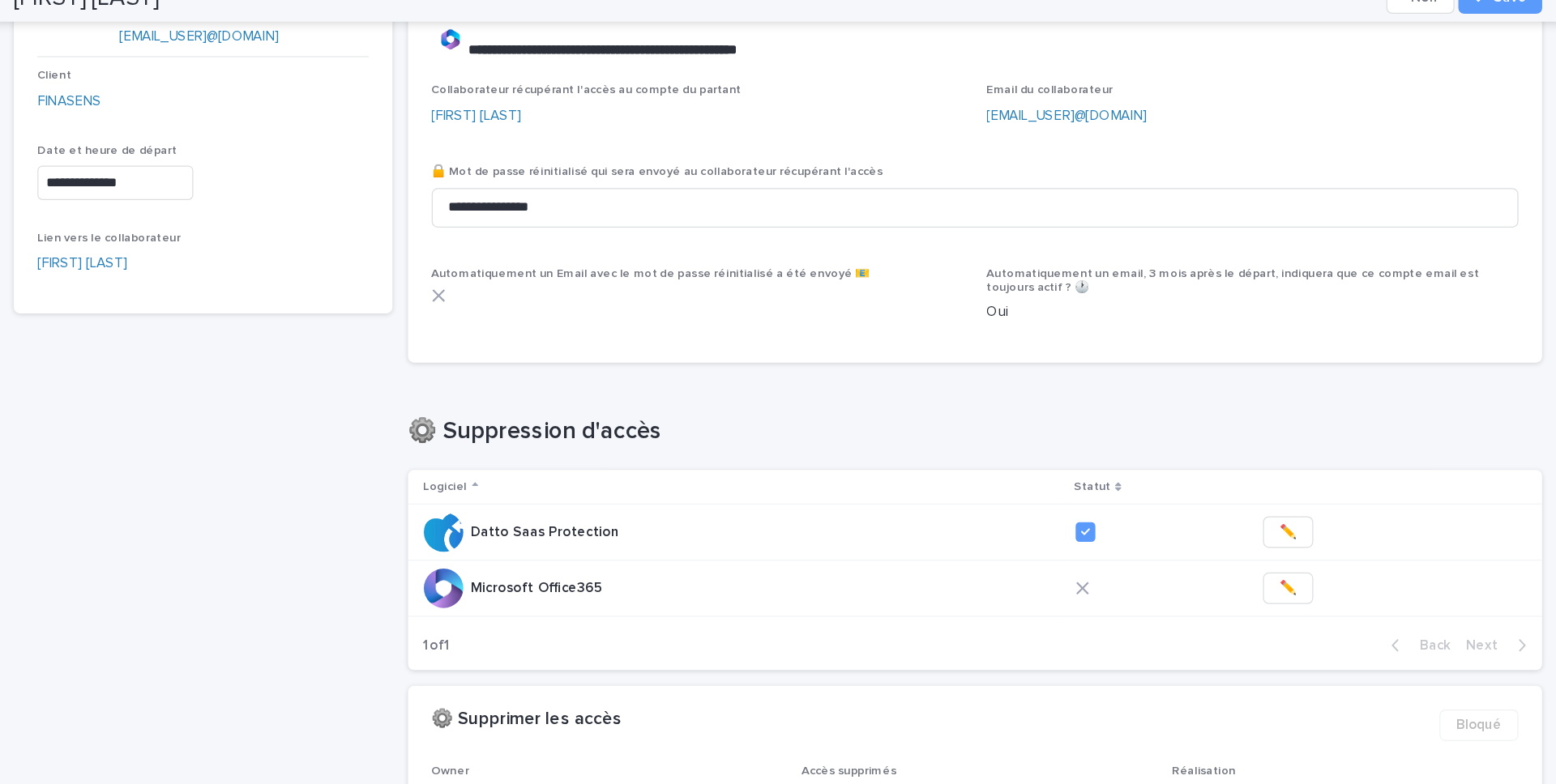 scroll, scrollTop: 0, scrollLeft: 0, axis: both 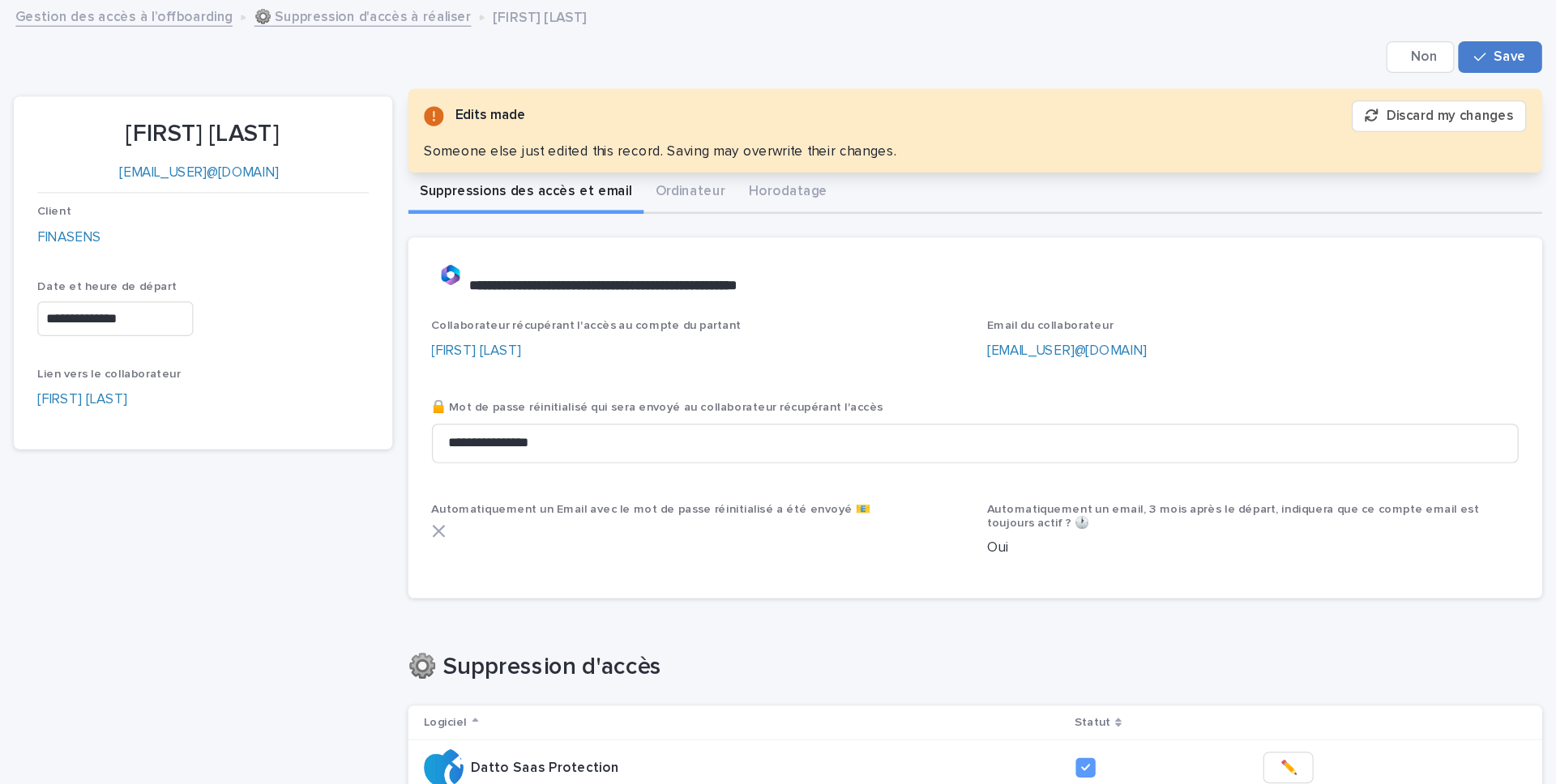 click on "Save" at bounding box center (1513, 47) 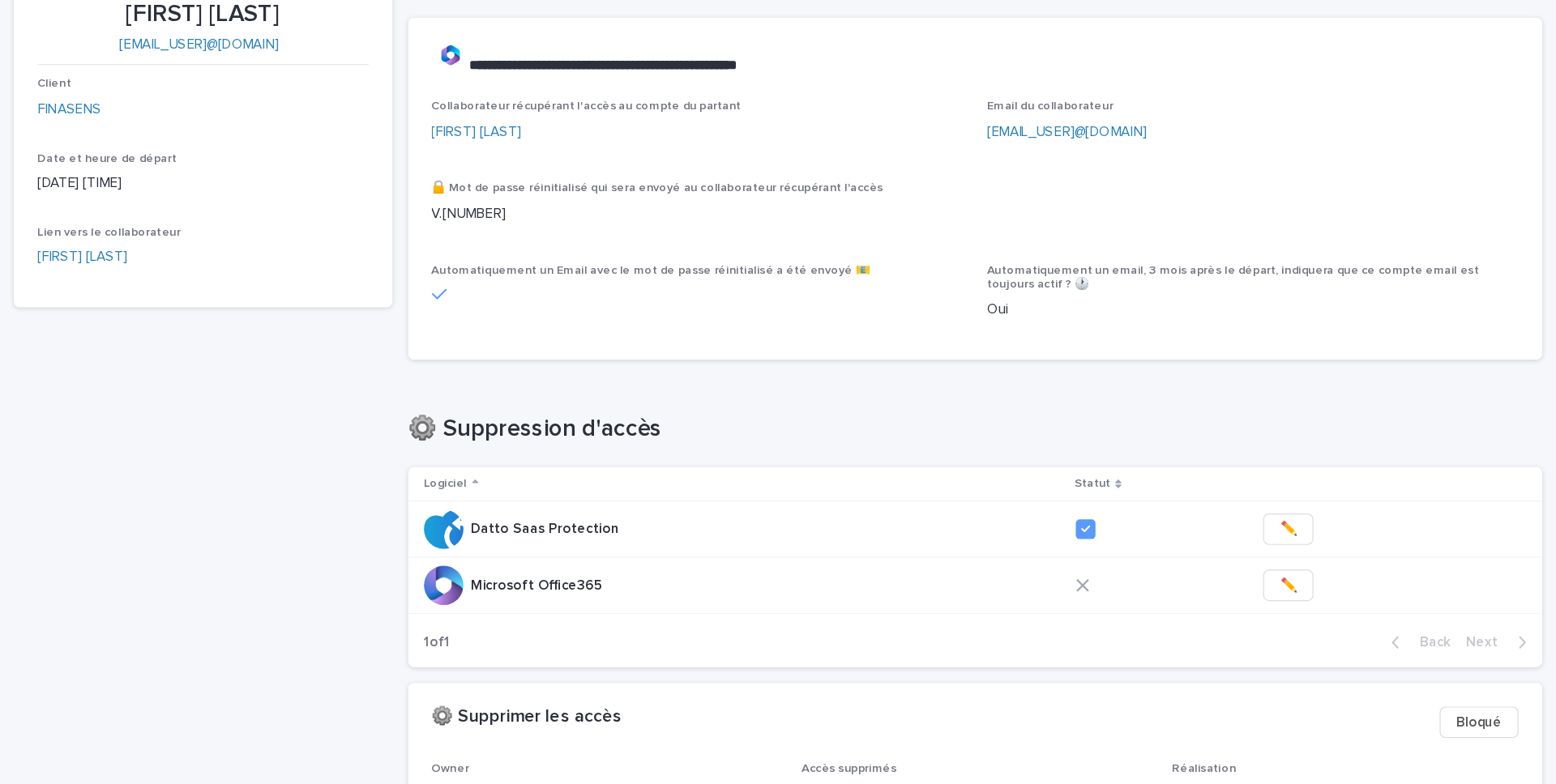 scroll, scrollTop: 100, scrollLeft: 0, axis: vertical 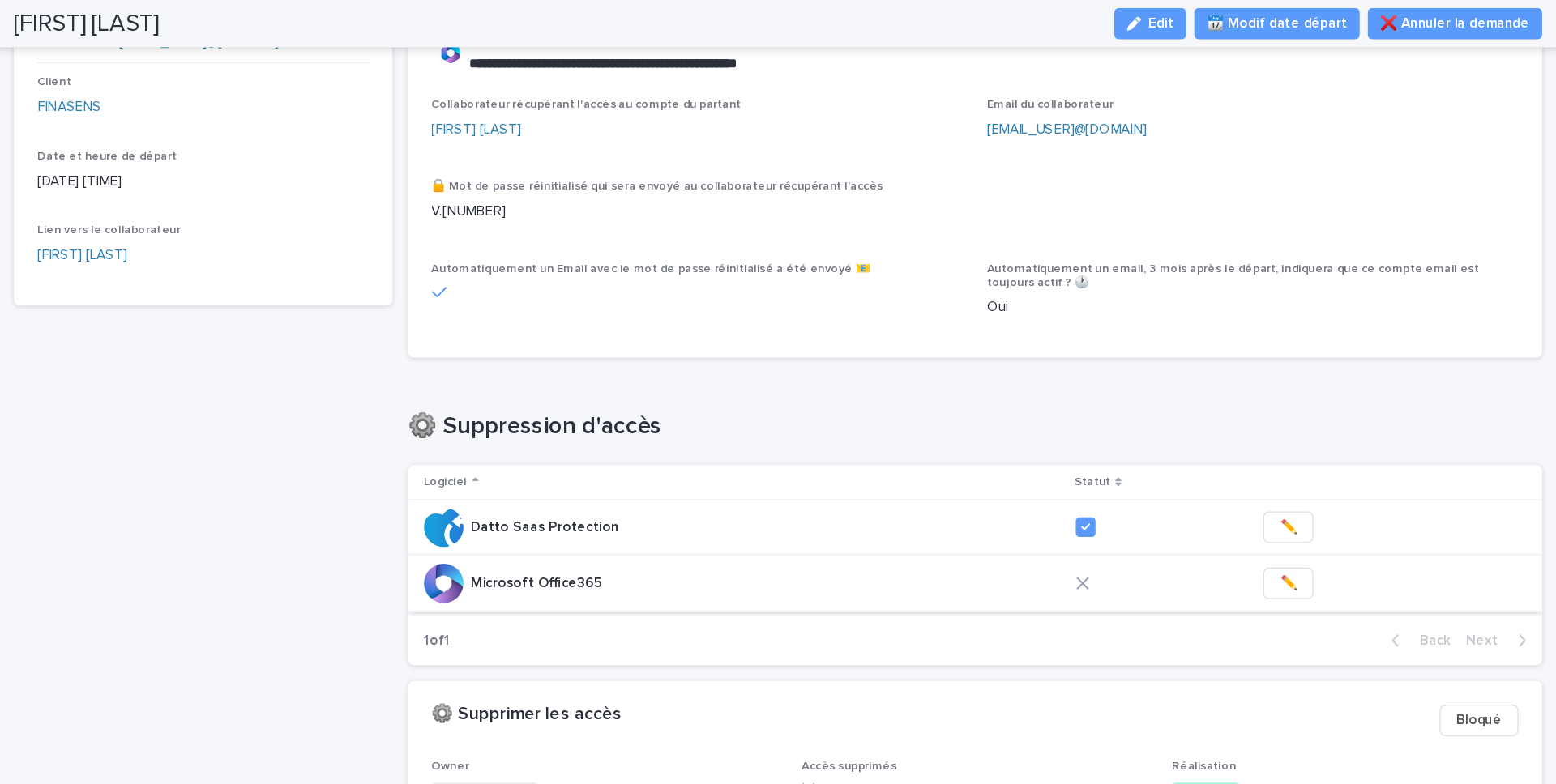 click on "✏️" at bounding box center (1331, 479) 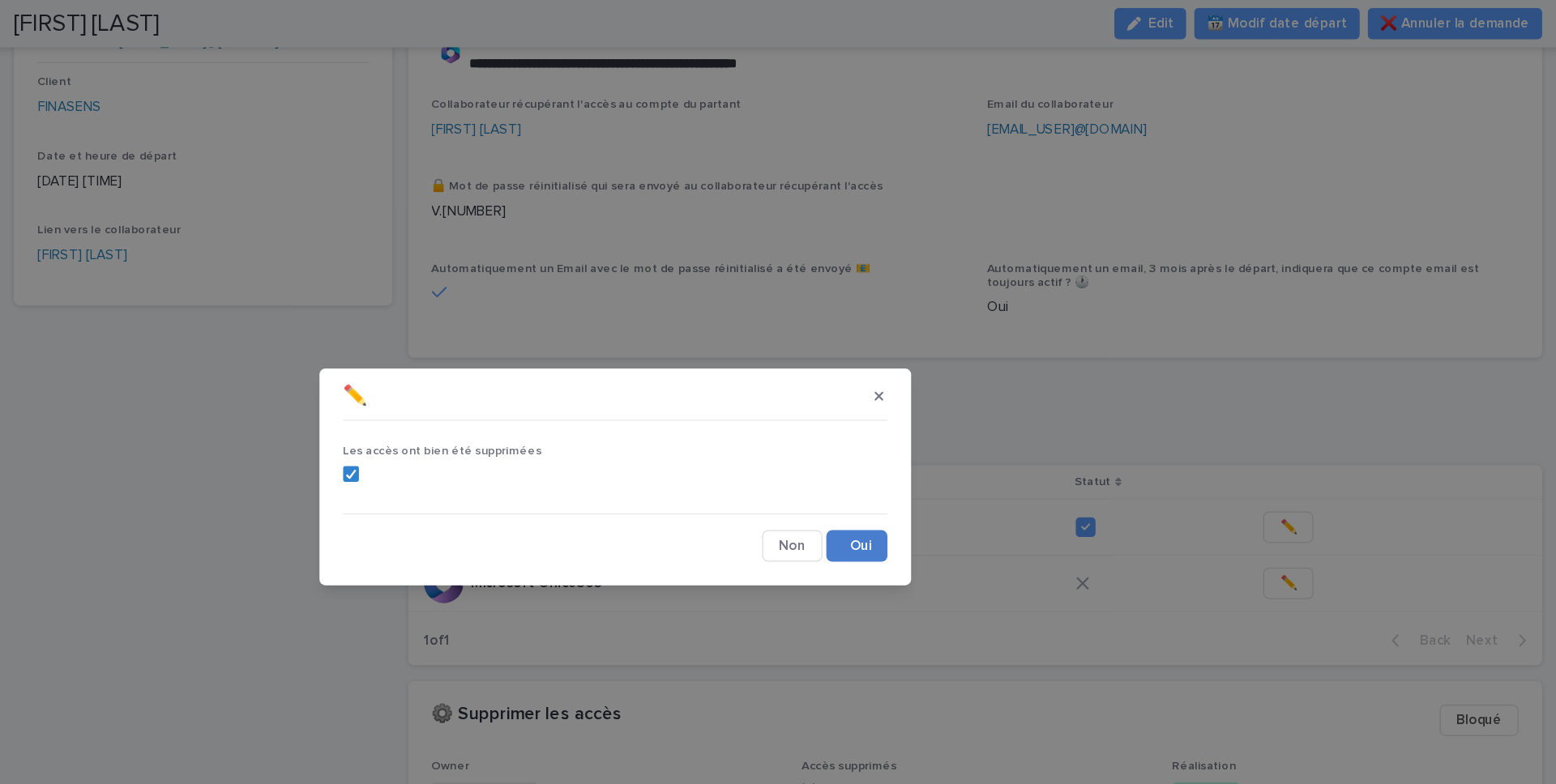 click on "Save" at bounding box center [977, 449] 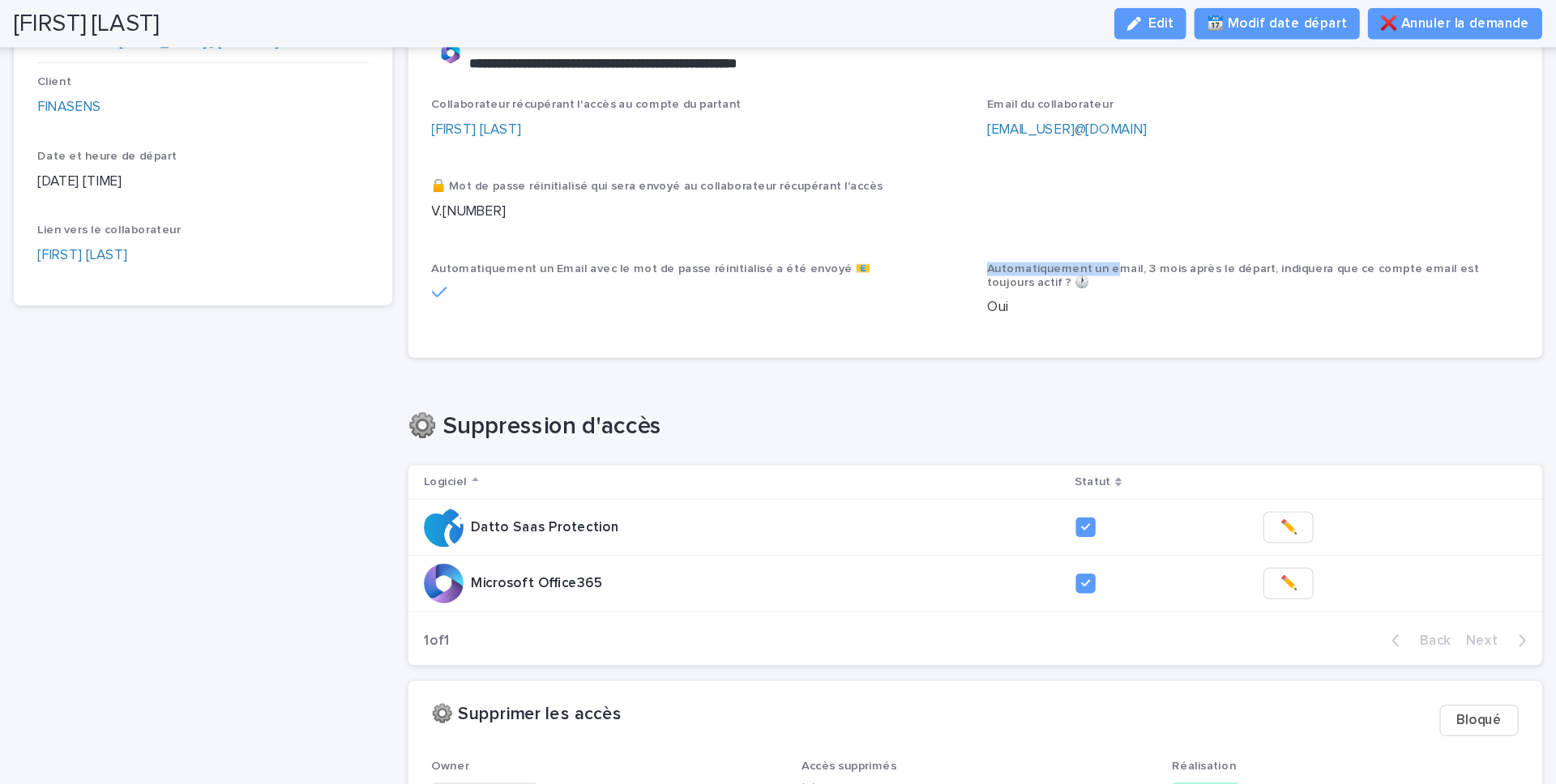 drag, startPoint x: 1084, startPoint y: 220, endPoint x: 1187, endPoint y: 226, distance: 103.17461 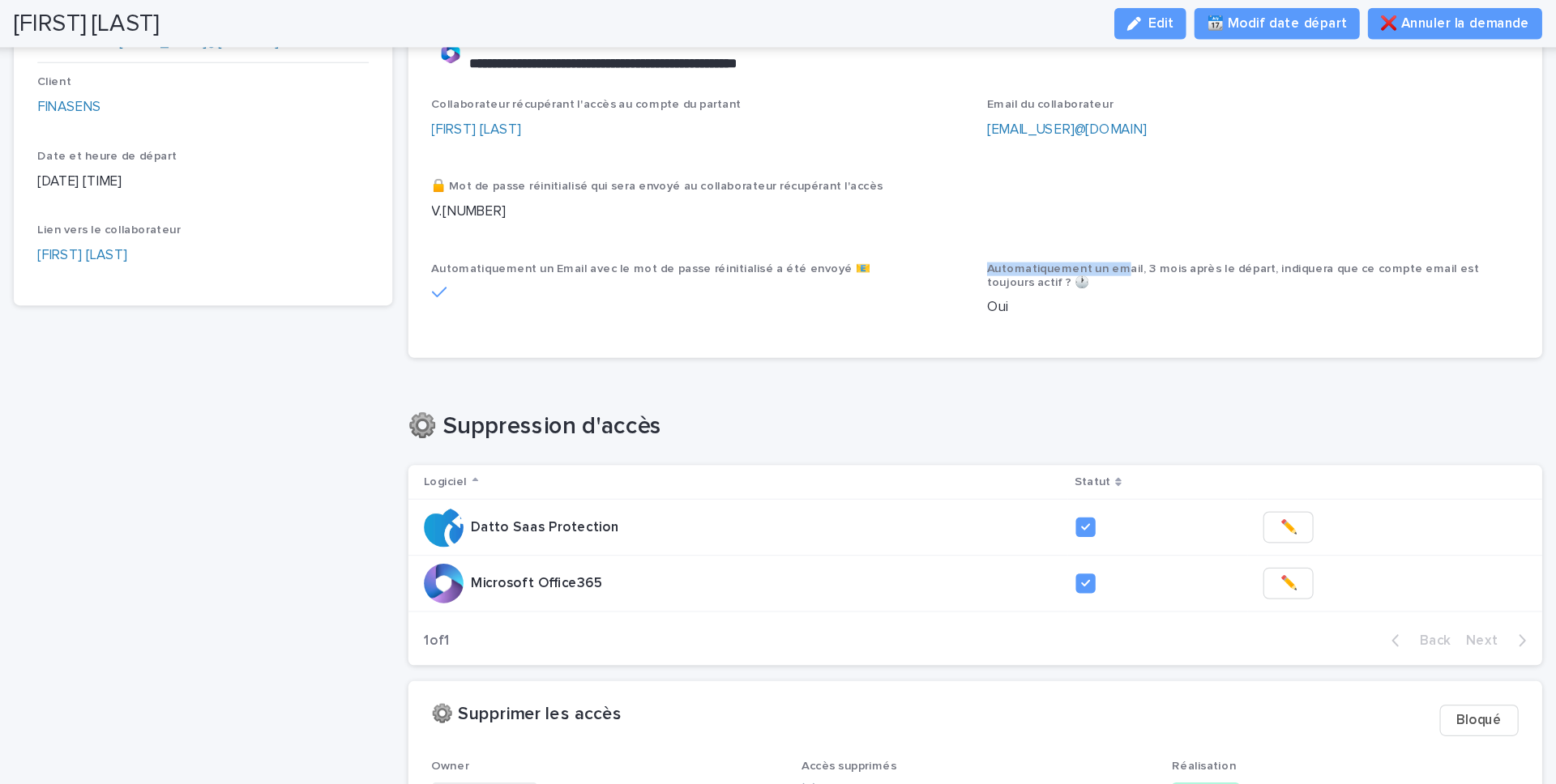click on "Automatiquement un email, 3 mois après le départ, indiquera que ce compte email est toujours actif ? 🕐" at bounding box center [1302, 227] 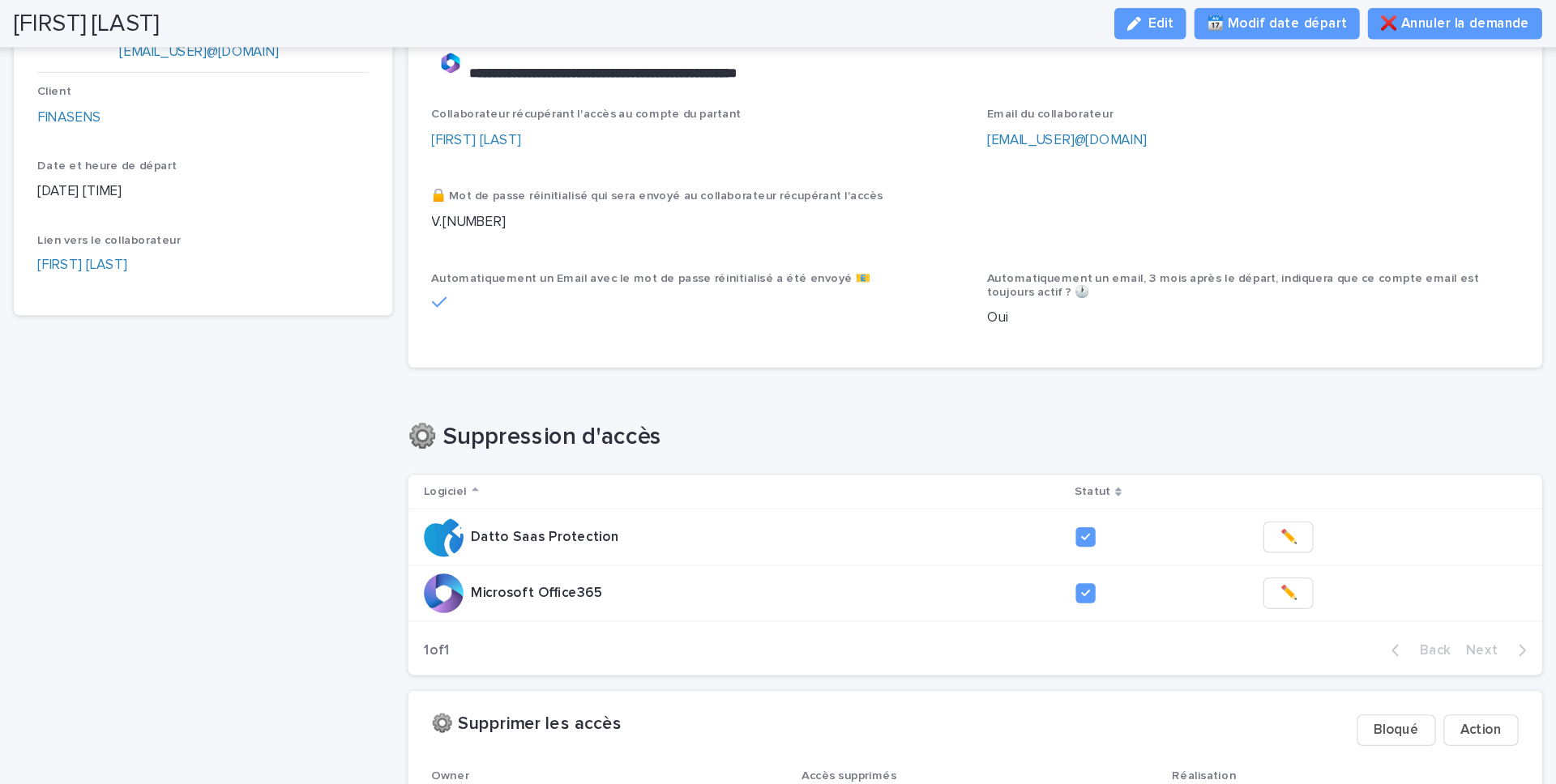 scroll, scrollTop: 92, scrollLeft: 0, axis: vertical 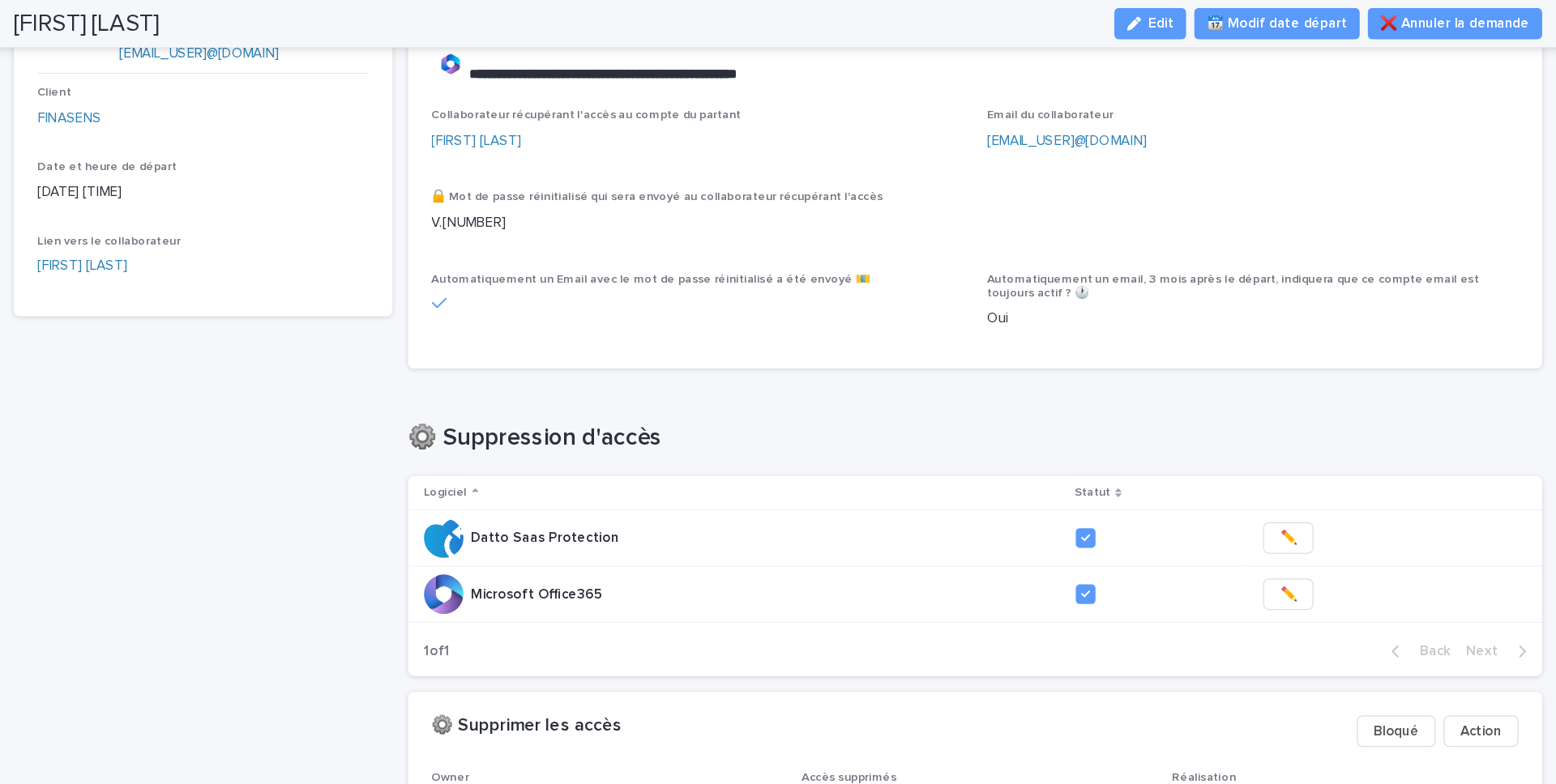 drag, startPoint x: 631, startPoint y: 228, endPoint x: 851, endPoint y: 237, distance: 220.18401 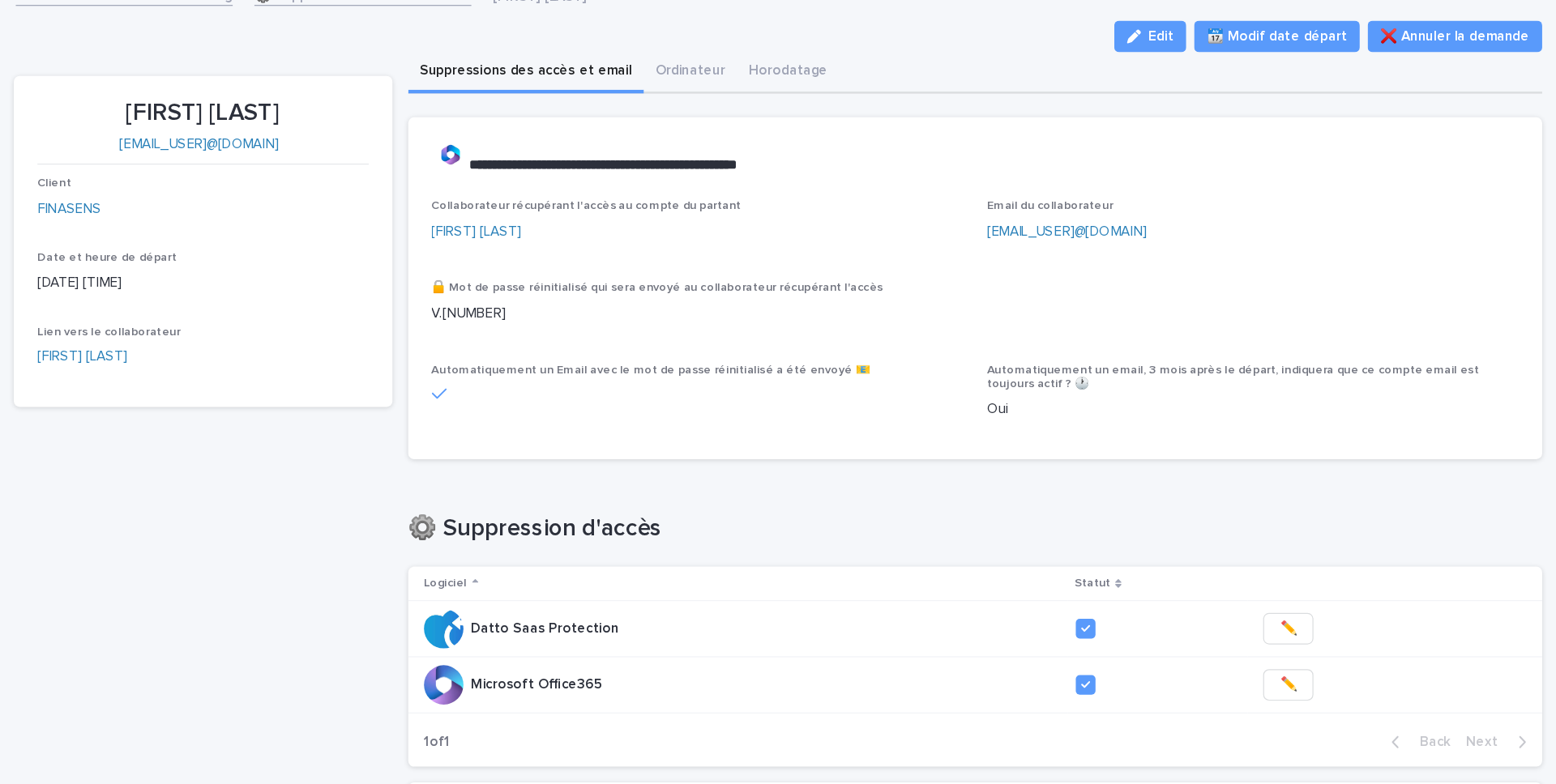scroll, scrollTop: 11, scrollLeft: 0, axis: vertical 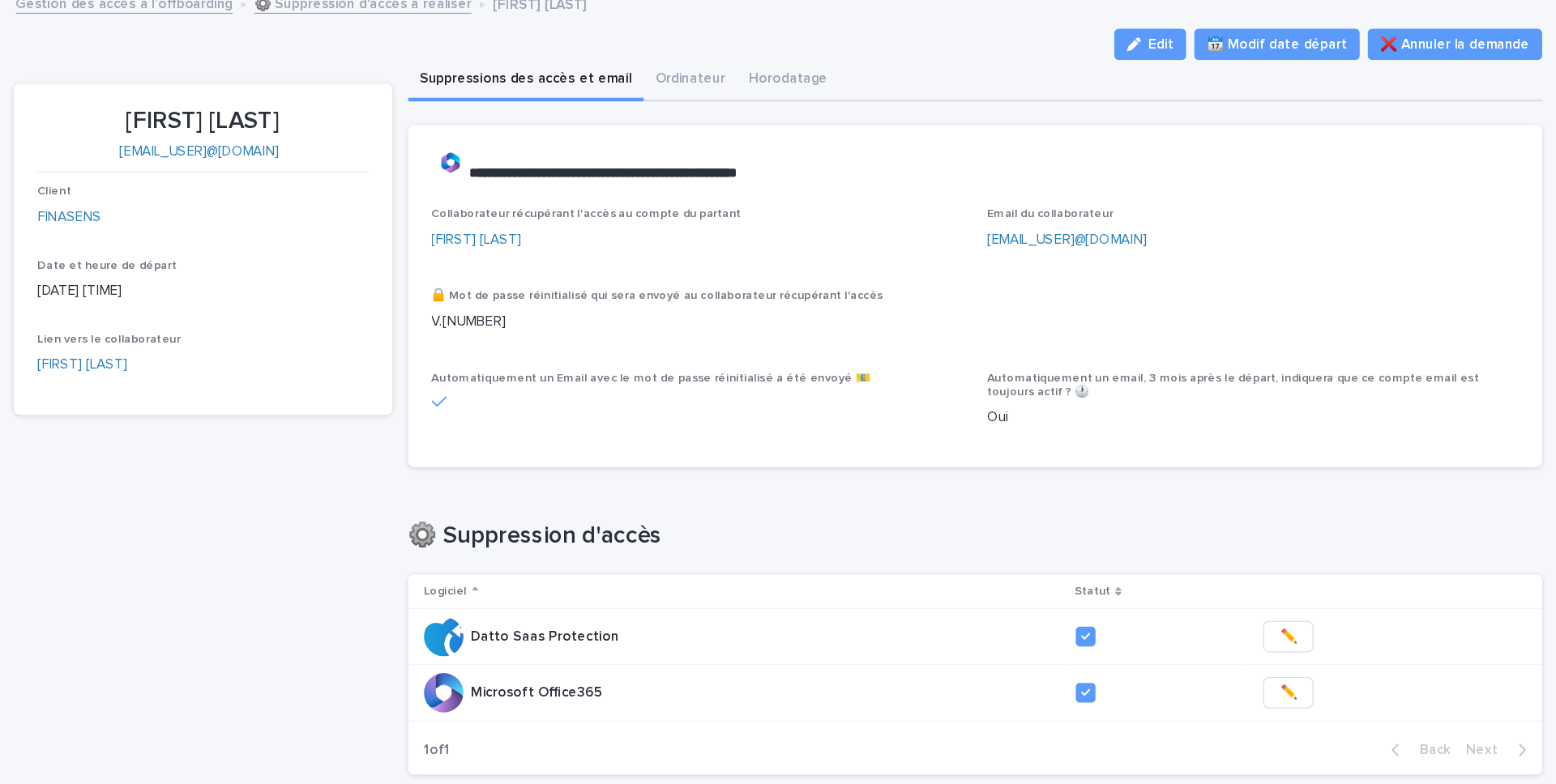 click on "Collaborateur récupérant l'accès au compte du partant Guillaume Carrelet De Loisy   Email du collaborateur gdeloisy@finasens.com 🔒 Mot de passe réinitialisé qui sera envoyé au collaborateur récupérant l'accès V.233968219522ur Automatiquement un Email avec le mot de passe réinitialisé a été envoyé 📧  Automatiquement un email, 3 mois après le départ, indiquera que ce compte email est toujours actif ? 🕐 Oui" at bounding box center (1074, 277) 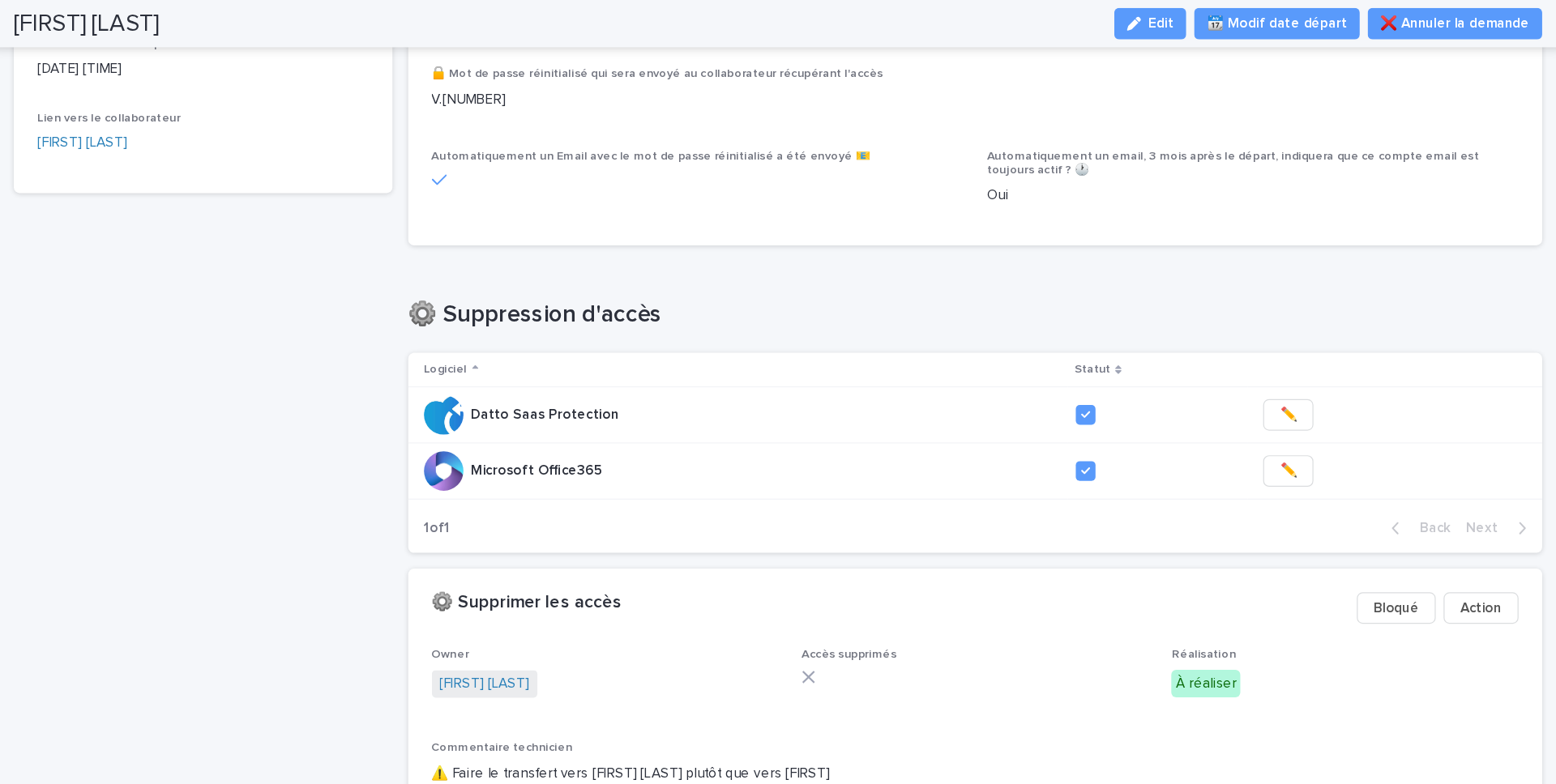 scroll, scrollTop: 247, scrollLeft: 0, axis: vertical 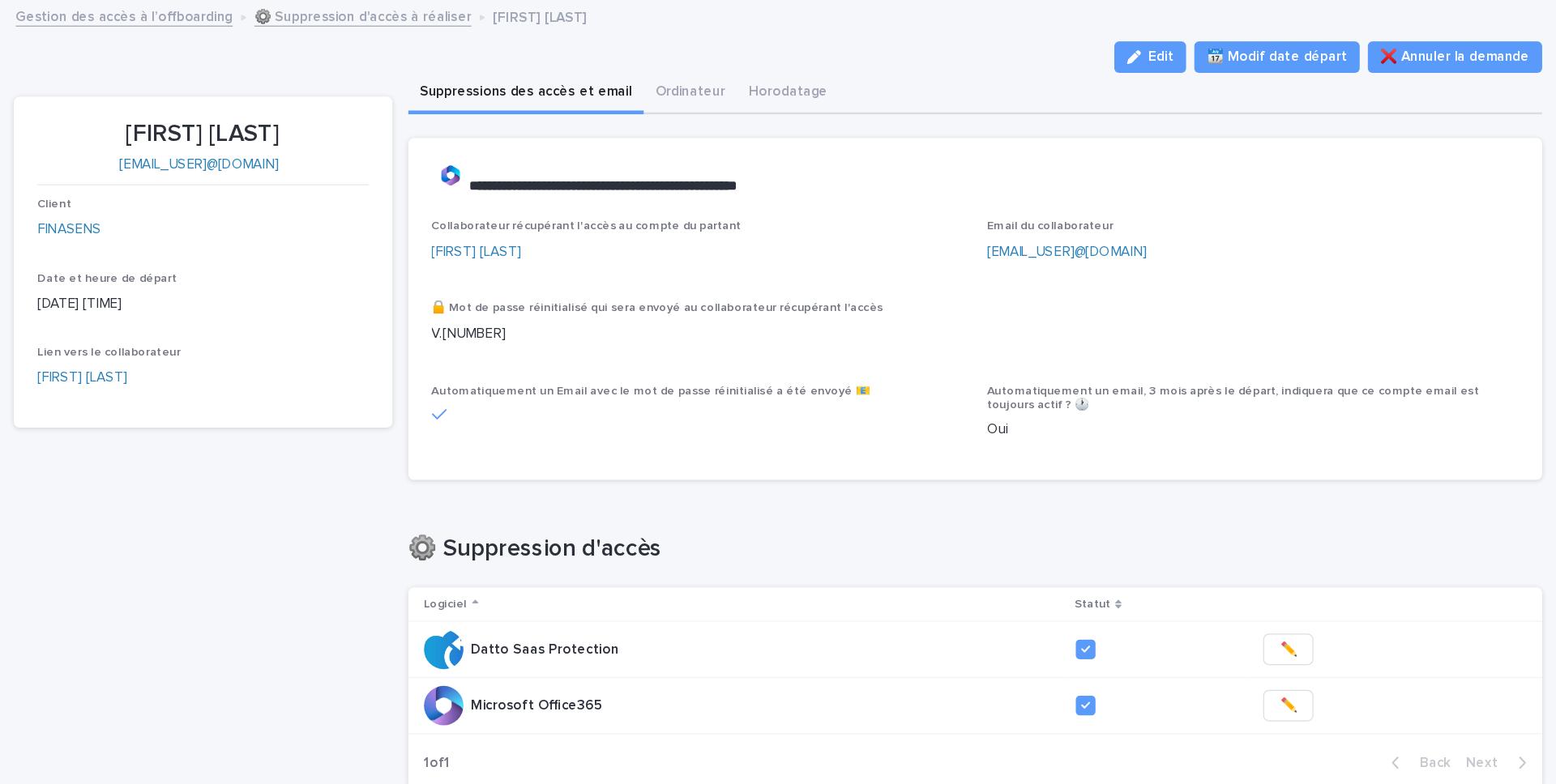 click on "Suppressions des accès et email Ordinateur Horodatage" at bounding box center (1074, 77) 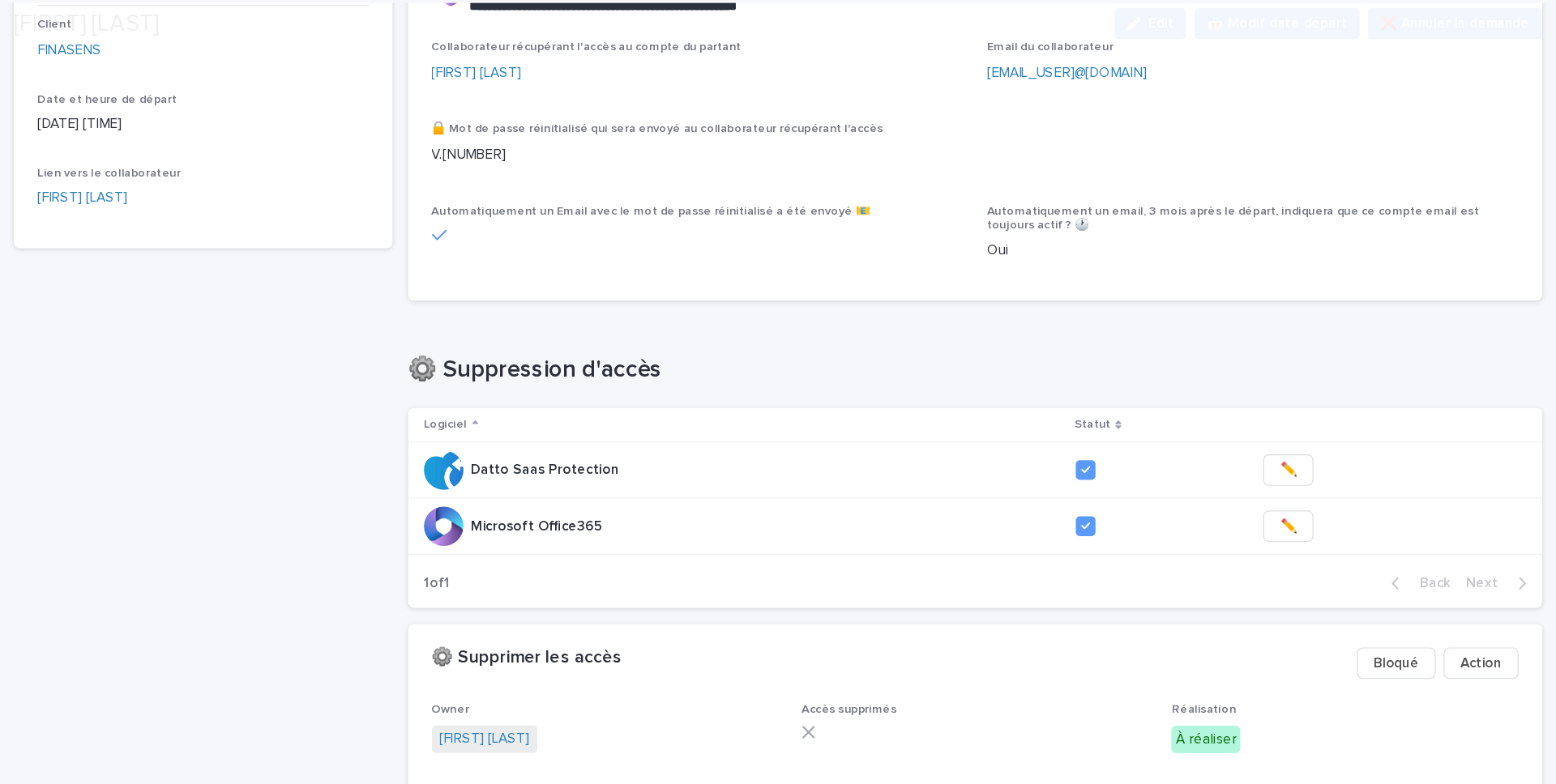 scroll, scrollTop: 247, scrollLeft: 0, axis: vertical 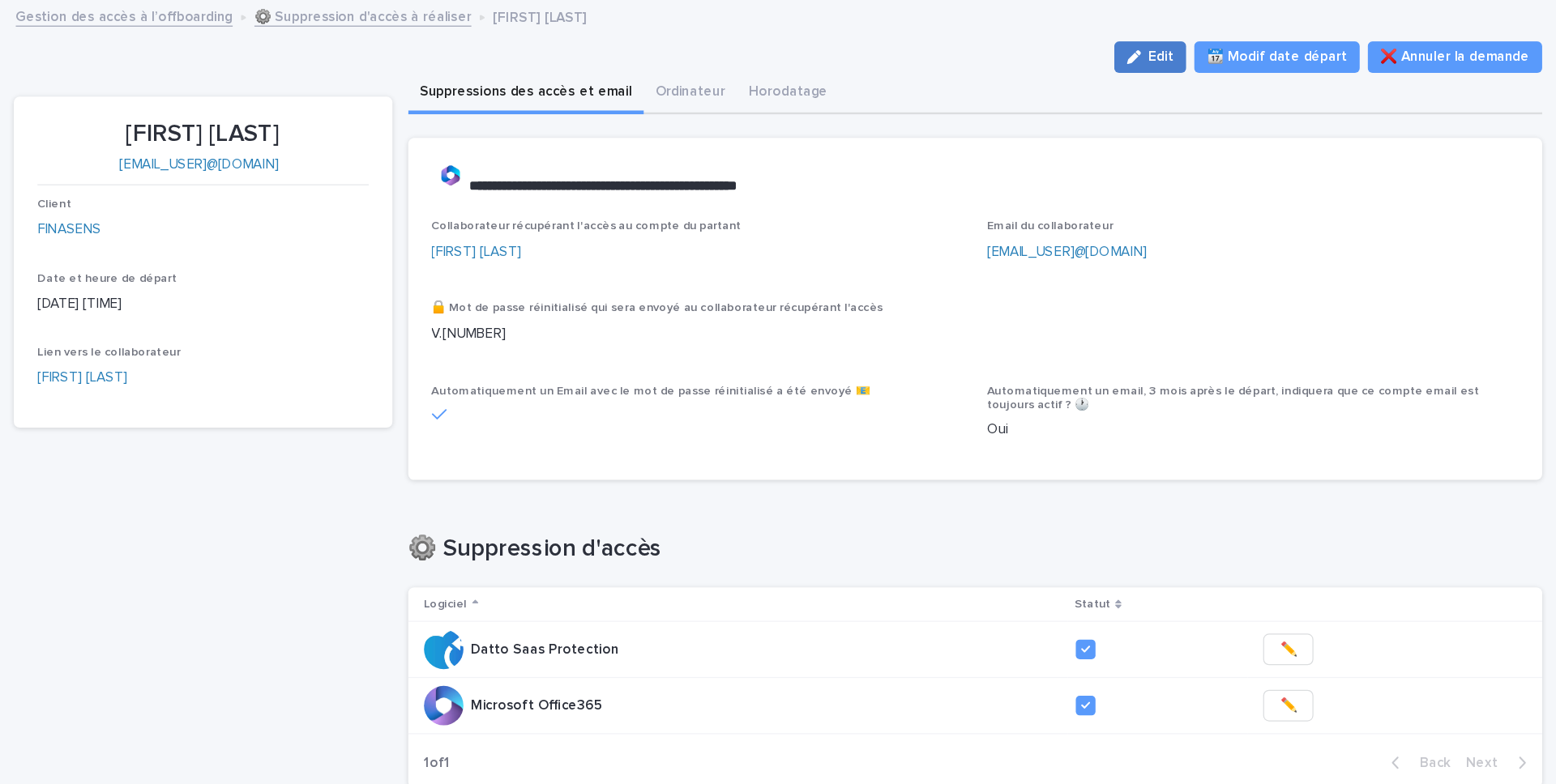 click on "Edit" at bounding box center [1217, 47] 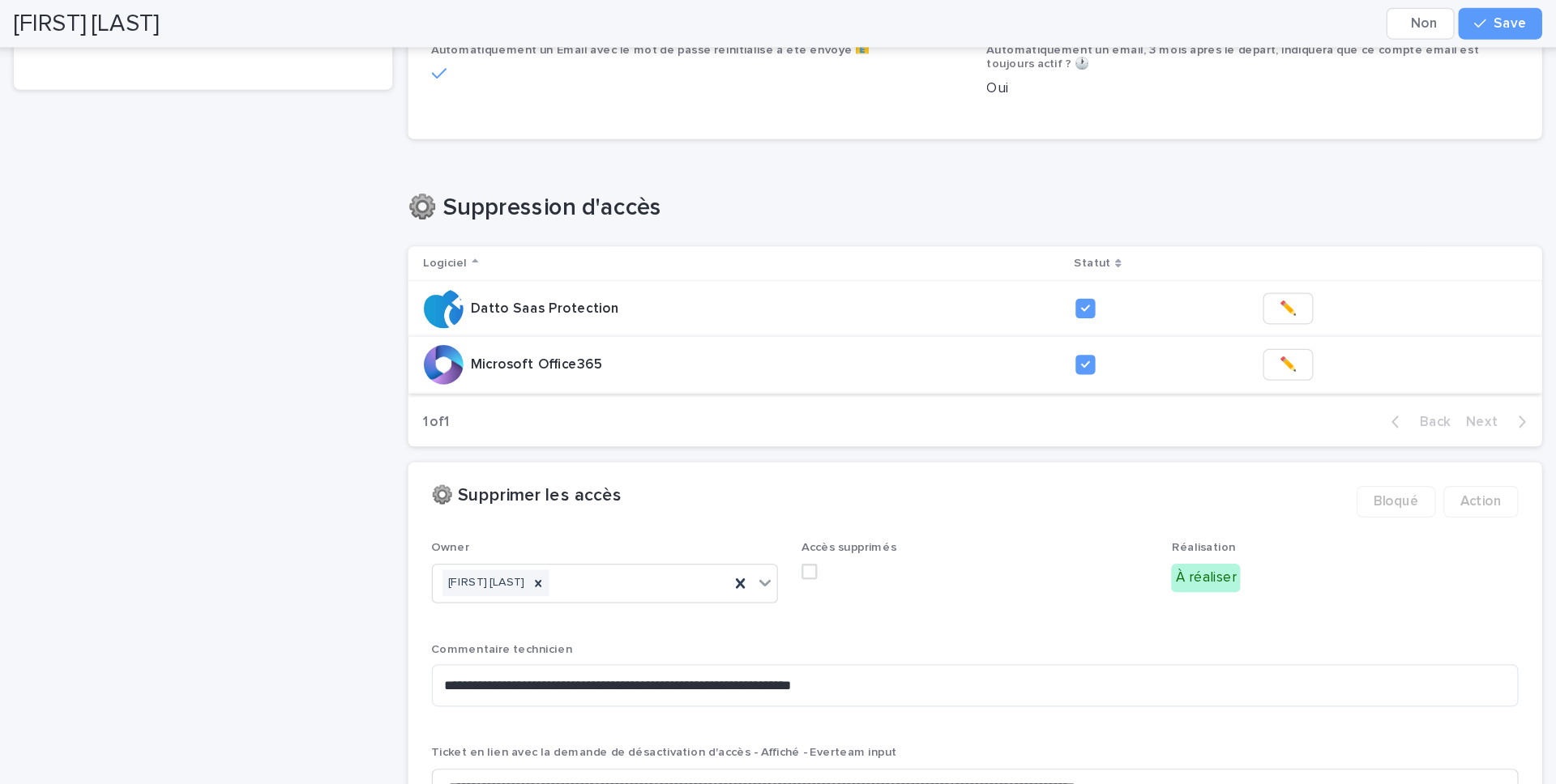 scroll, scrollTop: 302, scrollLeft: 0, axis: vertical 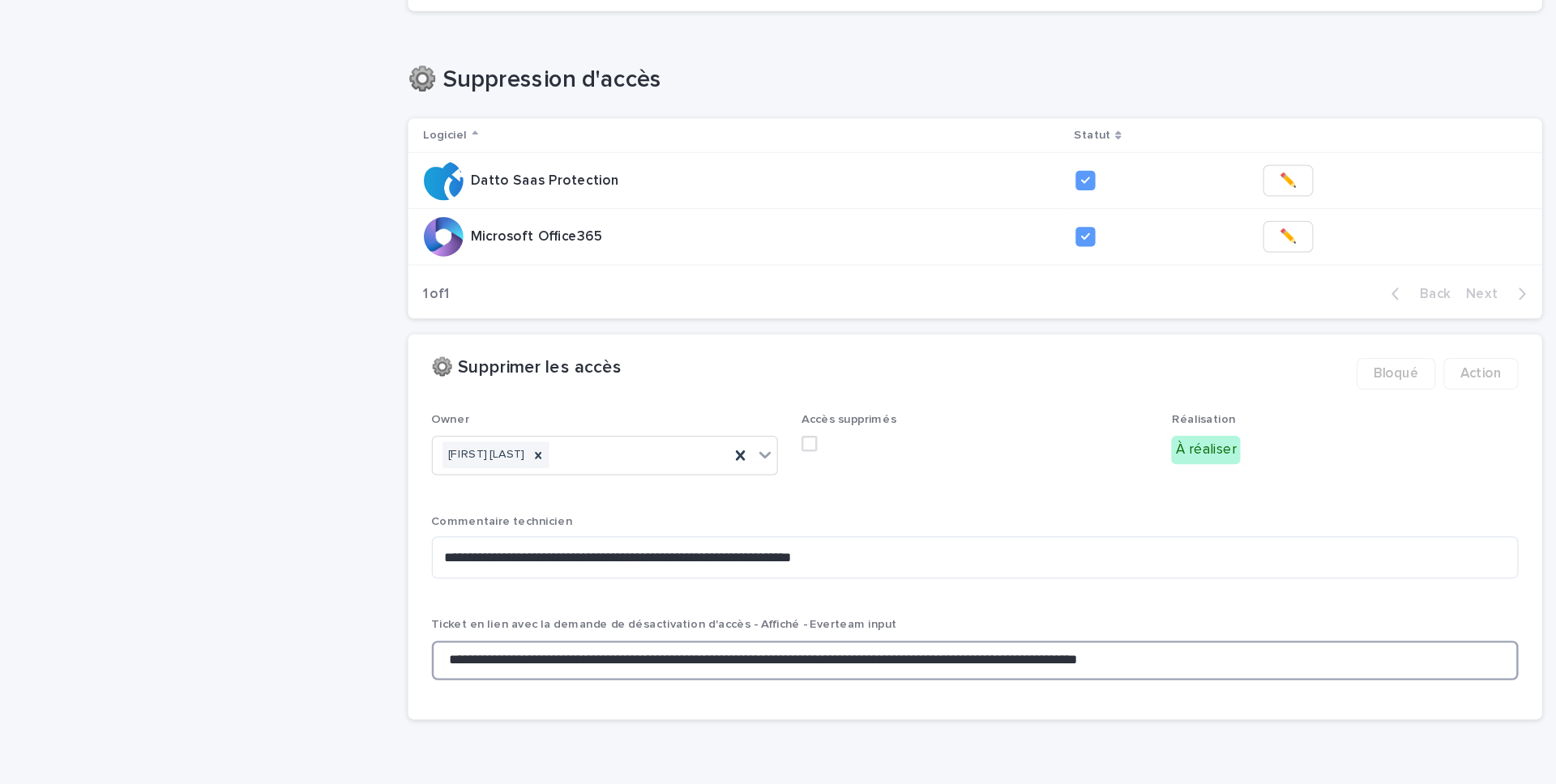 drag, startPoint x: 1397, startPoint y: 638, endPoint x: 738, endPoint y: 618, distance: 659.3034 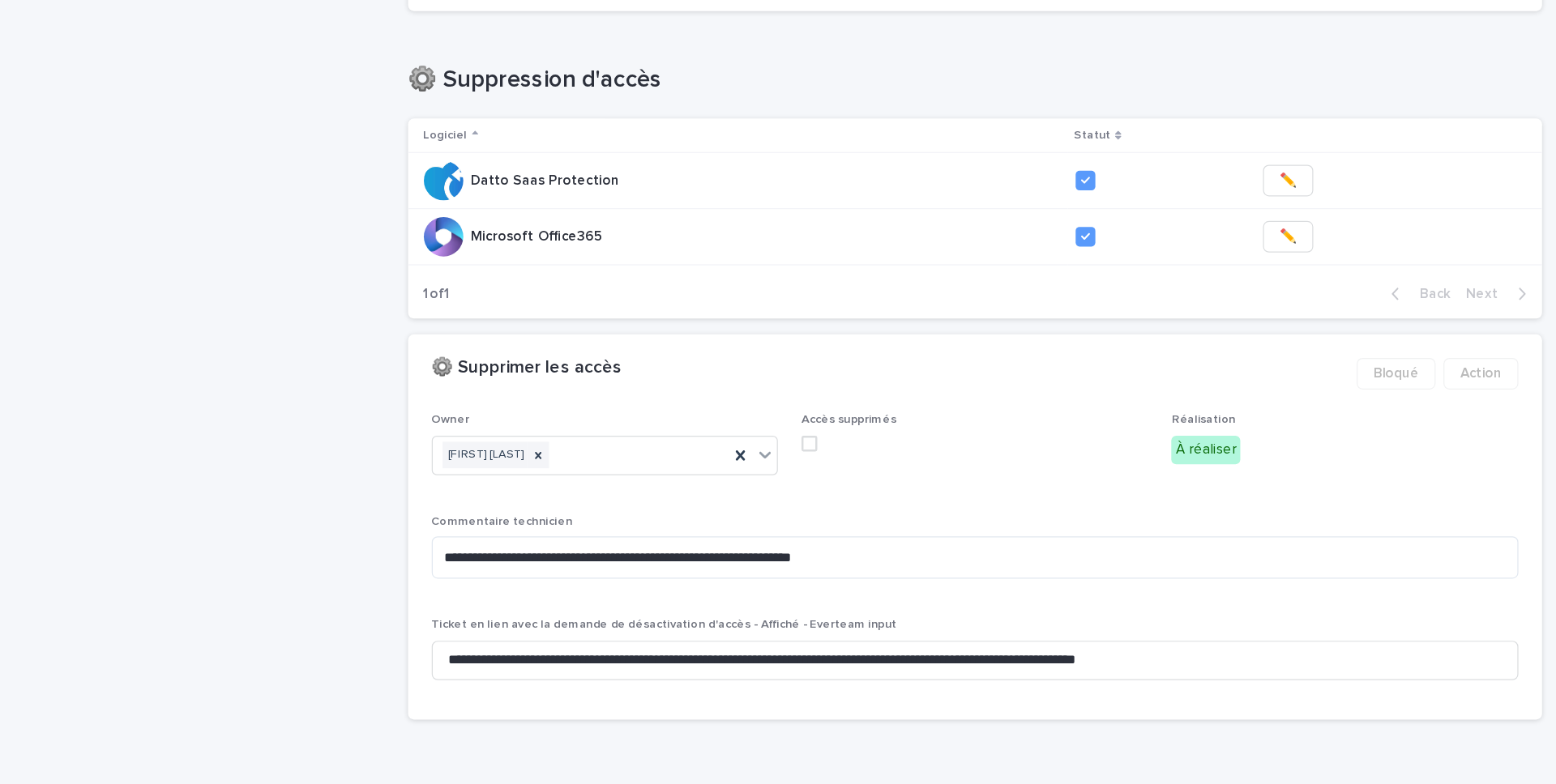 click on "**********" at bounding box center (1074, 554) 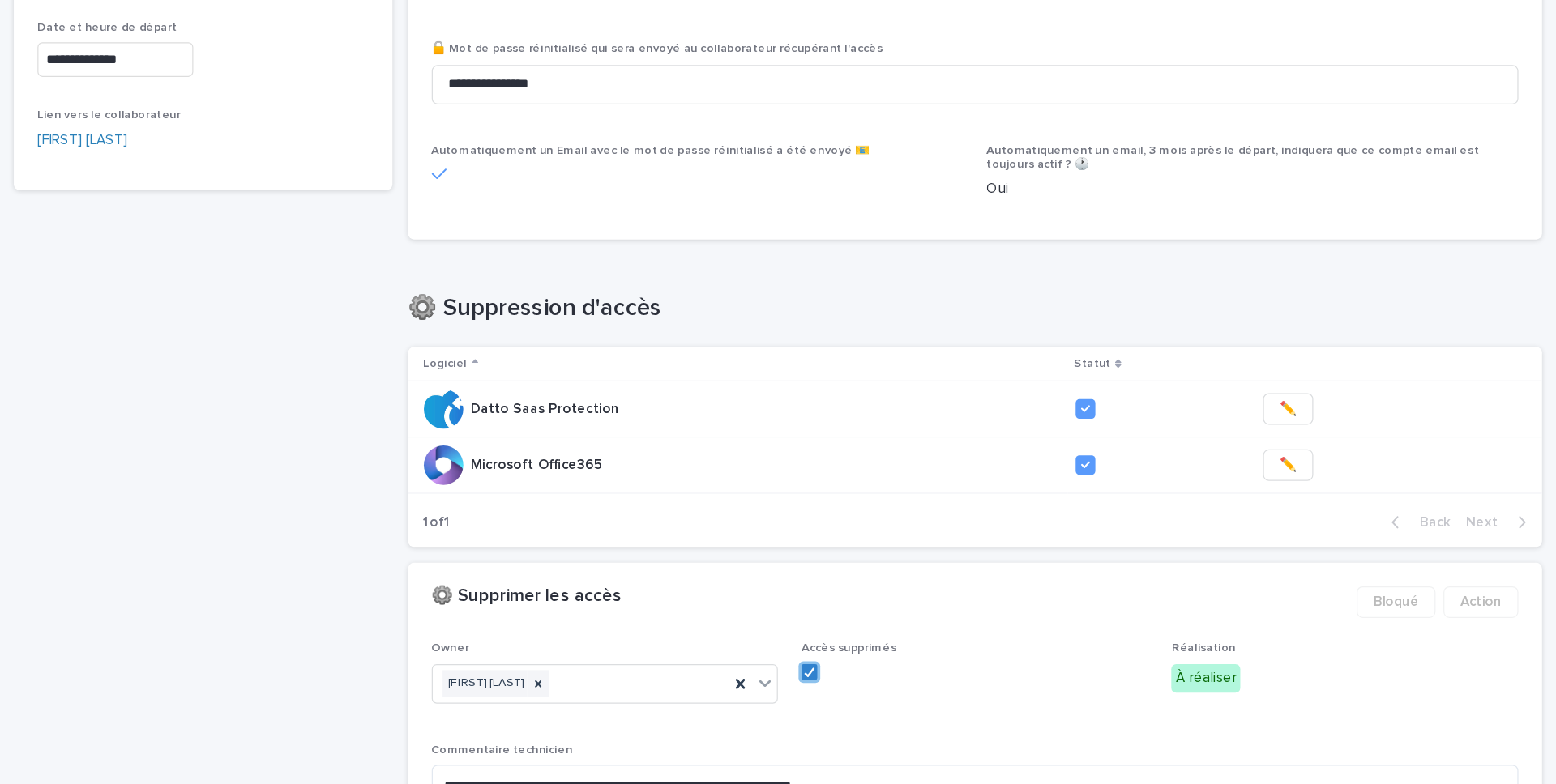 scroll, scrollTop: 0, scrollLeft: 0, axis: both 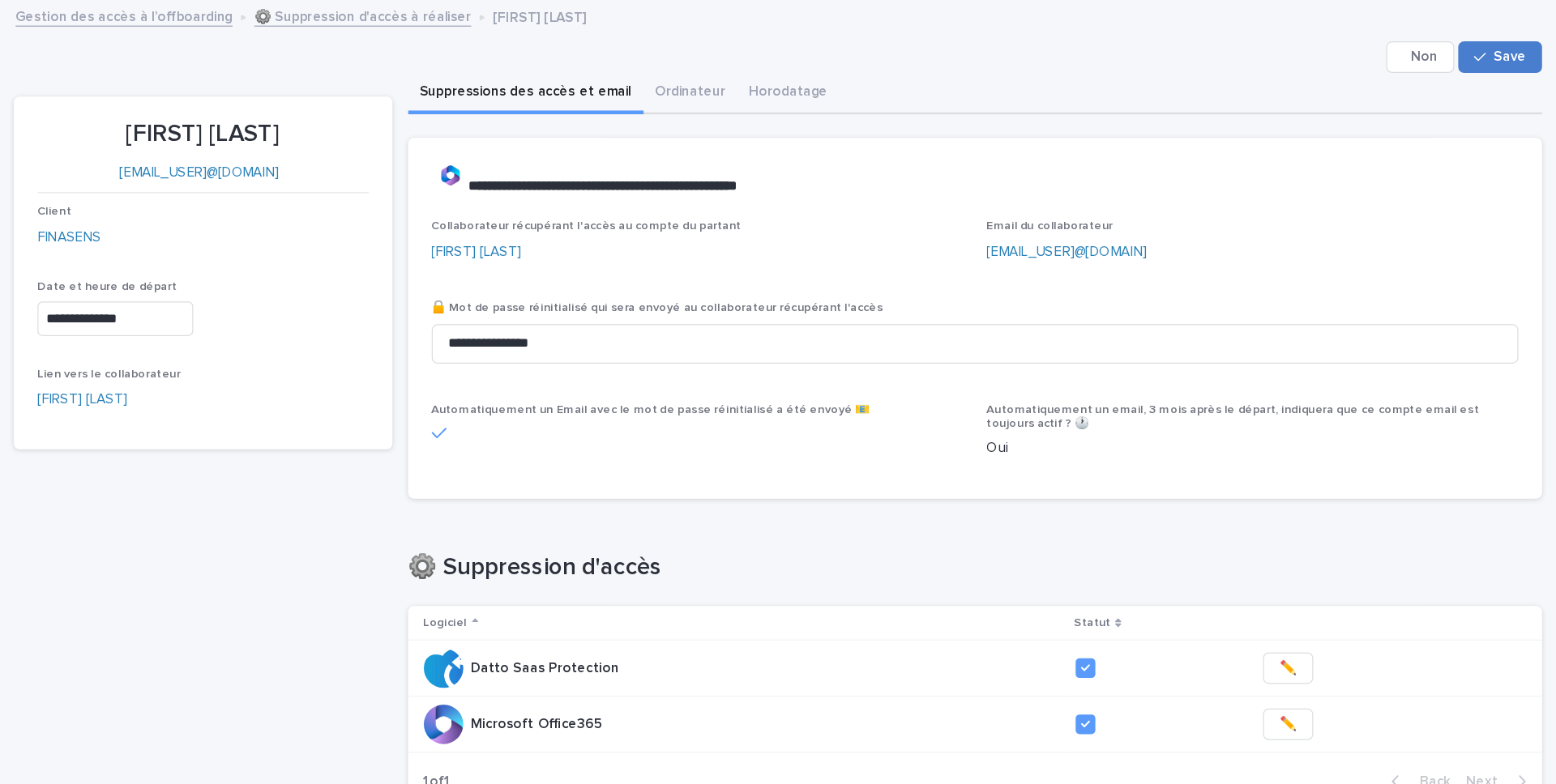 click on "Save" at bounding box center [1513, 47] 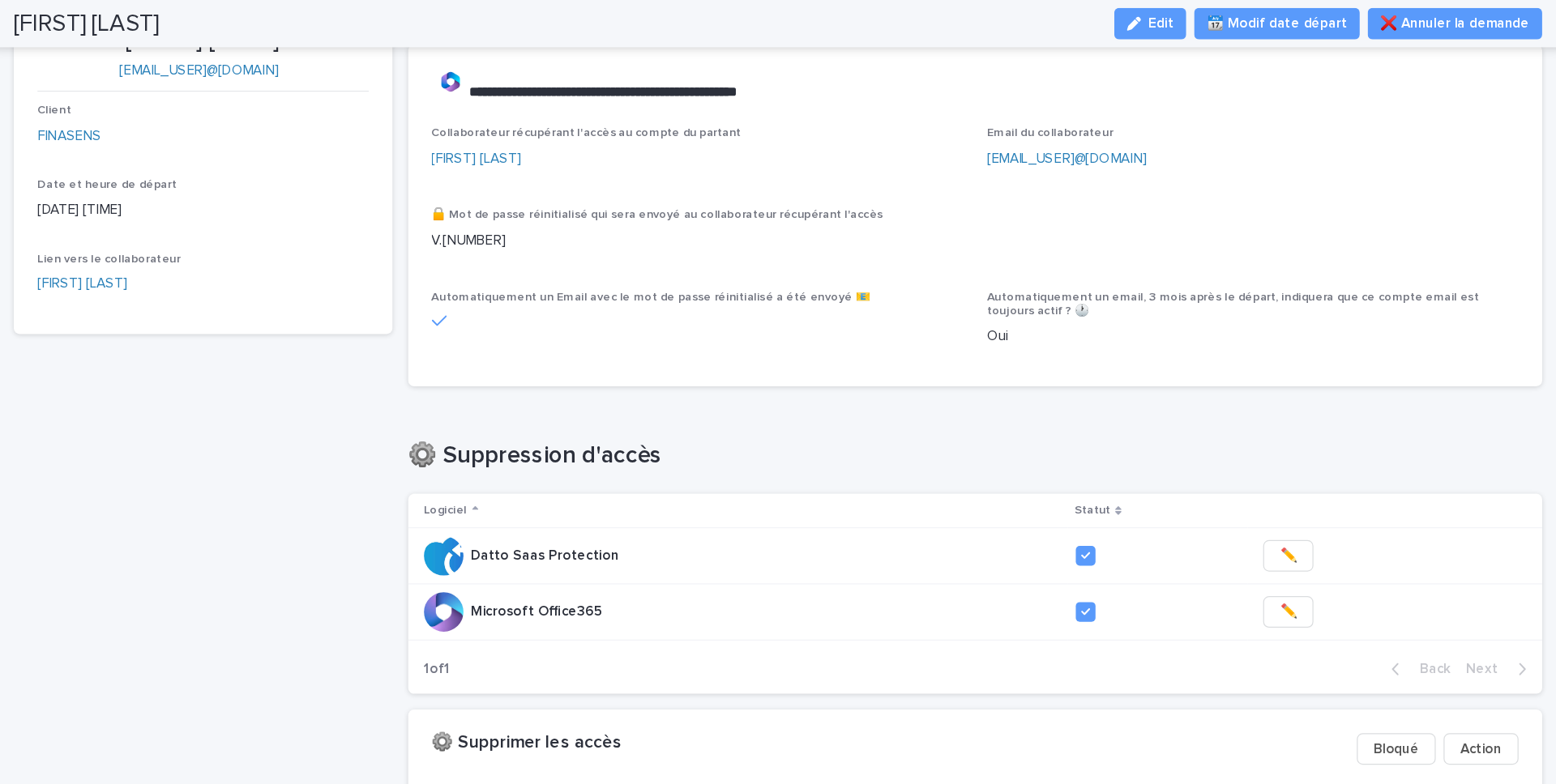 scroll, scrollTop: 0, scrollLeft: 0, axis: both 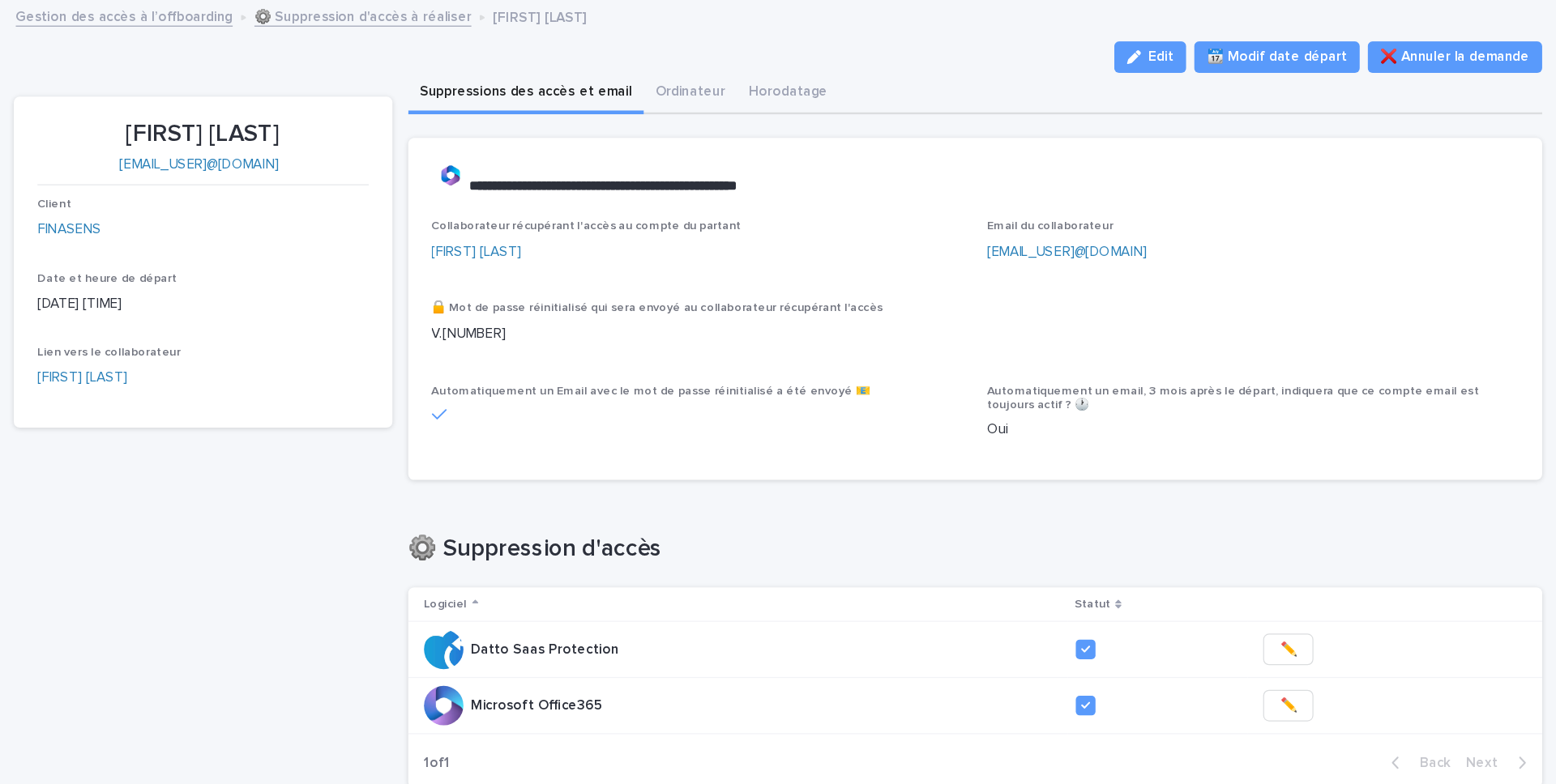 click on "Gestion des accès à l’offboarding ⚙️ Suppression d'accès à réaliser Justine Freche" at bounding box center (919, 15) 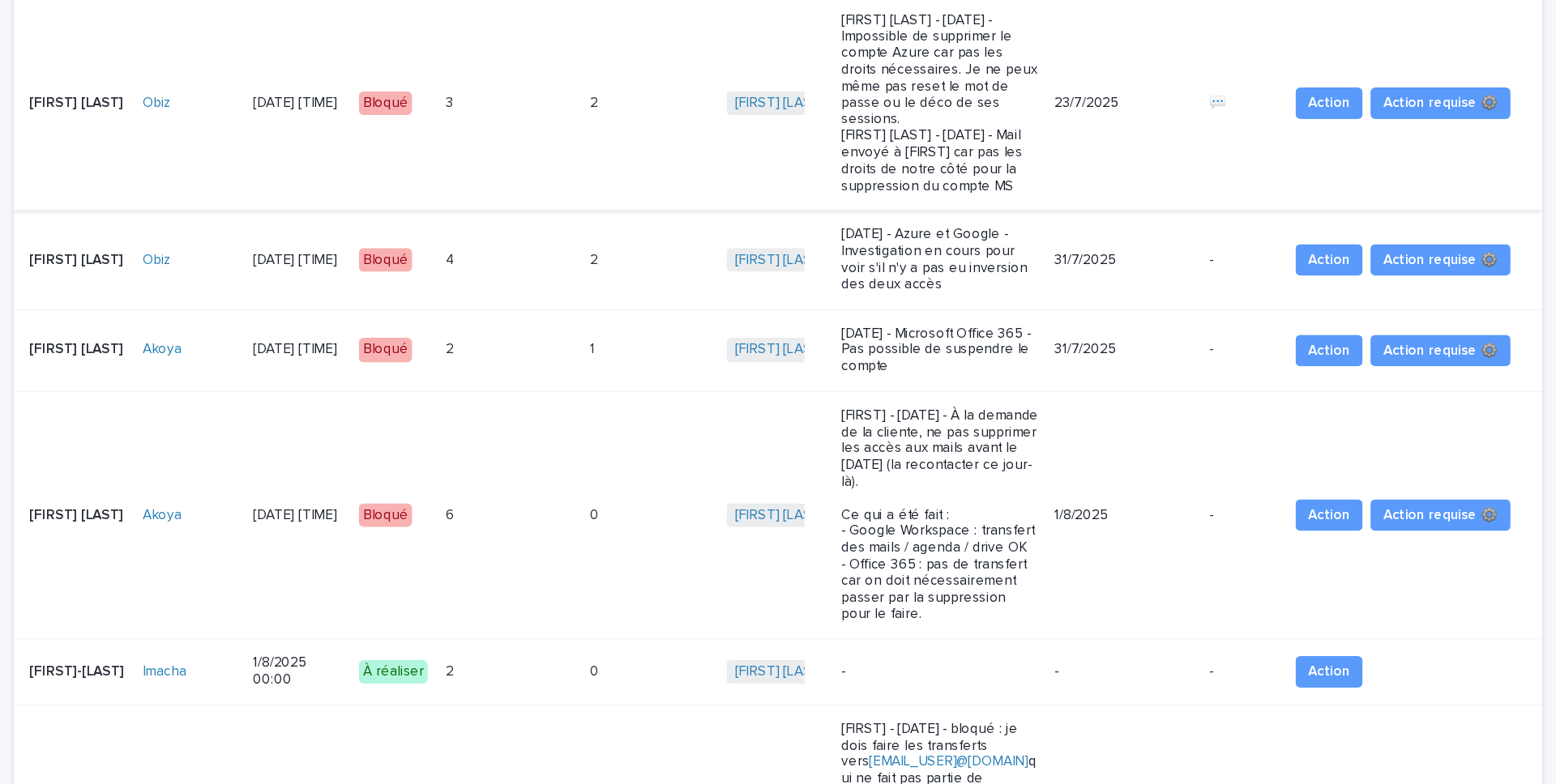 scroll, scrollTop: 330, scrollLeft: 0, axis: vertical 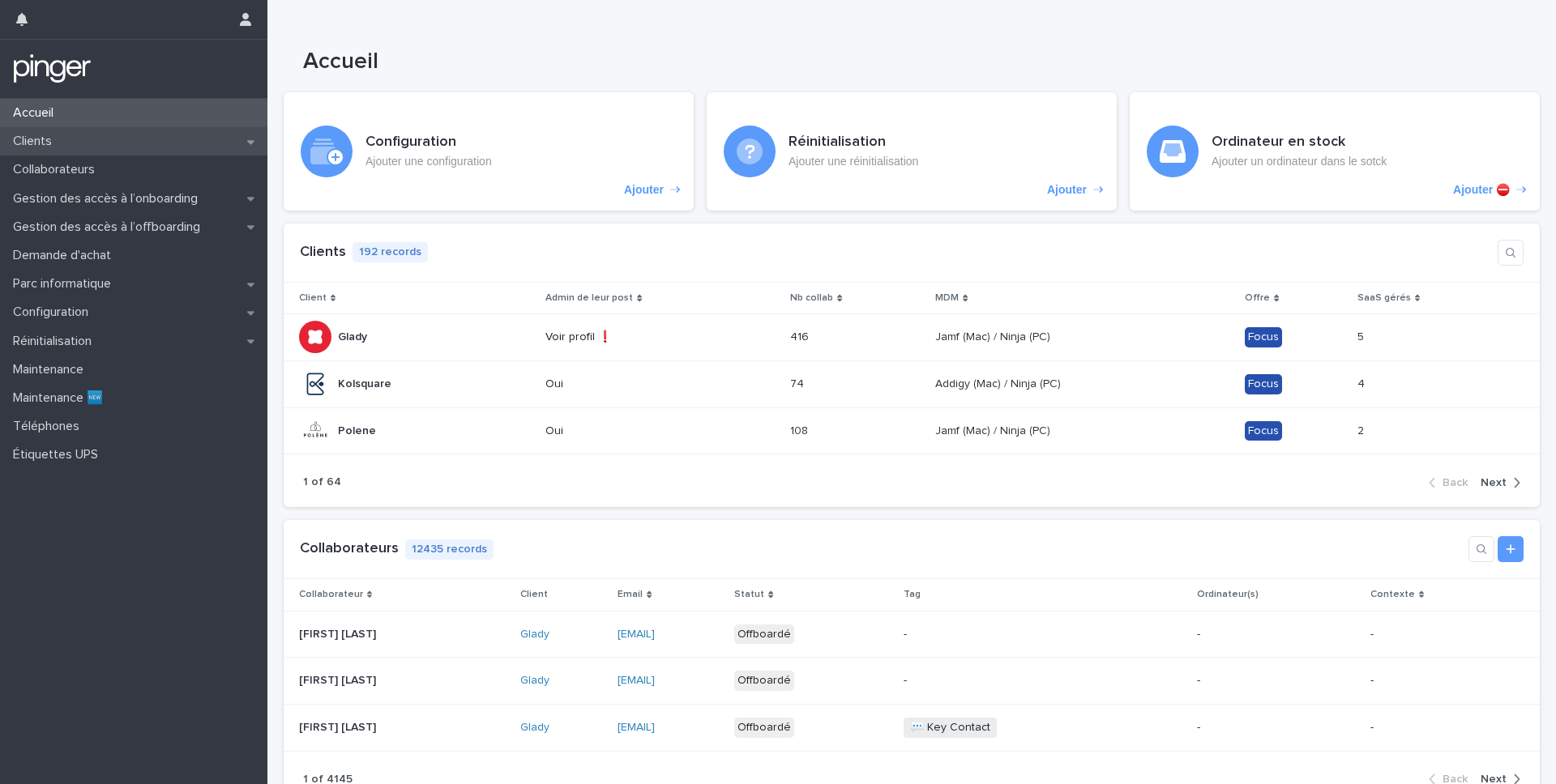 click on "Clients" at bounding box center (36, 141) 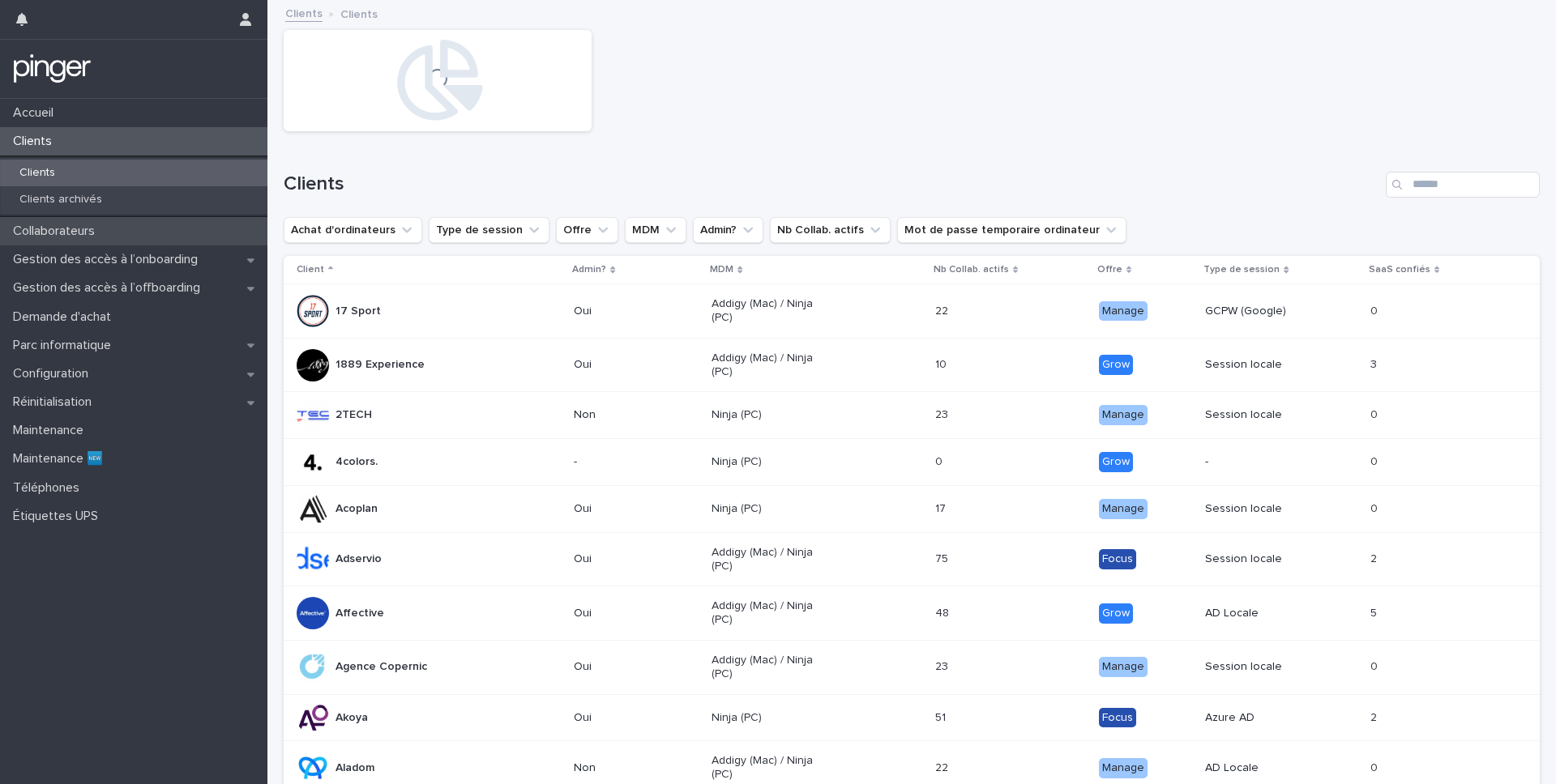 click on "Collaborateurs" at bounding box center (134, 231) 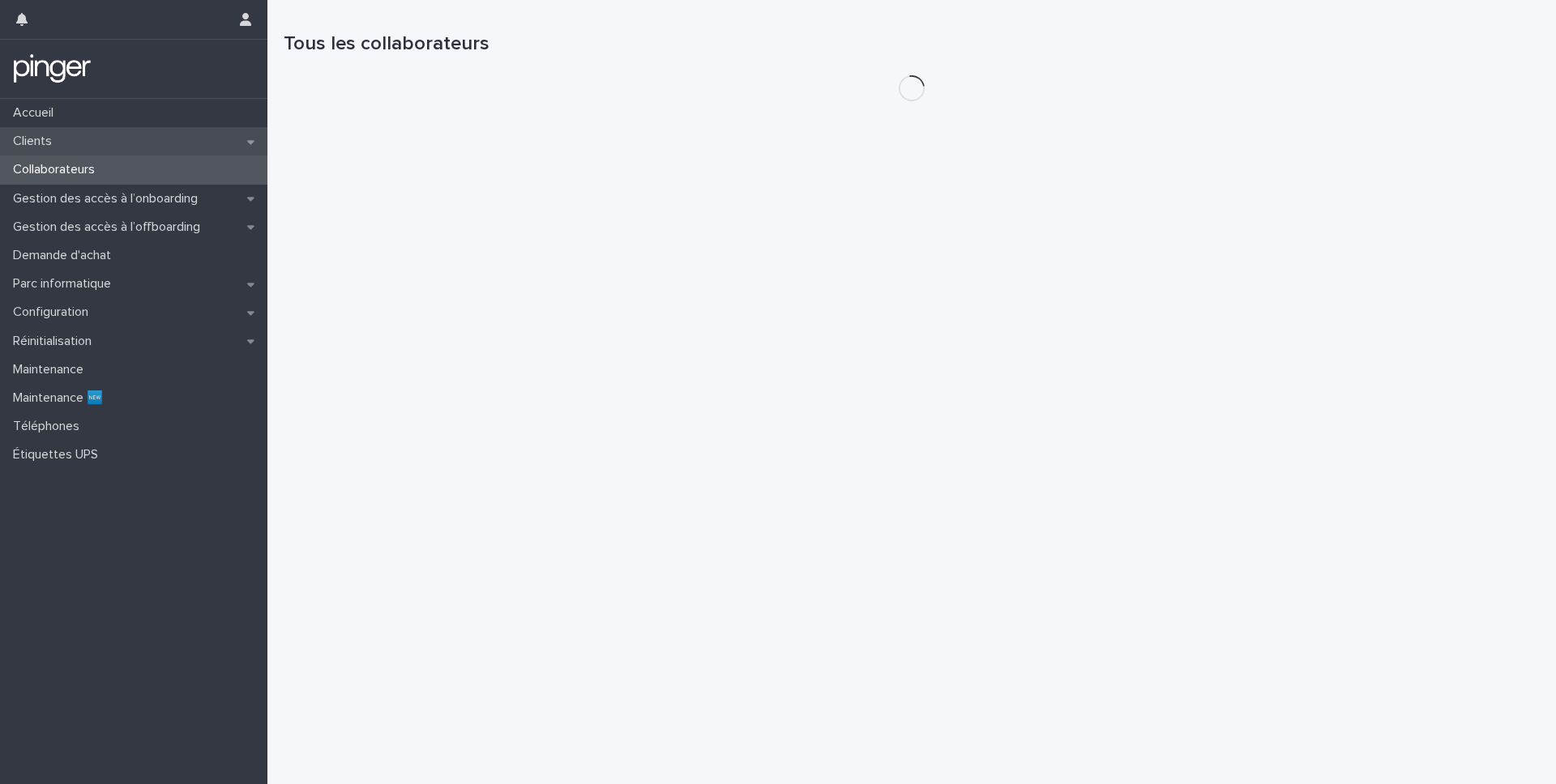 click on "Clients" at bounding box center [134, 141] 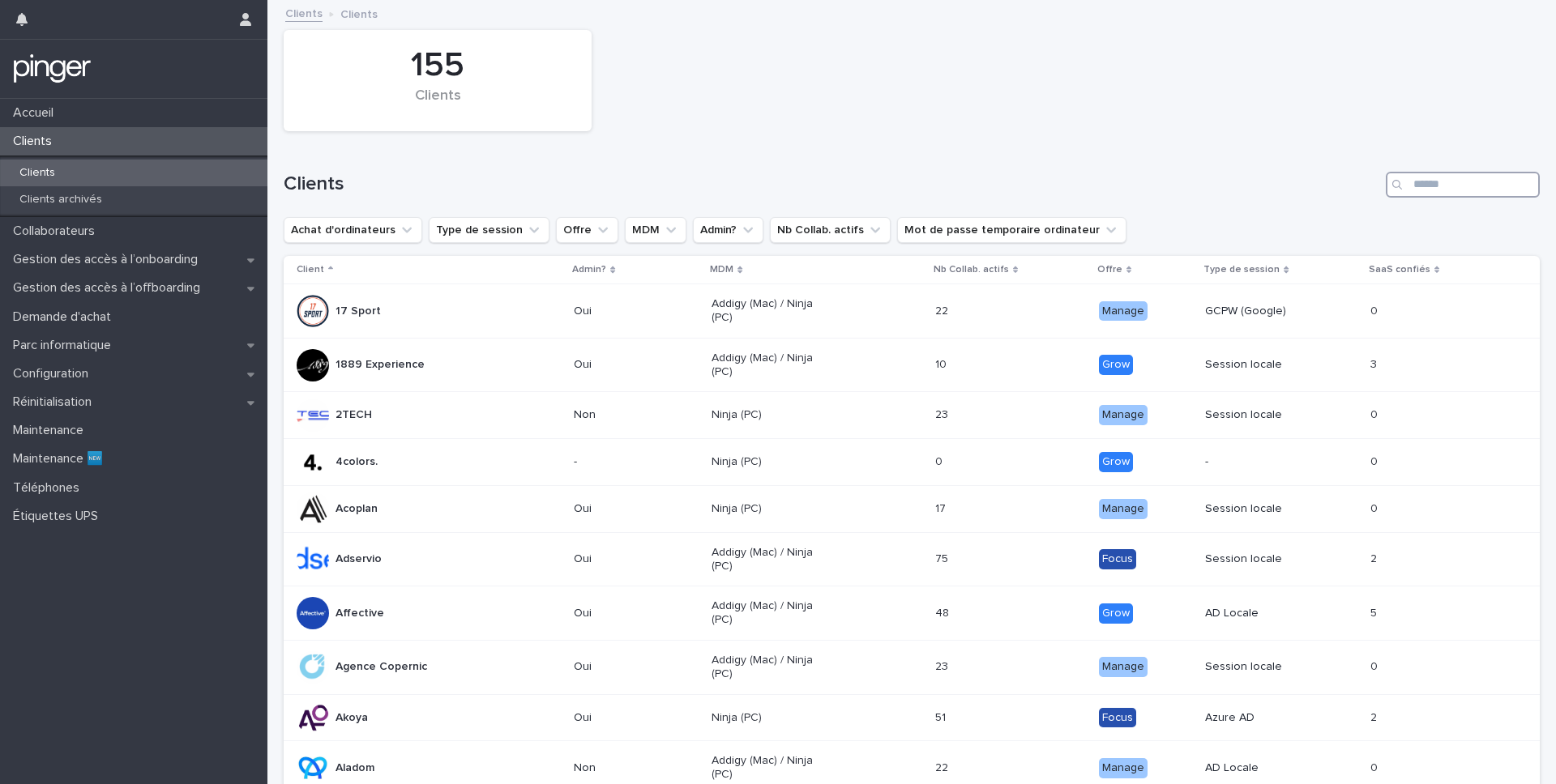 click at bounding box center (1463, 185) 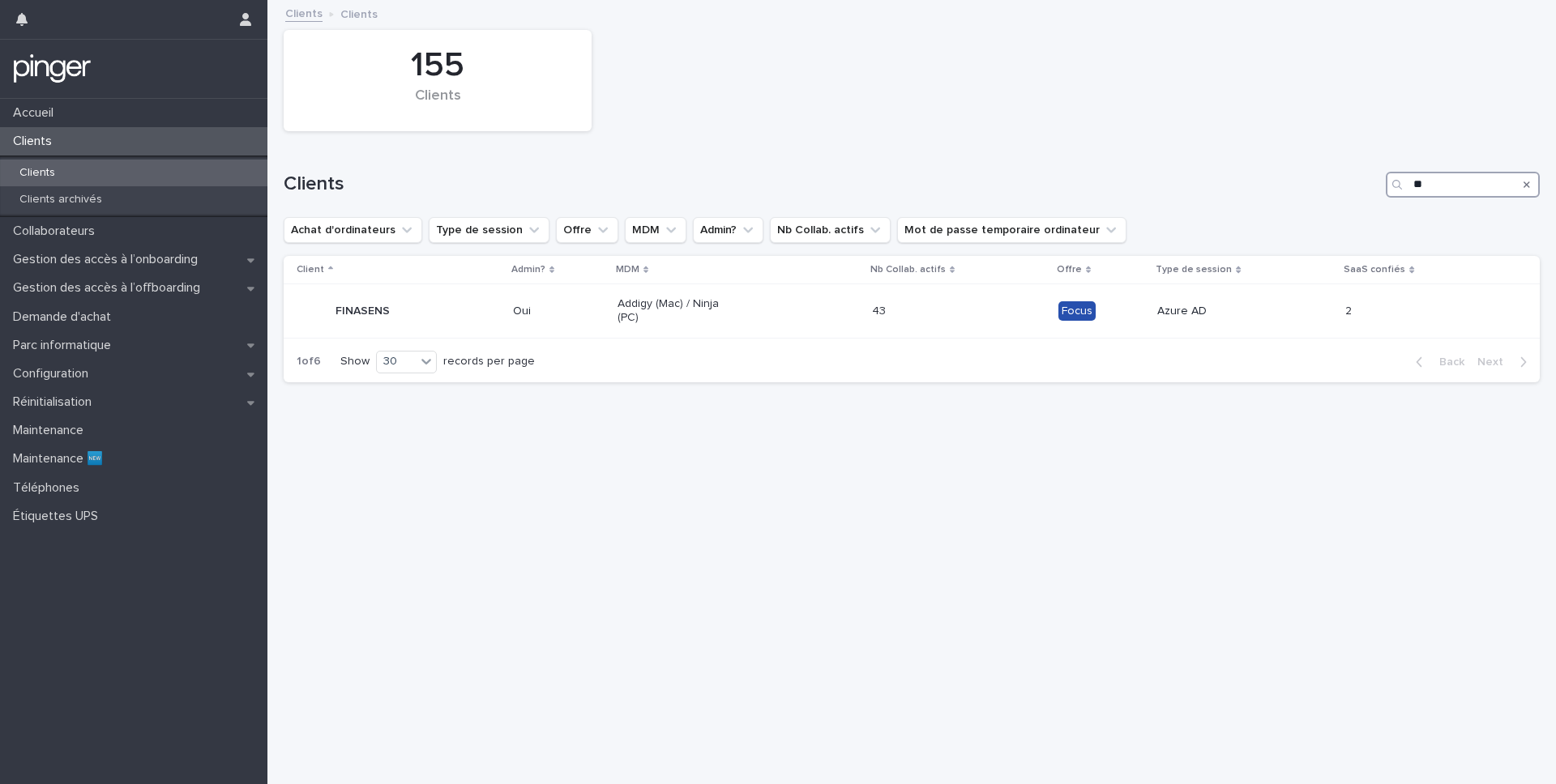 type on "*" 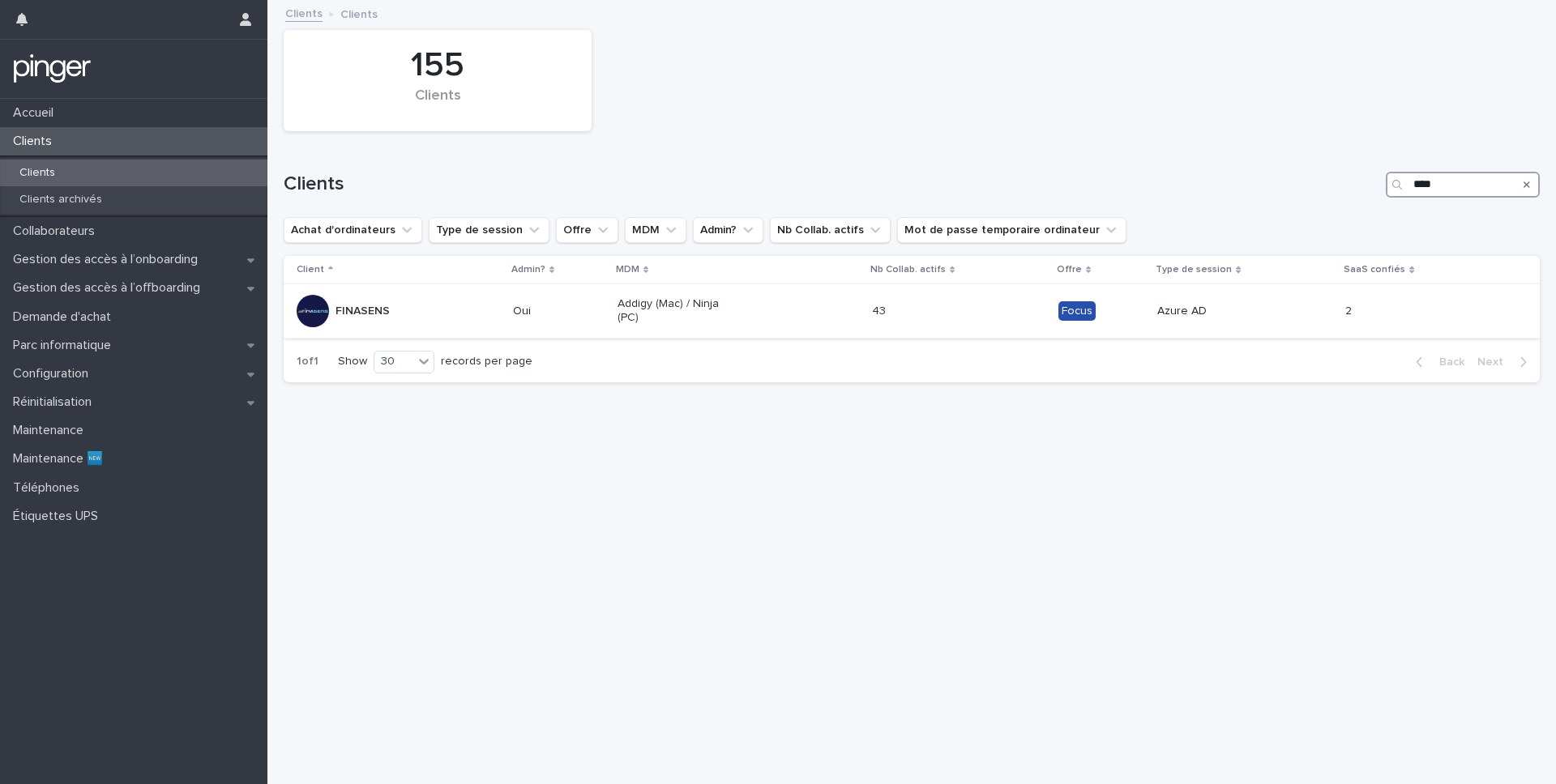 type on "****" 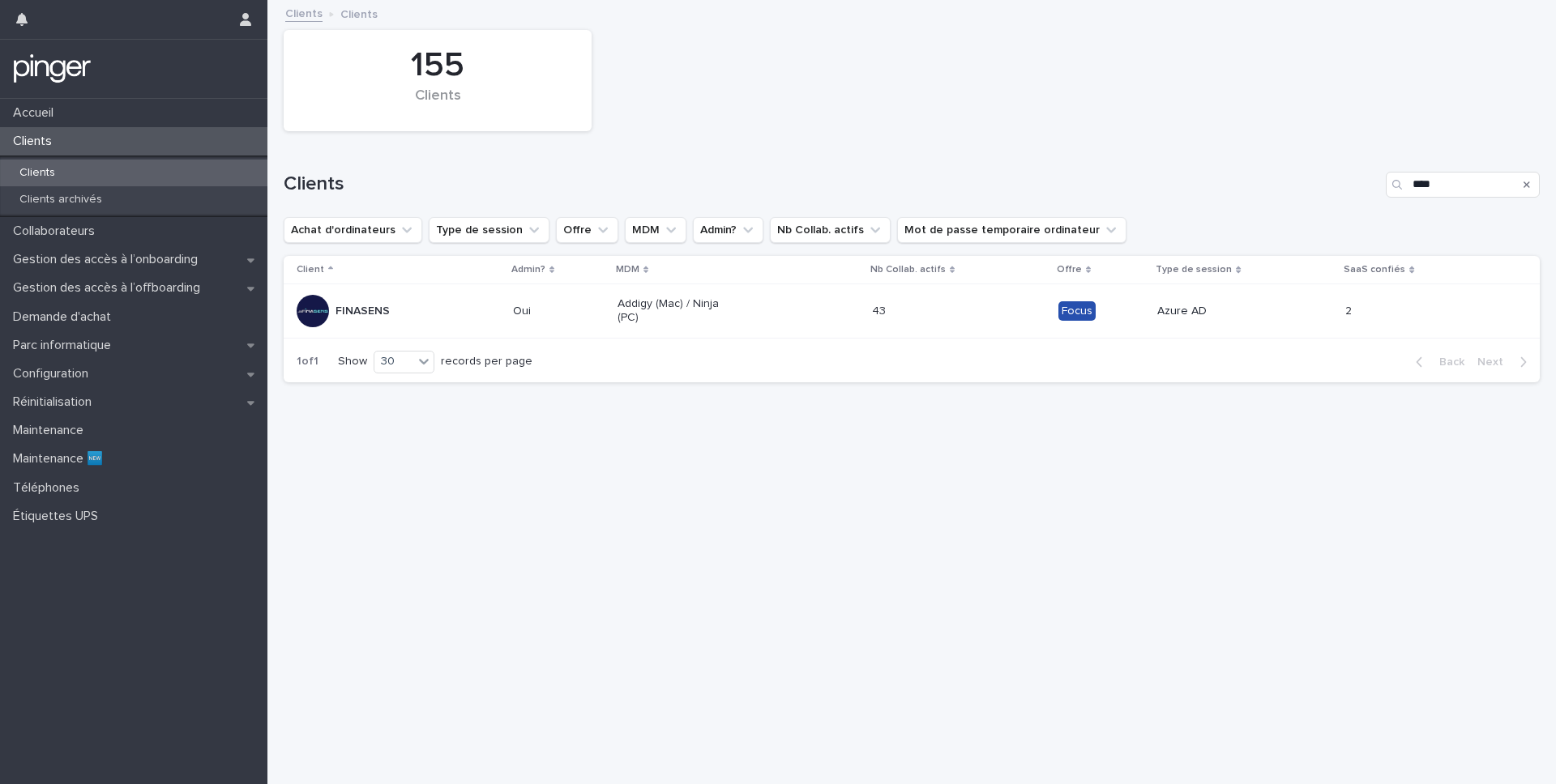 click on "FINASENS" at bounding box center (398, 311) 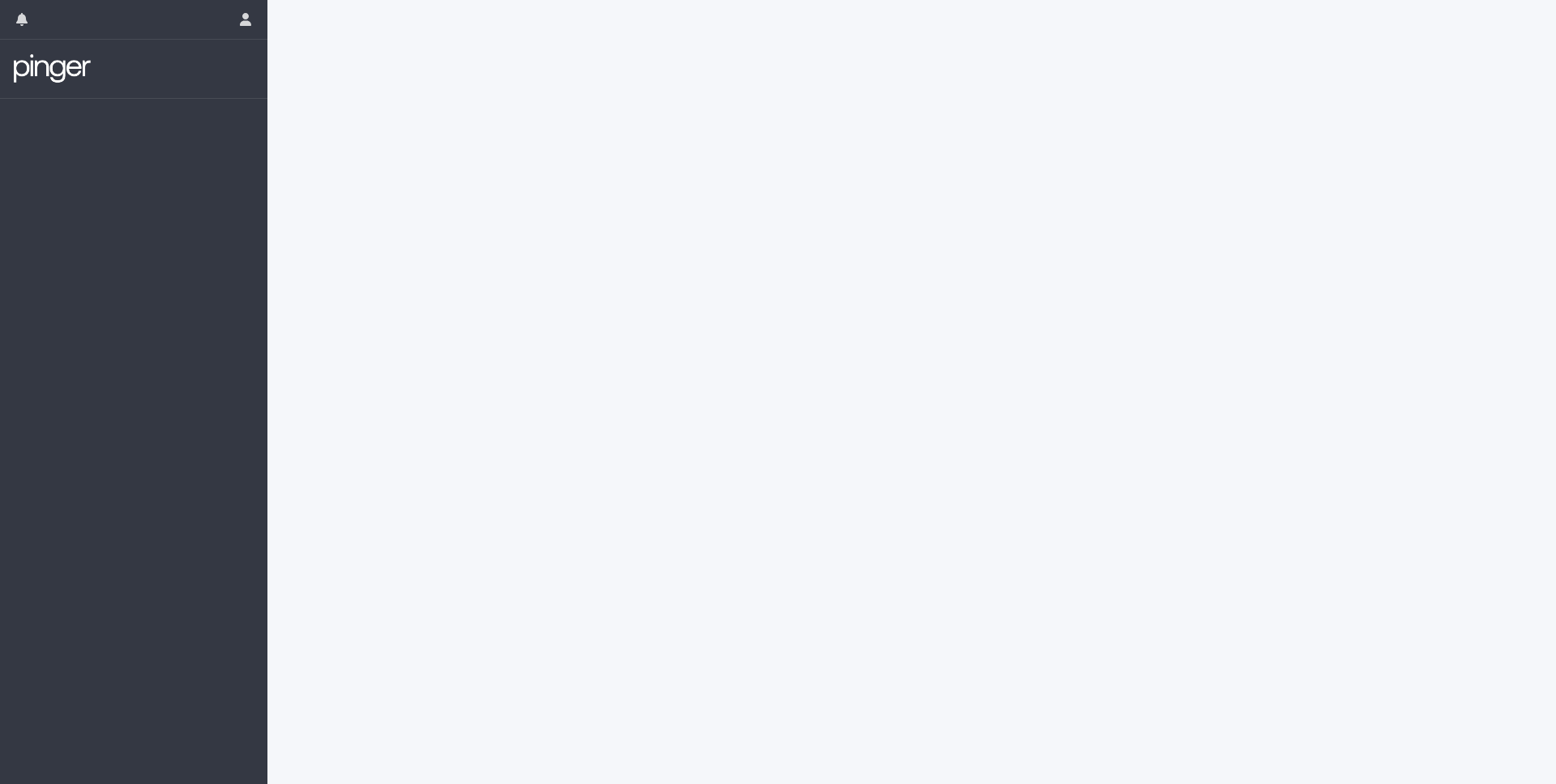 scroll, scrollTop: 0, scrollLeft: 0, axis: both 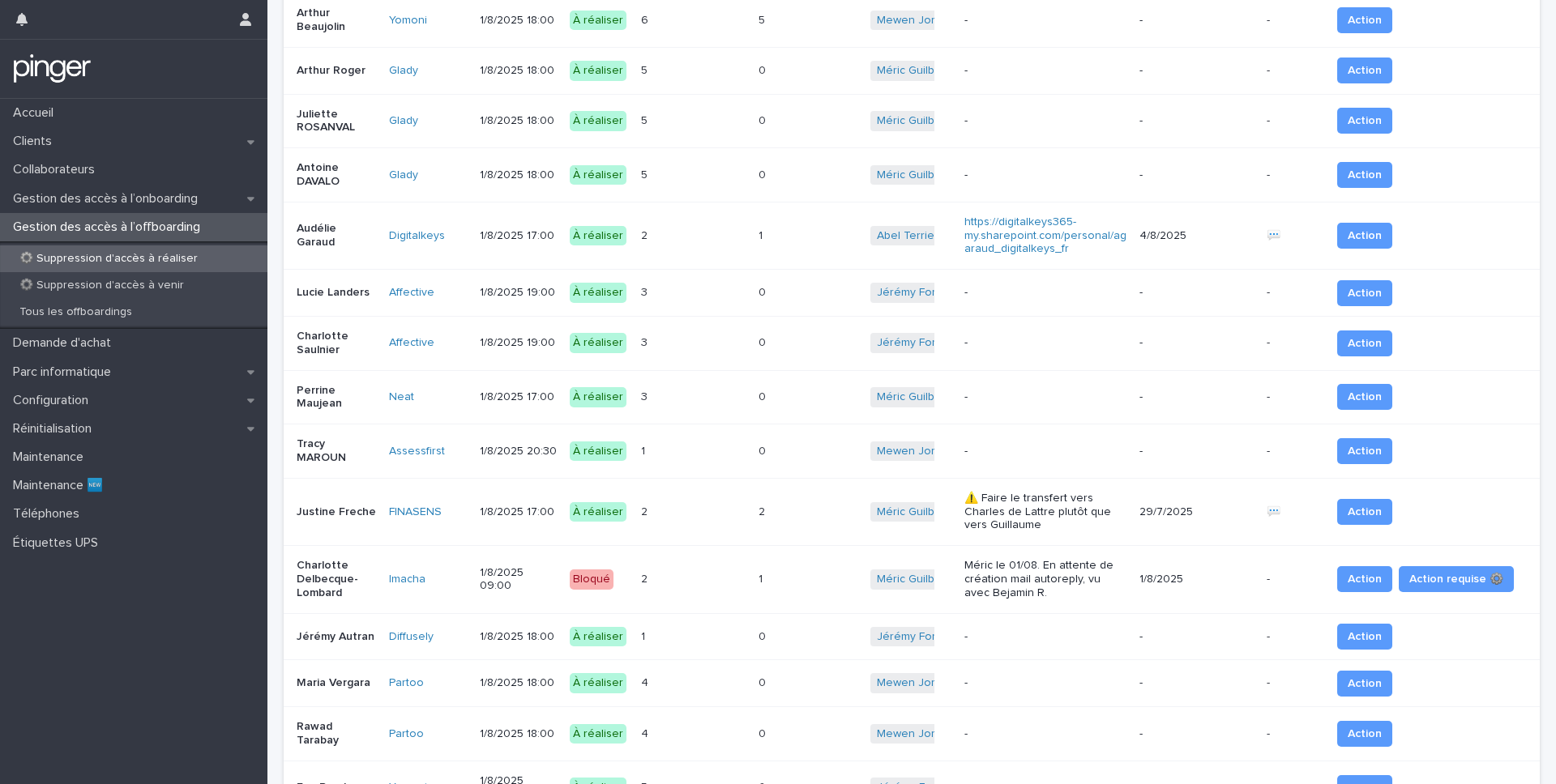 click on "⚠️ Faire le transfert vers Charles de Lattre plutôt que vers Guillaume" at bounding box center [1045, 512] 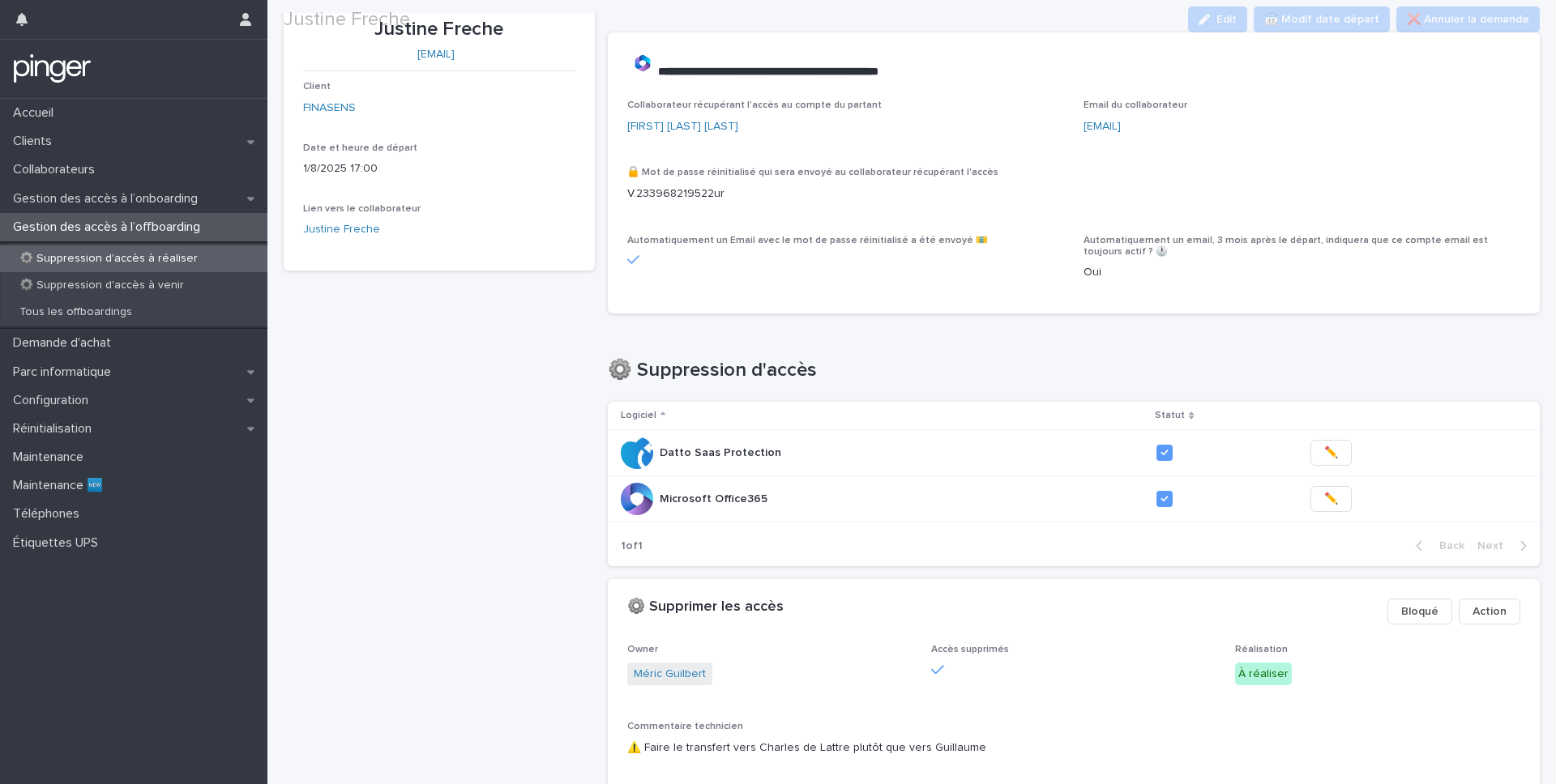 scroll, scrollTop: 154, scrollLeft: 0, axis: vertical 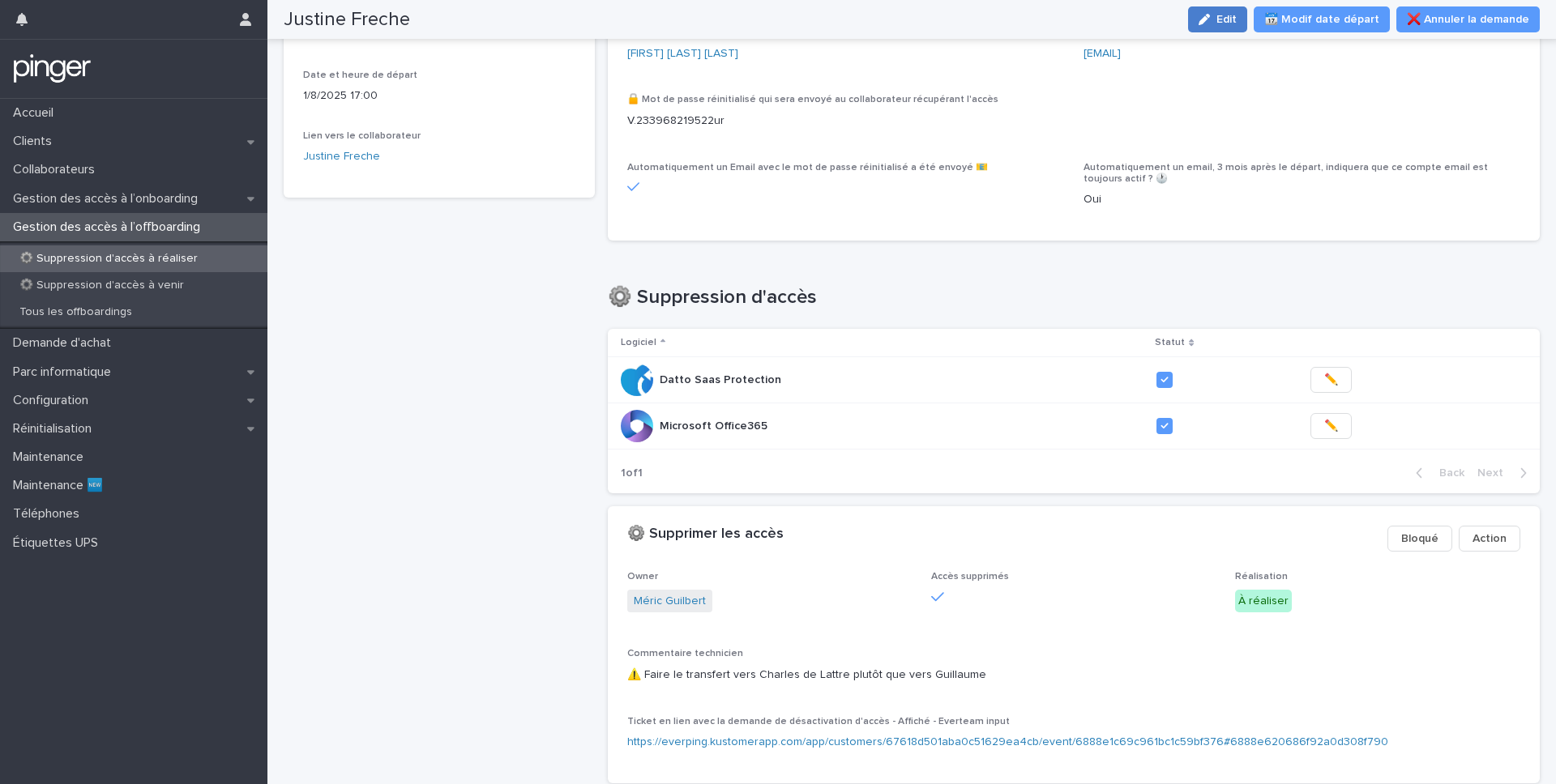 click on "Edit" at bounding box center (1226, 19) 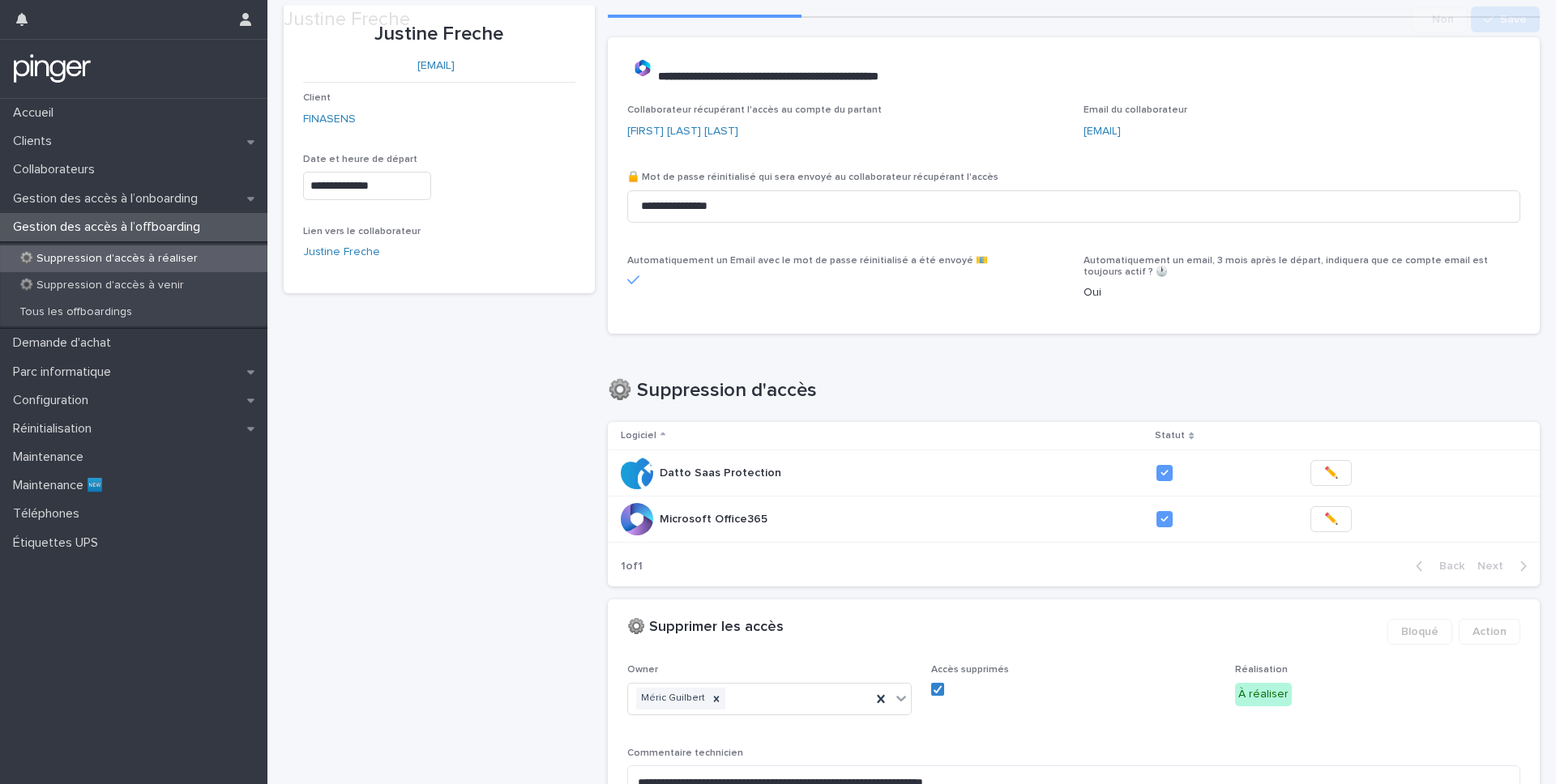 scroll, scrollTop: 80, scrollLeft: 0, axis: vertical 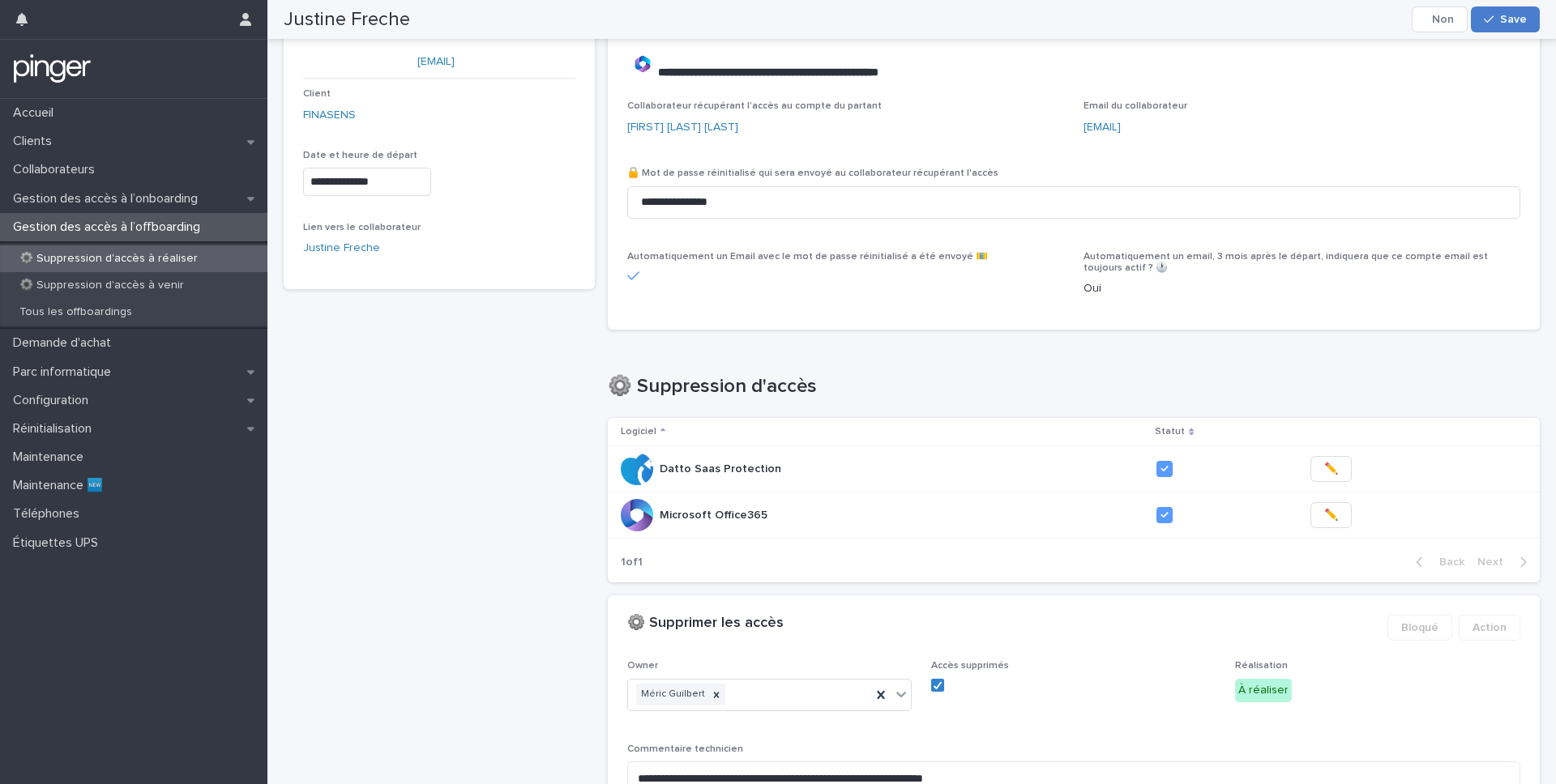 click on "Save" at bounding box center [1513, 19] 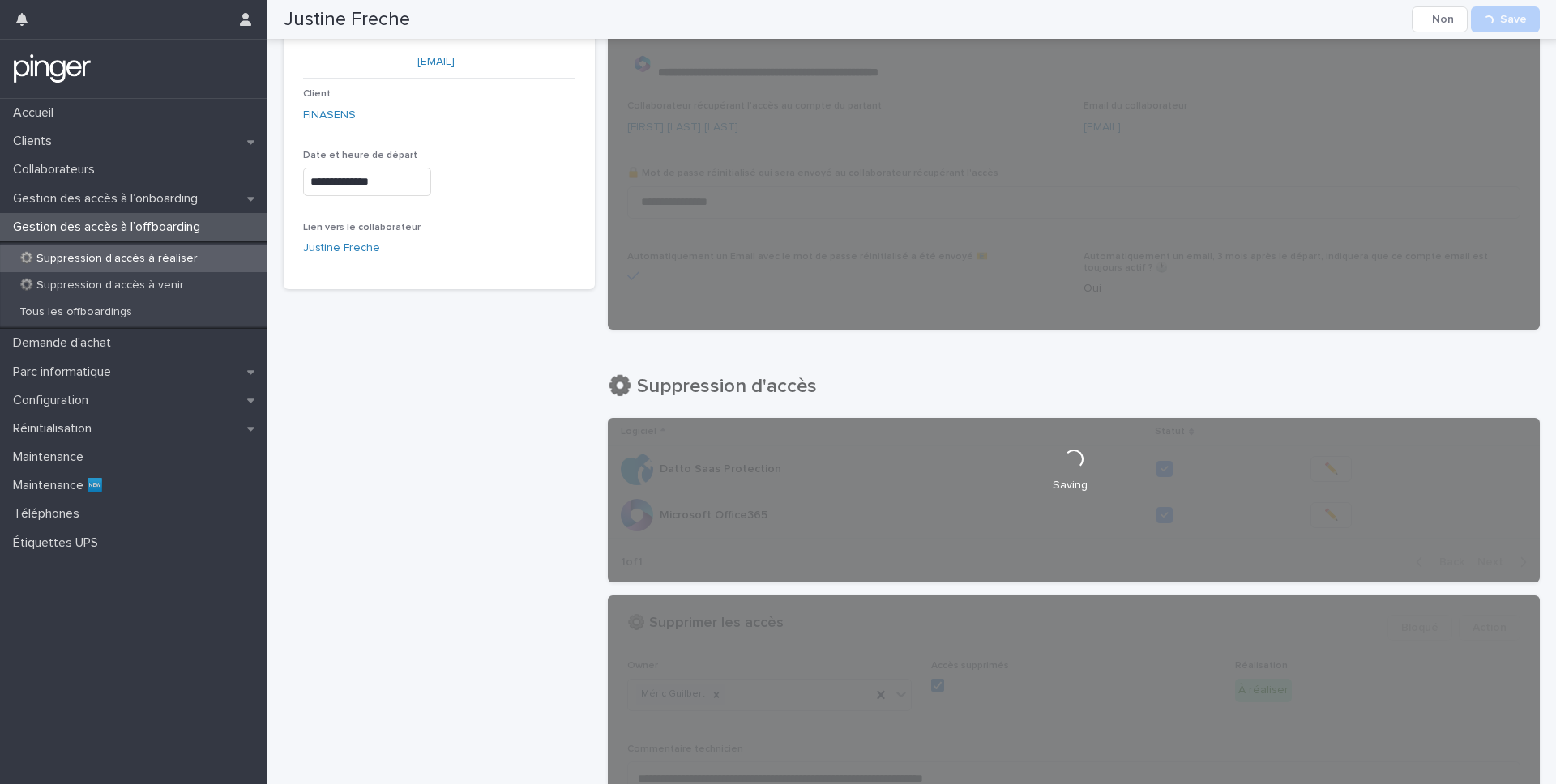 click on "⚙️ Suppression d'accès à réaliser" at bounding box center [109, 258] 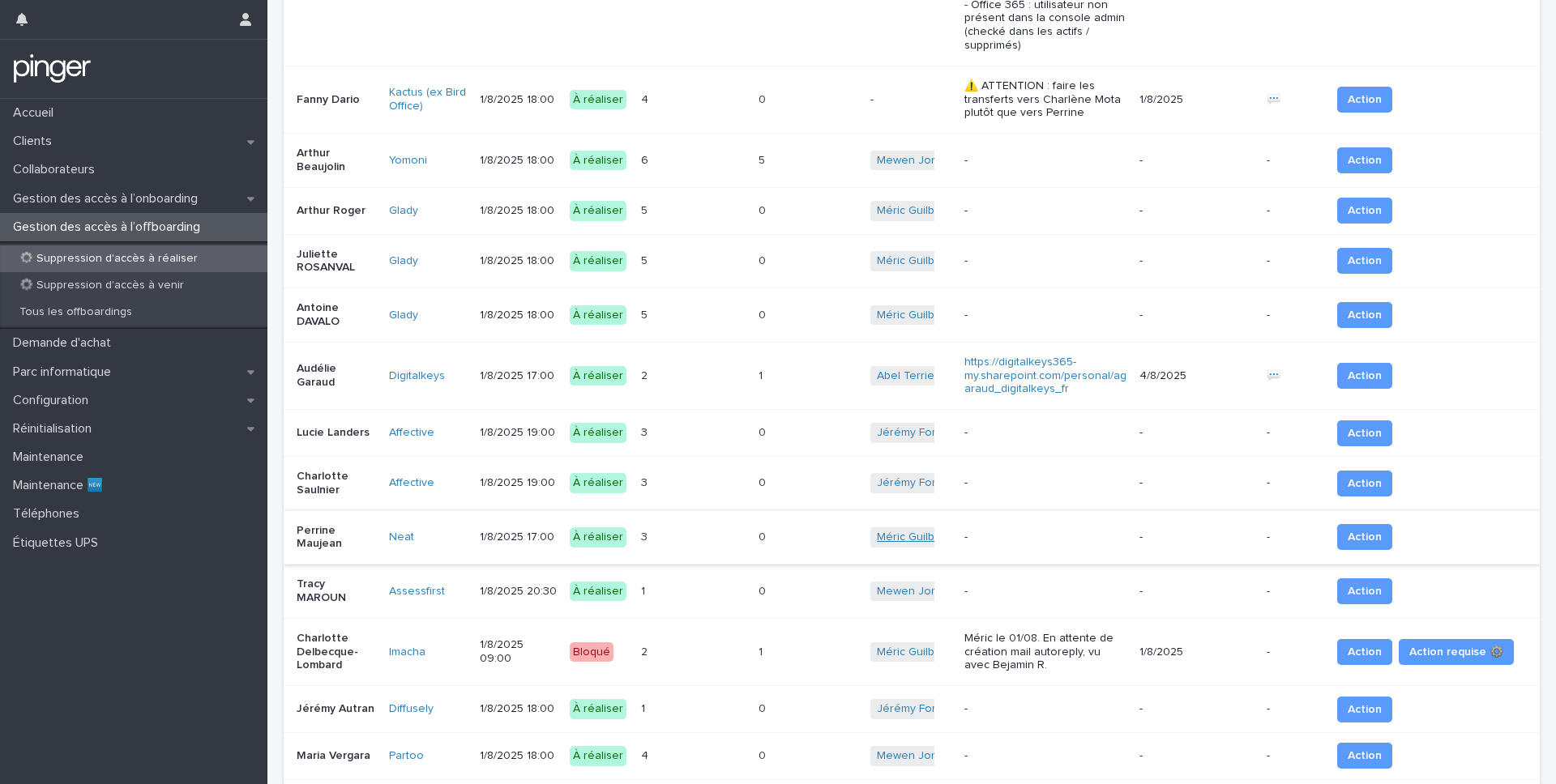 scroll, scrollTop: 1003, scrollLeft: 0, axis: vertical 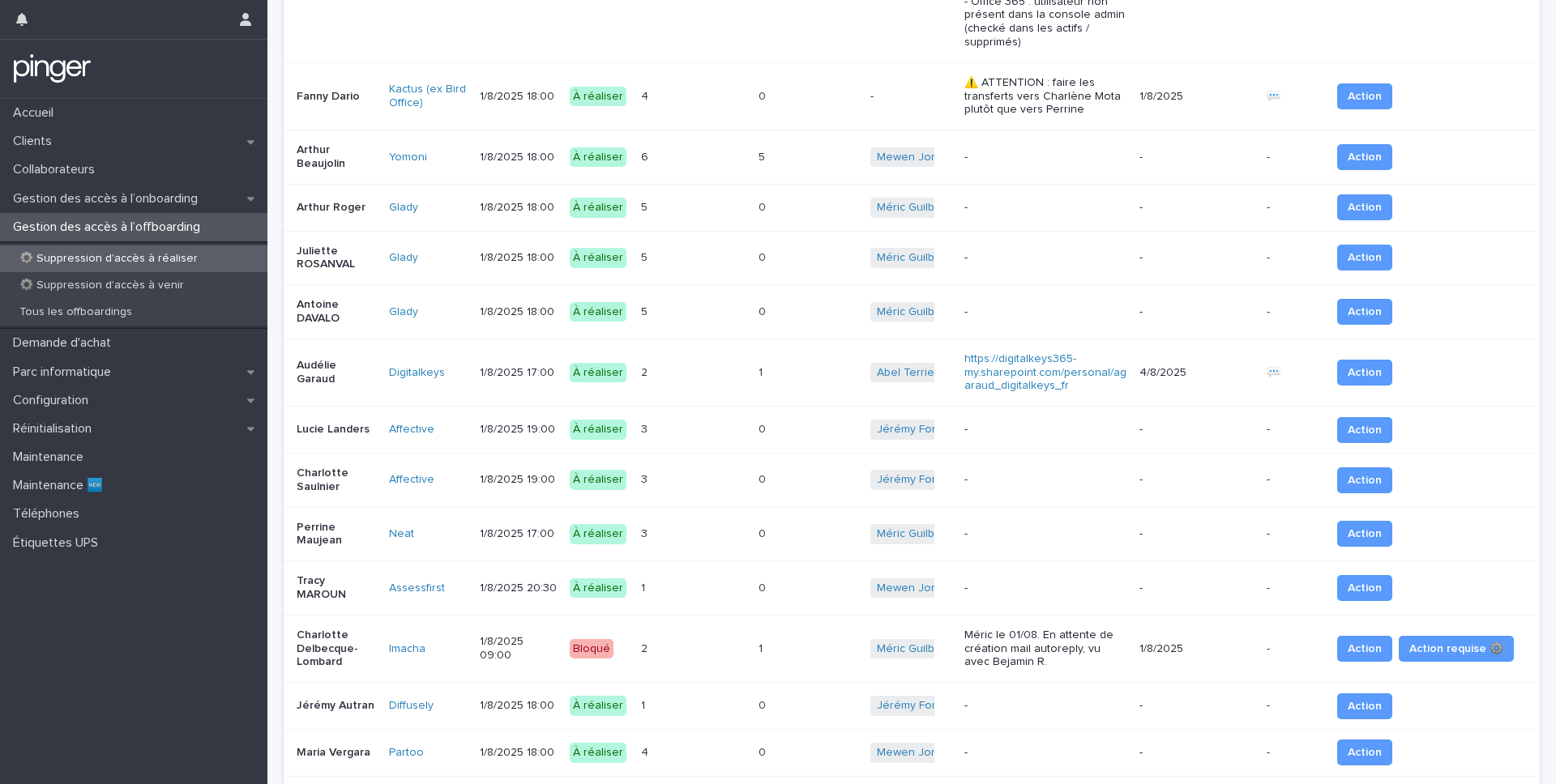 click on "3 3" at bounding box center (693, 534) 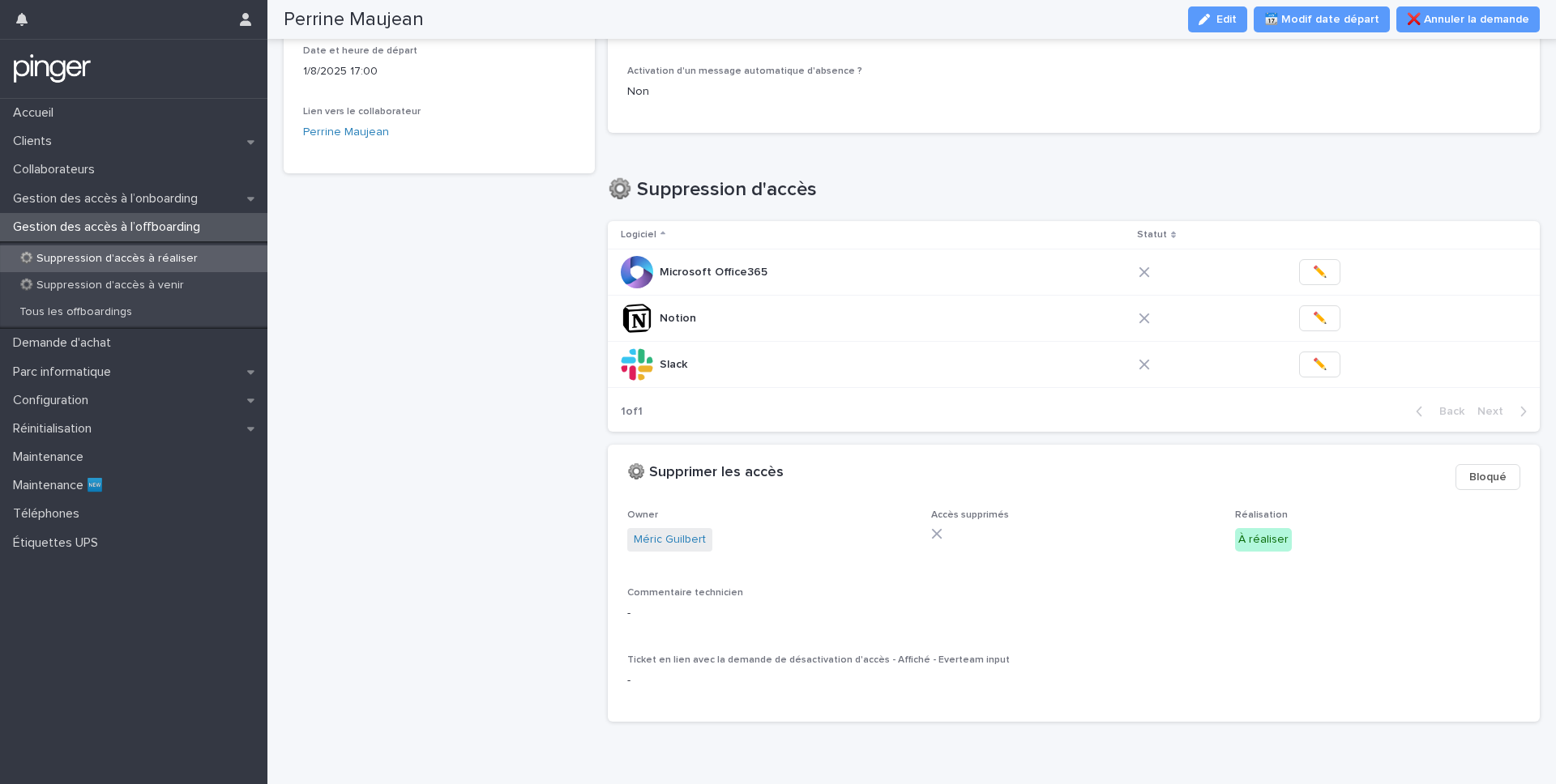 scroll, scrollTop: 0, scrollLeft: 0, axis: both 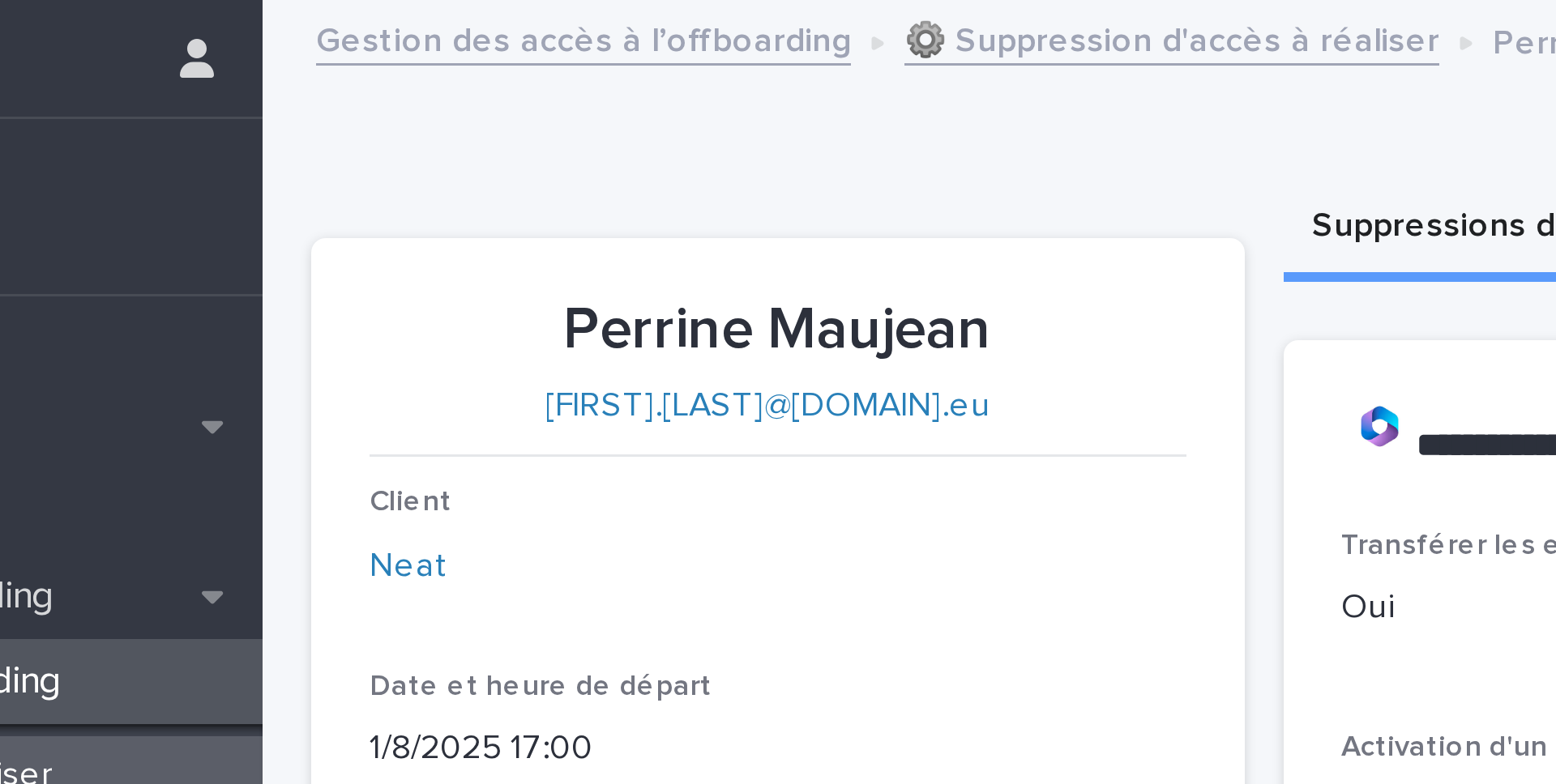 click on "Perrine Maujean" at bounding box center [439, 110] 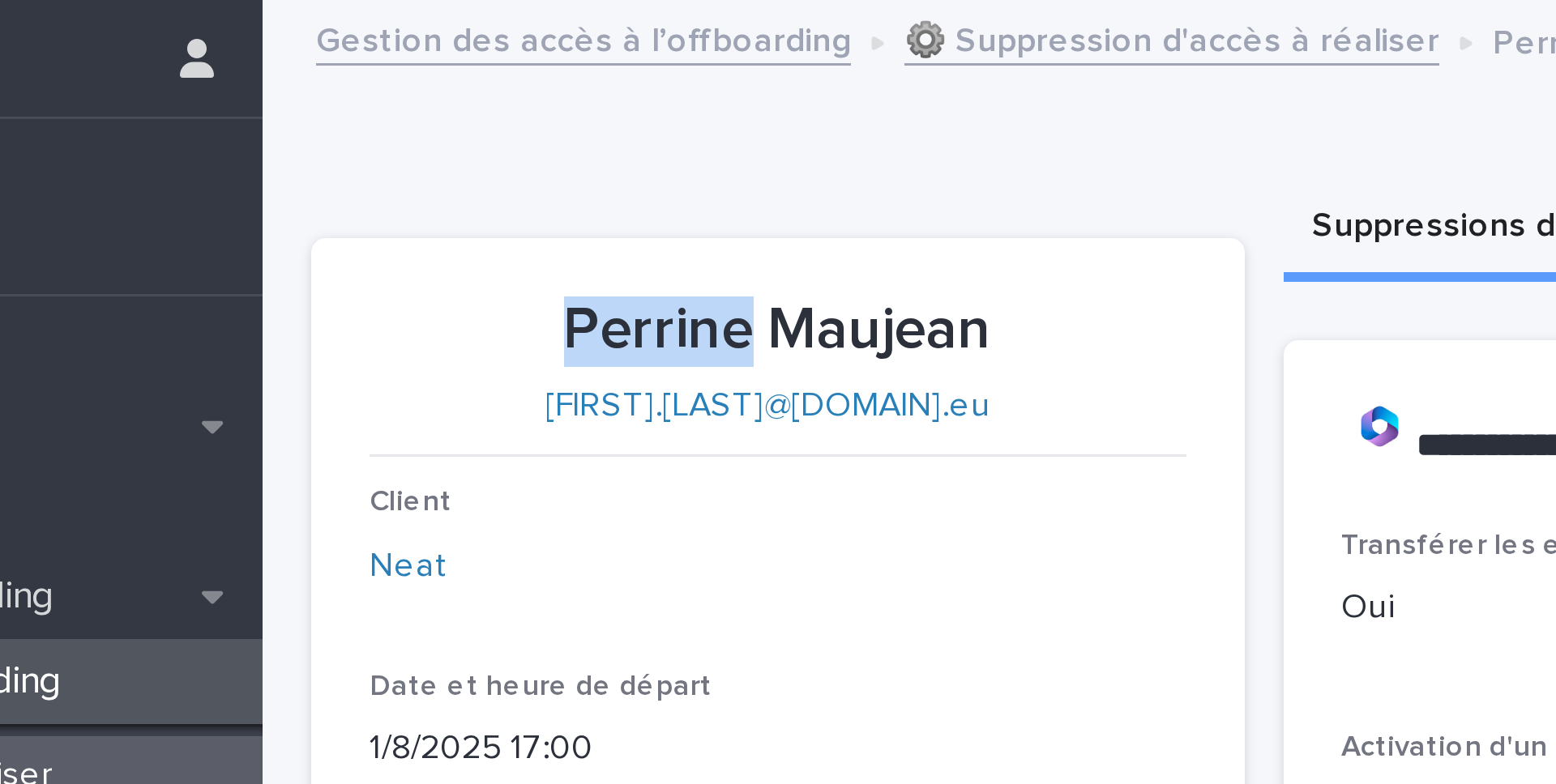 click on "Perrine Maujean" at bounding box center (439, 110) 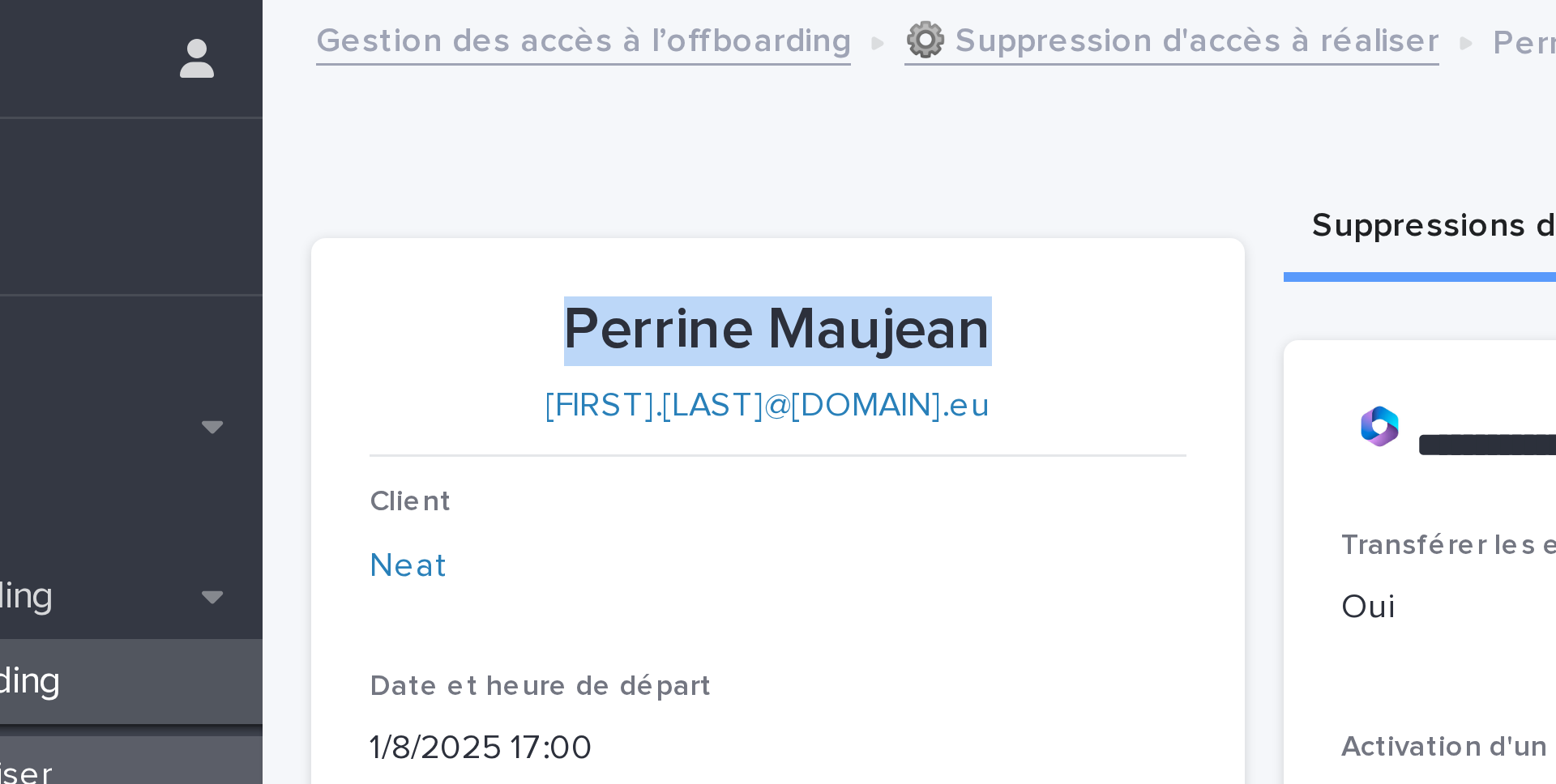 click on "Perrine Maujean" at bounding box center [439, 110] 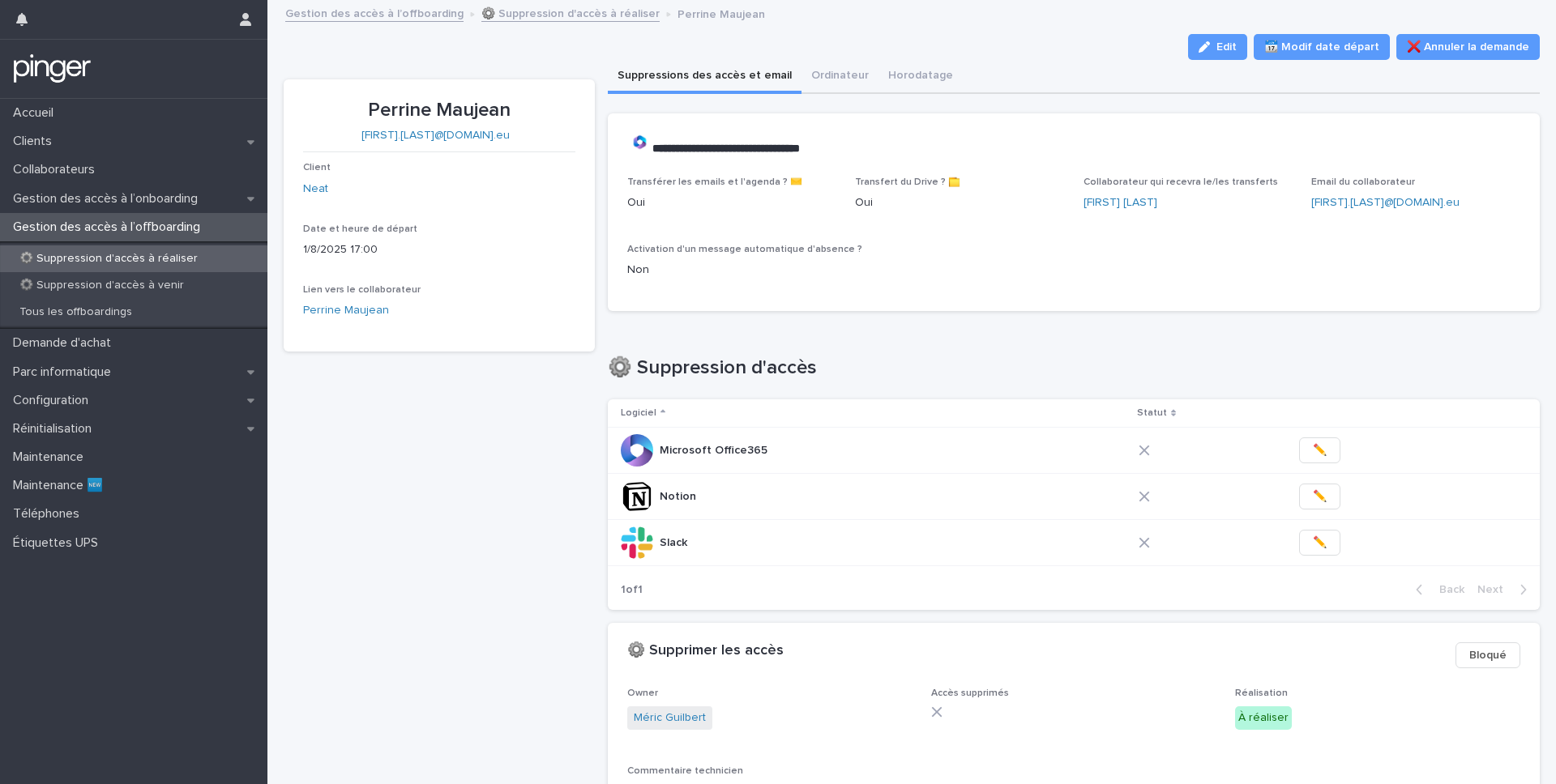 click on "Oui" at bounding box center [732, 202] 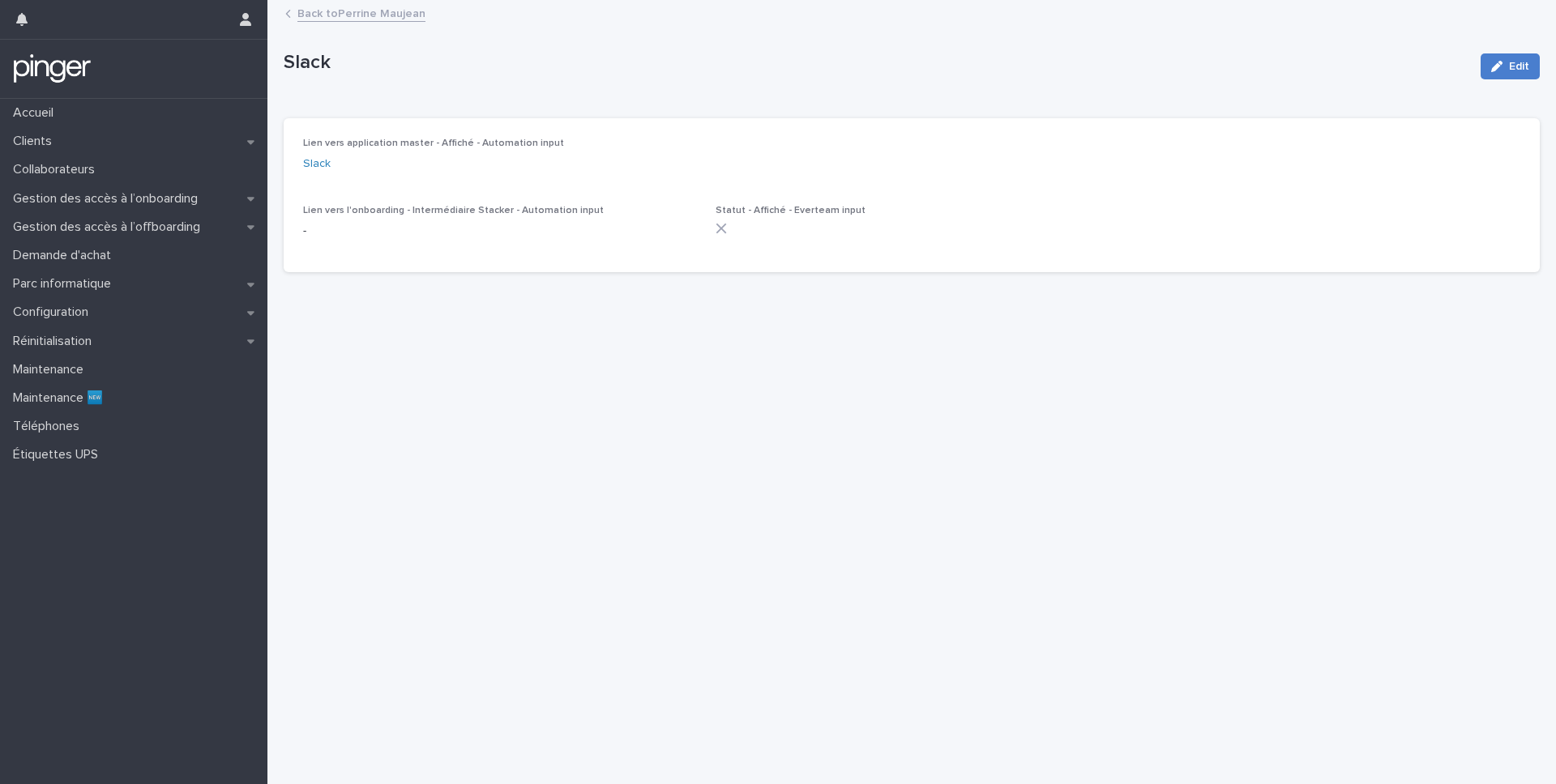 click on "Edit" at bounding box center [1519, 66] 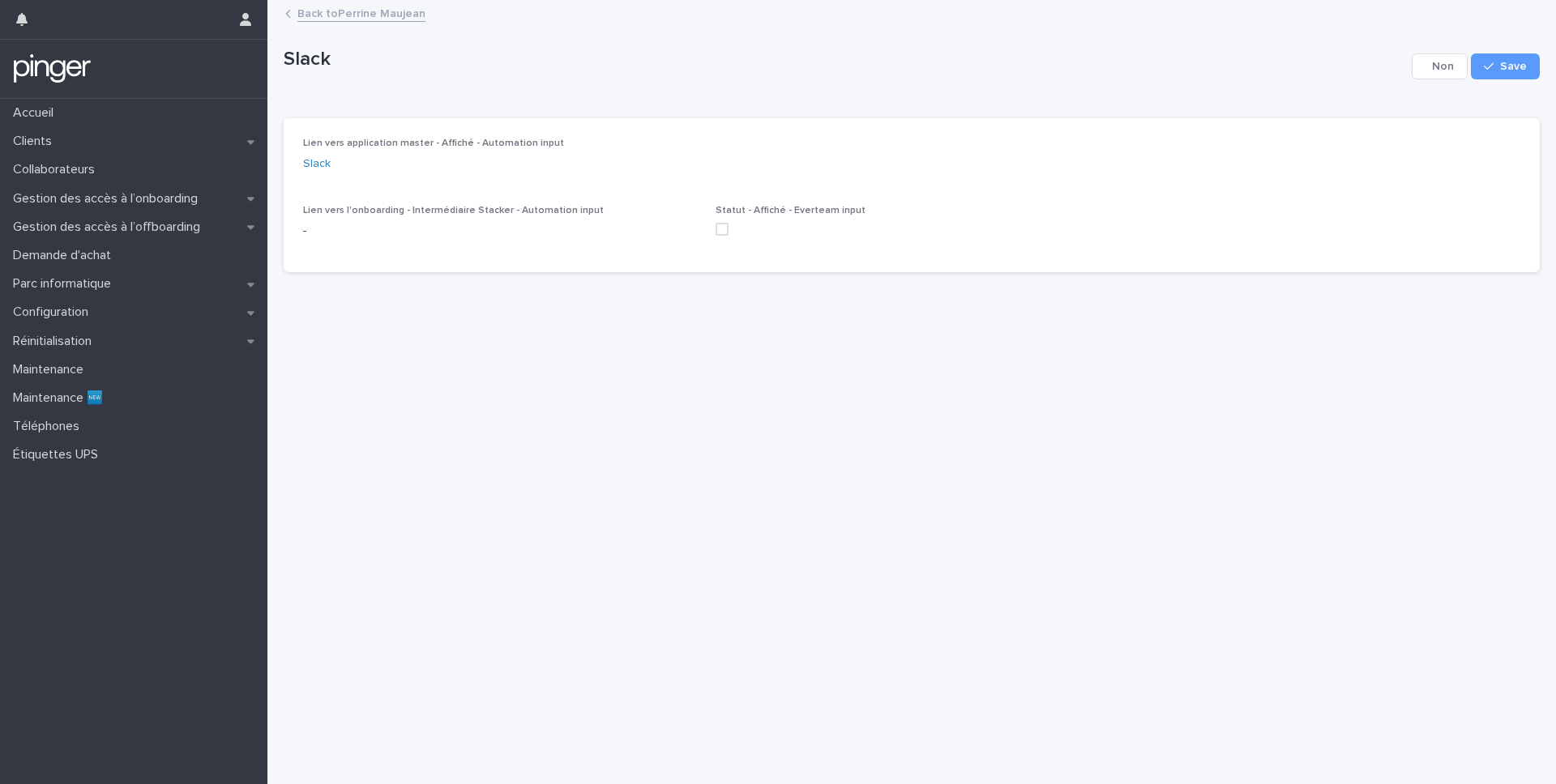 click on "Back to  Perrine Maujean" at bounding box center [361, 12] 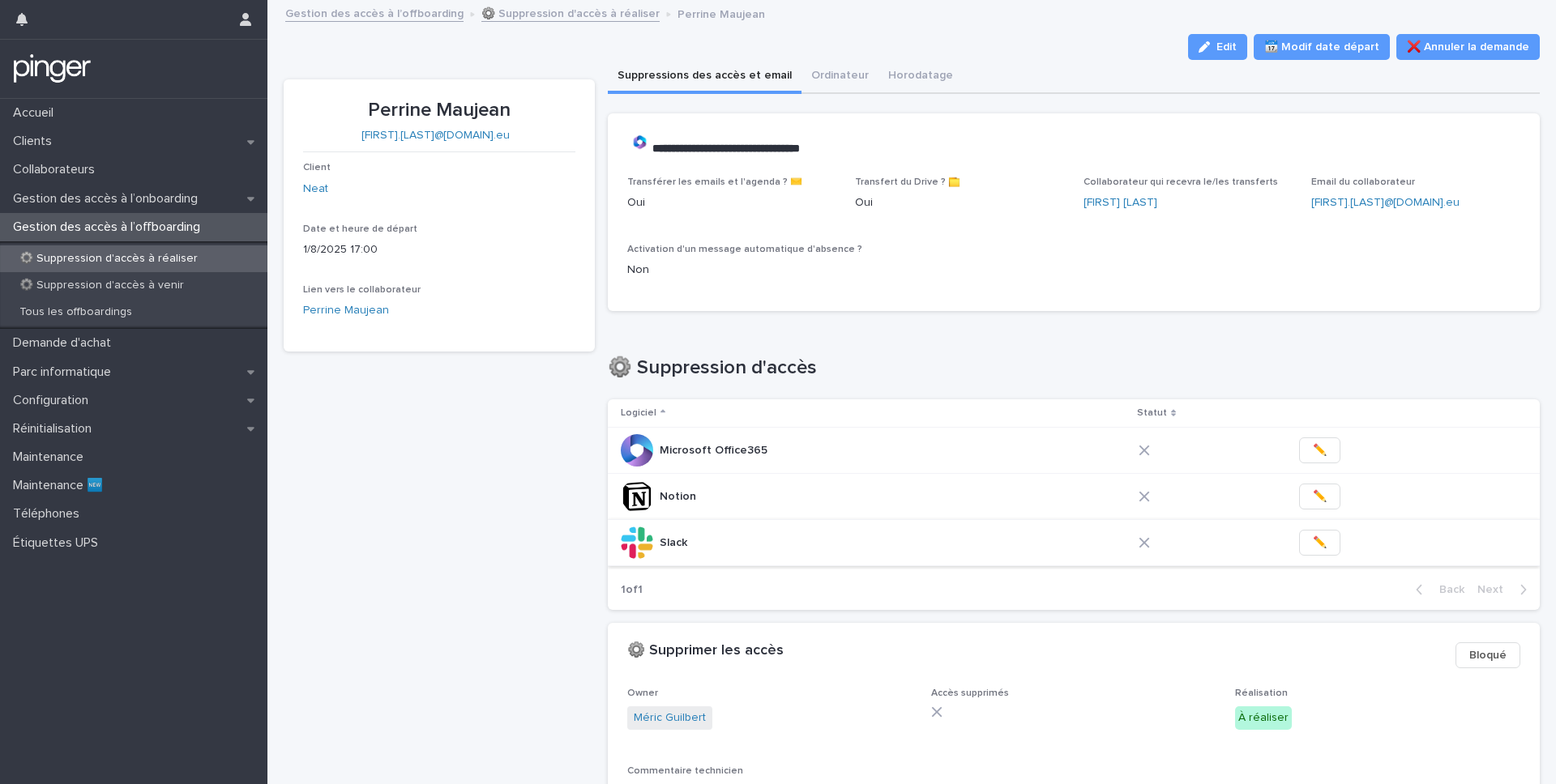 click on "✏️" at bounding box center (1319, 543) 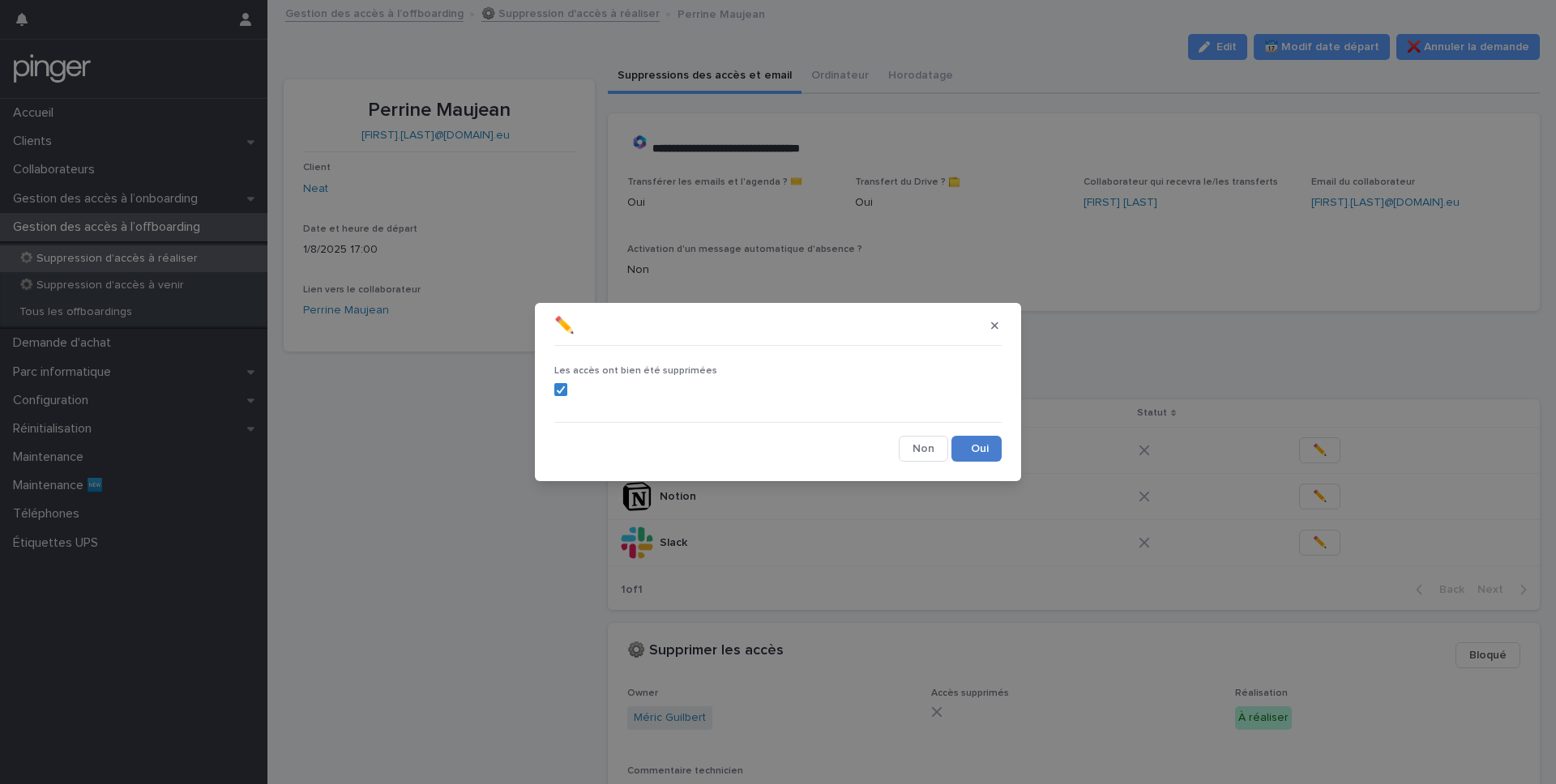 click on "Save" at bounding box center [977, 449] 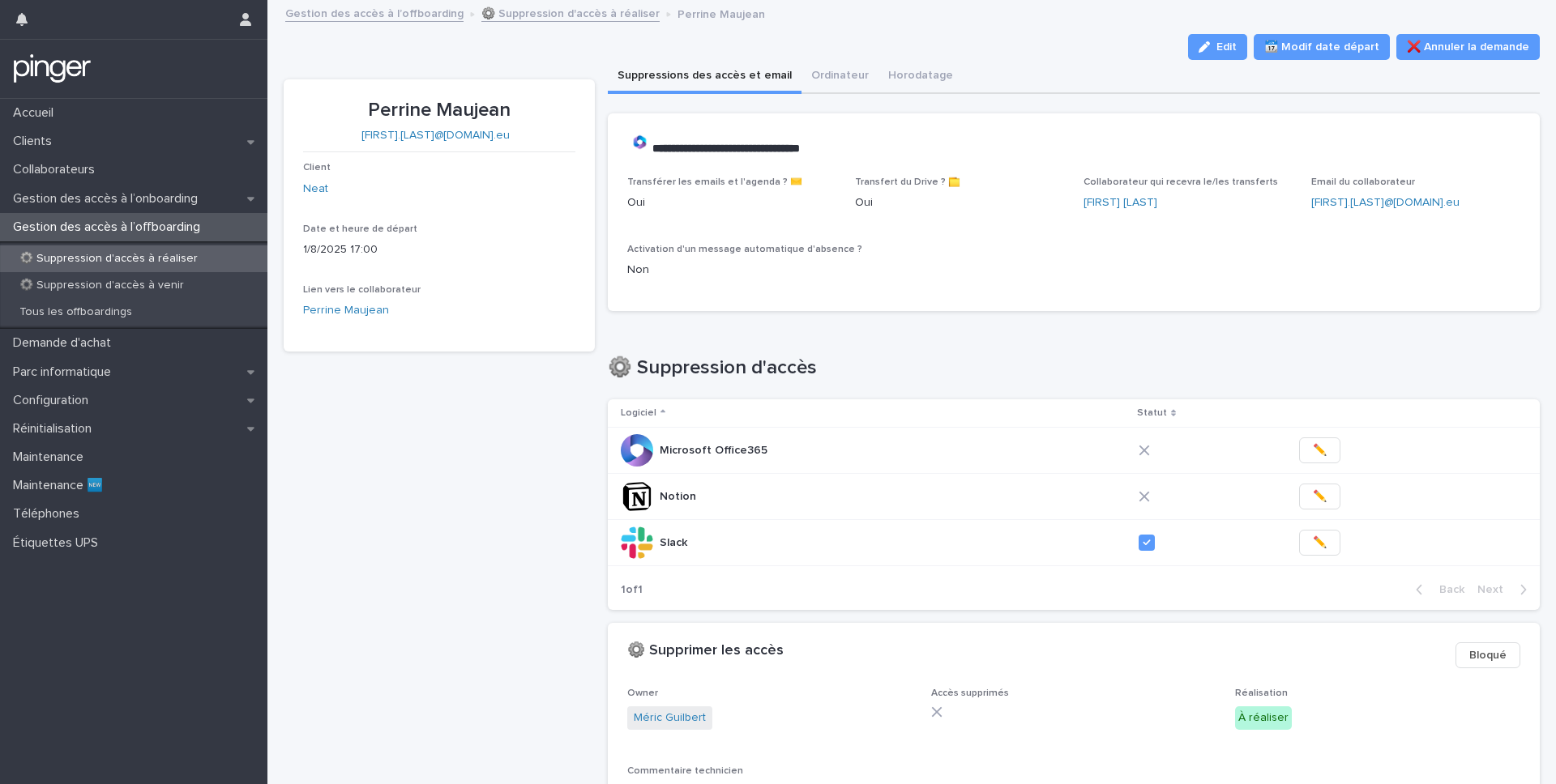 click on "✏️" at bounding box center (1319, 496) 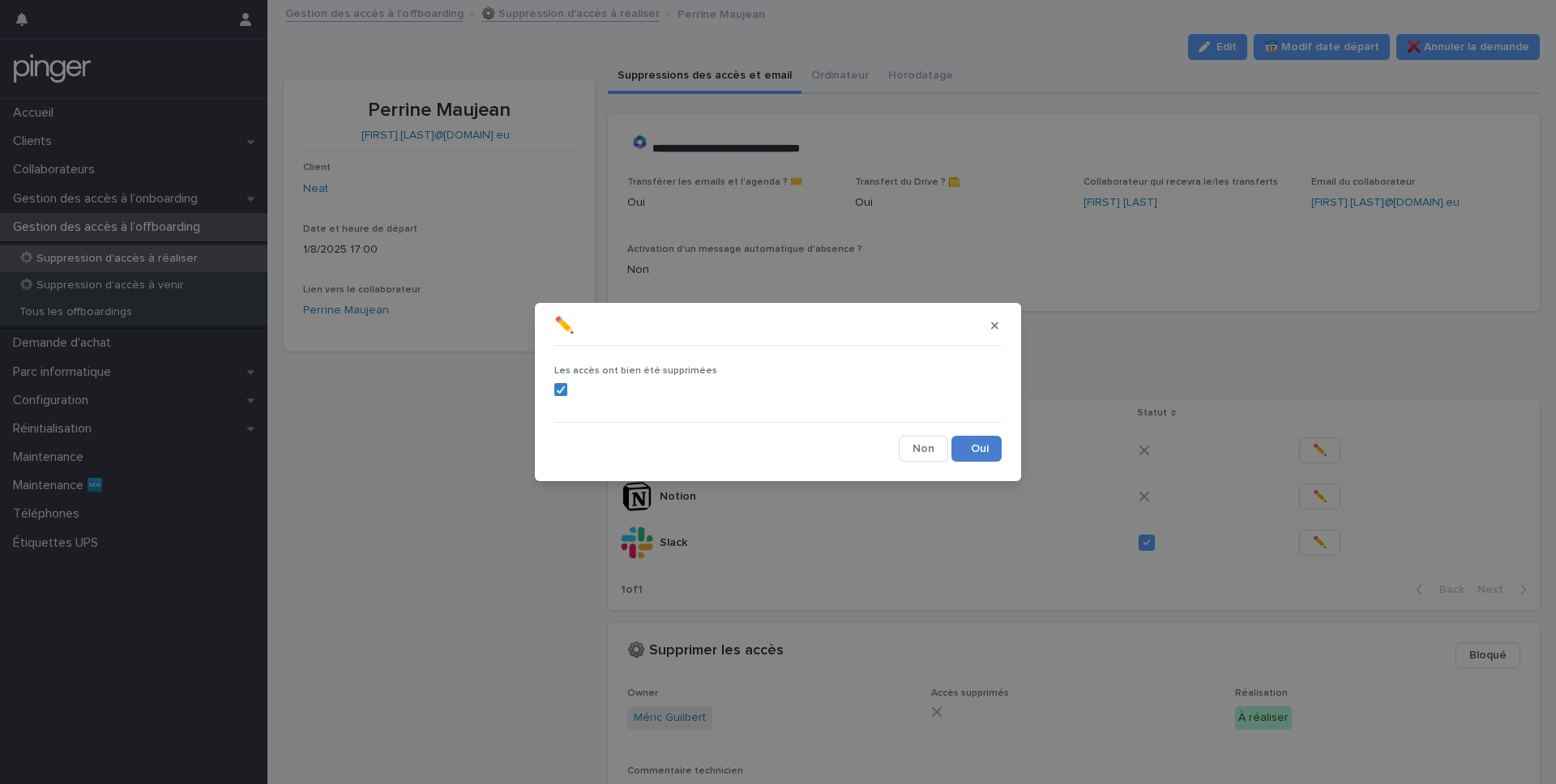 click on "Save" at bounding box center [977, 449] 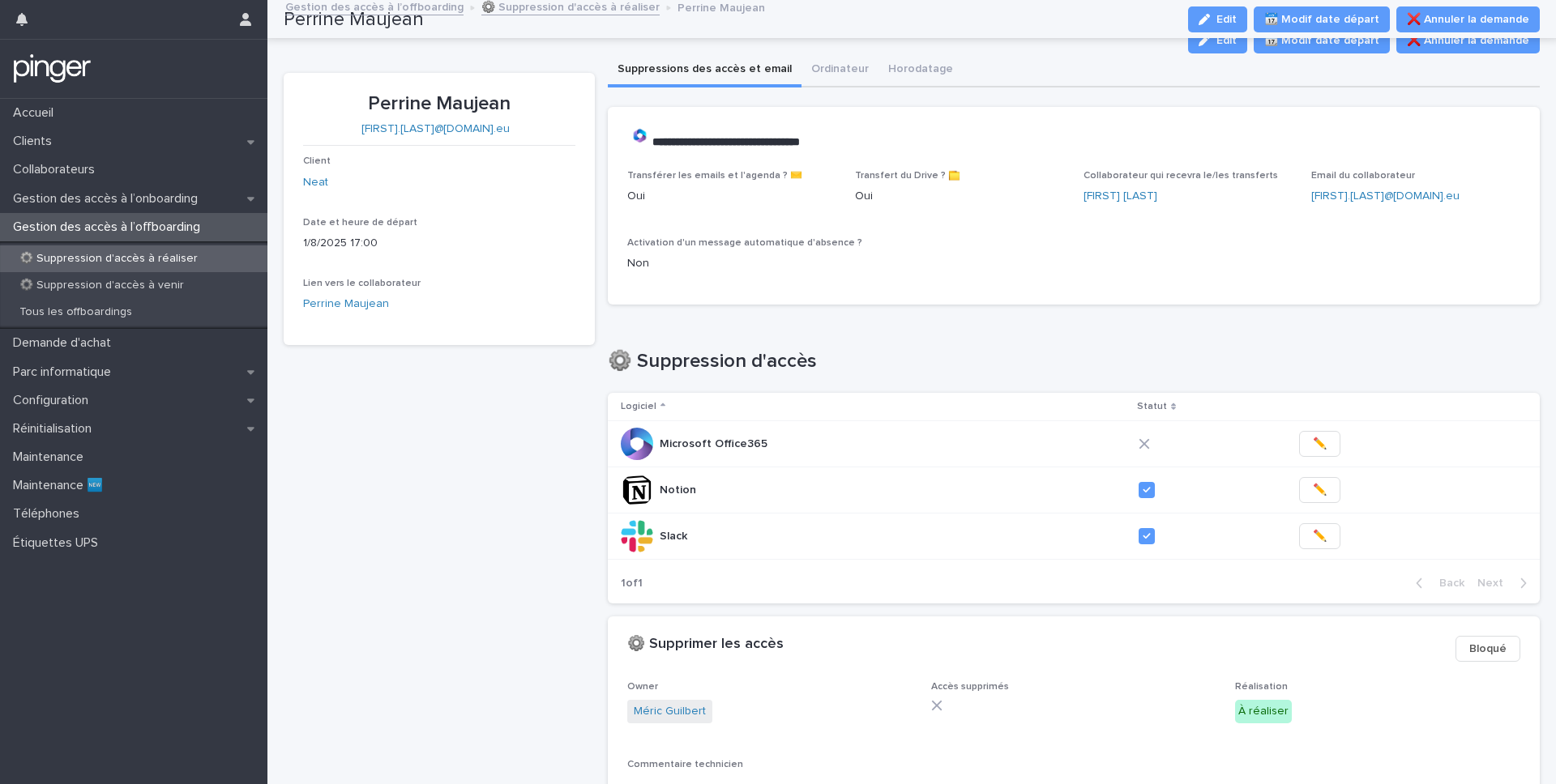 scroll, scrollTop: 0, scrollLeft: 0, axis: both 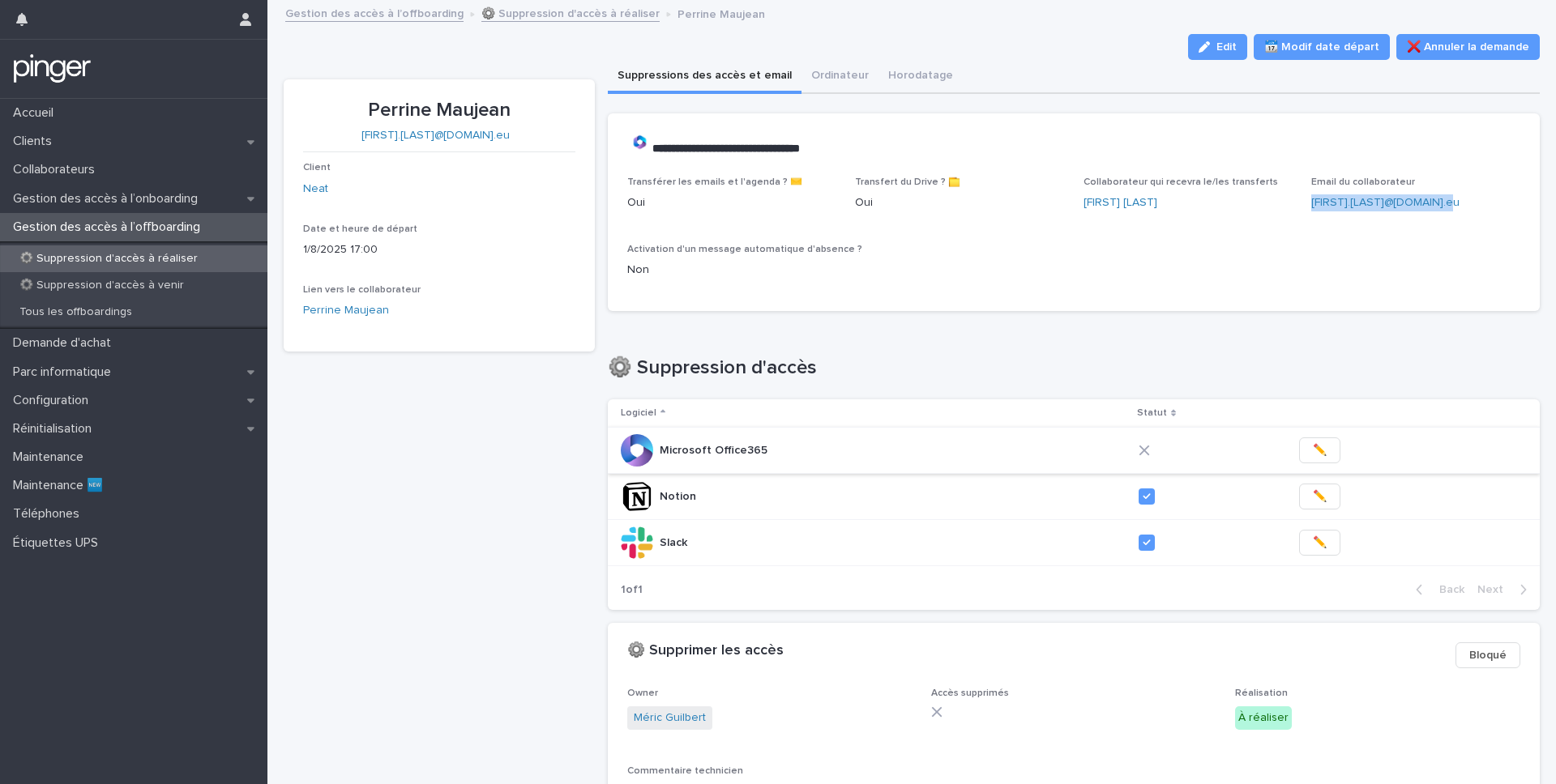 click on "✏️" at bounding box center (1319, 450) 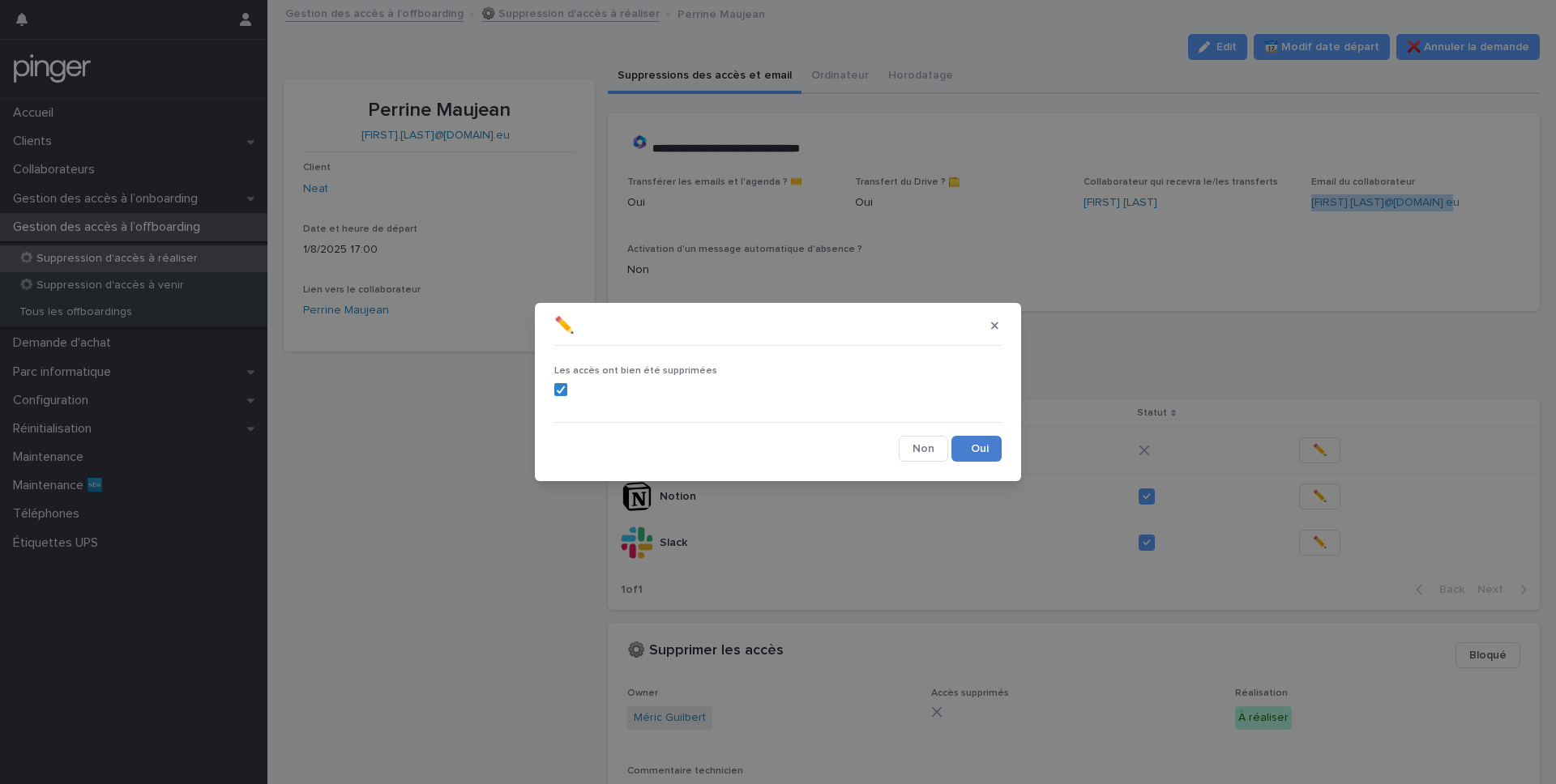 click on "Save" at bounding box center (977, 449) 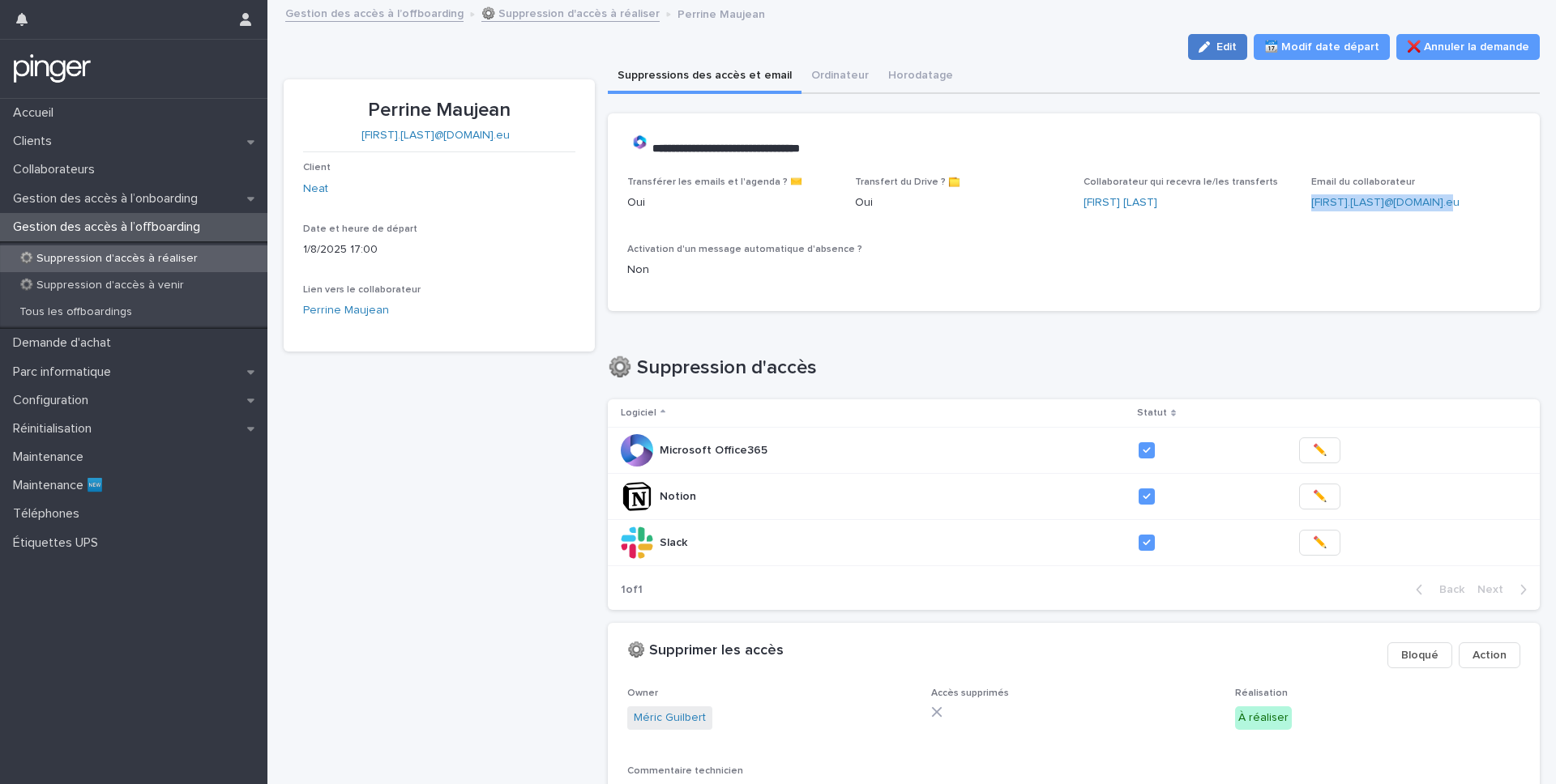click on "Edit" at bounding box center [1226, 47] 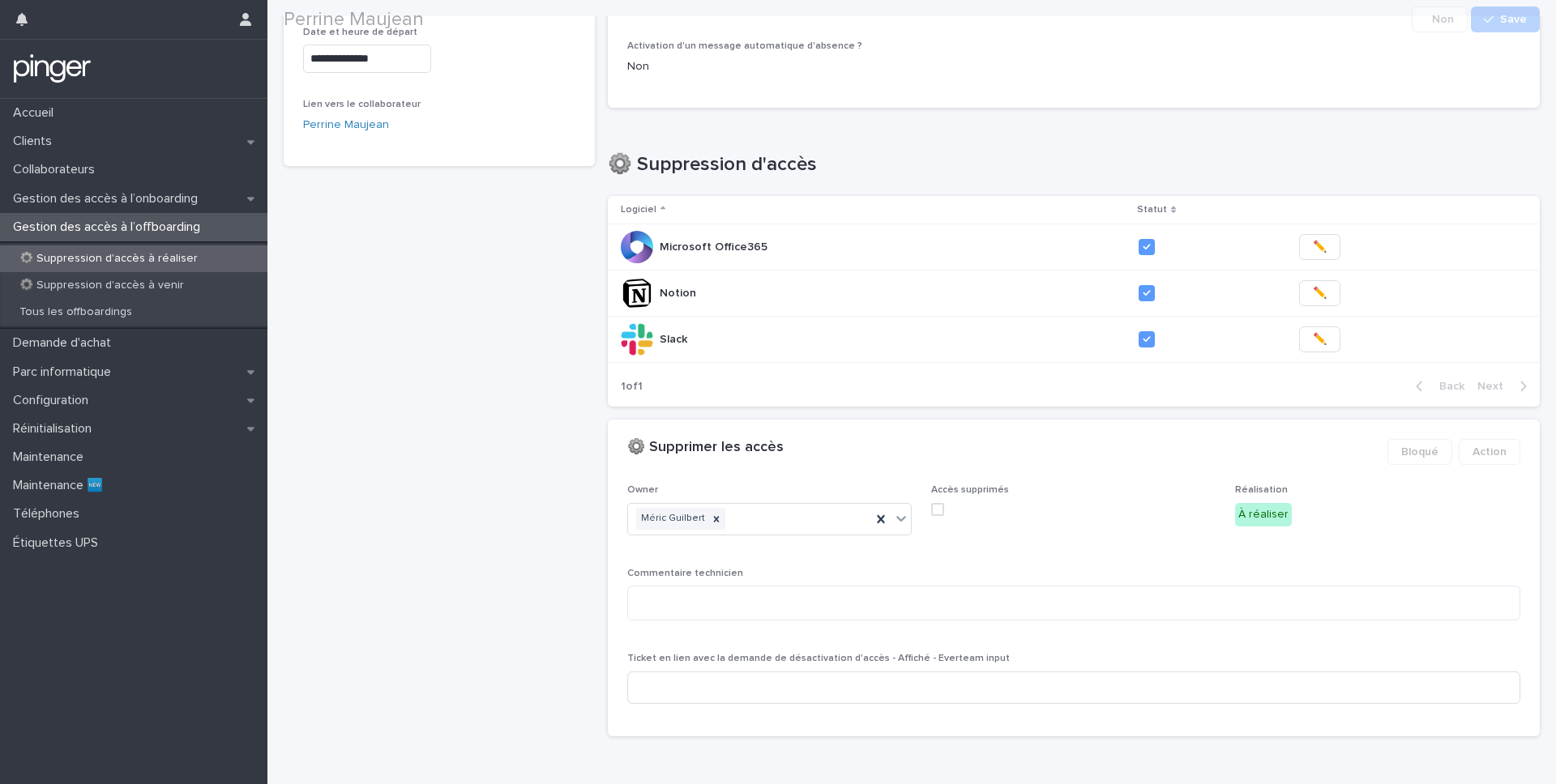 scroll, scrollTop: 249, scrollLeft: 0, axis: vertical 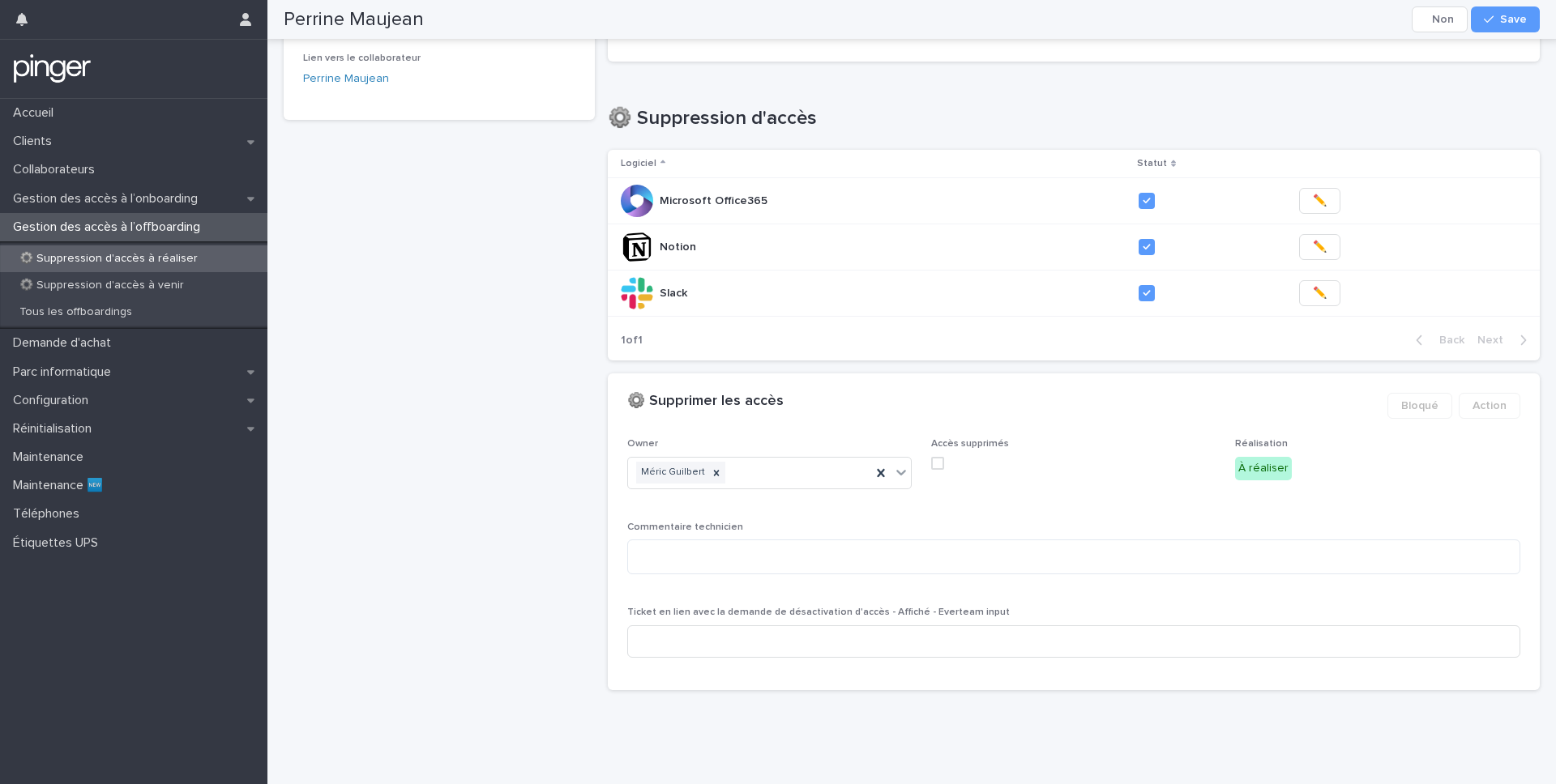 click at bounding box center [938, 463] 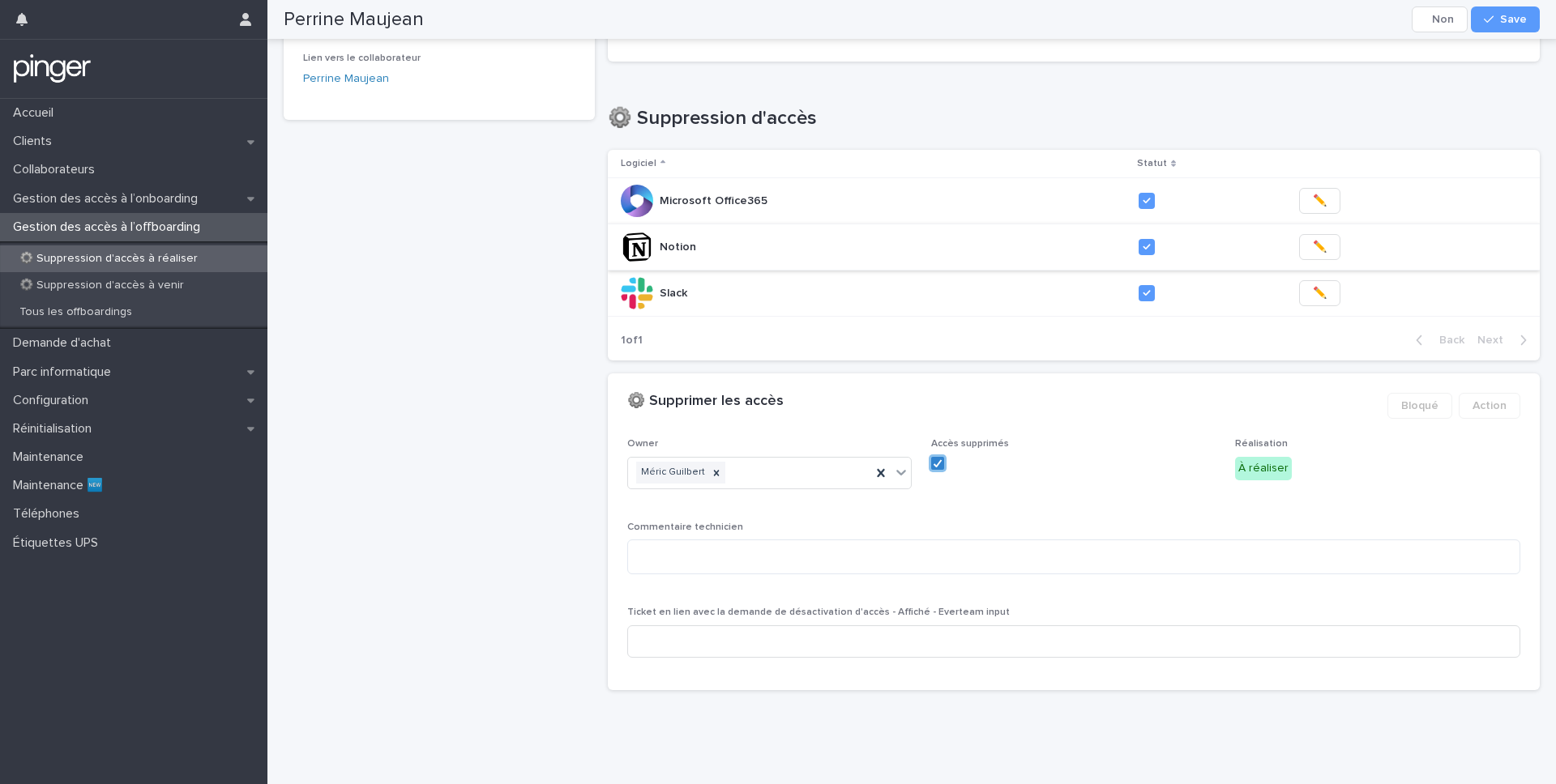 scroll, scrollTop: 0, scrollLeft: 0, axis: both 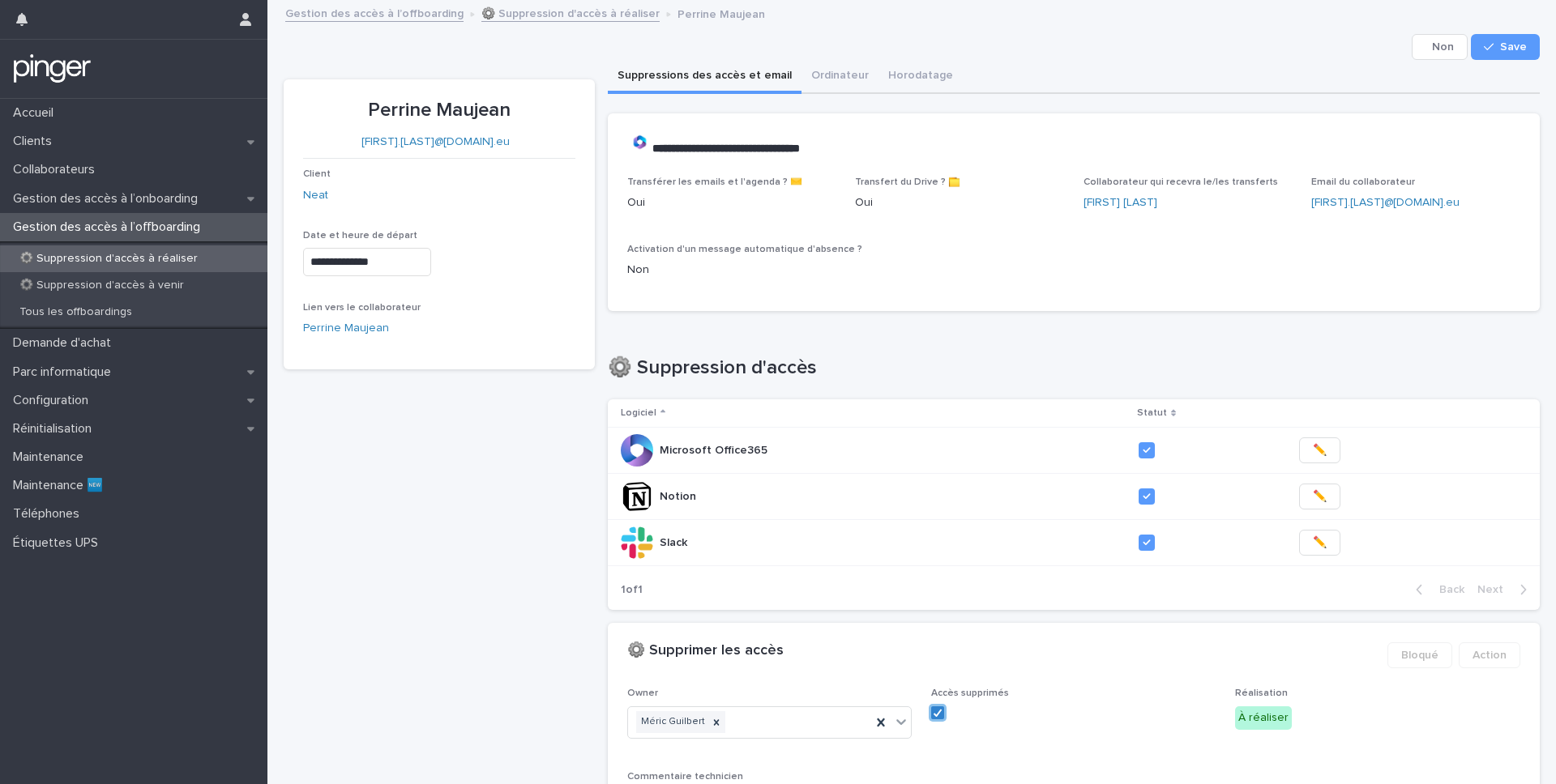 click on "**********" at bounding box center [1074, 145] 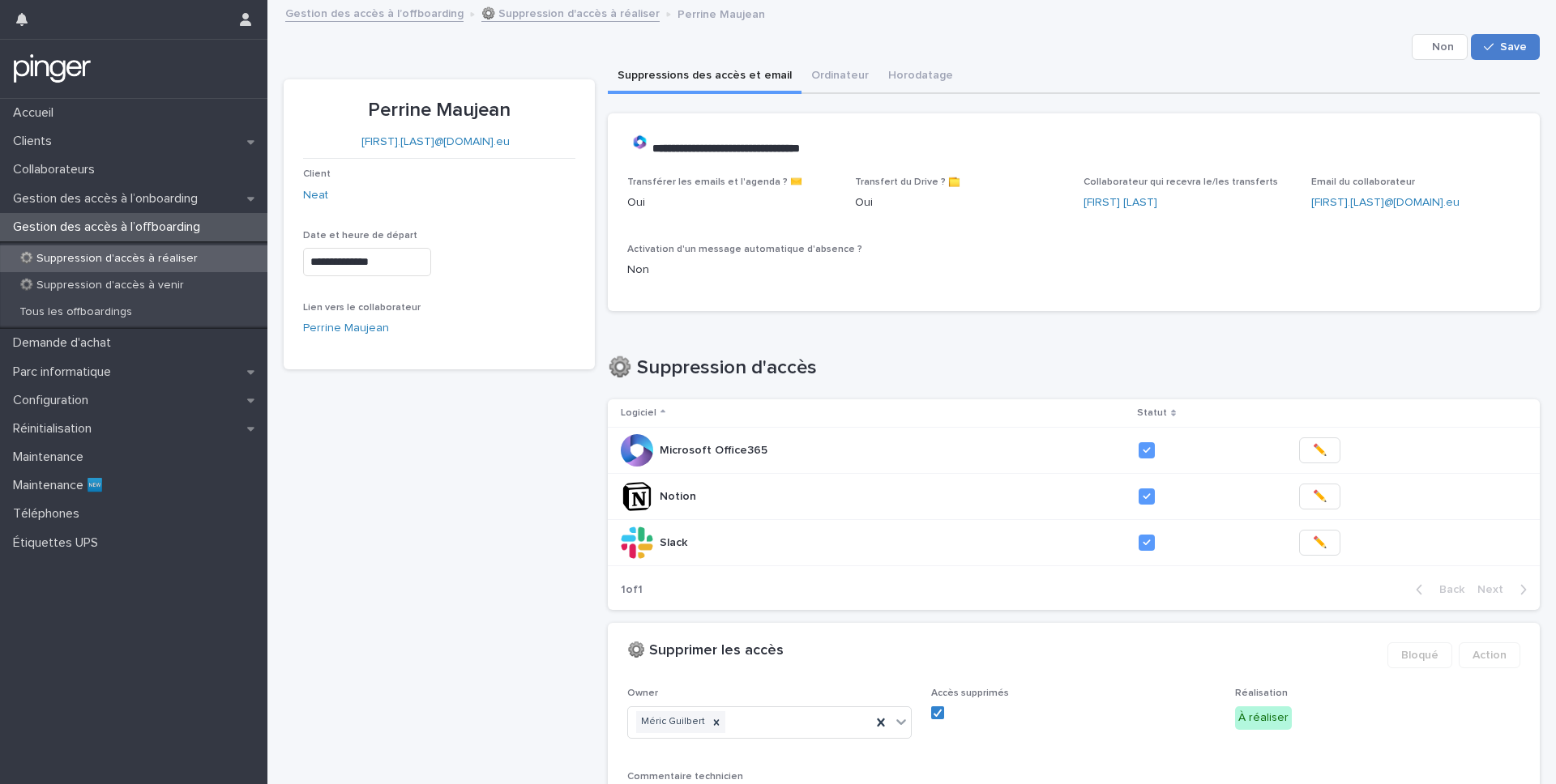 click on "Save" at bounding box center [1505, 47] 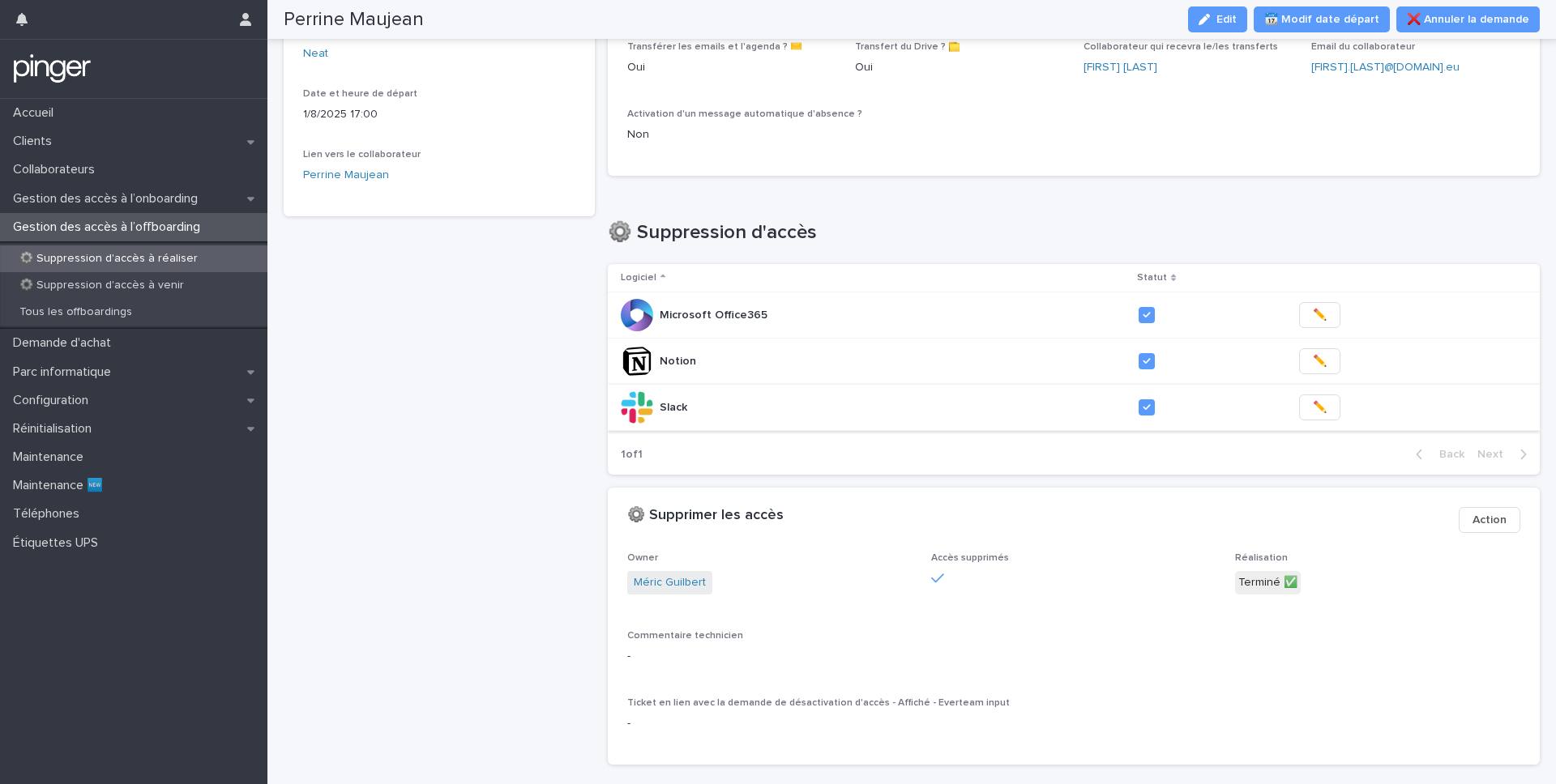 scroll, scrollTop: 0, scrollLeft: 0, axis: both 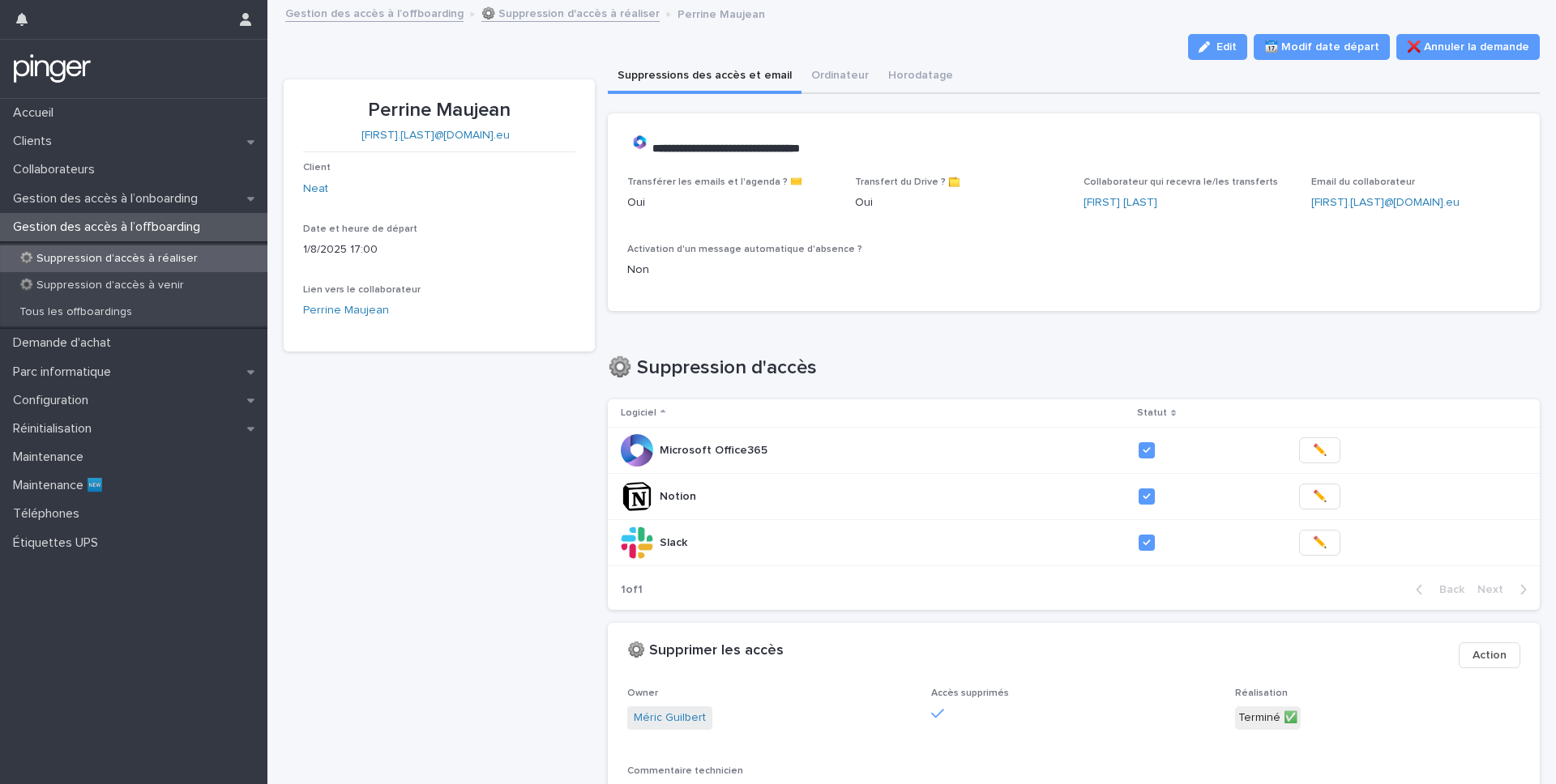 click on "⚙️ Suppression d'accès à réaliser" at bounding box center [109, 258] 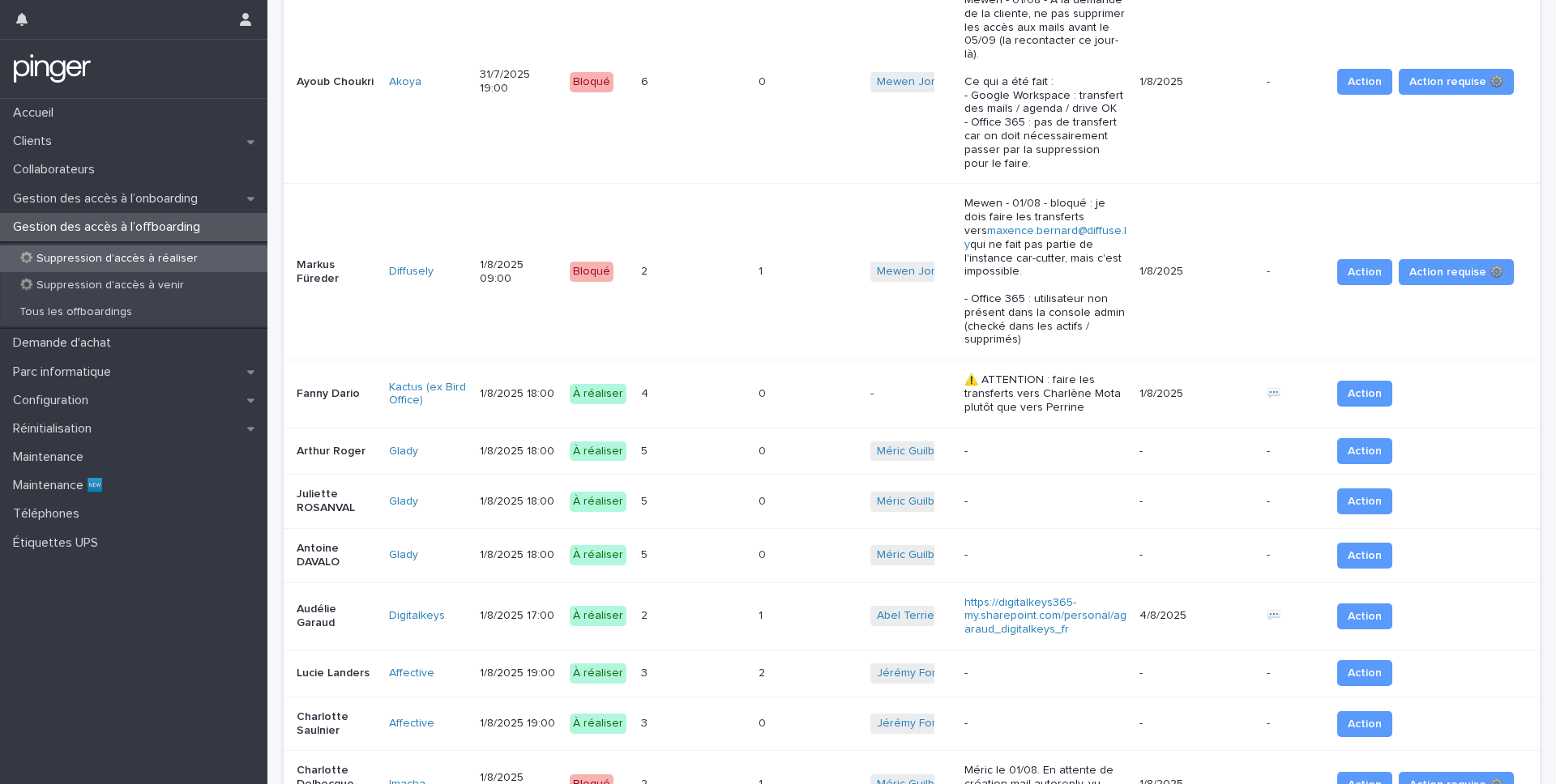 scroll, scrollTop: 644, scrollLeft: 0, axis: vertical 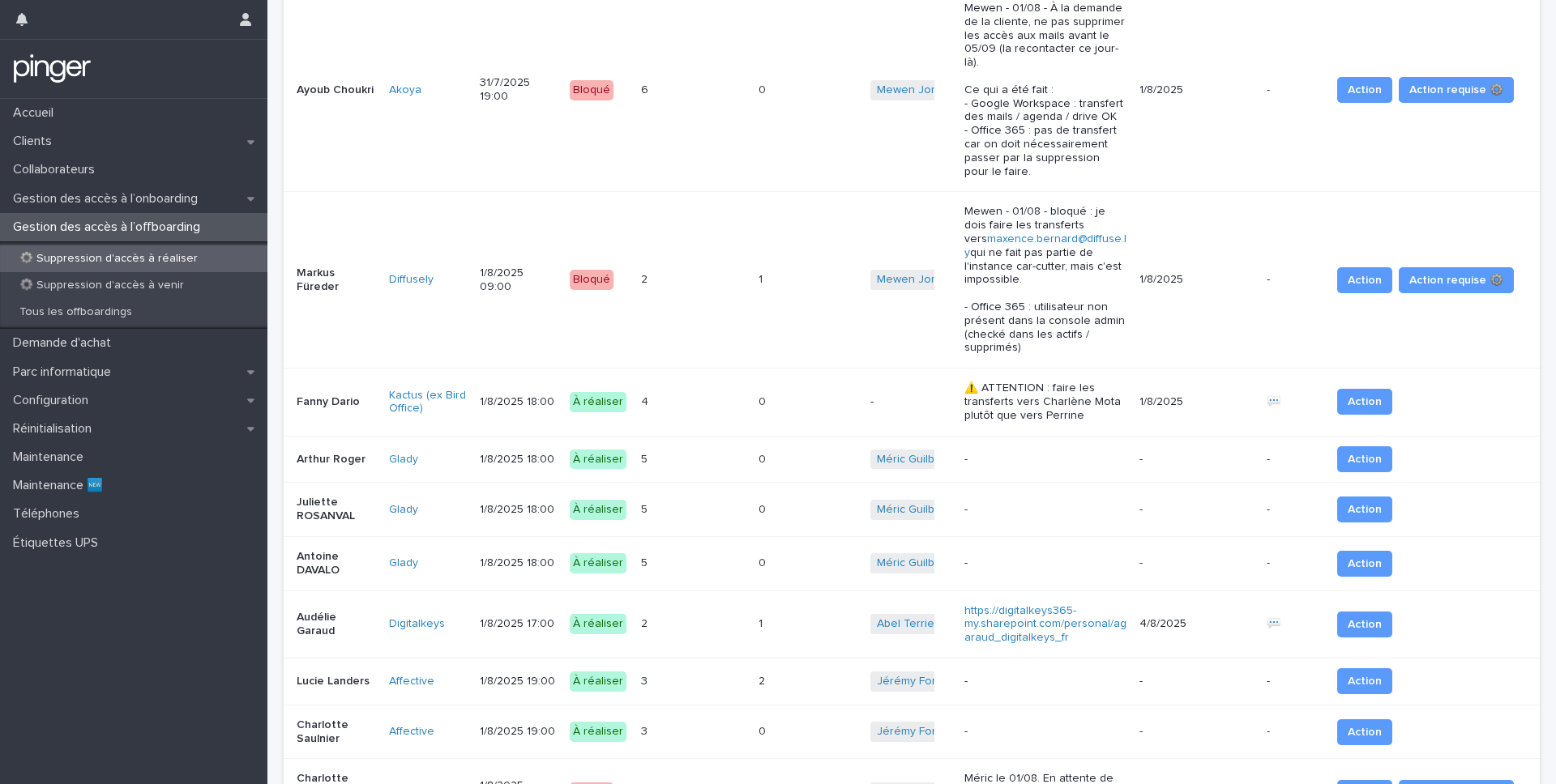 click on "-" at bounding box center (1045, 563) 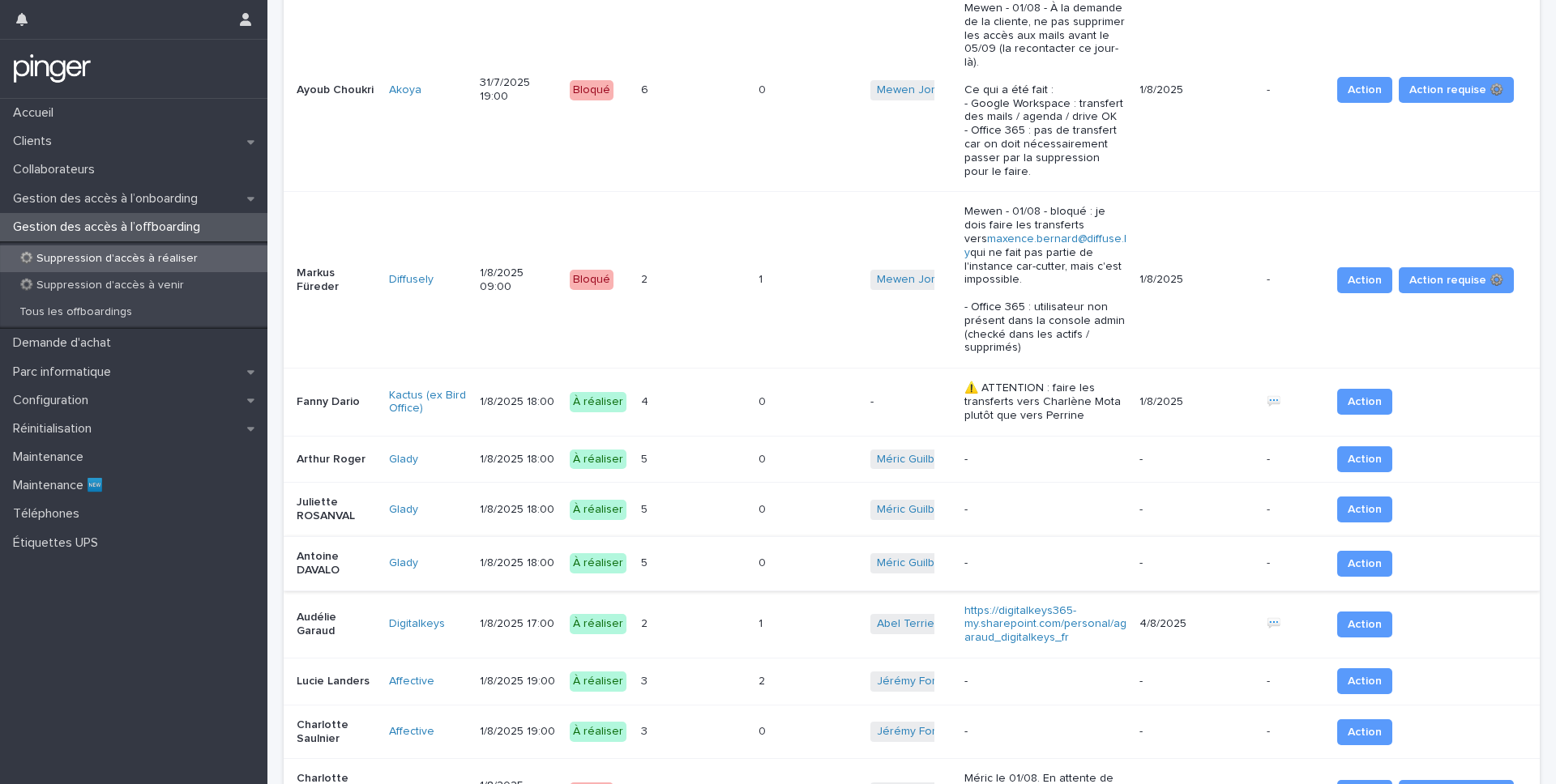 scroll, scrollTop: 0, scrollLeft: 0, axis: both 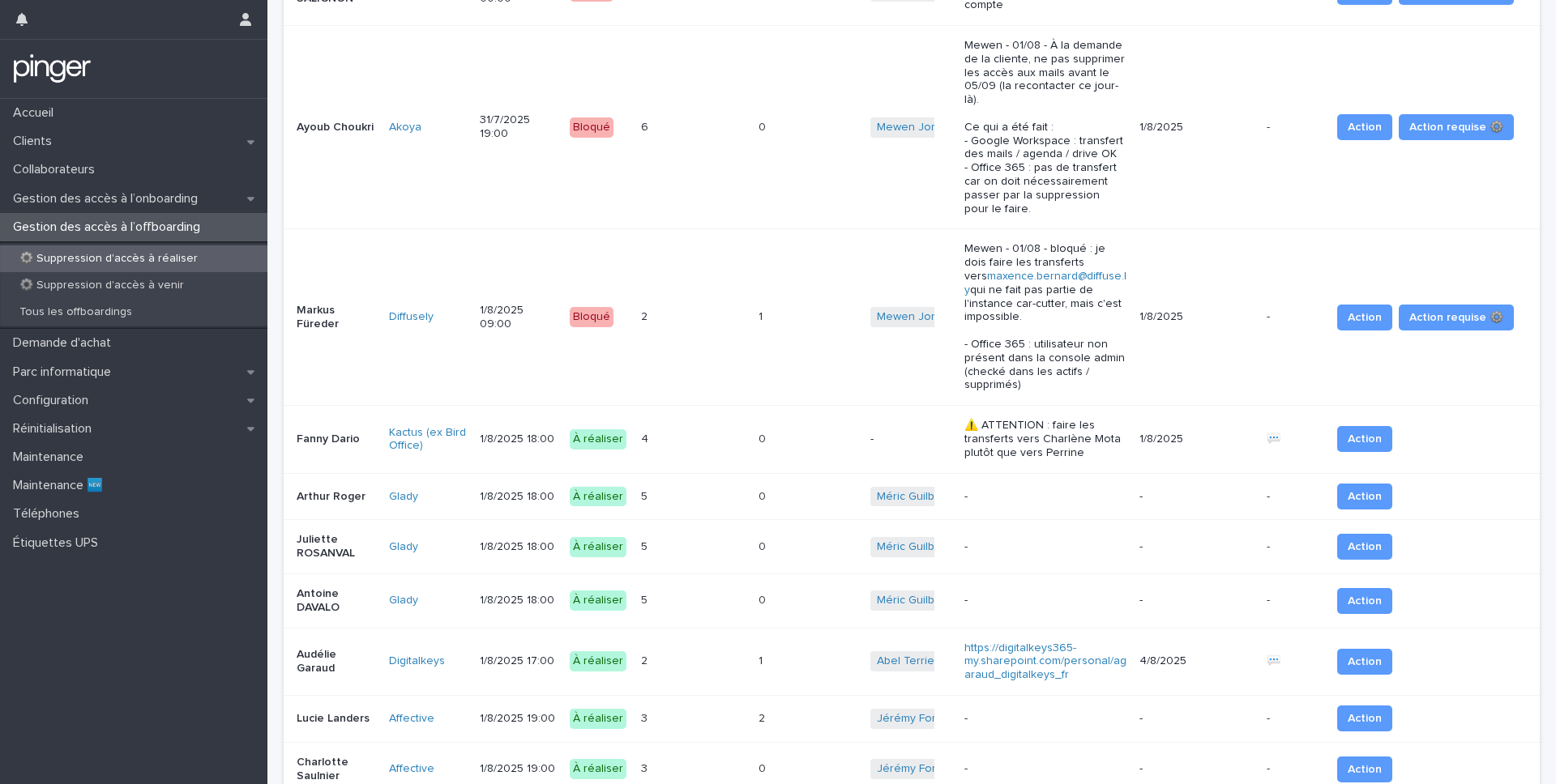 click on "4 4" at bounding box center [693, 439] 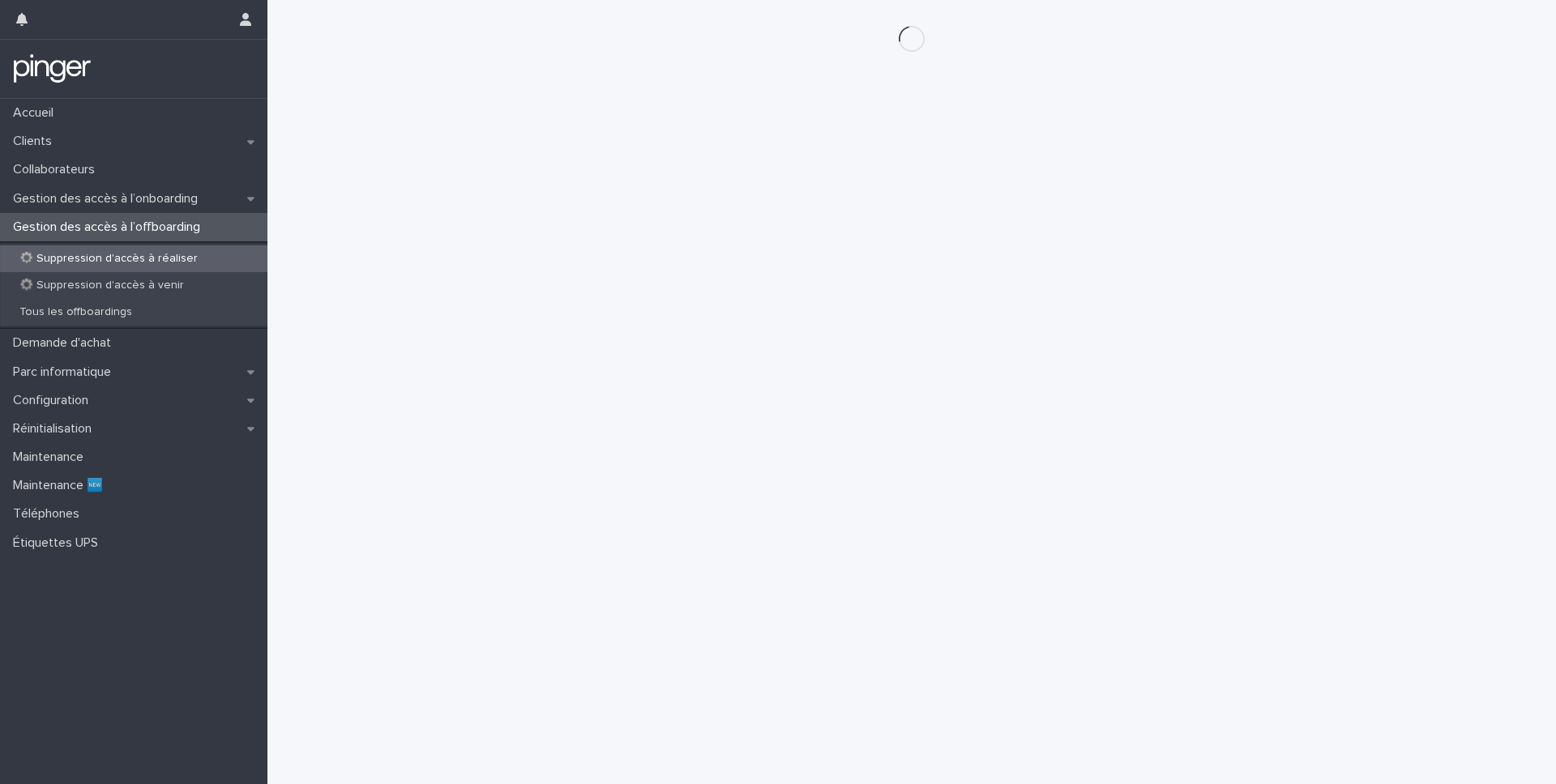 scroll, scrollTop: 0, scrollLeft: 0, axis: both 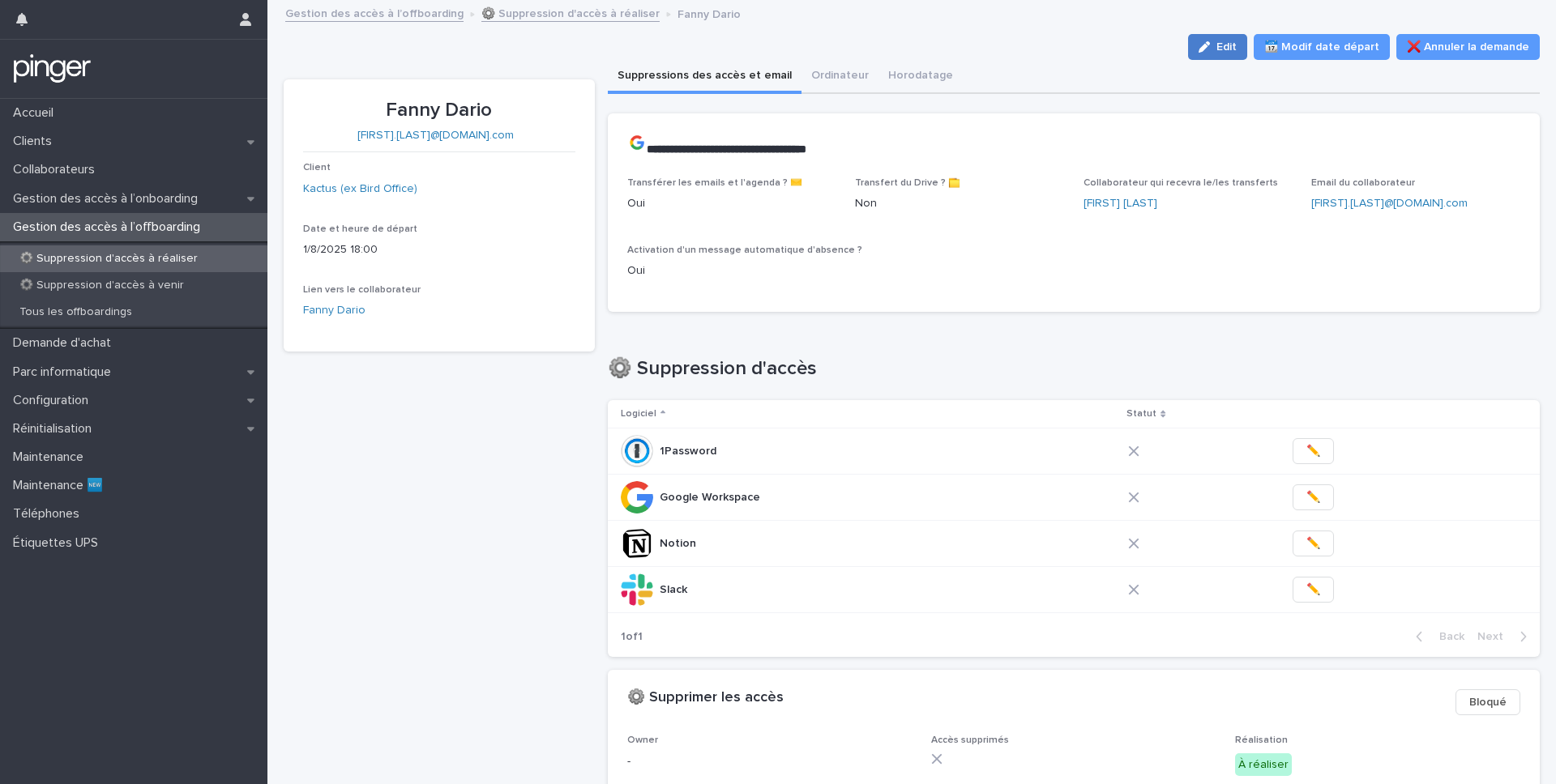 click at bounding box center [1208, 47] 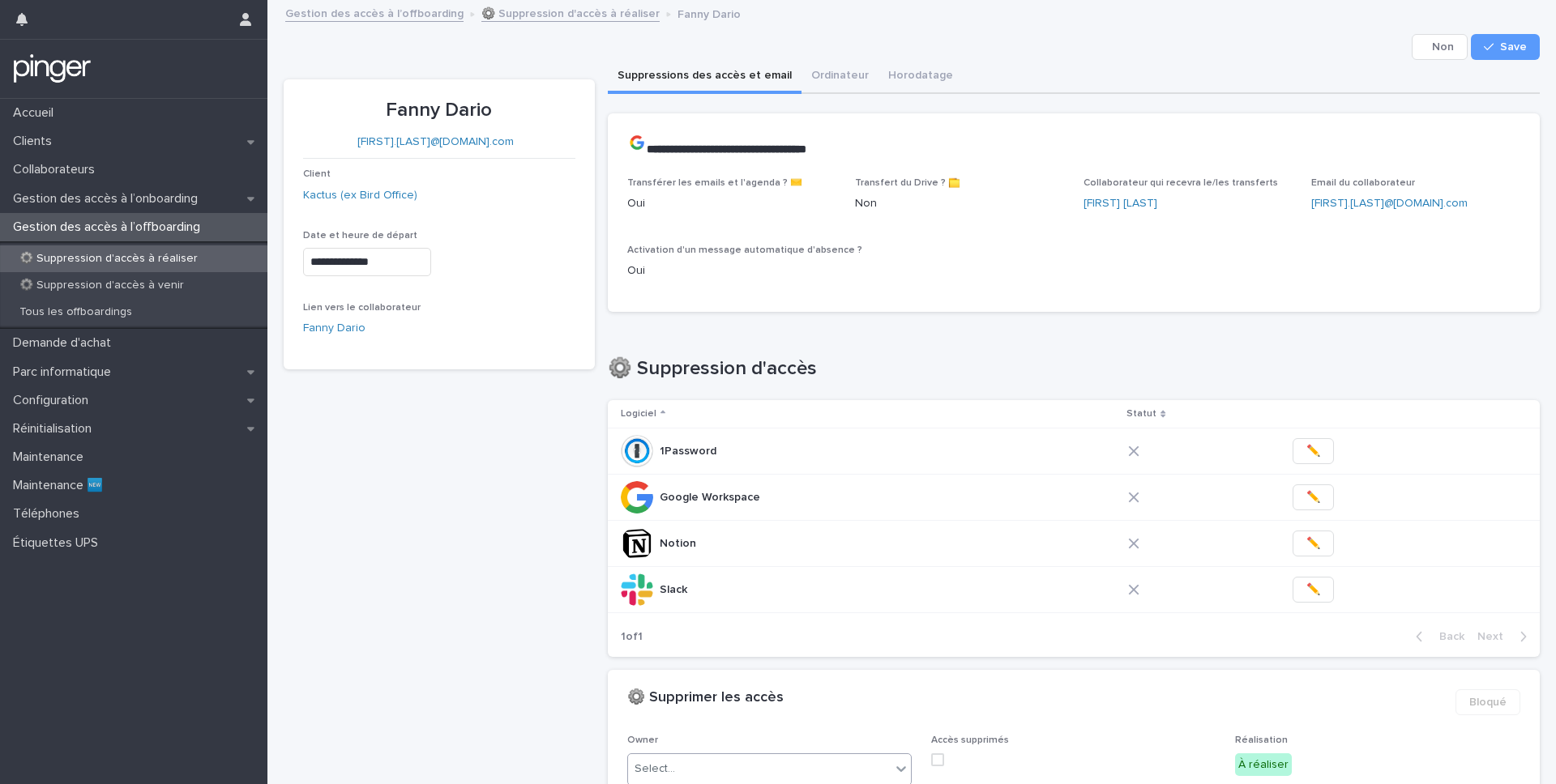 click on "Select..." at bounding box center (759, 769) 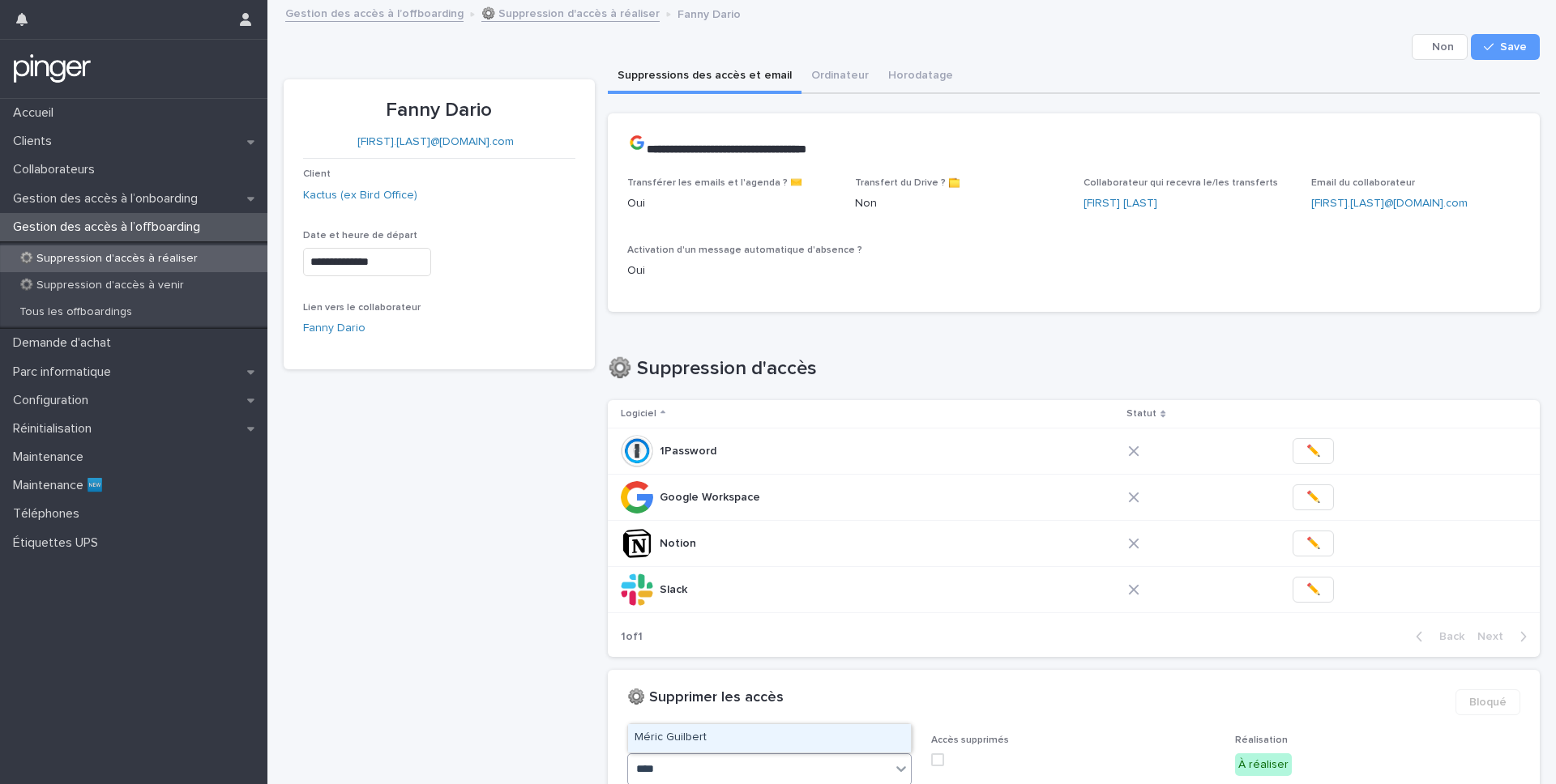 type on "*****" 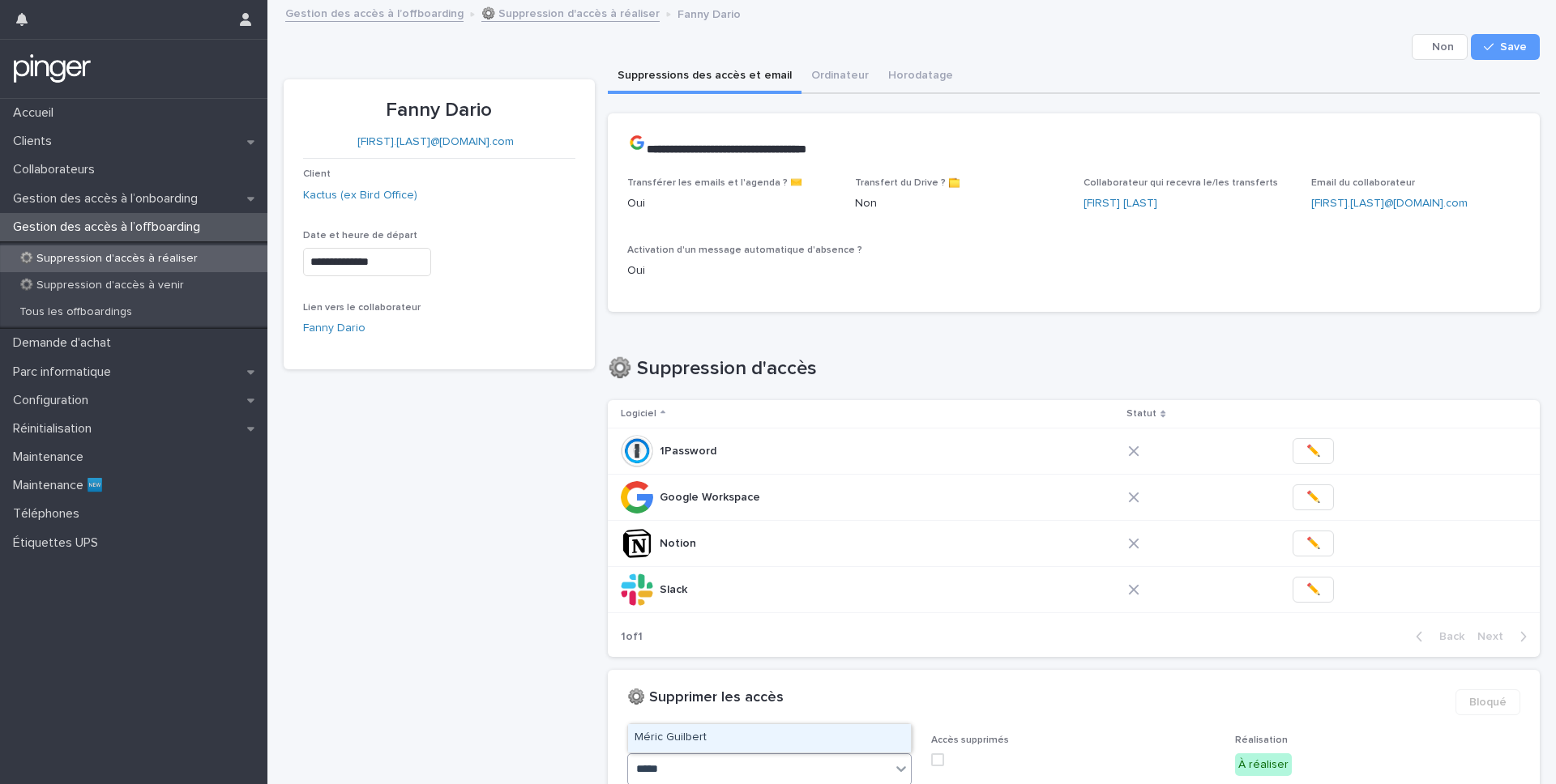 click on "Méric Guilbert" at bounding box center (769, 738) 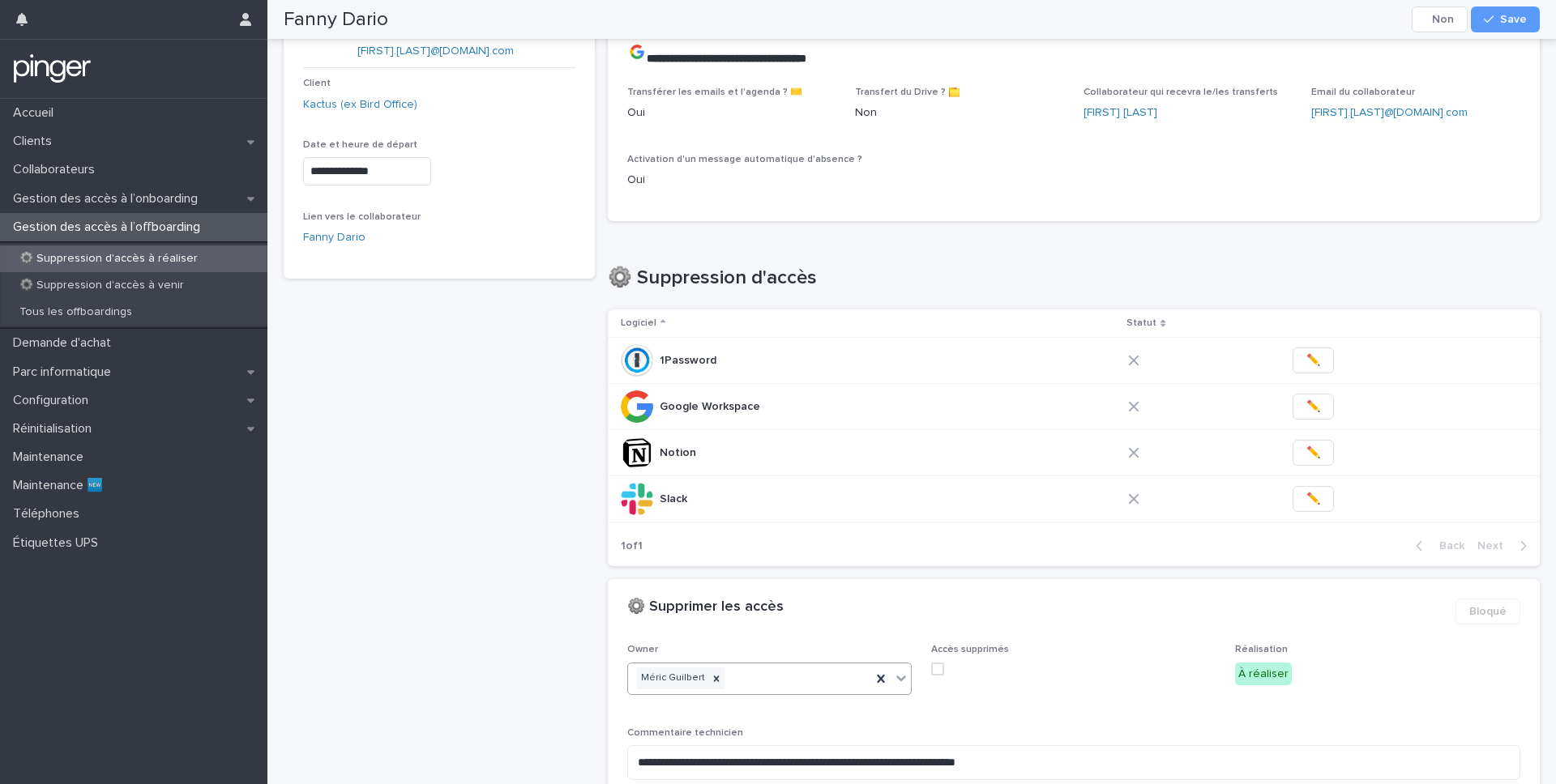 scroll, scrollTop: 0, scrollLeft: 0, axis: both 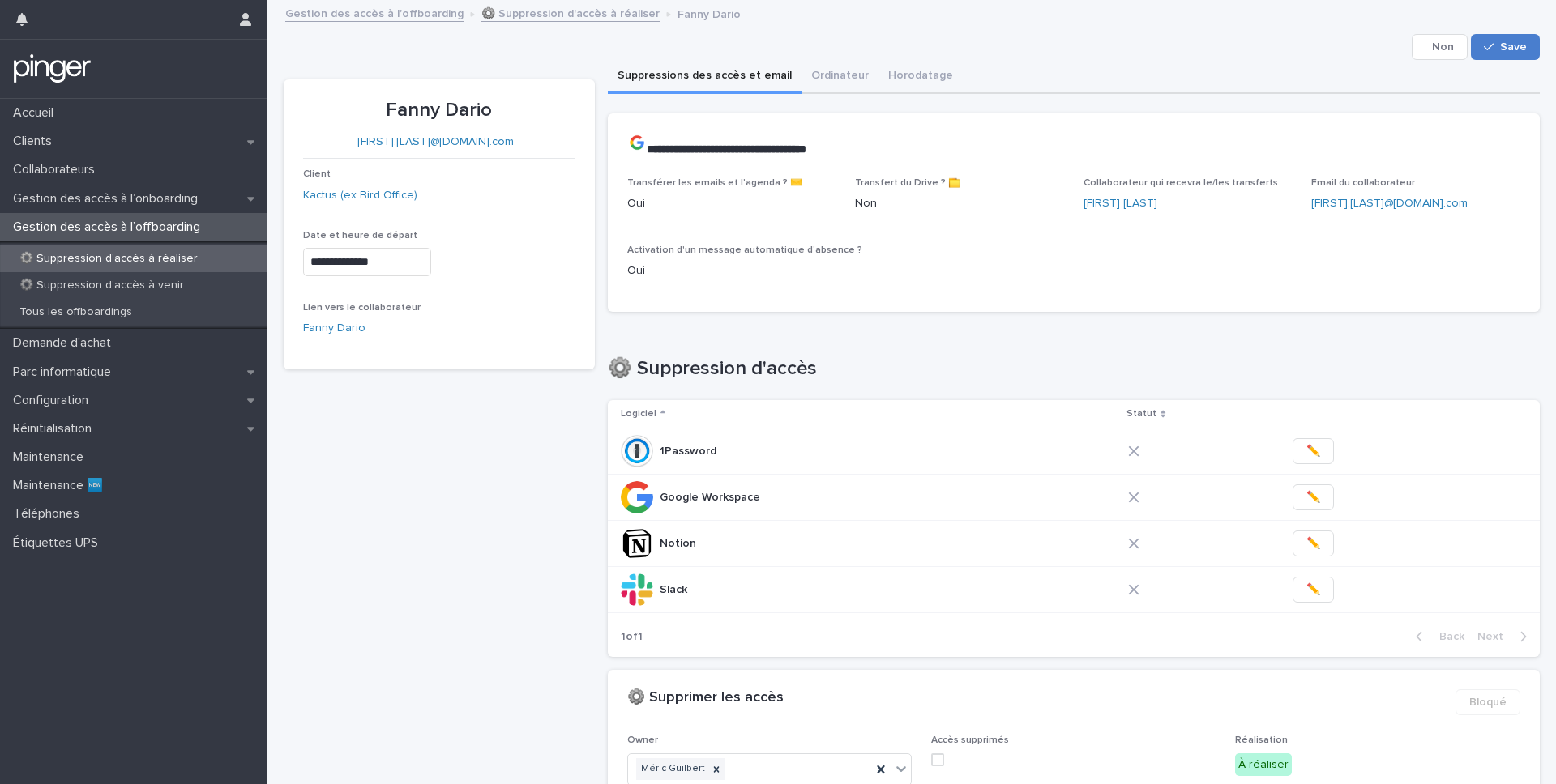 click on "Save" at bounding box center (1505, 47) 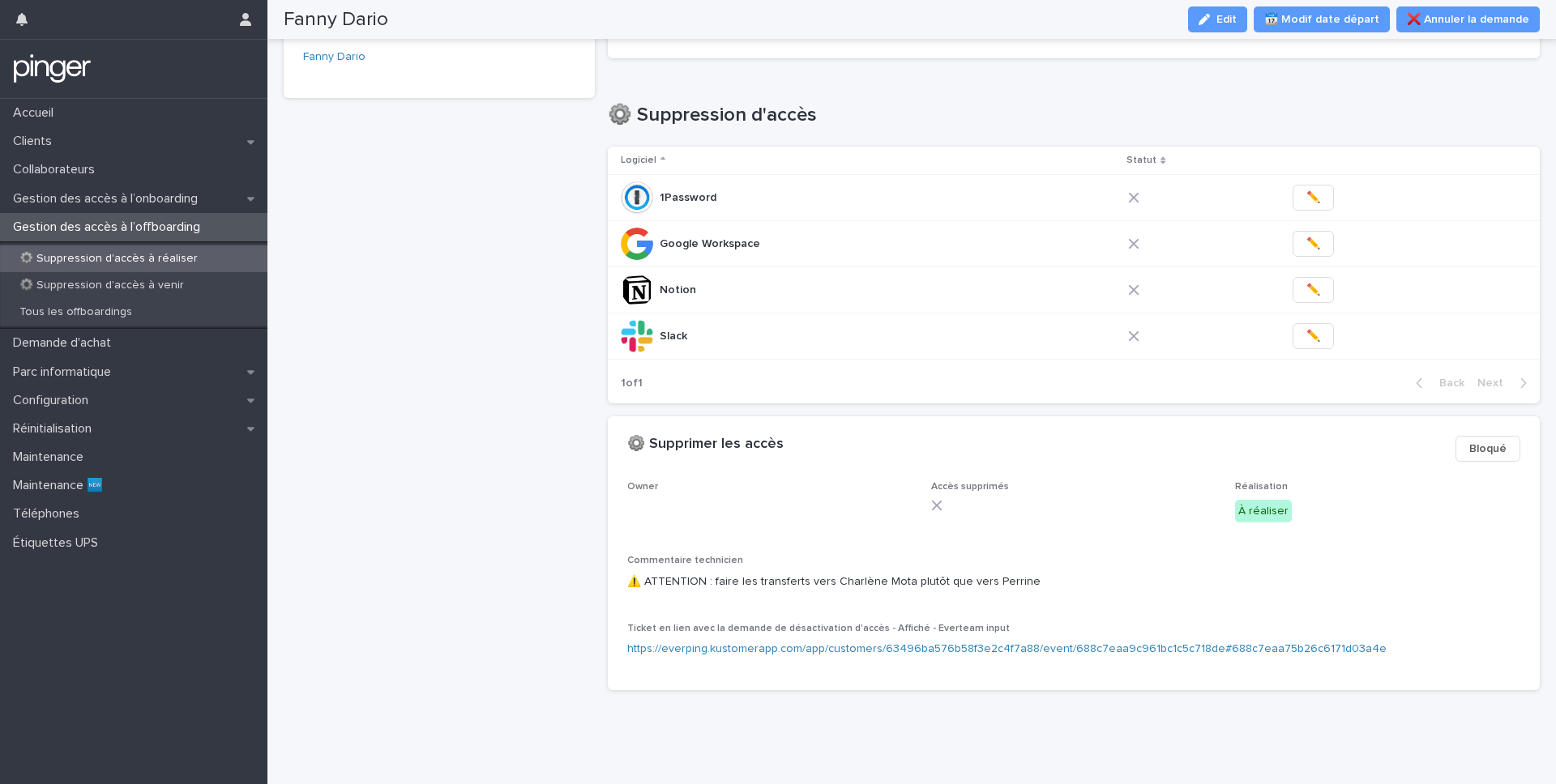 scroll, scrollTop: 0, scrollLeft: 0, axis: both 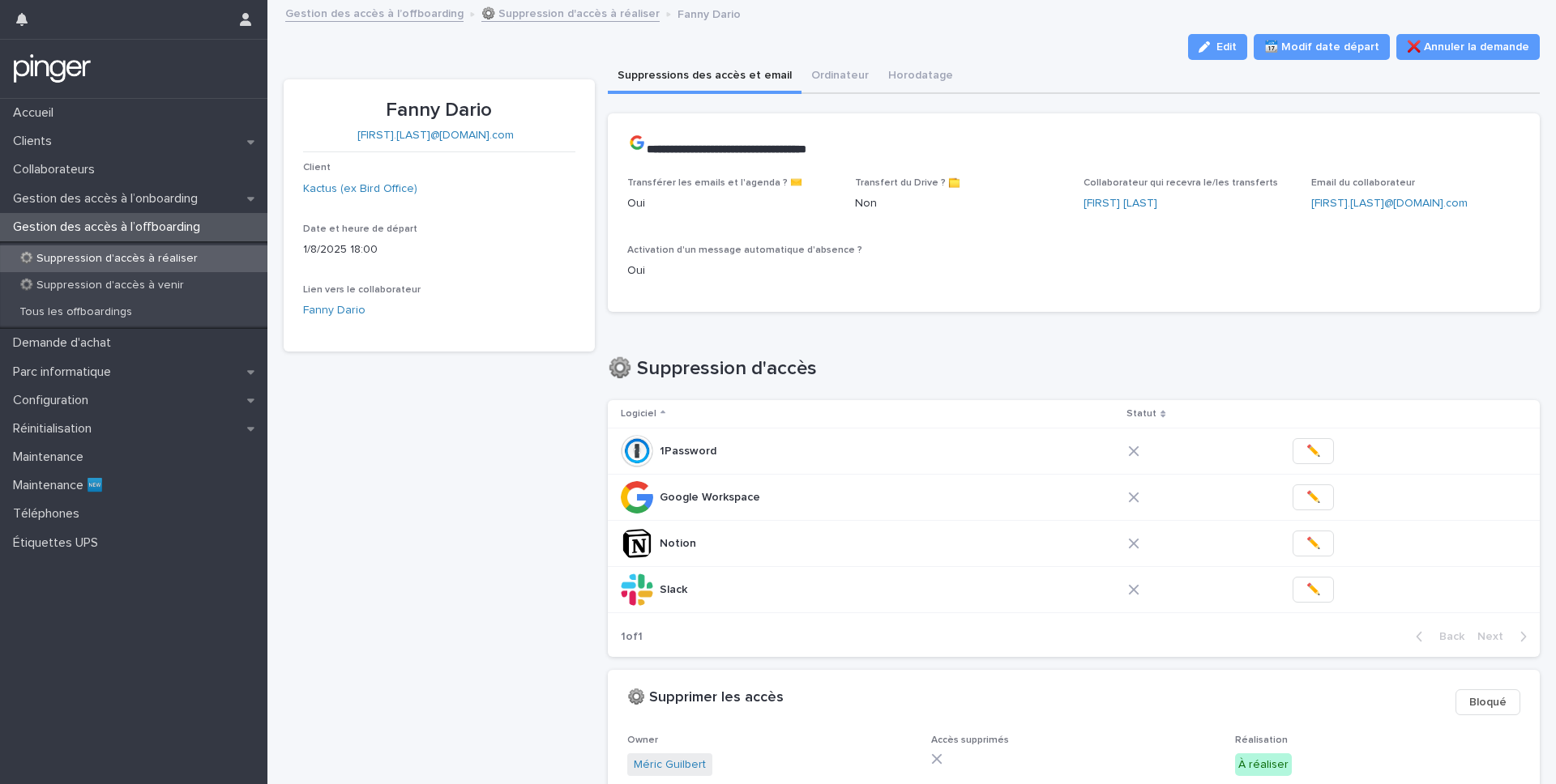 click on "Fanny Dario fanny.dario@kactus.com Client Kactus (ex Bird Office)   Date et heure de départ 1/8/2025 18:00 Lien vers le collaborateur Fanny Dario" at bounding box center [439, 519] 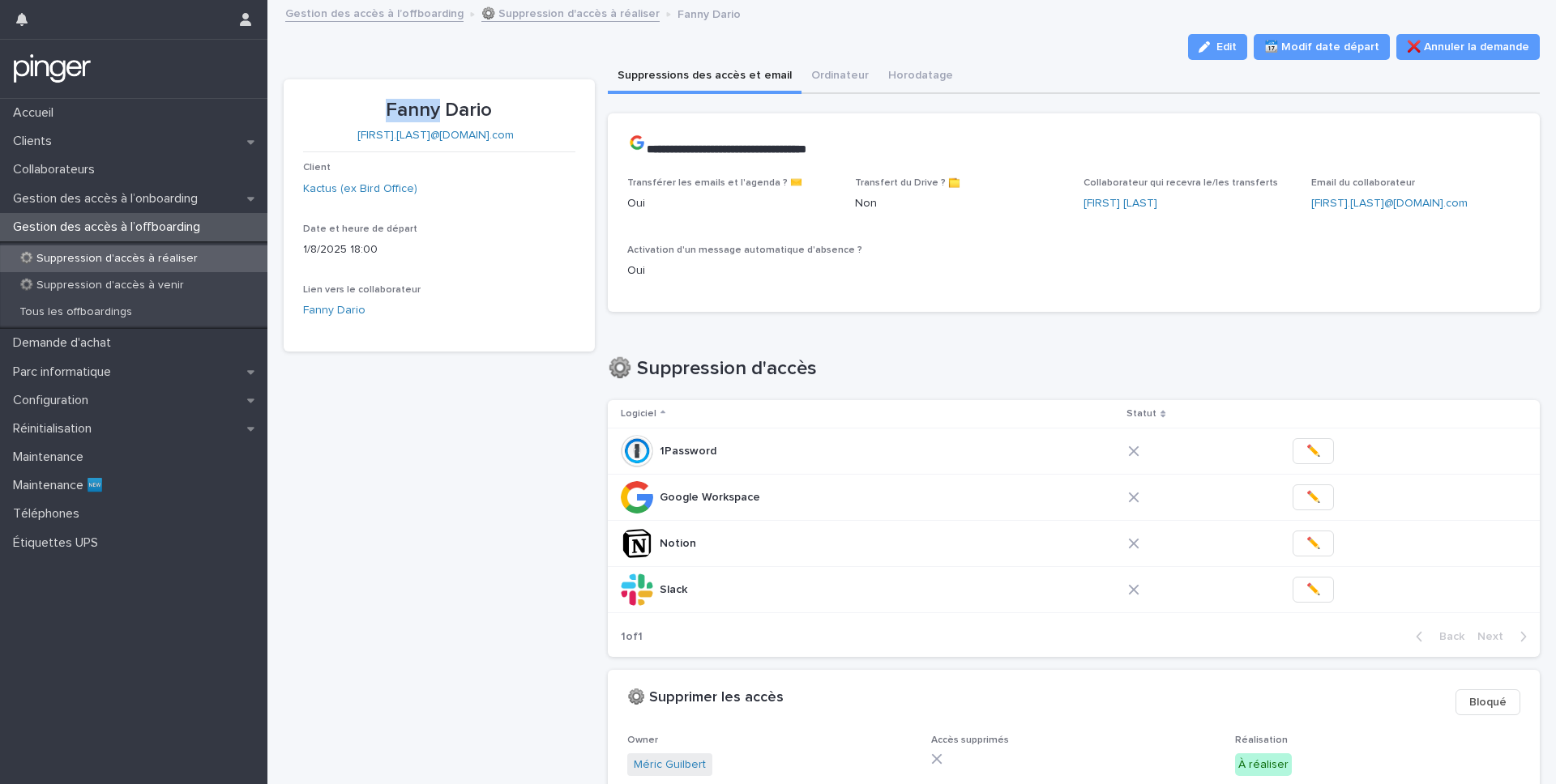 click on "Fanny Dario" at bounding box center (439, 110) 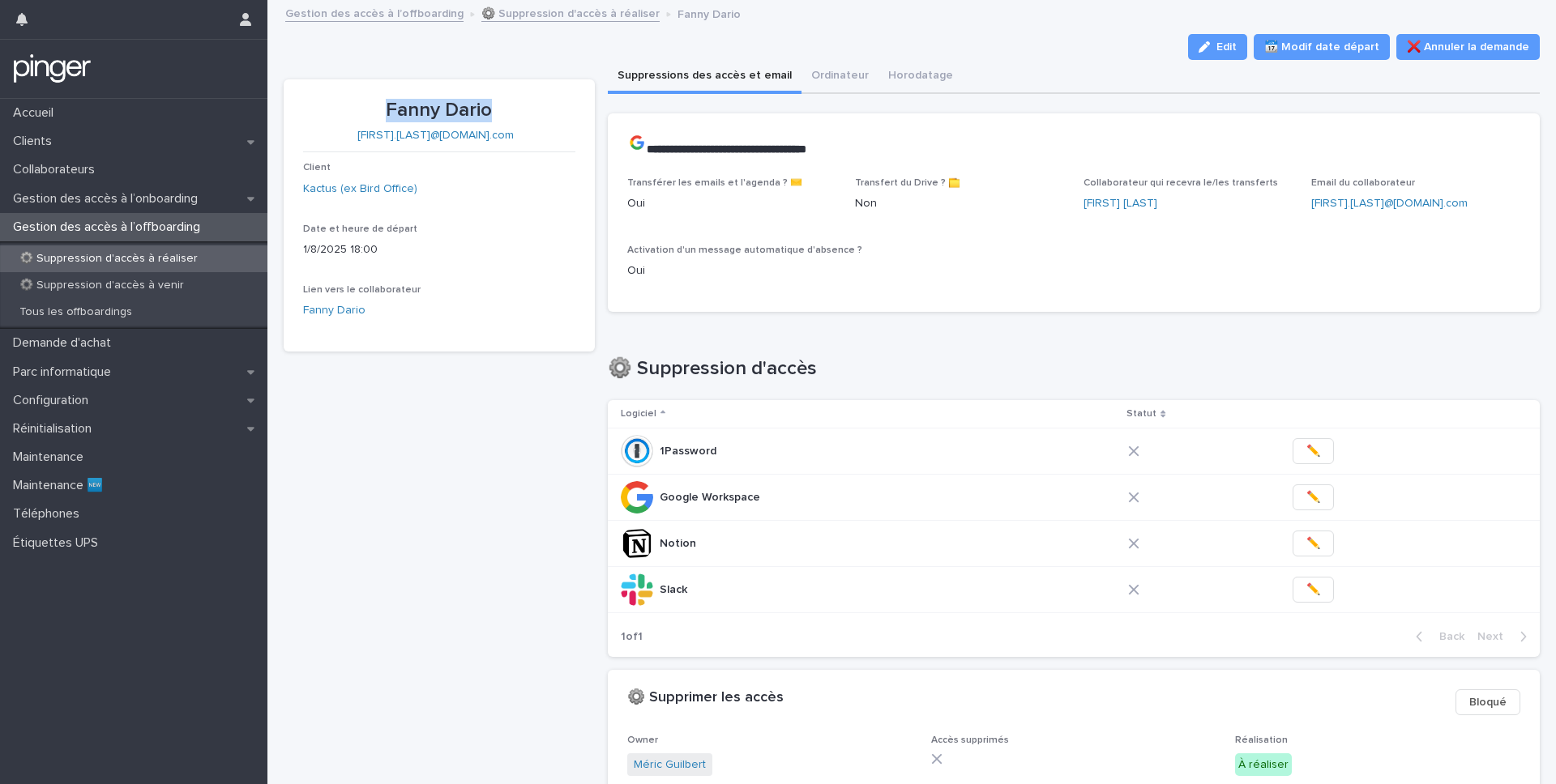 copy on "Fanny Dario" 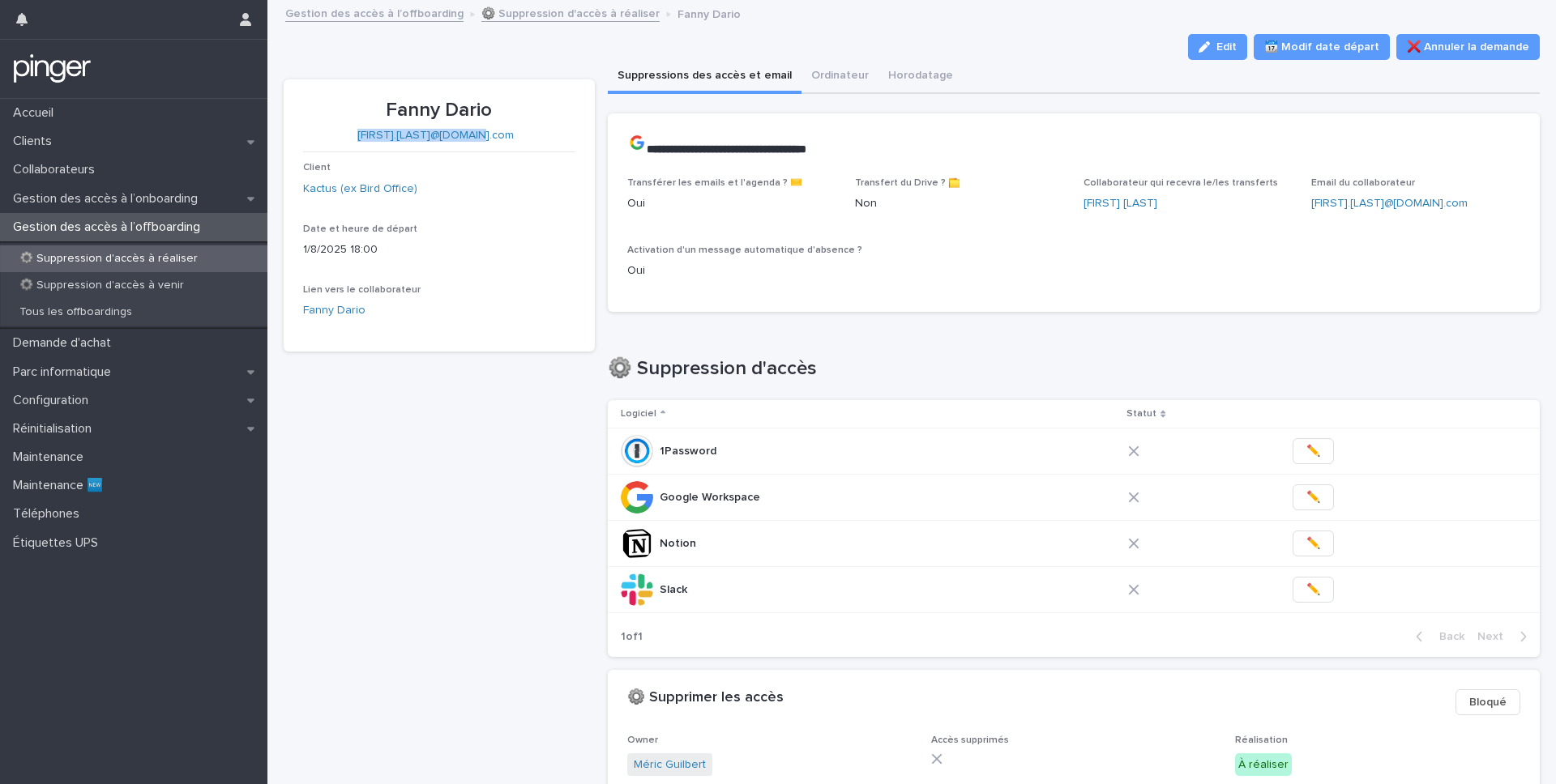 copy on "fanny.dario@kactus.com" 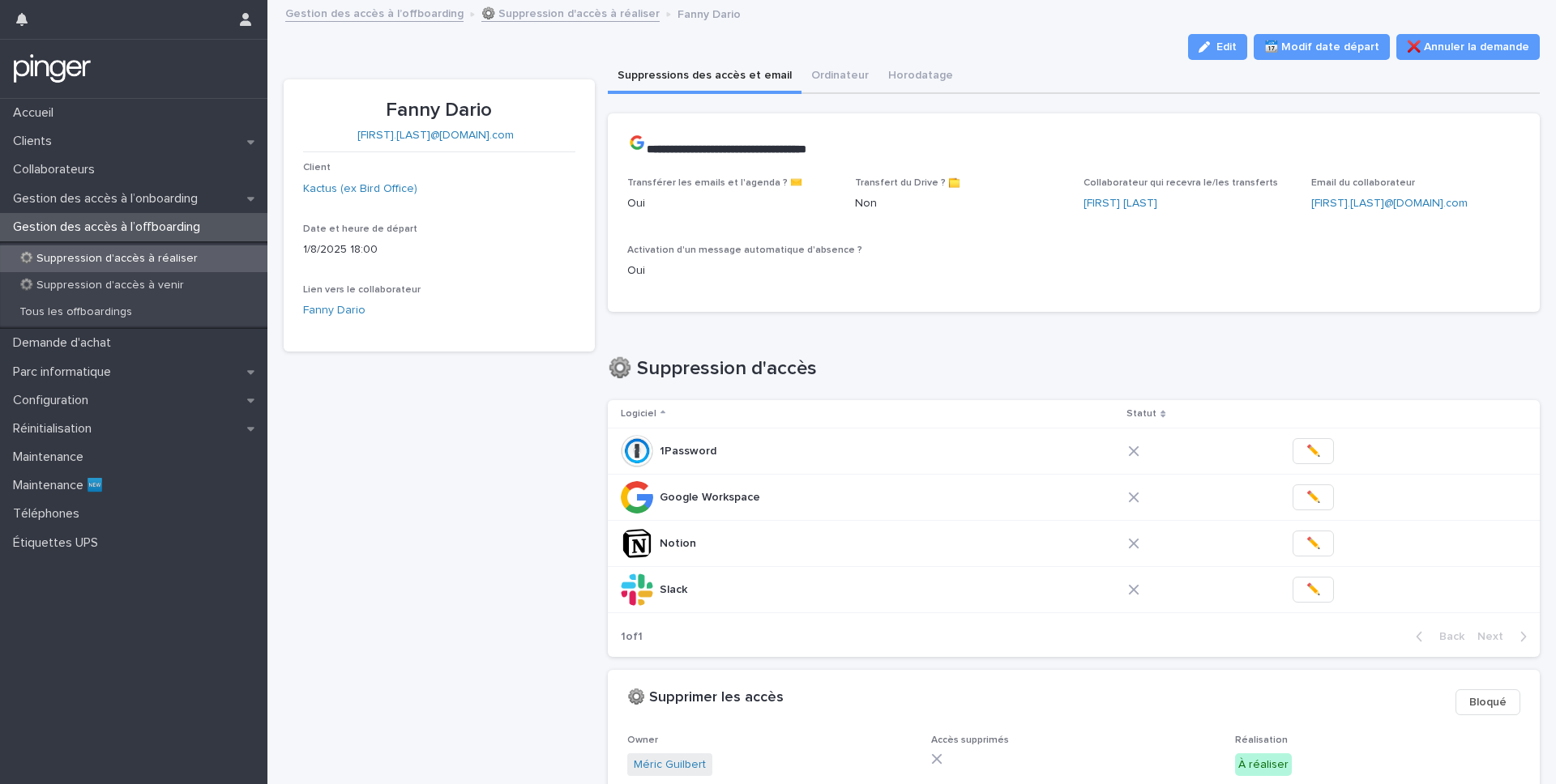 click on "Fanny Dario fanny.dario@kactus.com Client Kactus (ex Bird Office)   Date et heure de départ 1/8/2025 18:00 Lien vers le collaborateur Fanny Dario" at bounding box center [439, 519] 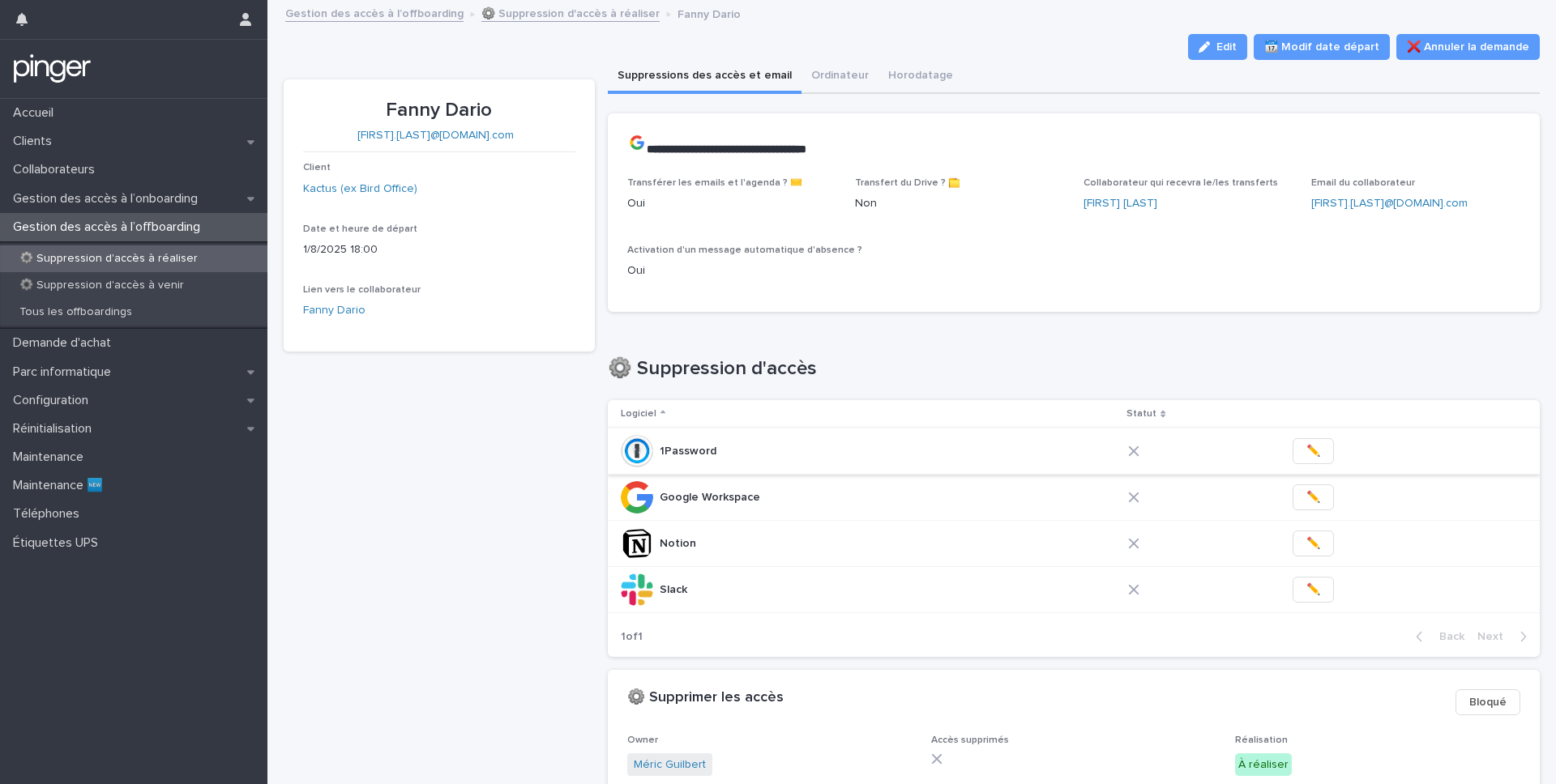 click on "✏️" at bounding box center (1313, 451) 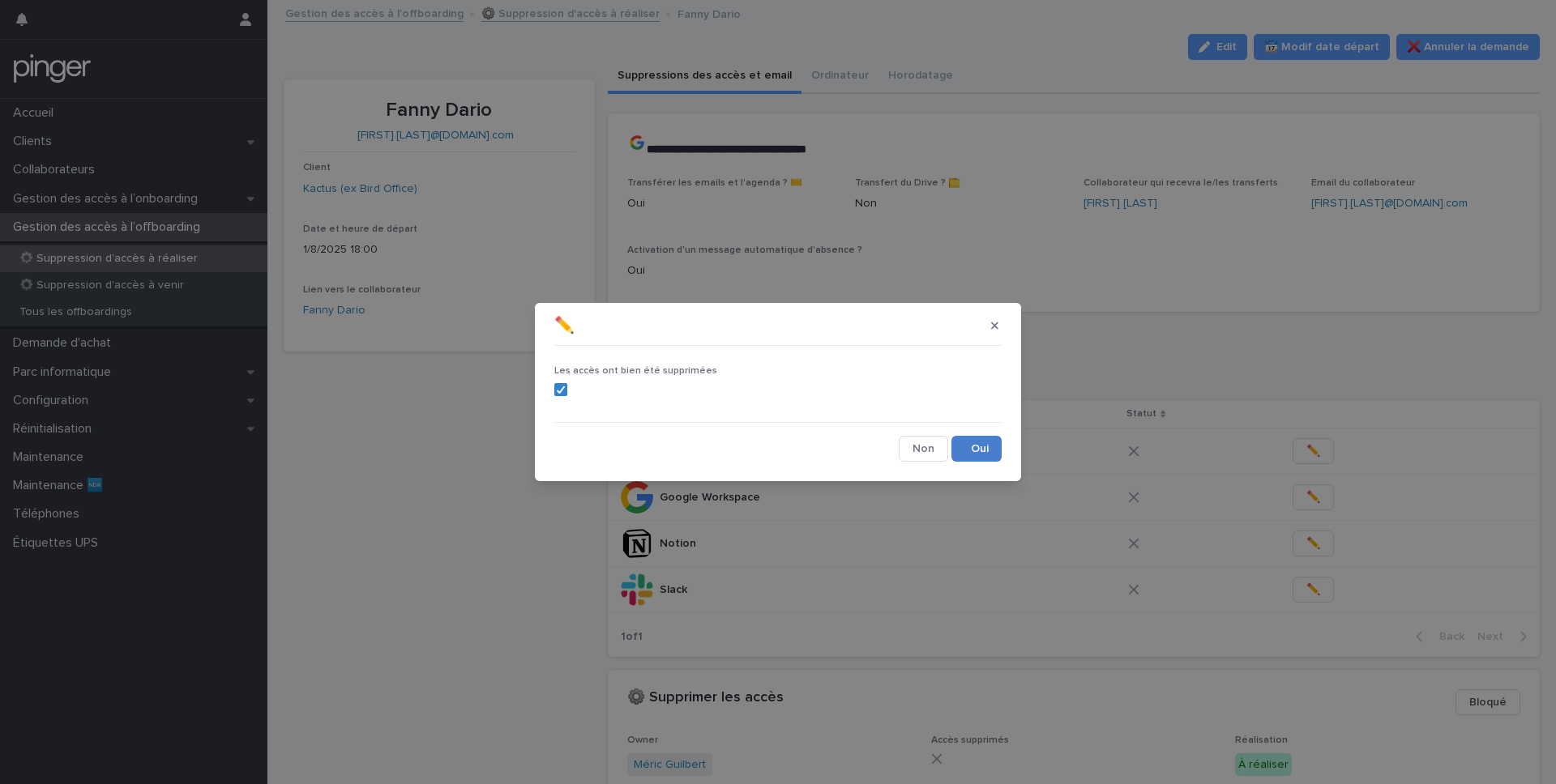 click on "Save" at bounding box center [977, 449] 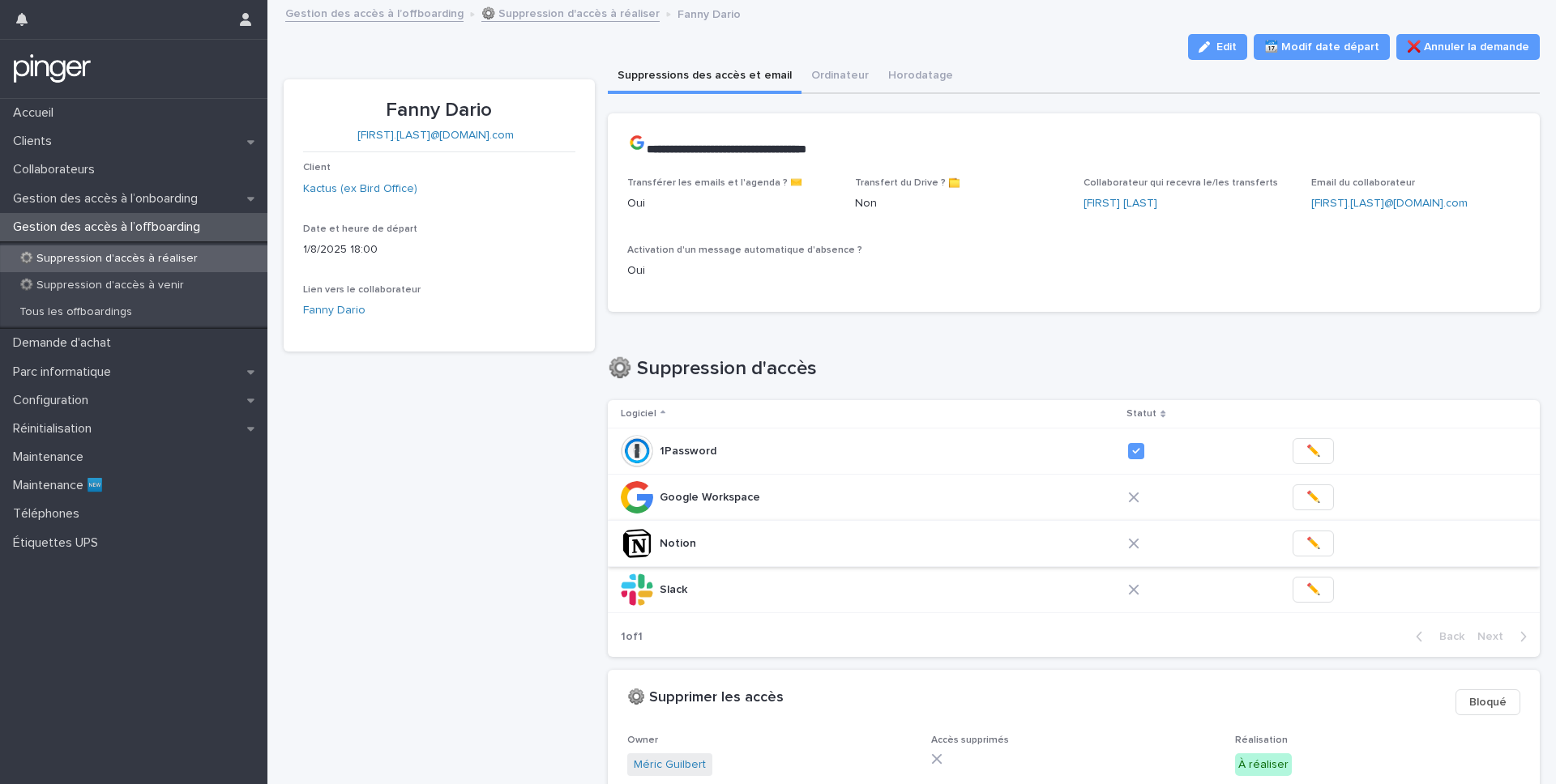 click on "✏️" at bounding box center (1313, 543) 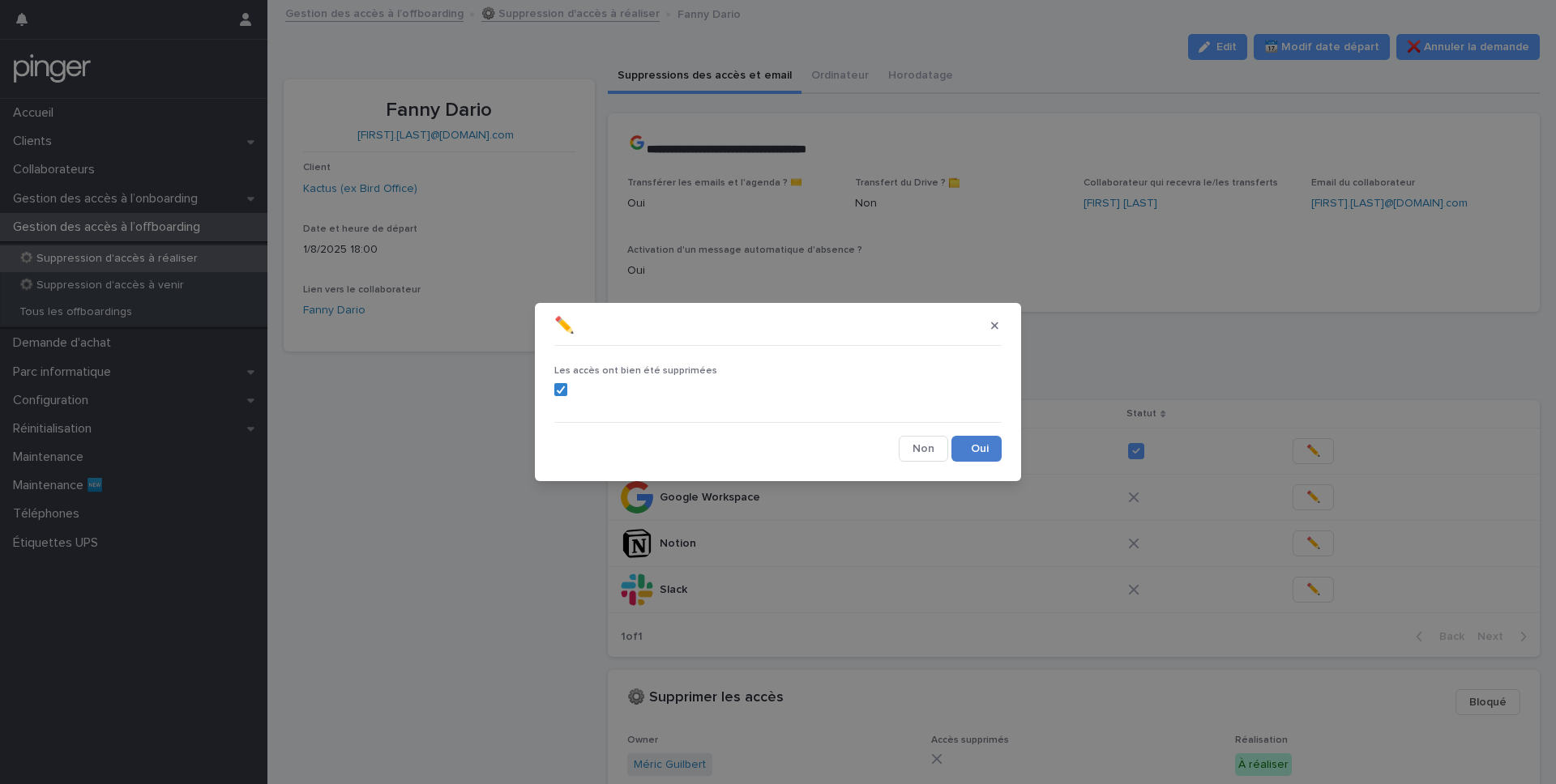 click on "Save" at bounding box center (977, 449) 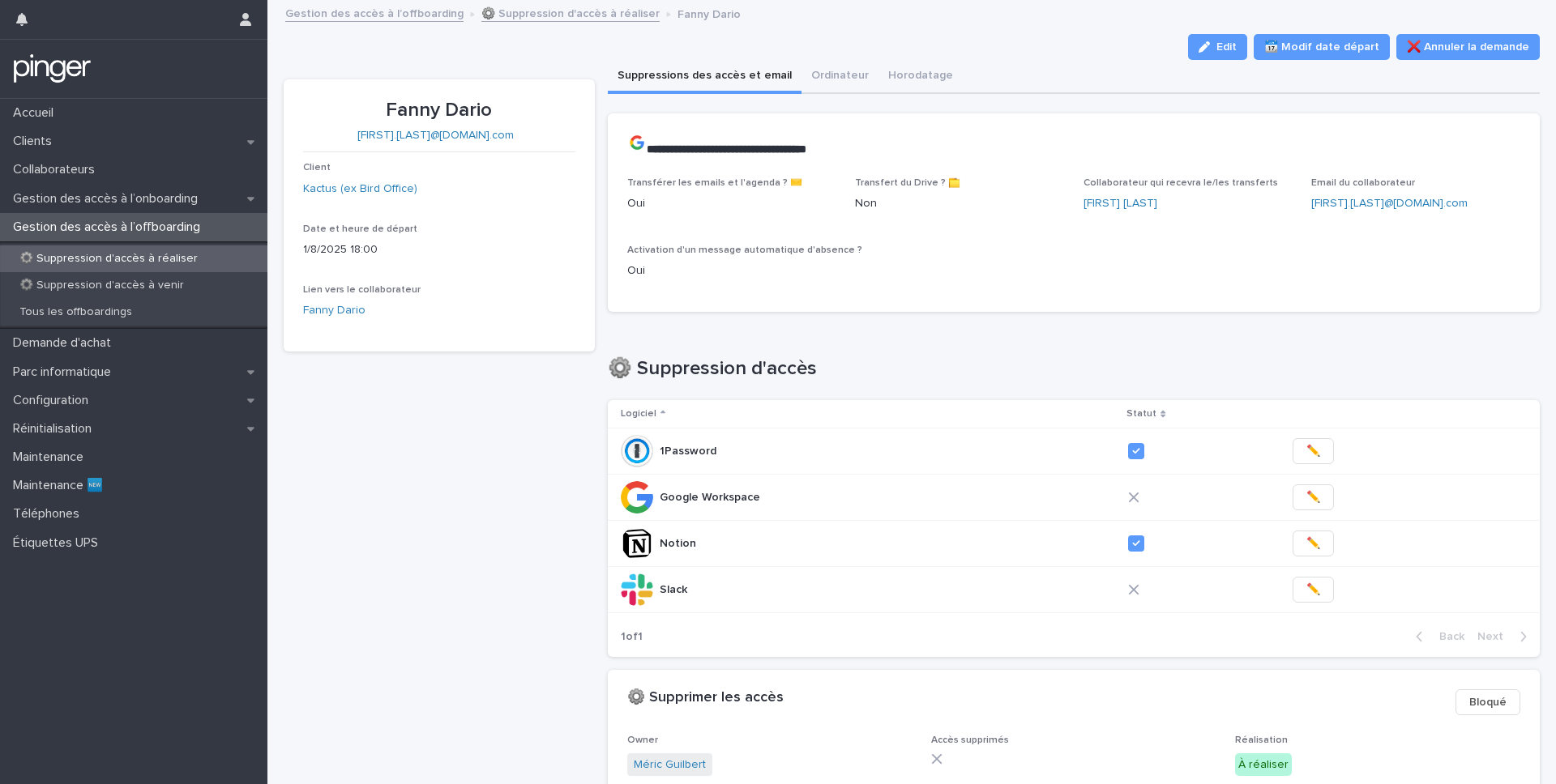 click on "✏️" at bounding box center (1313, 590) 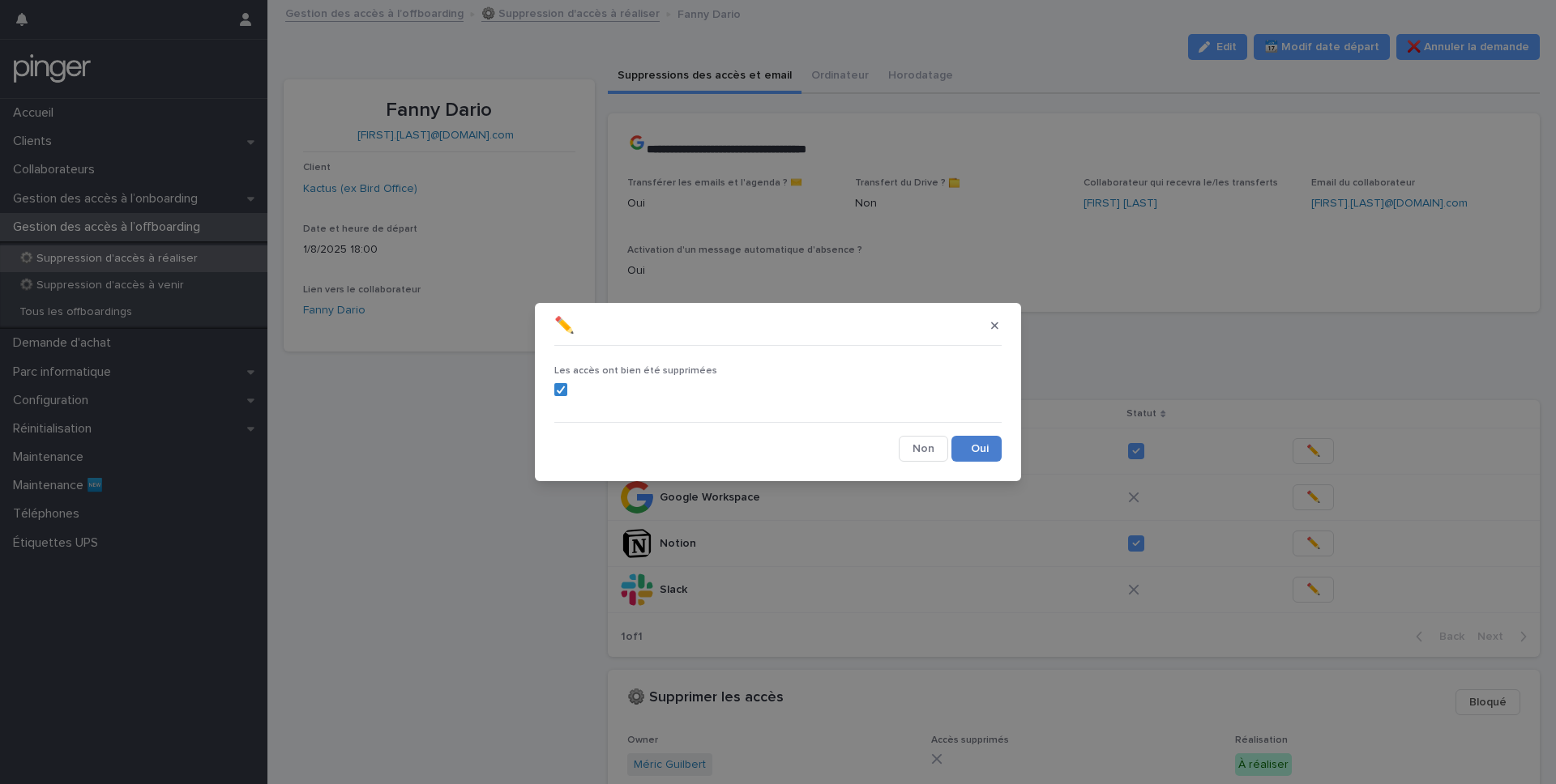 click on "Save" at bounding box center (977, 449) 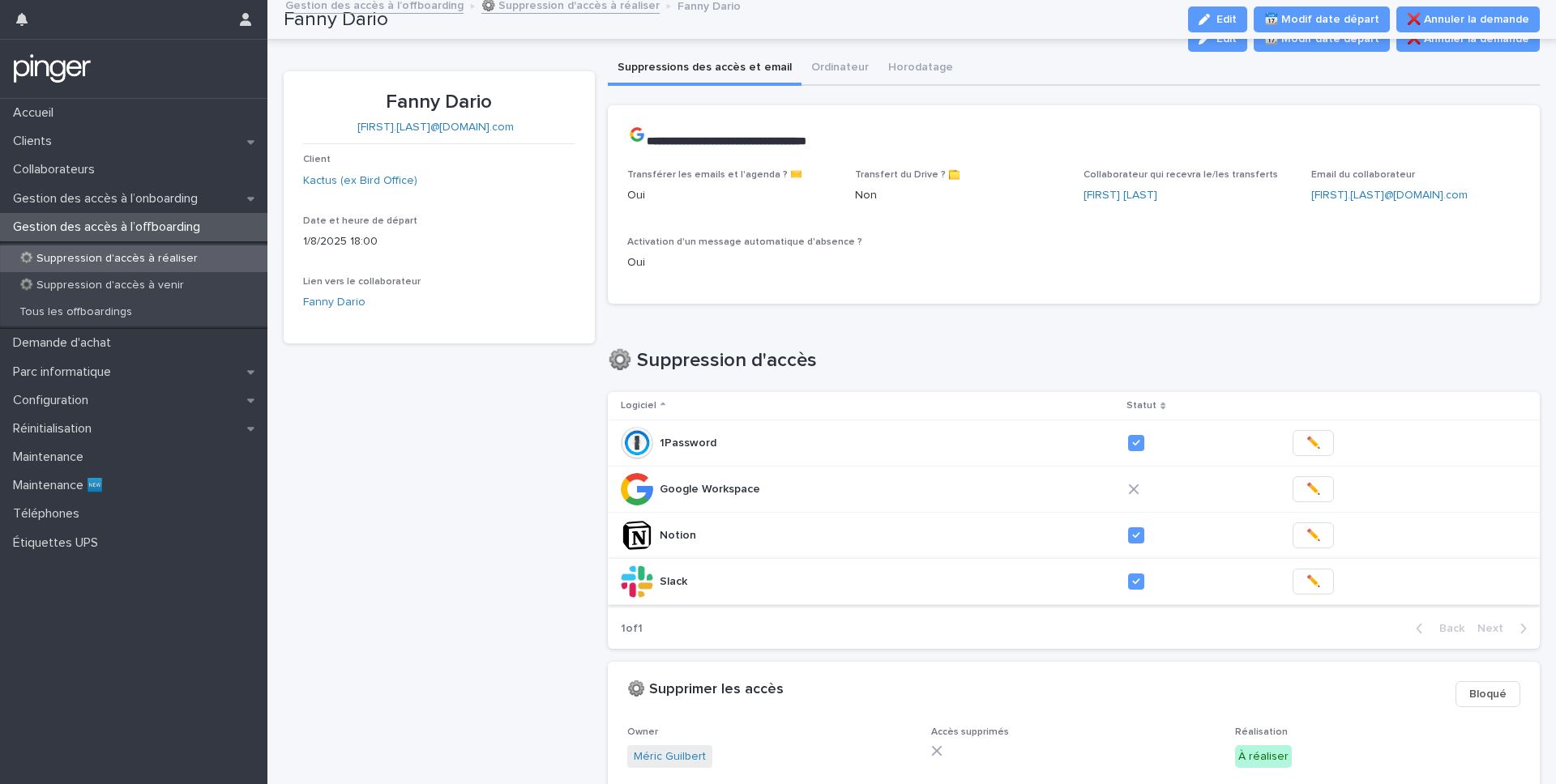 scroll, scrollTop: 0, scrollLeft: 0, axis: both 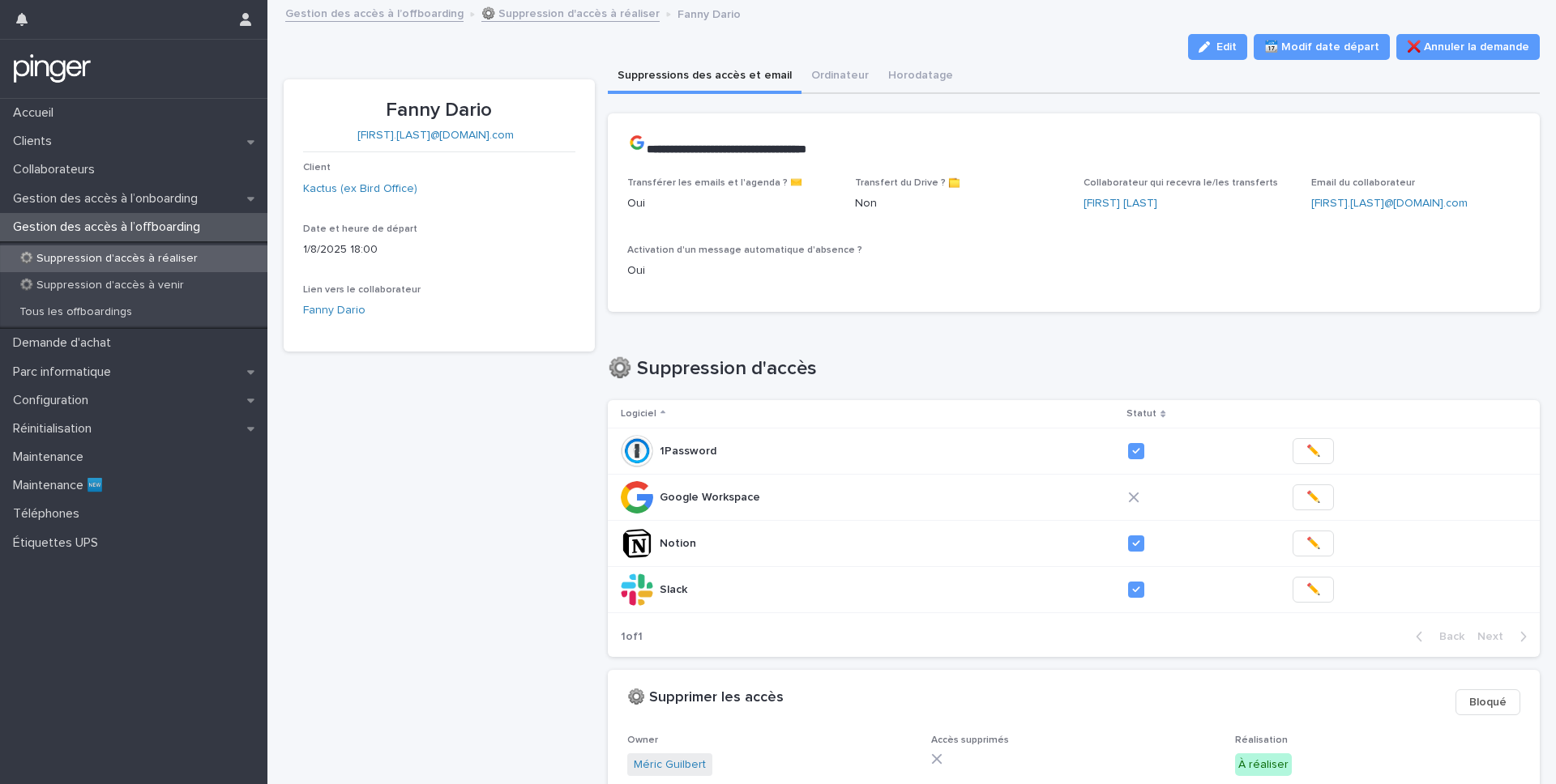 click on "✏️" at bounding box center (1400, 497) 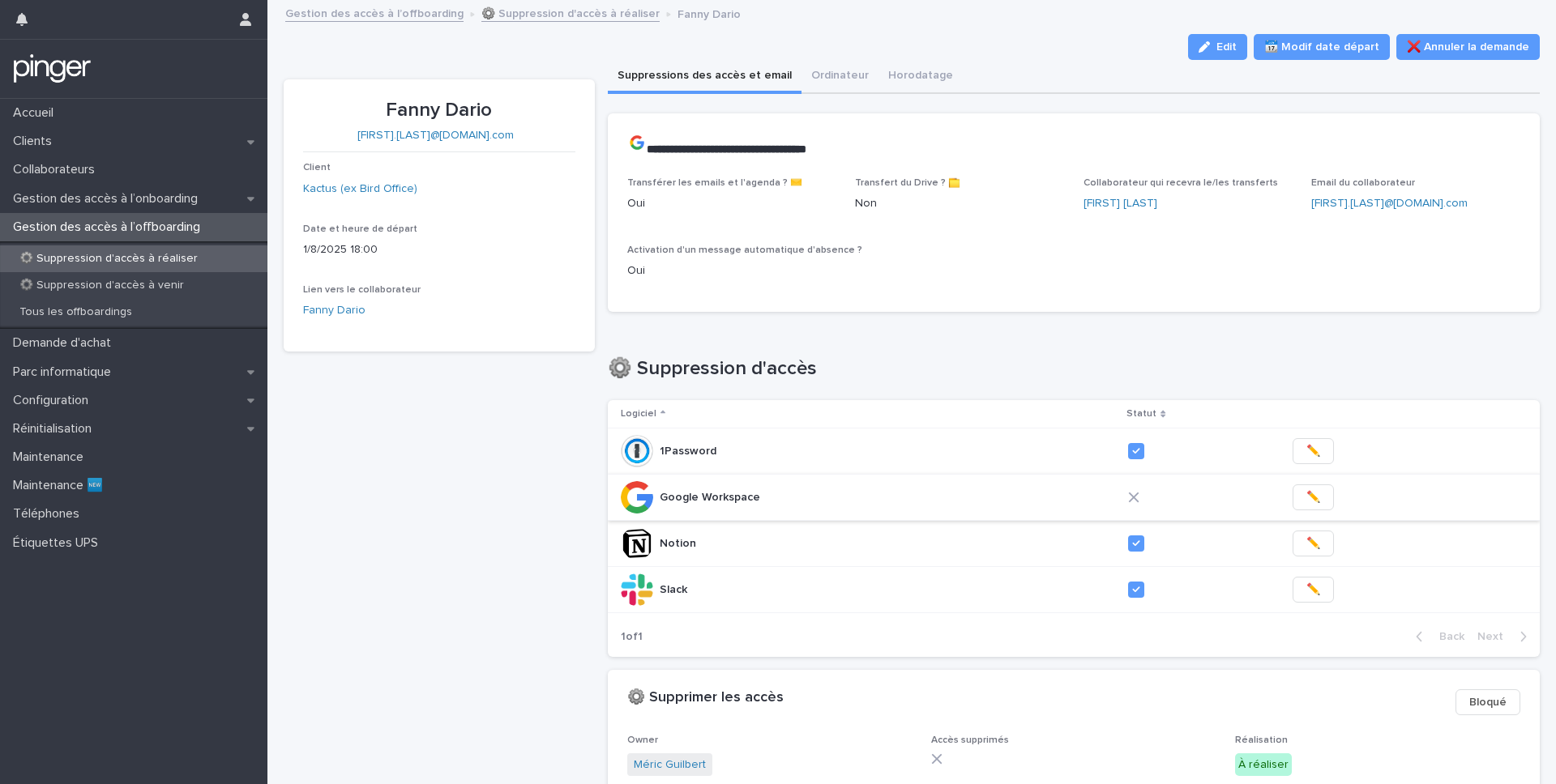 click on "✏️" at bounding box center [1313, 497] 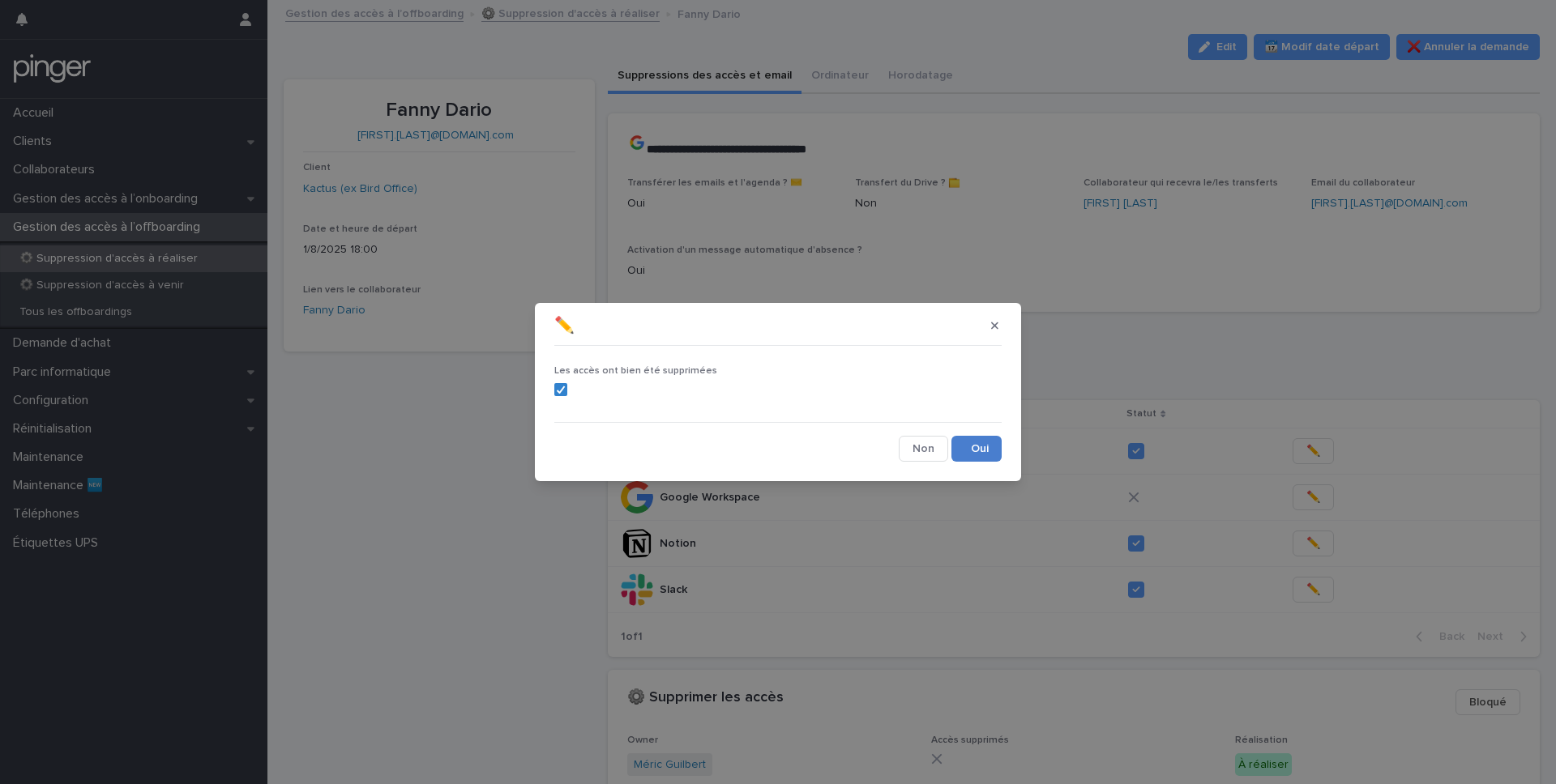 click on "Save" at bounding box center [977, 449] 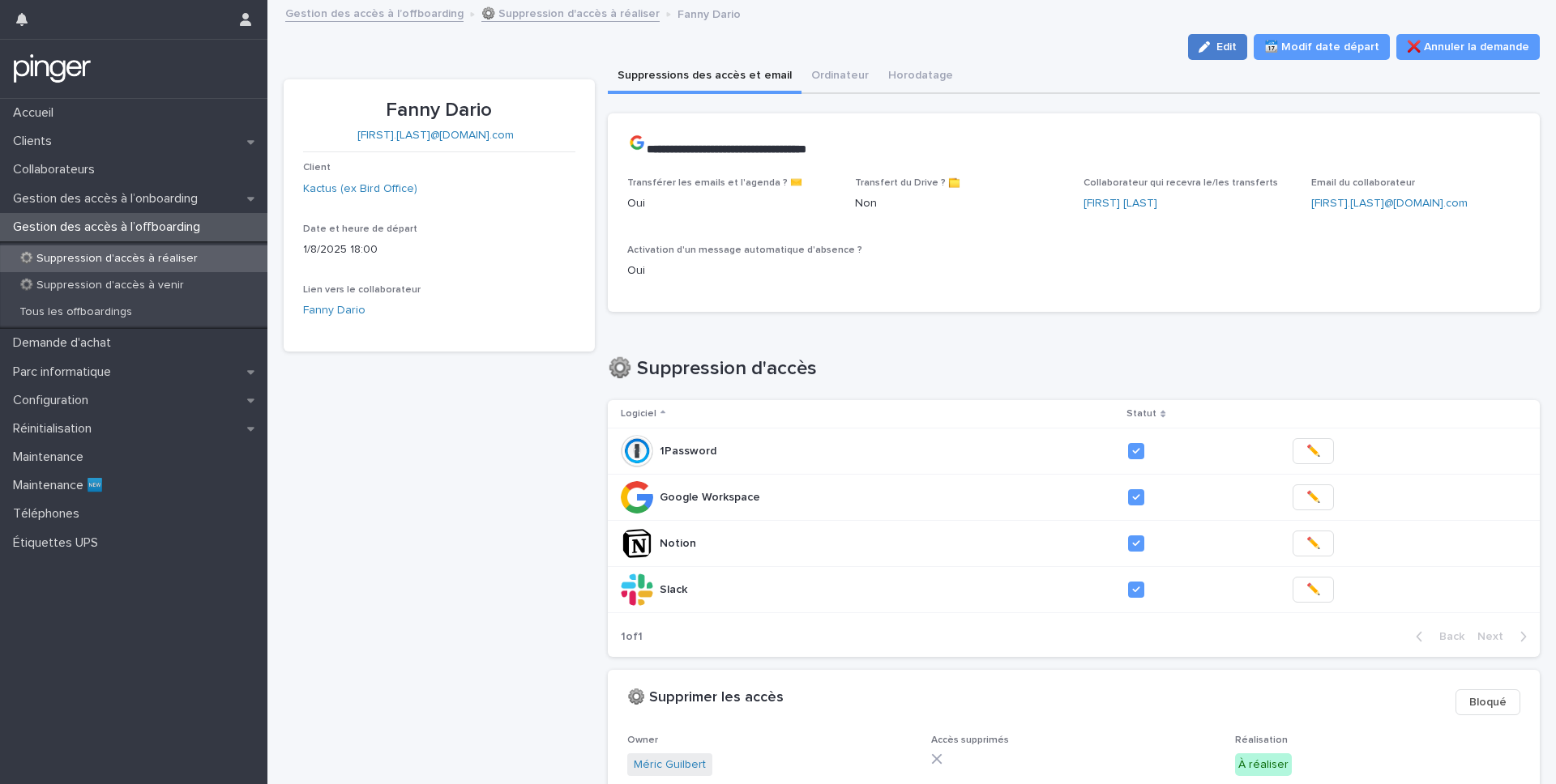 click on "Edit" at bounding box center (1217, 47) 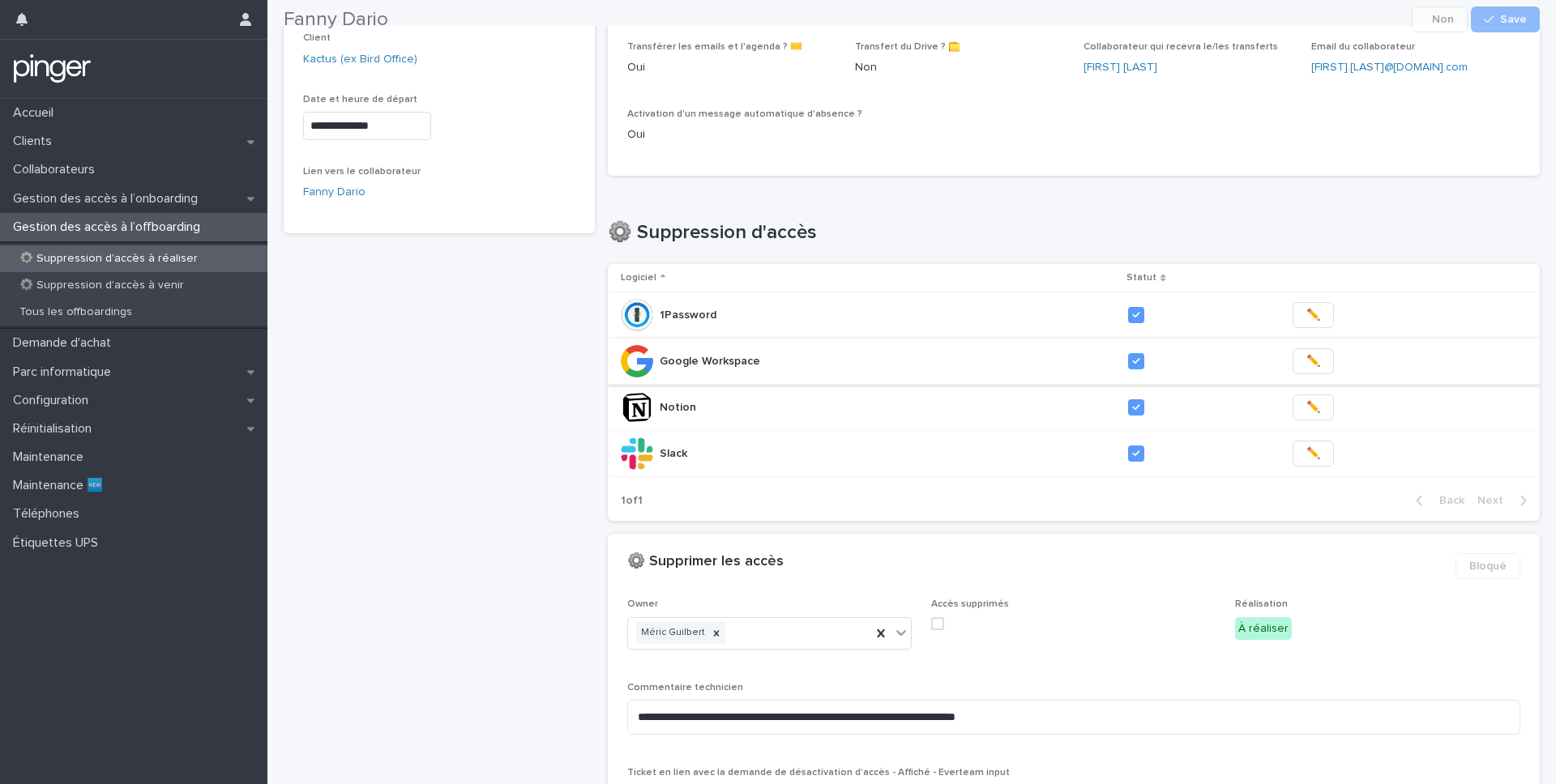 scroll, scrollTop: 141, scrollLeft: 0, axis: vertical 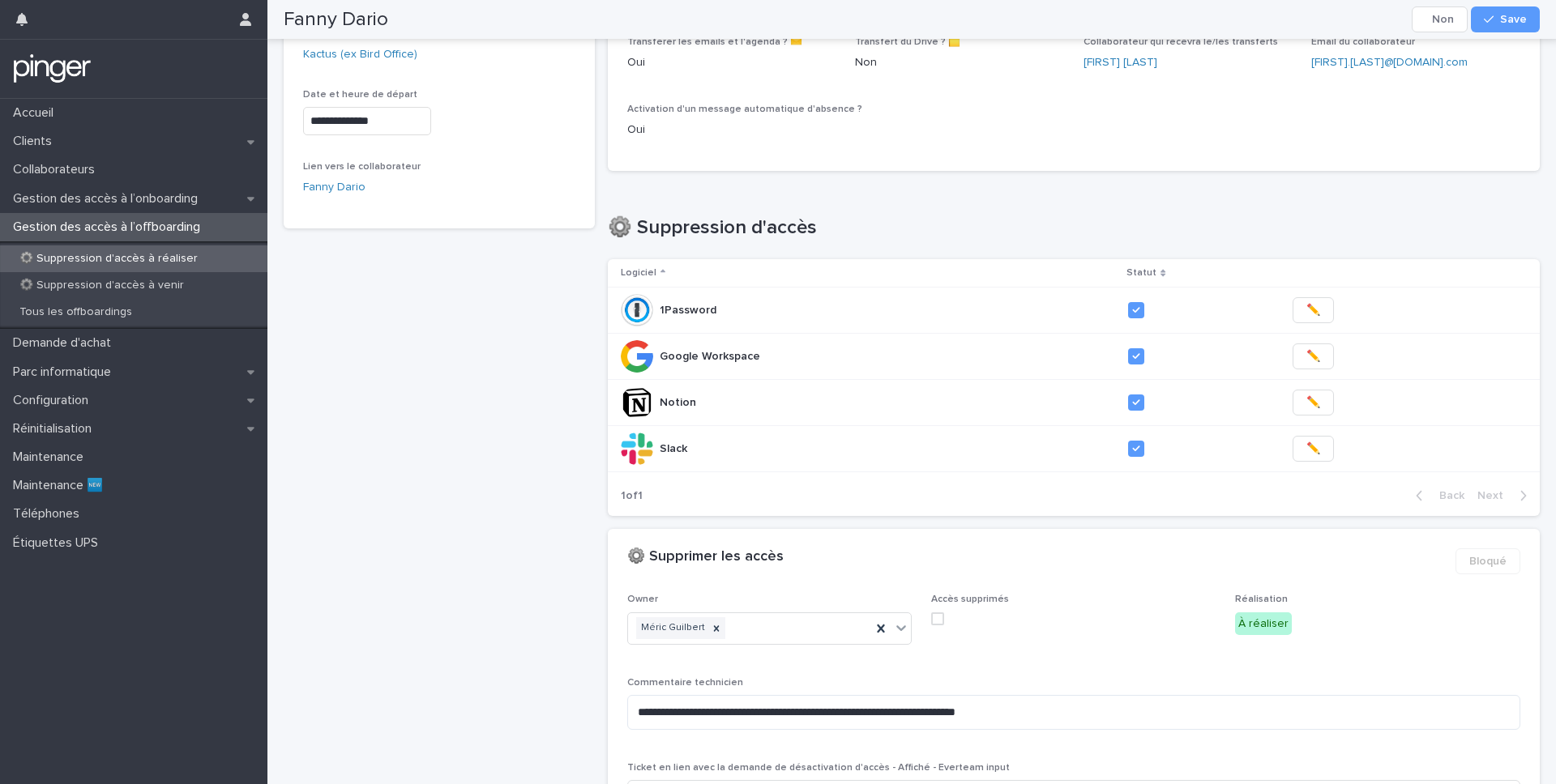 click at bounding box center (938, 619) 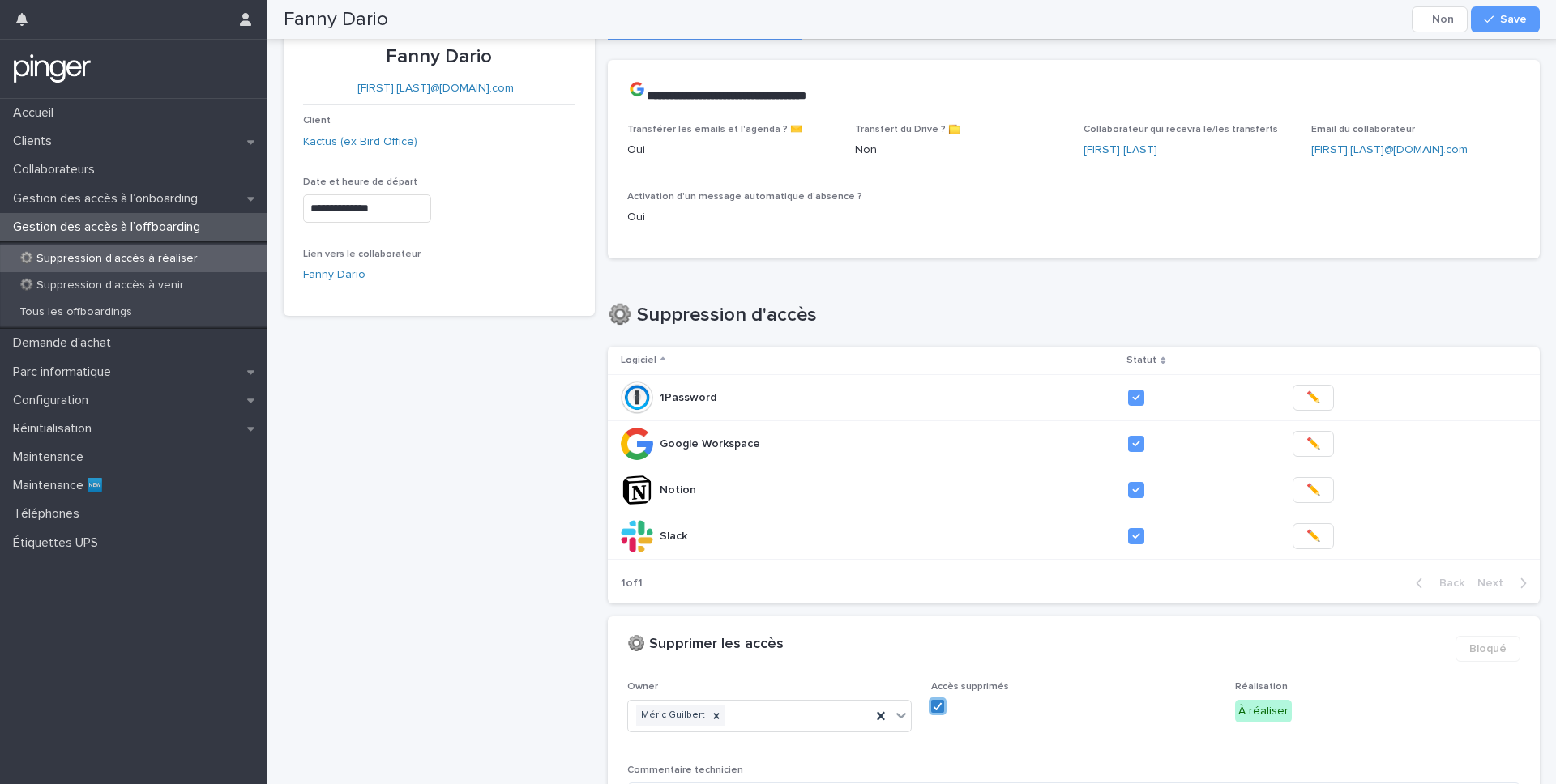 scroll, scrollTop: 0, scrollLeft: 0, axis: both 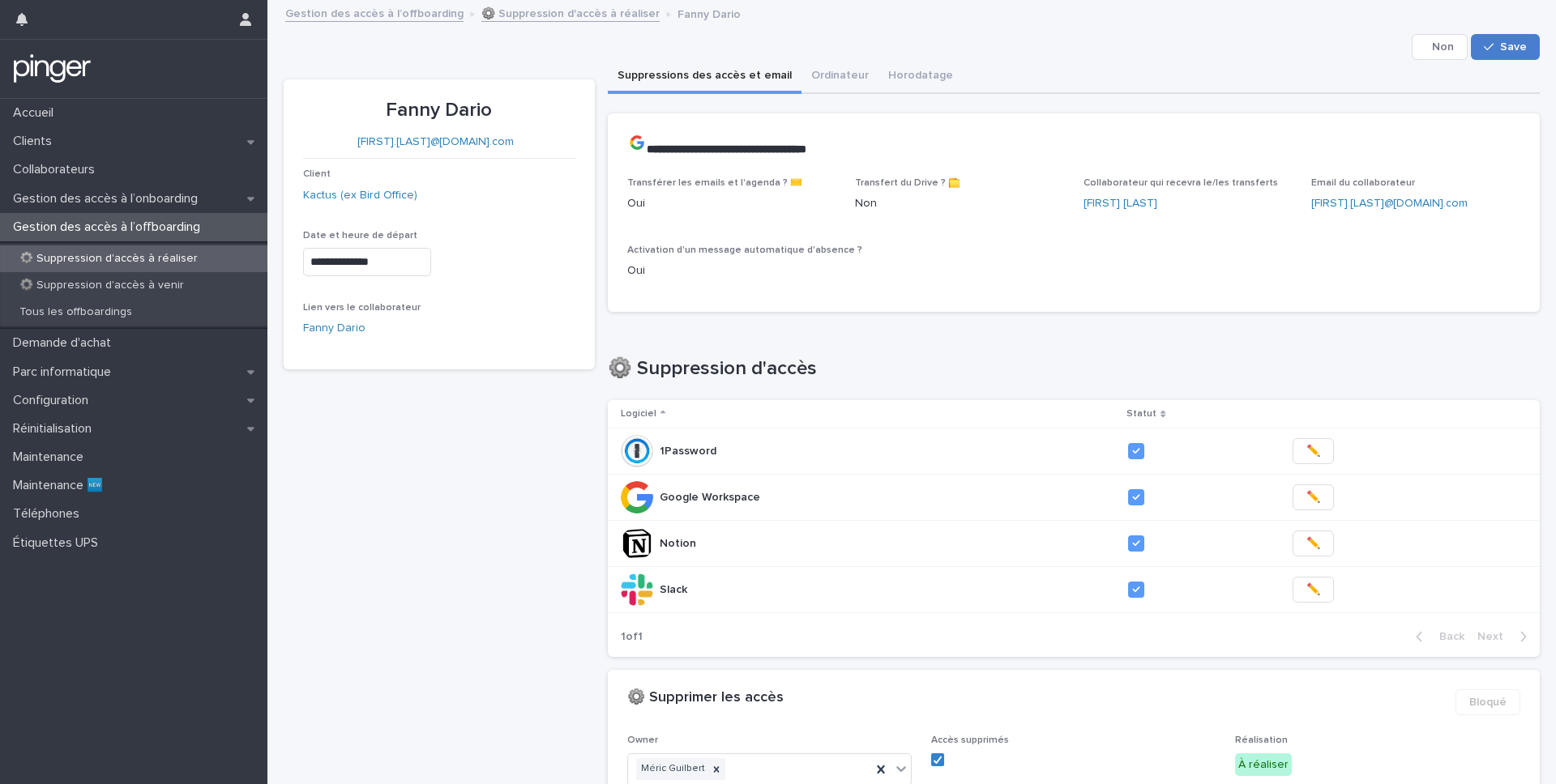 click at bounding box center (1492, 47) 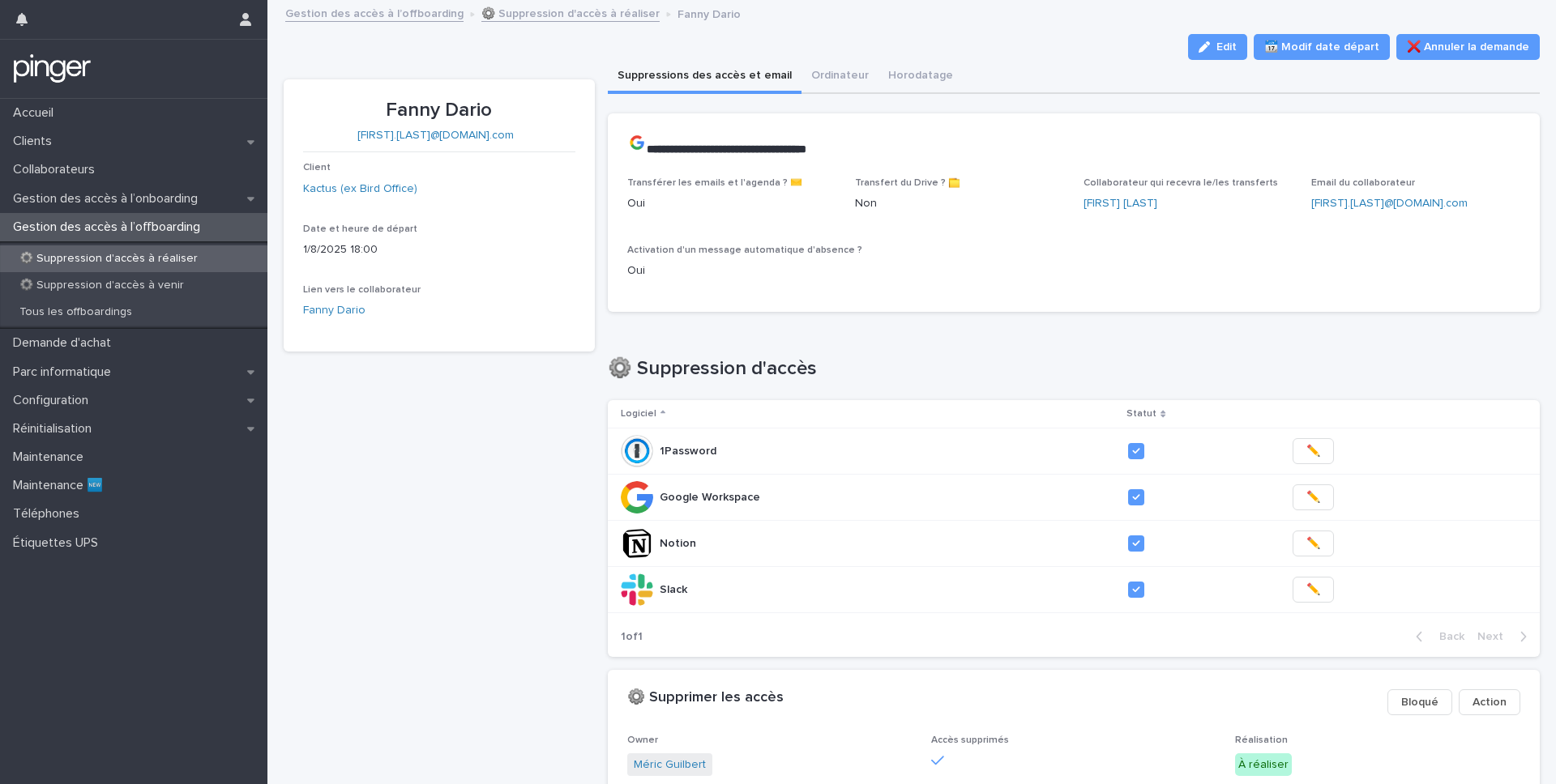 click on "⚙️ Suppression d'accès à réaliser" at bounding box center (109, 258) 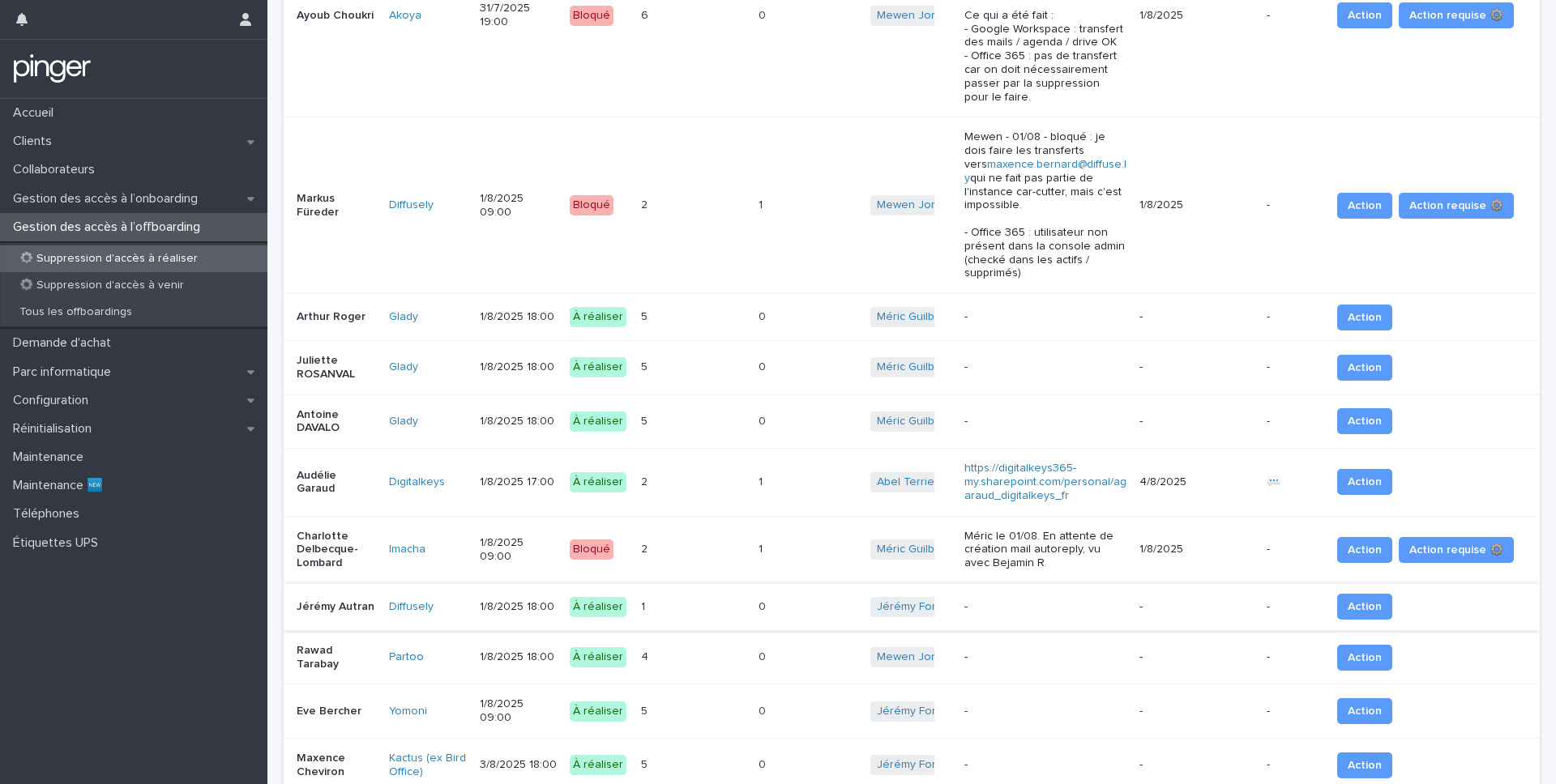 scroll, scrollTop: 695, scrollLeft: 0, axis: vertical 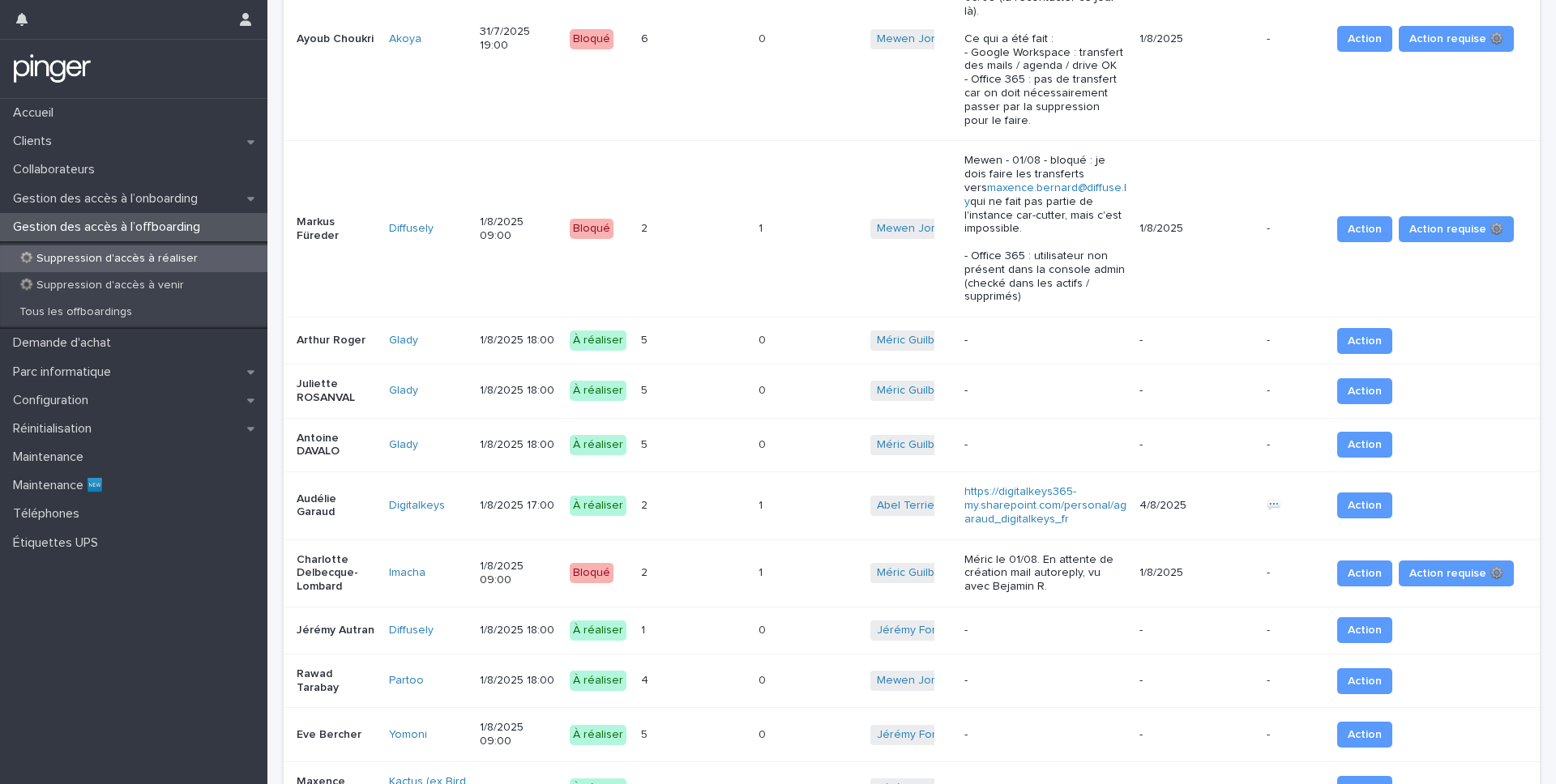 click on "1/8/2025 18:00" at bounding box center [518, 340] 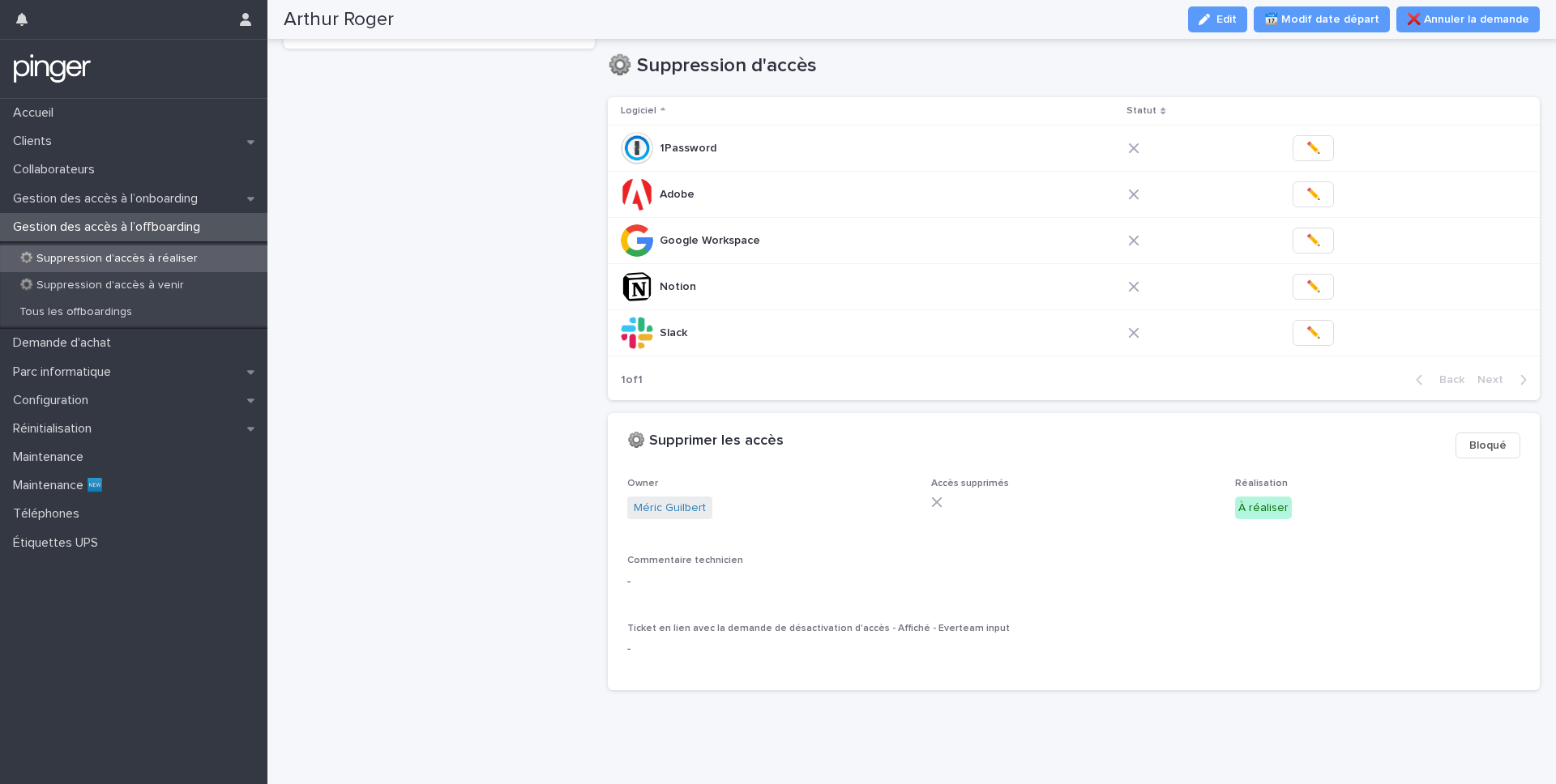 scroll, scrollTop: 275, scrollLeft: 0, axis: vertical 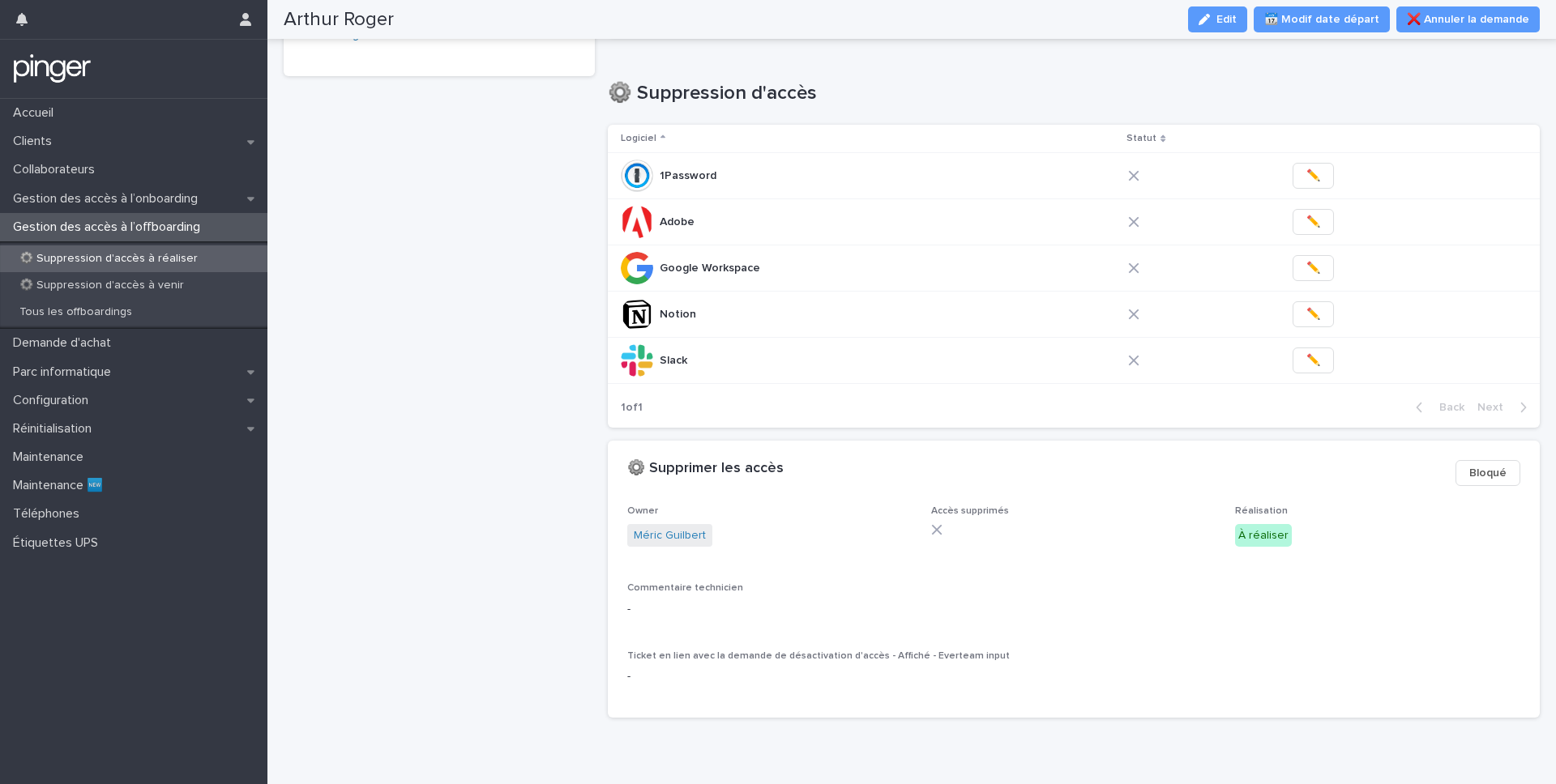 click on "Arthur Roger arthur.roger@glady.com Client Glady   Date et heure de départ 1/8/2025 18:00 Lien vers le collaborateur Arthur Roger" at bounding box center (439, 267) 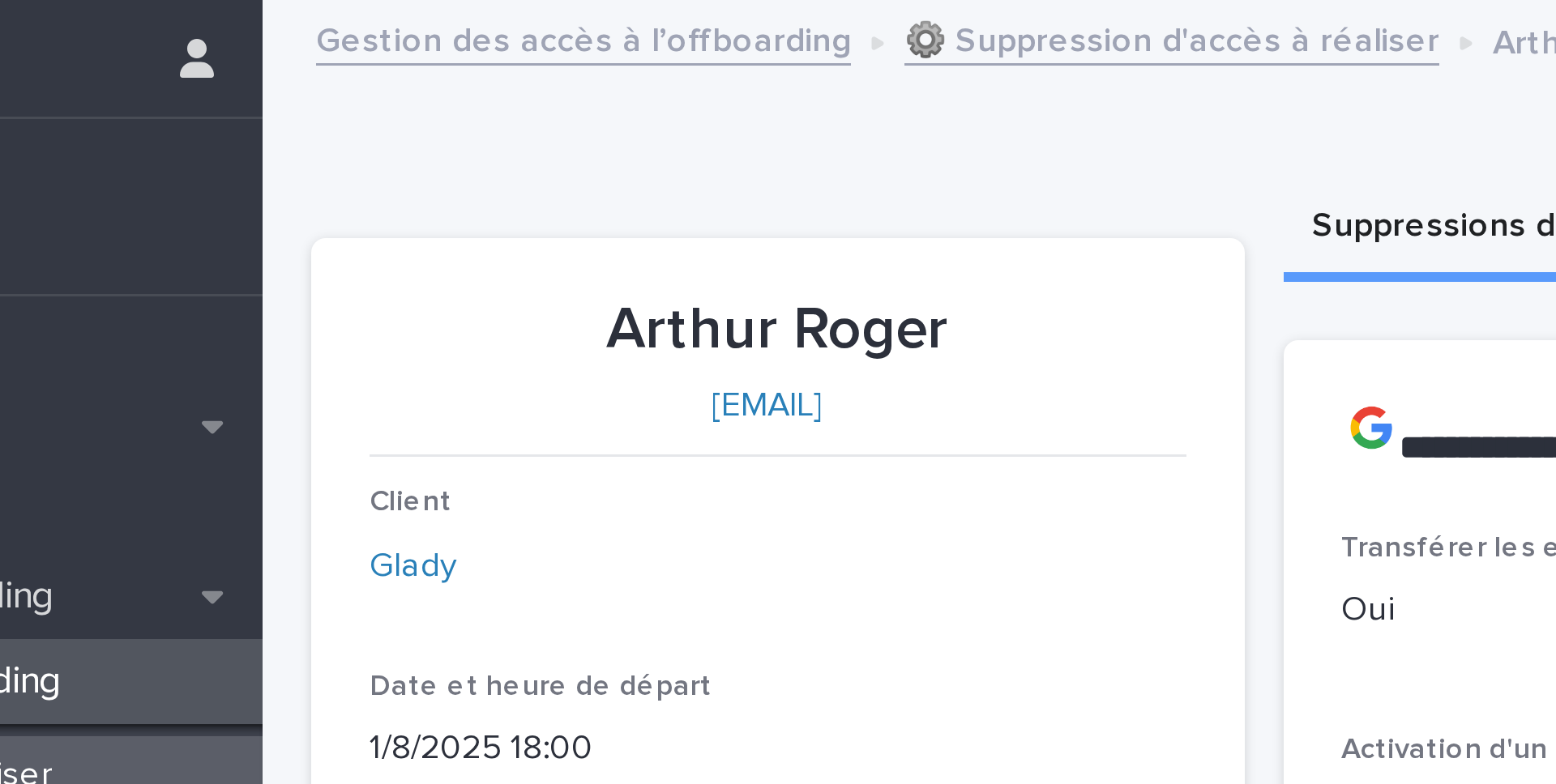 click on "Arthur Roger" at bounding box center [439, 110] 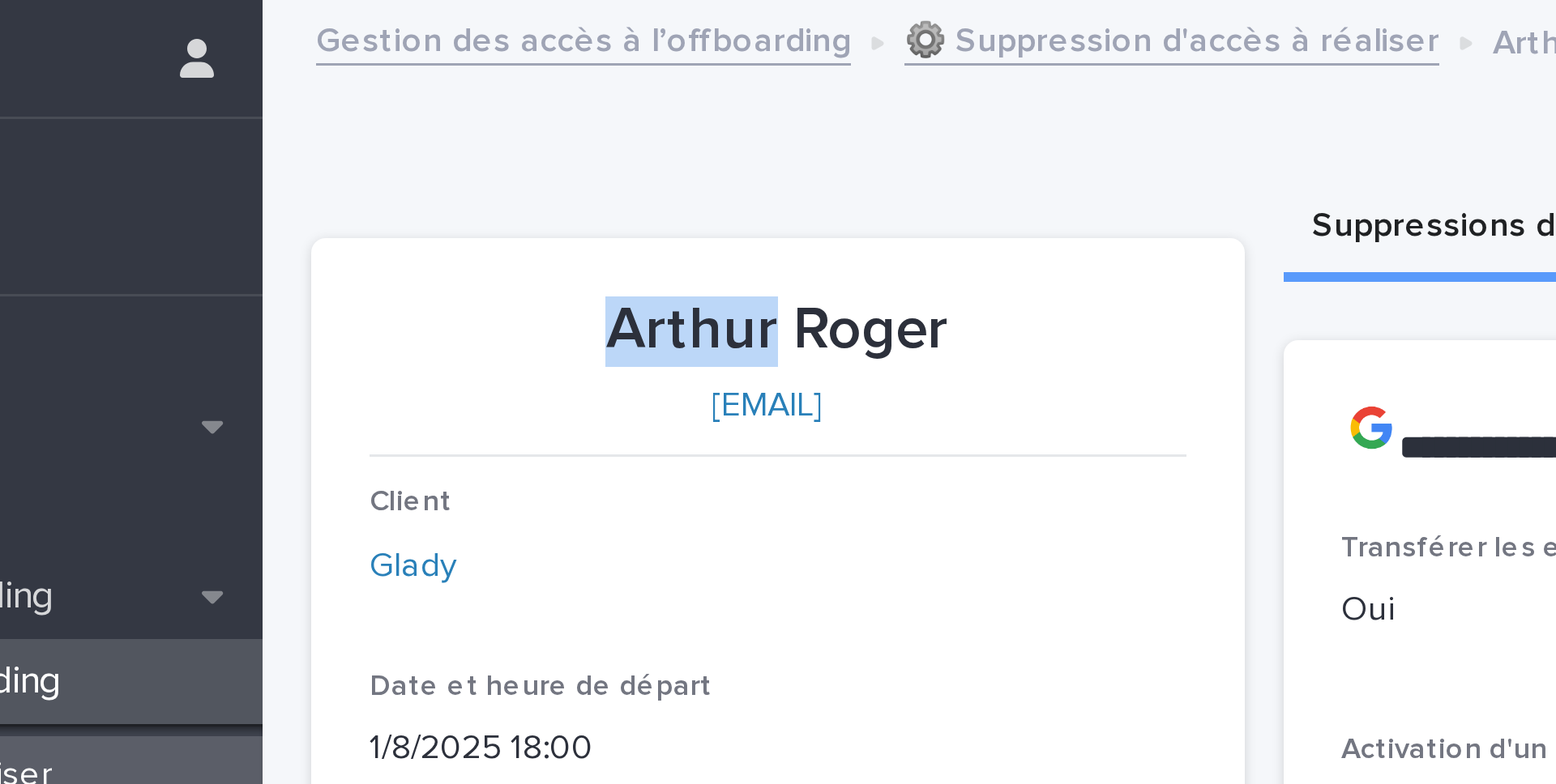 click on "Arthur Roger" at bounding box center [439, 110] 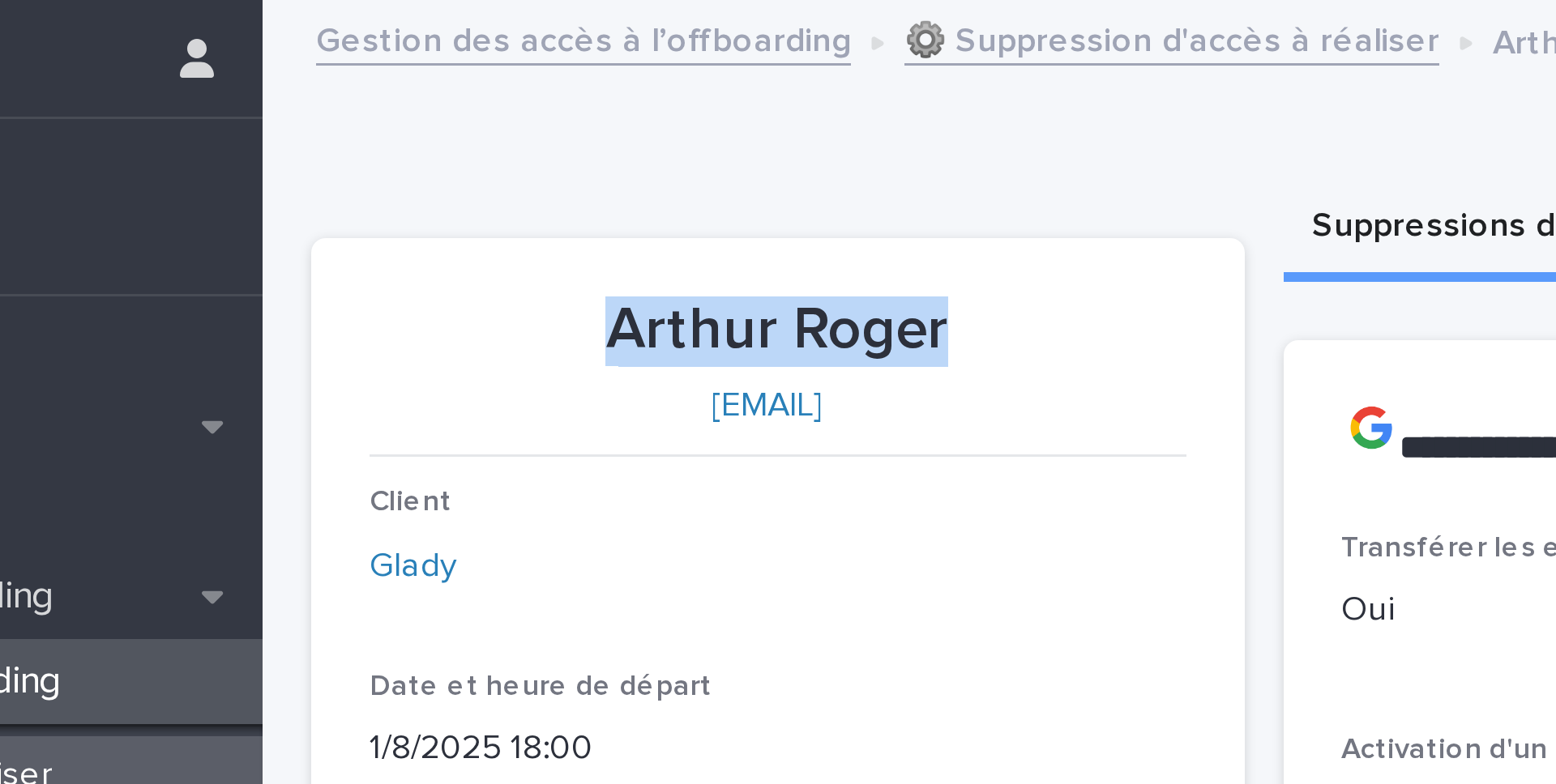 click on "Arthur Roger" at bounding box center (439, 110) 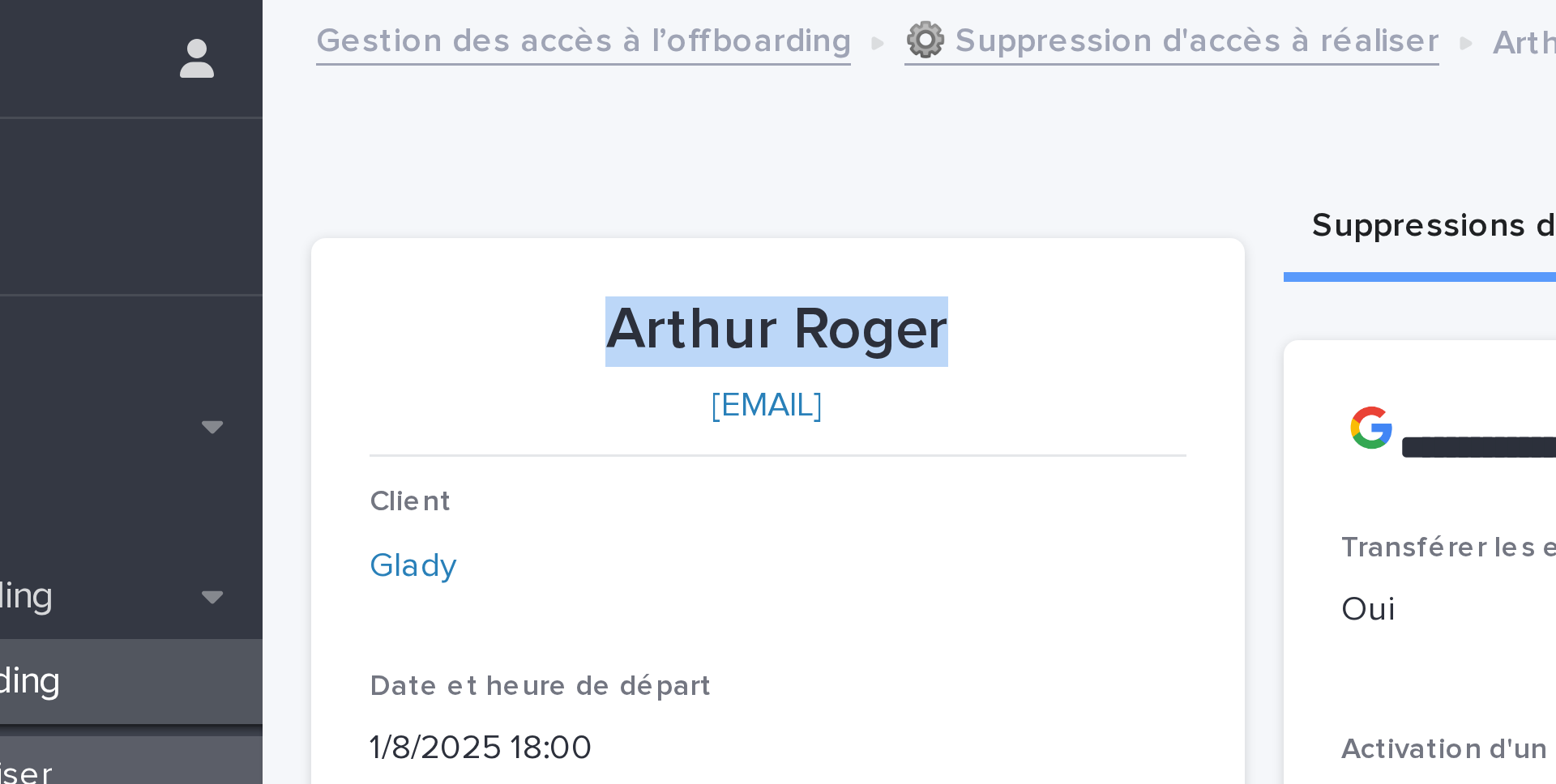 copy on "Arthur Roger" 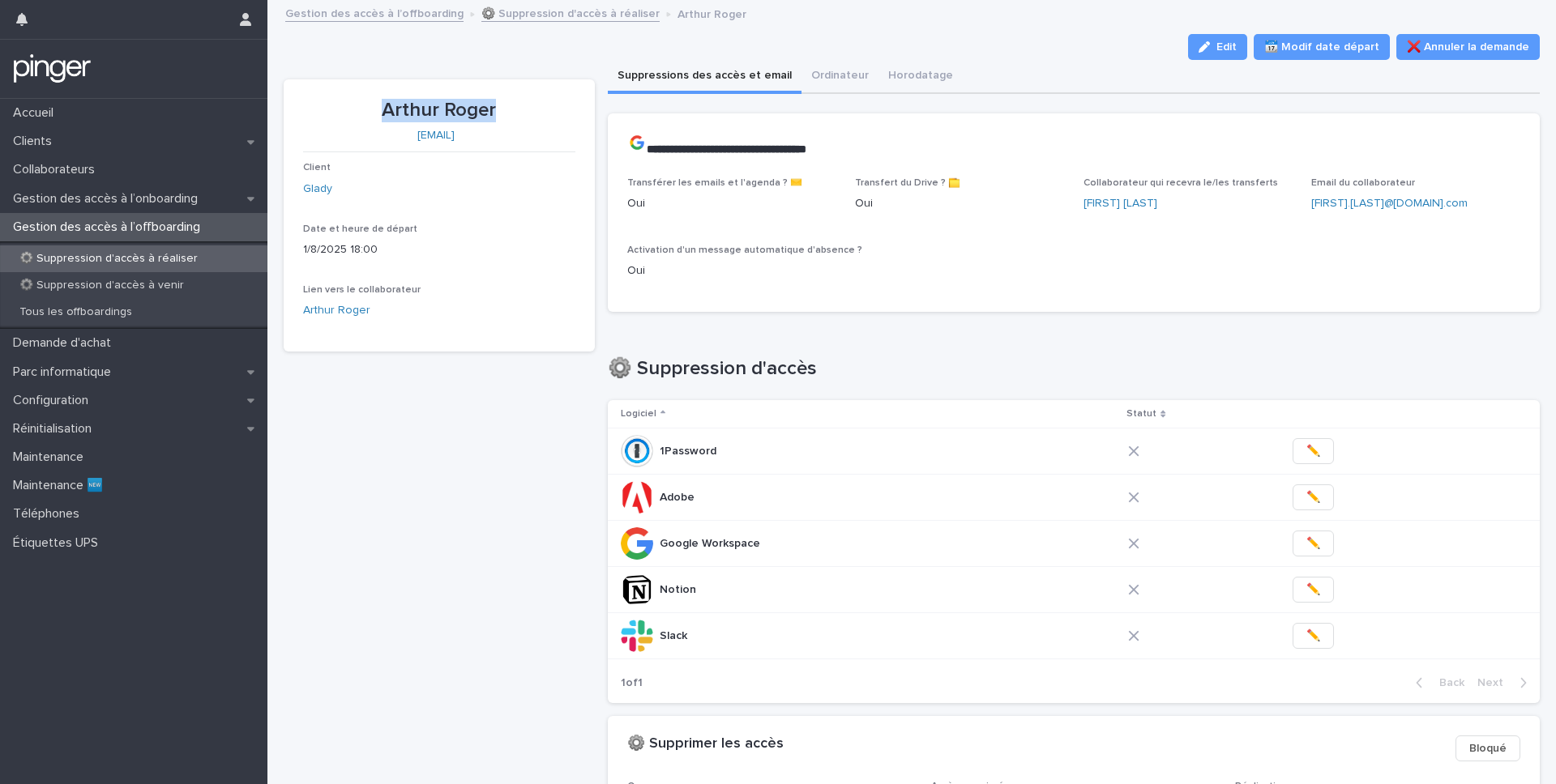 copy on "Arthur Roger" 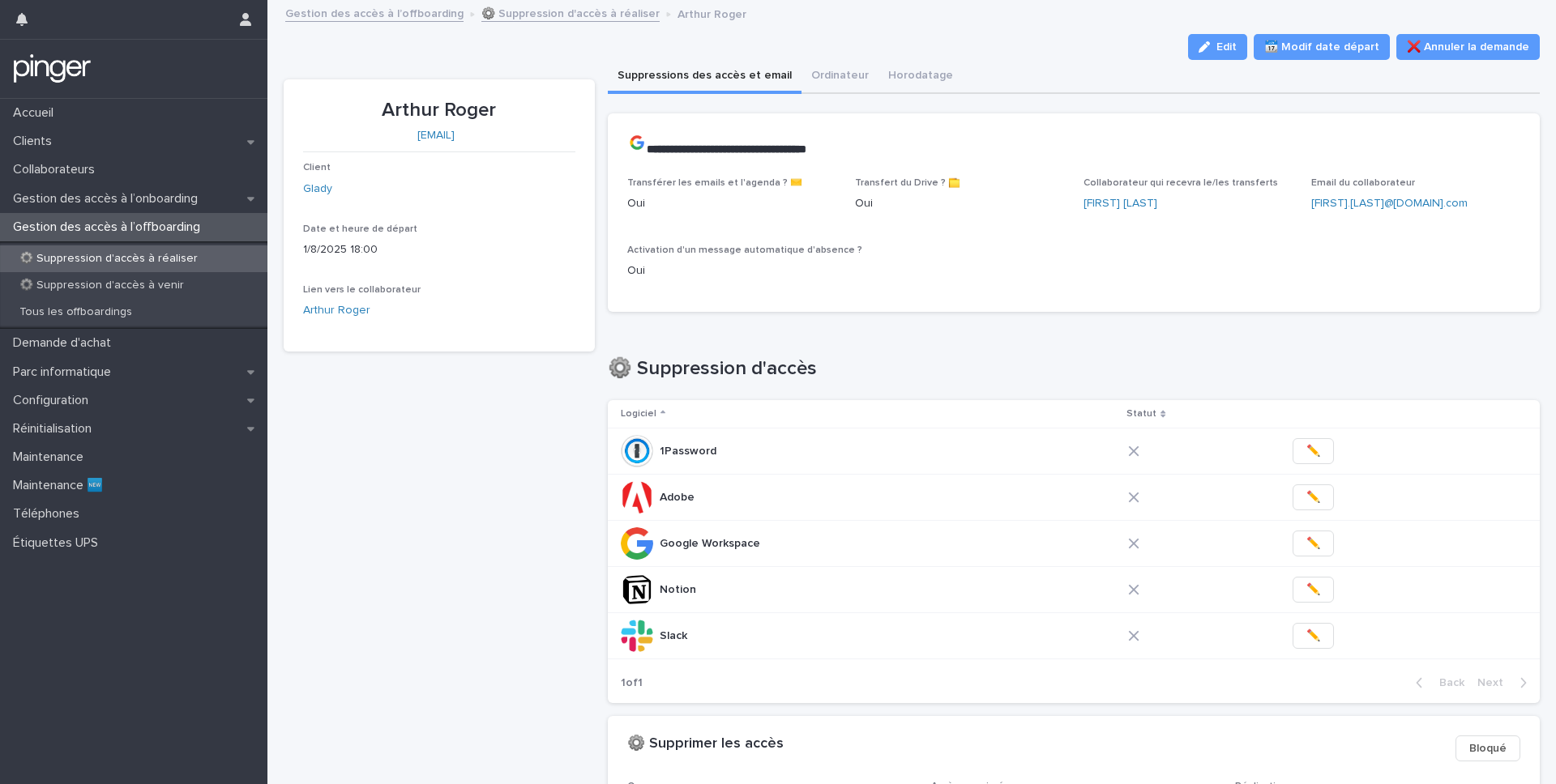 click on "Arthur Roger arthur.roger@glady.com Client Glady   Date et heure de départ 1/8/2025 18:00 Lien vers le collaborateur Arthur Roger" at bounding box center (439, 543) 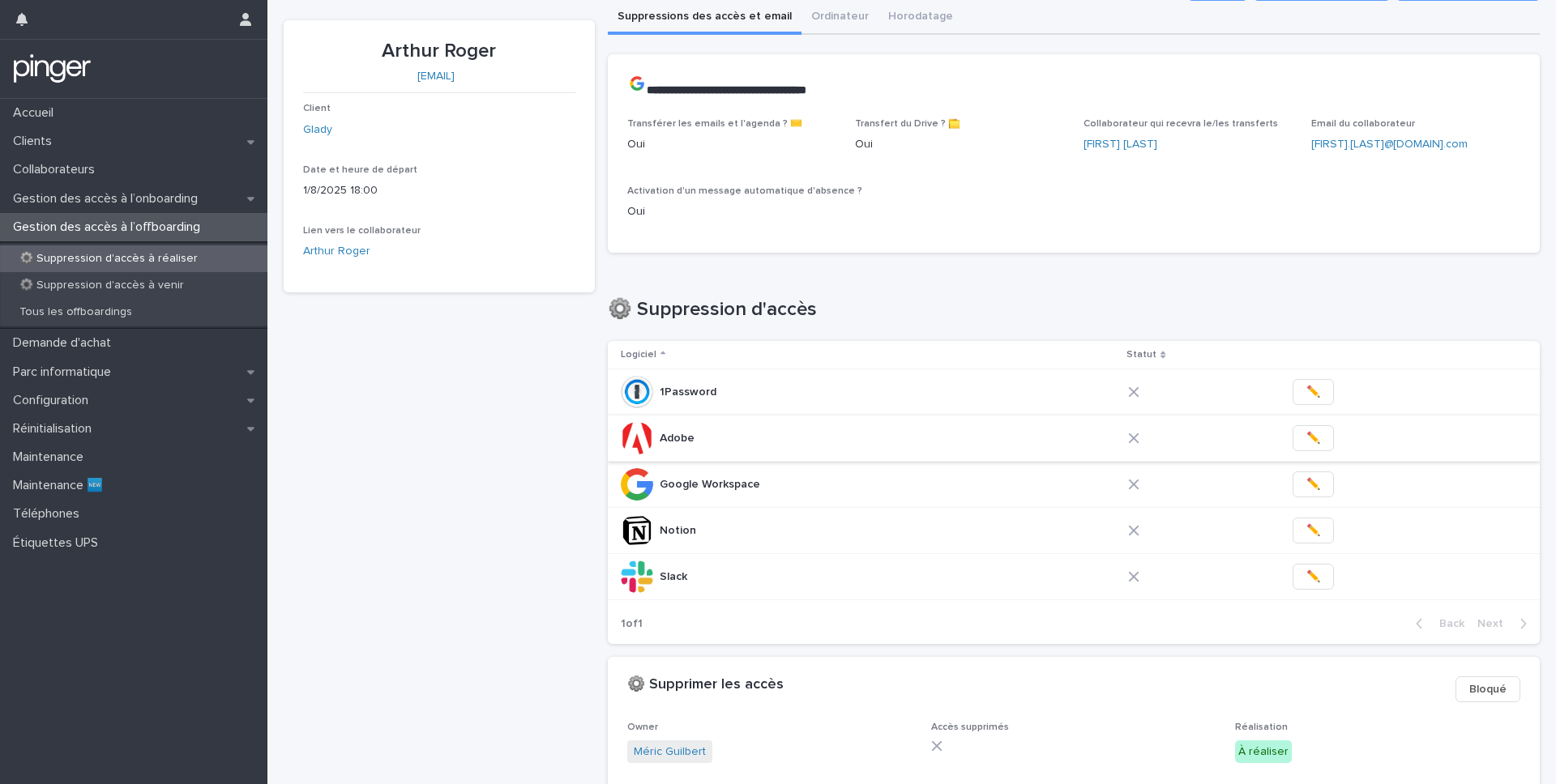 scroll, scrollTop: 64, scrollLeft: 0, axis: vertical 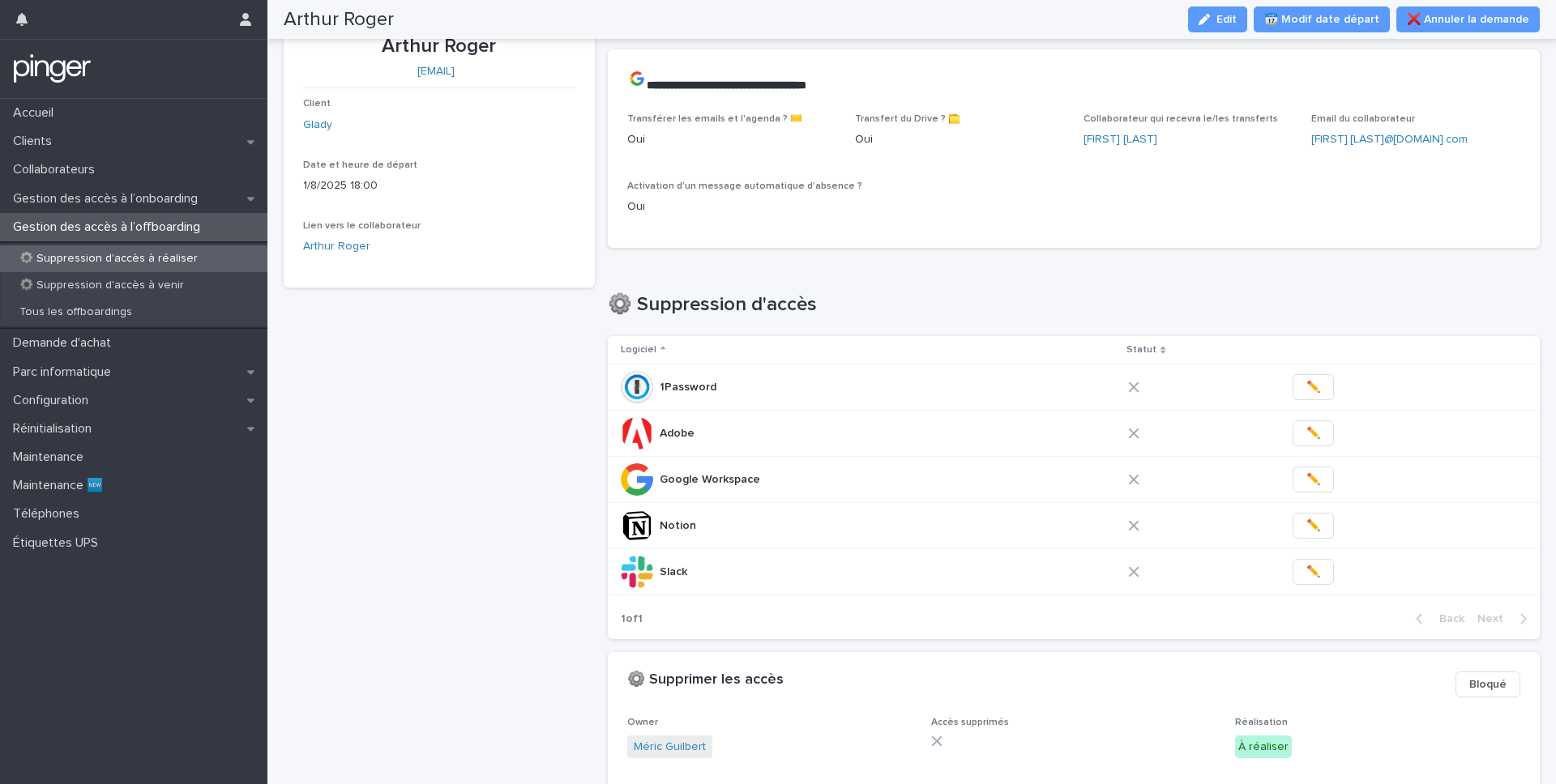 click on "Loading... Saving… ⚙️ Suppression d'accès Logiciel Statut 1Password 1Password   ✏️ Adobe Adobe   ✏️ Google Workspace Google Workspace   ✏️ Notion Notion   ✏️ Slack Slack   ✏️ 1  of  1 Back Next" at bounding box center (1074, 456) 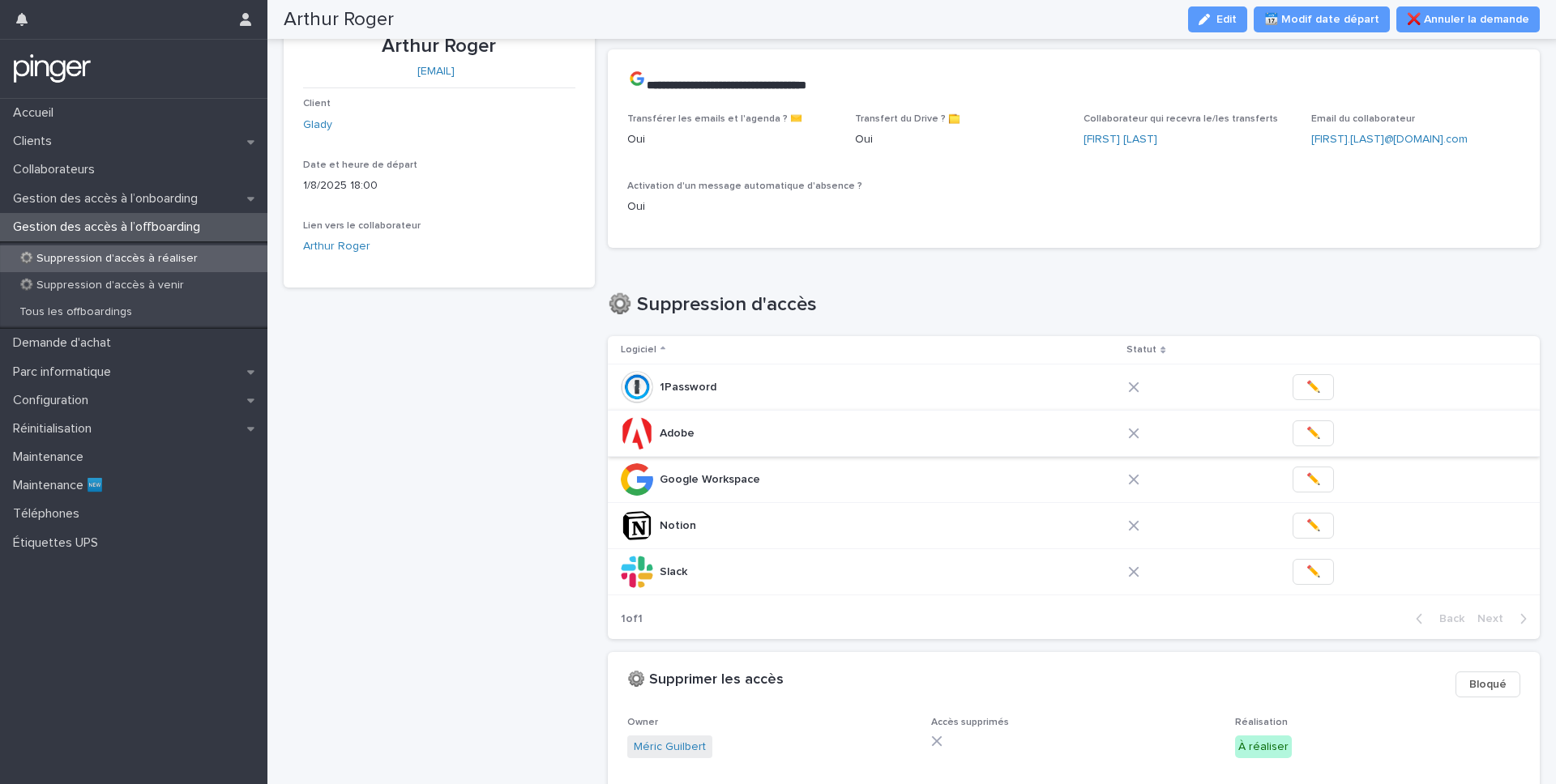 click on "✏️" at bounding box center [1313, 433] 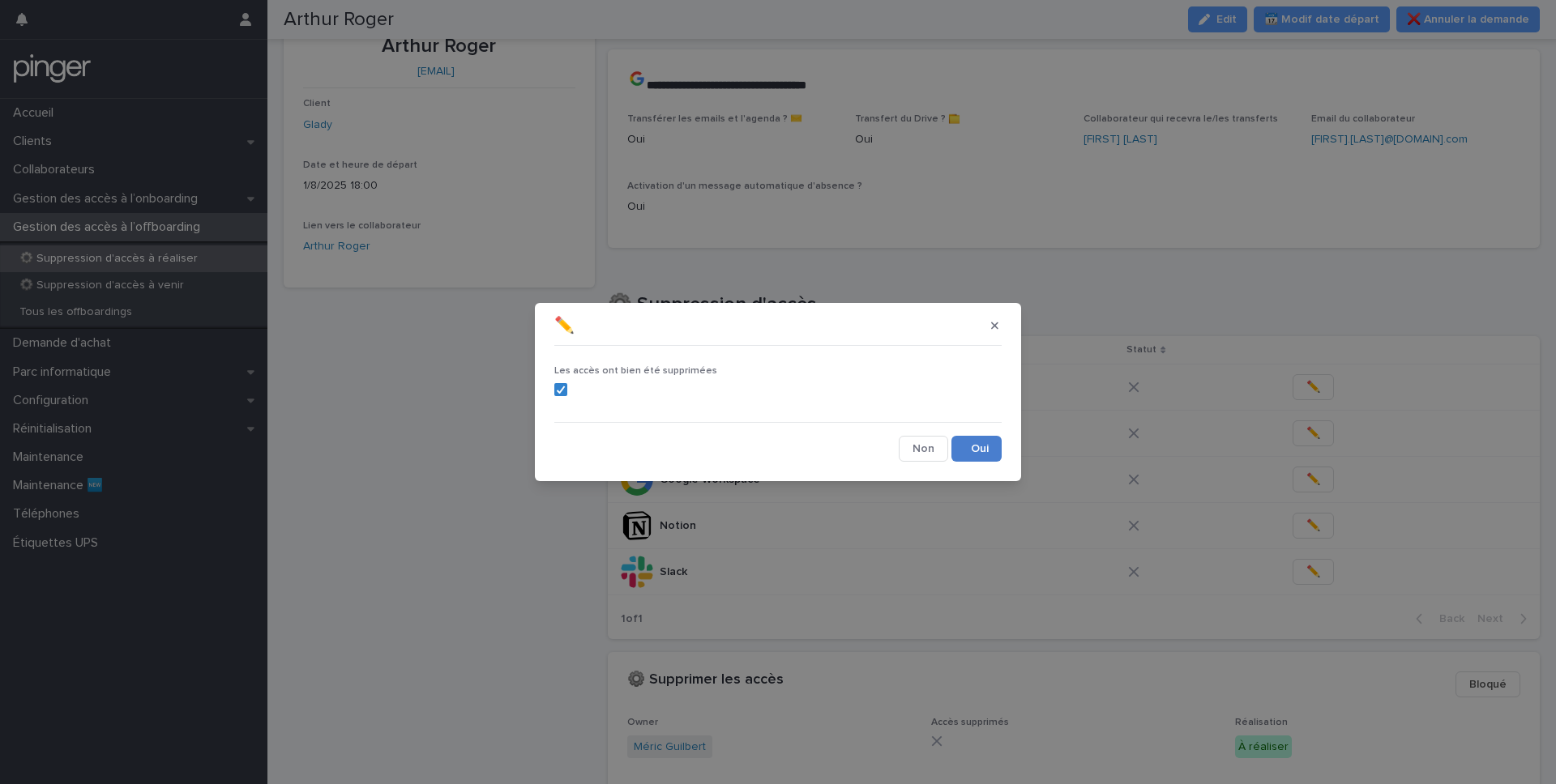 click on "Save" at bounding box center (977, 449) 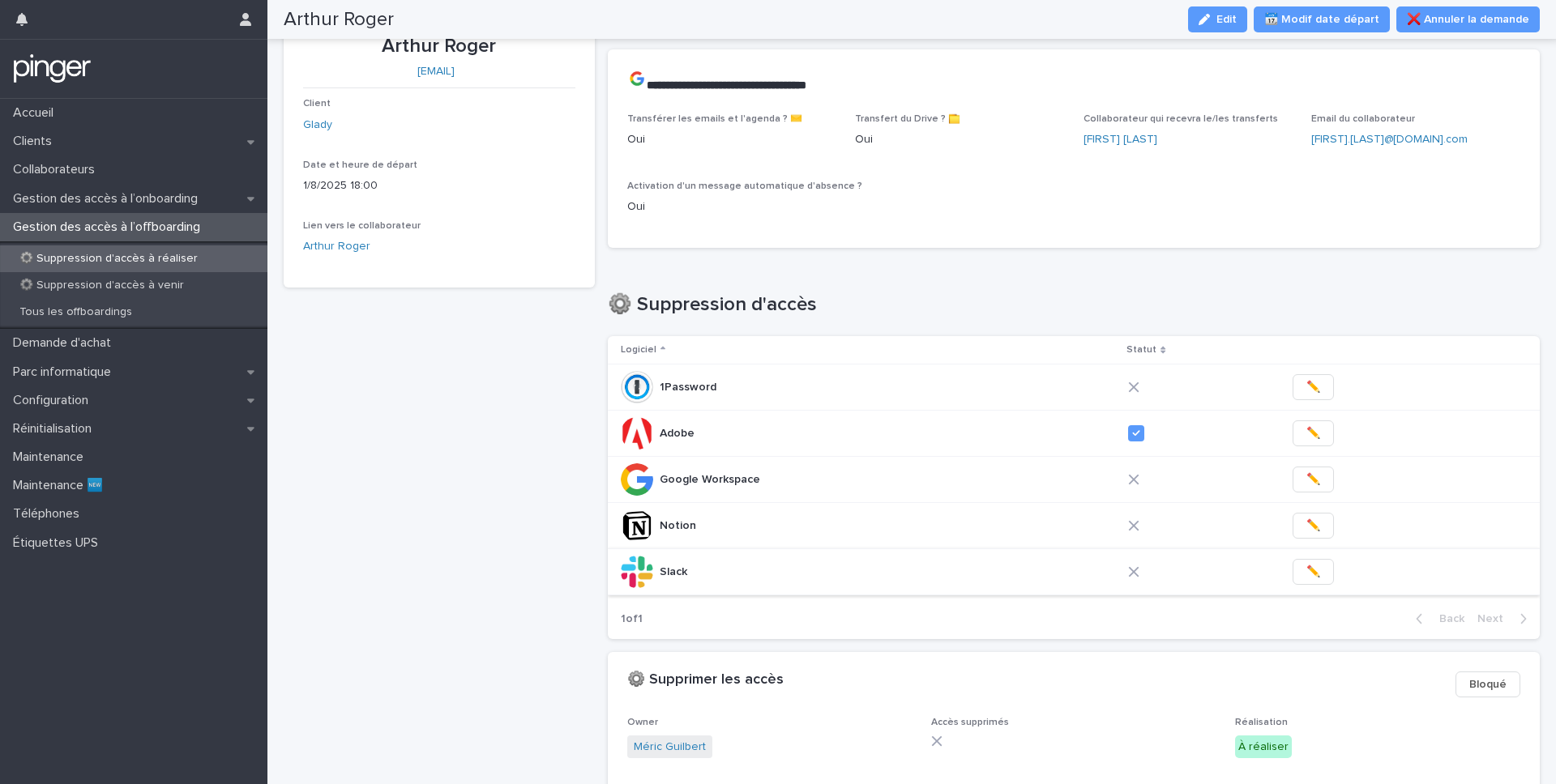 click on "✏️" at bounding box center (1313, 572) 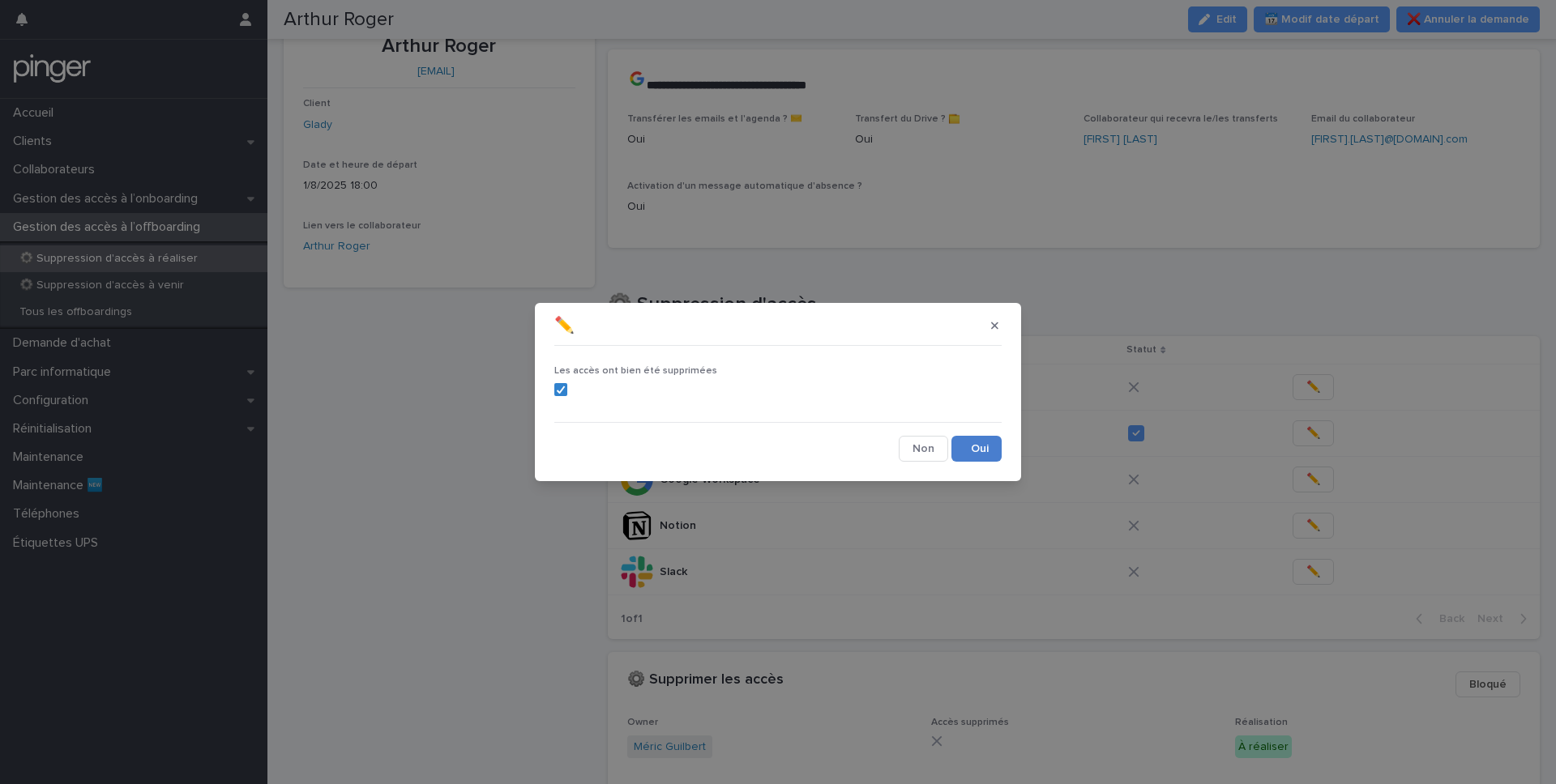 click on "Save" at bounding box center (977, 449) 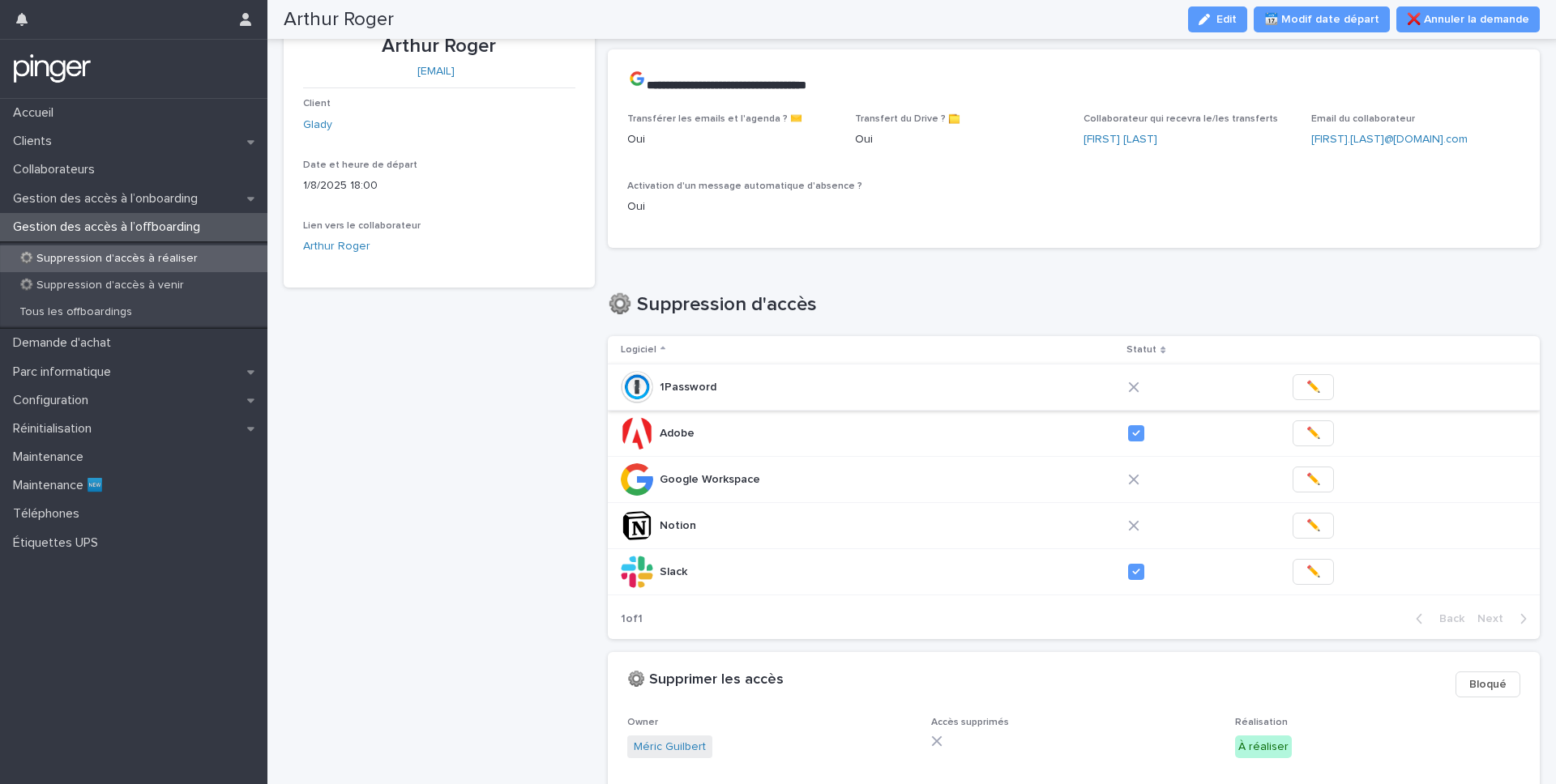click on "✏️" at bounding box center [1313, 387] 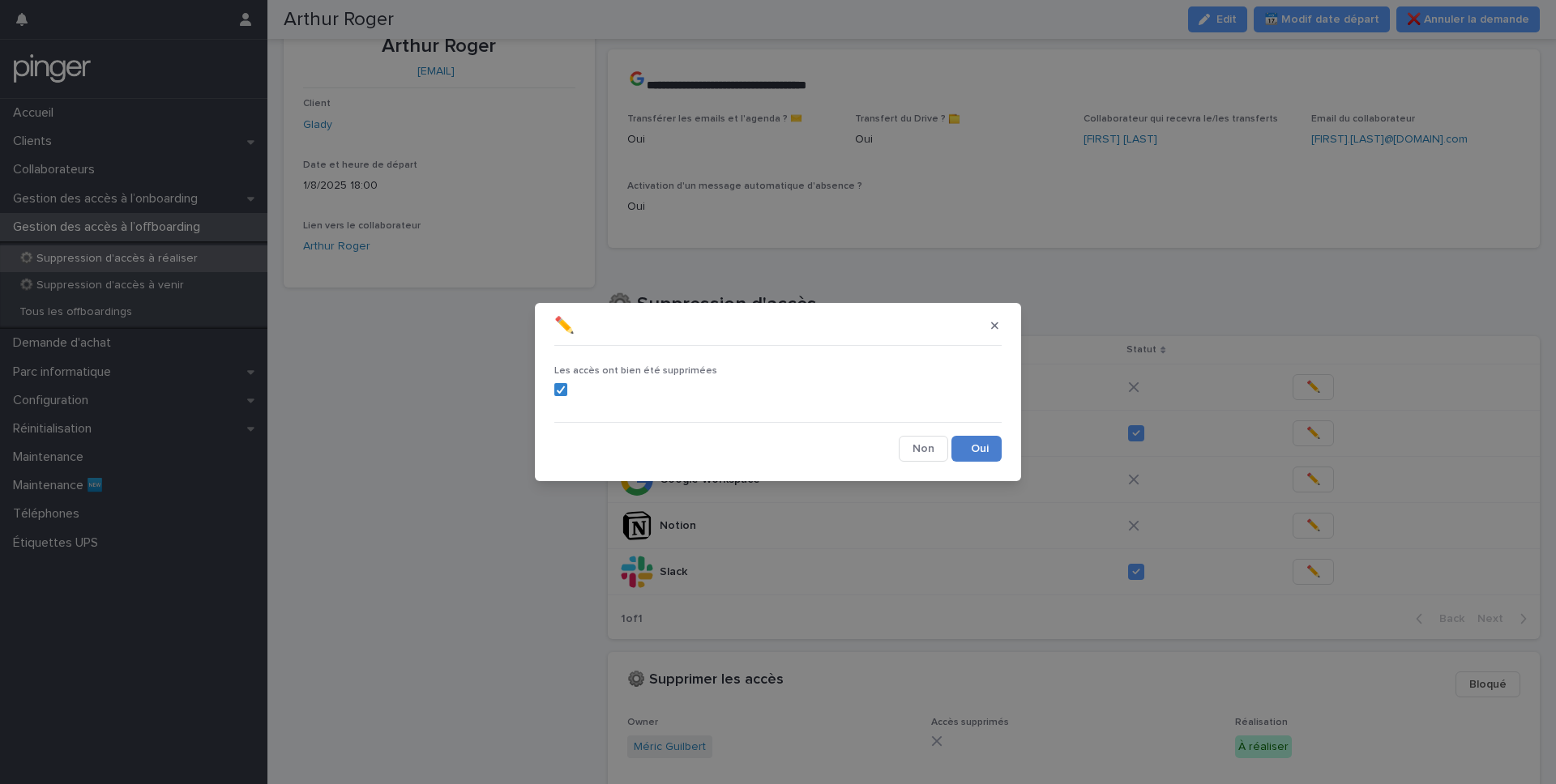 click on "Save" at bounding box center (977, 449) 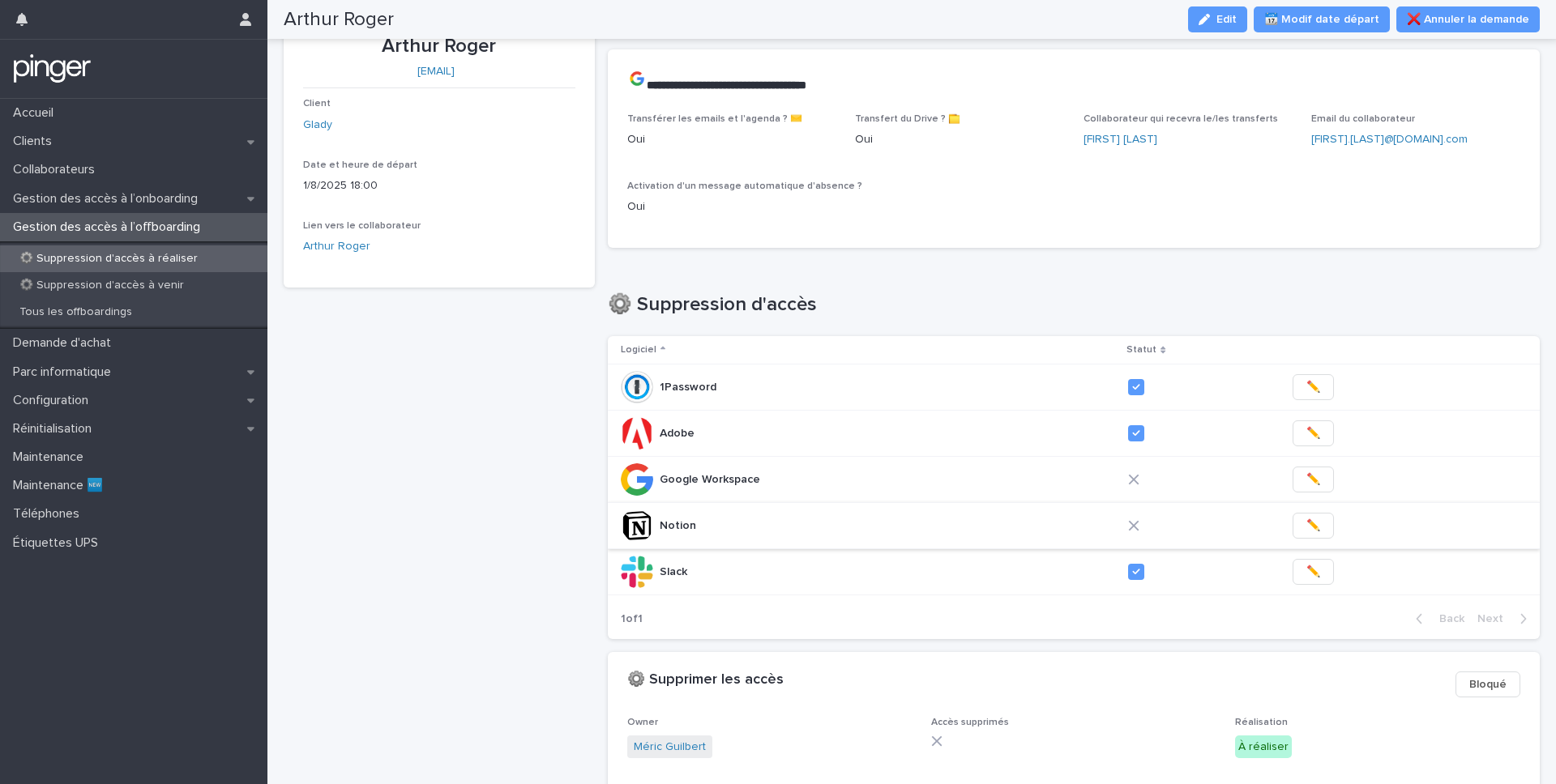 click on "✏️" at bounding box center [1313, 526] 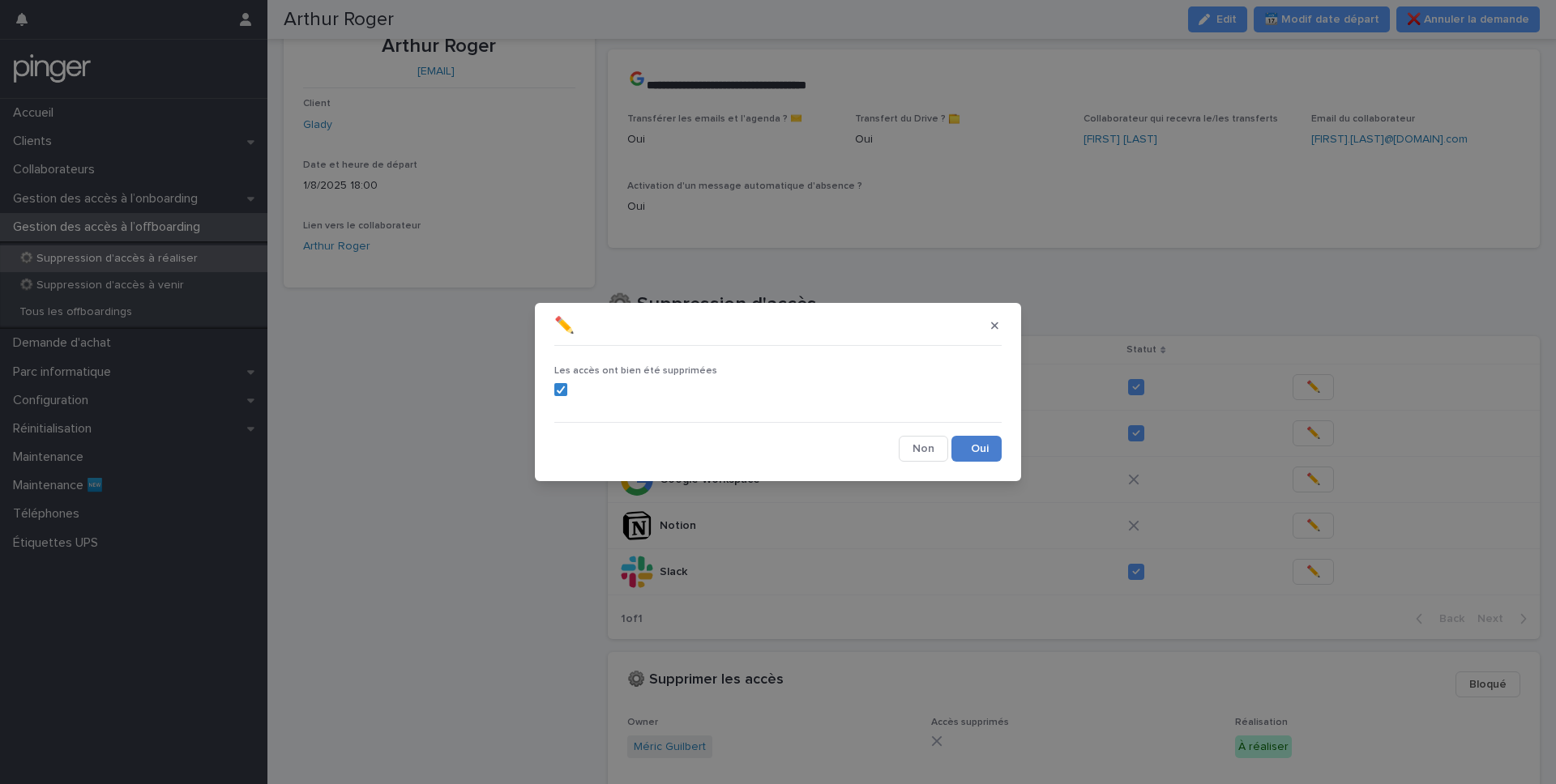 click on "Save" at bounding box center [977, 449] 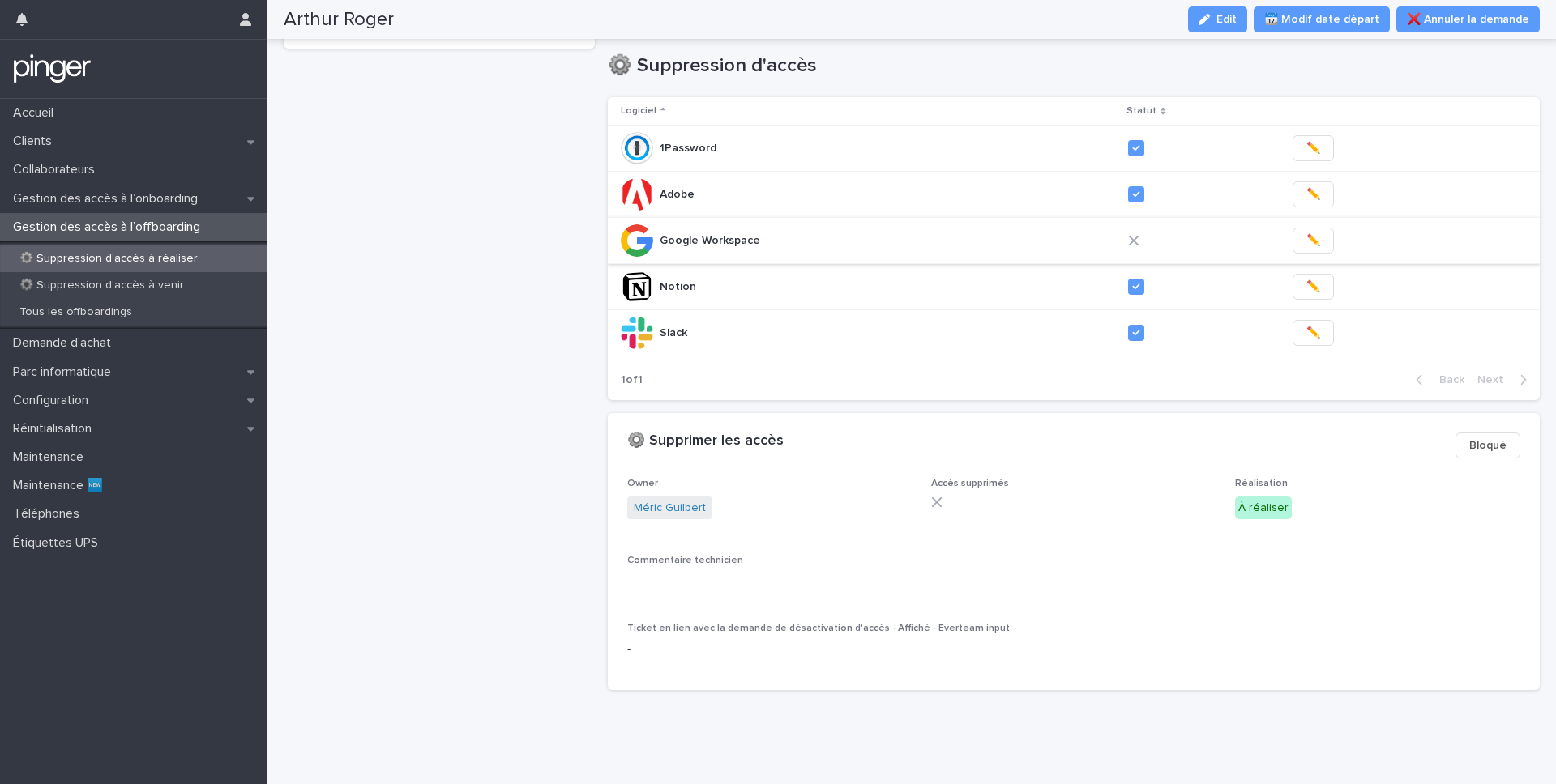 scroll, scrollTop: 0, scrollLeft: 0, axis: both 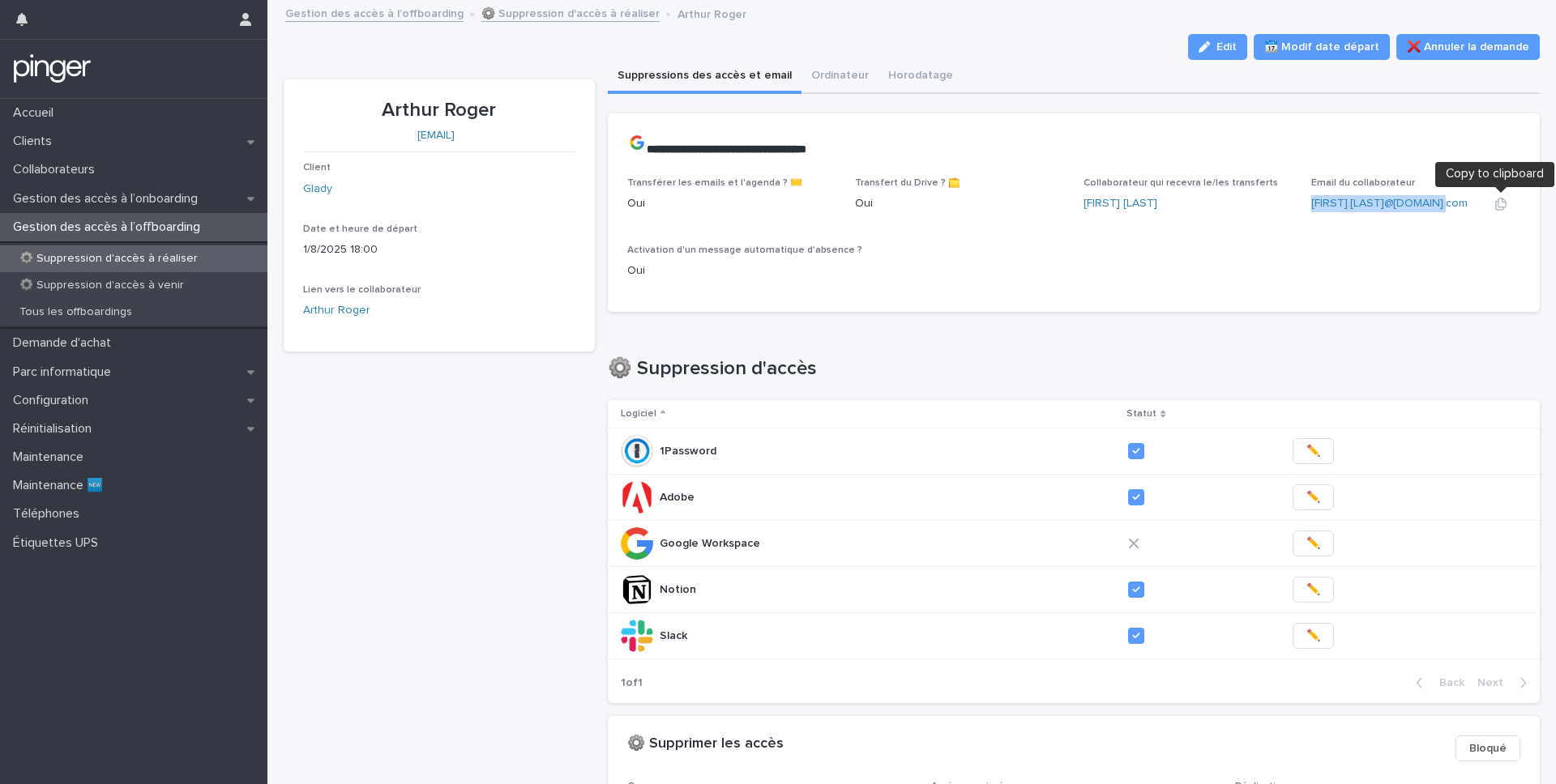 click 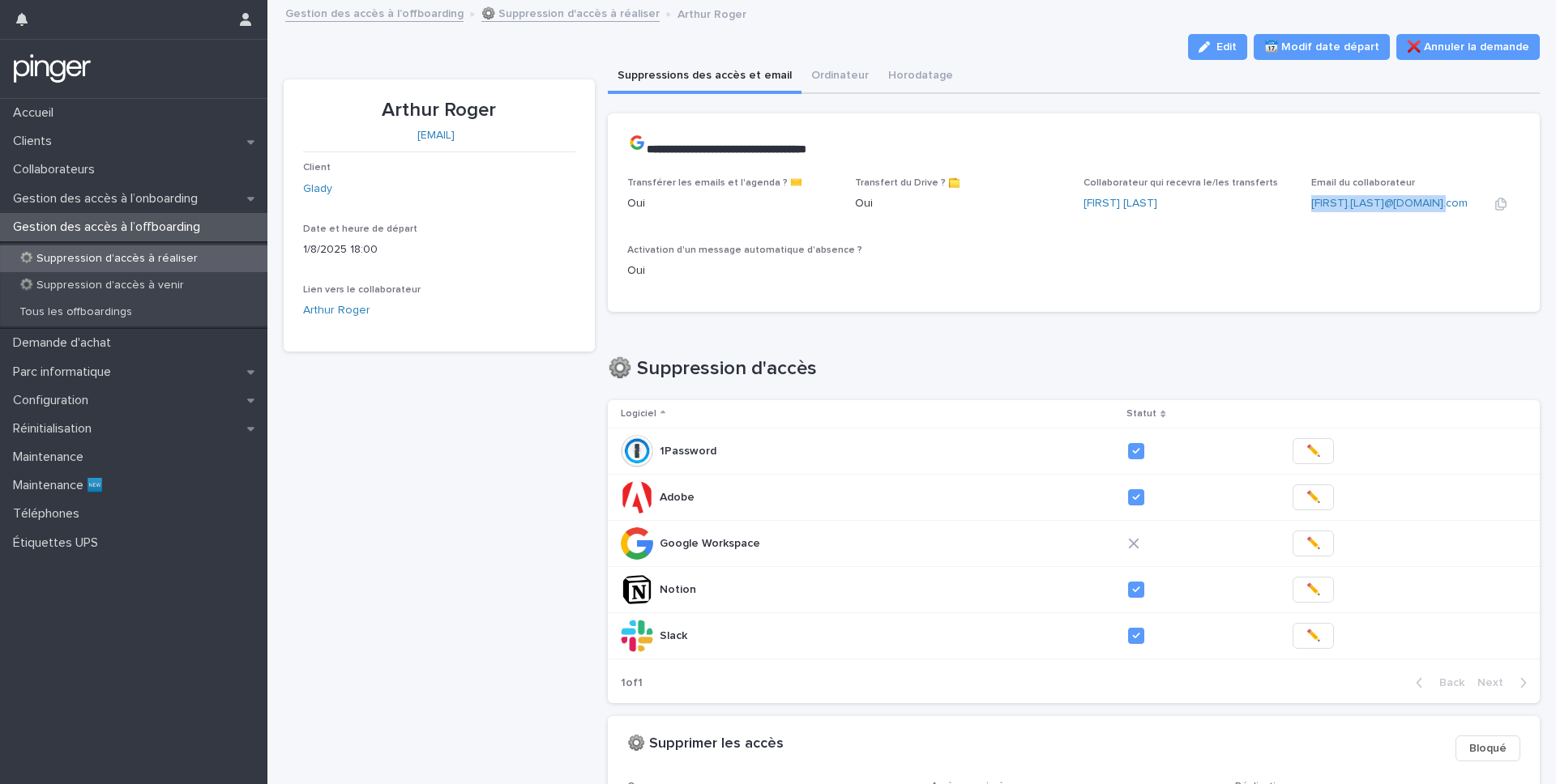 click 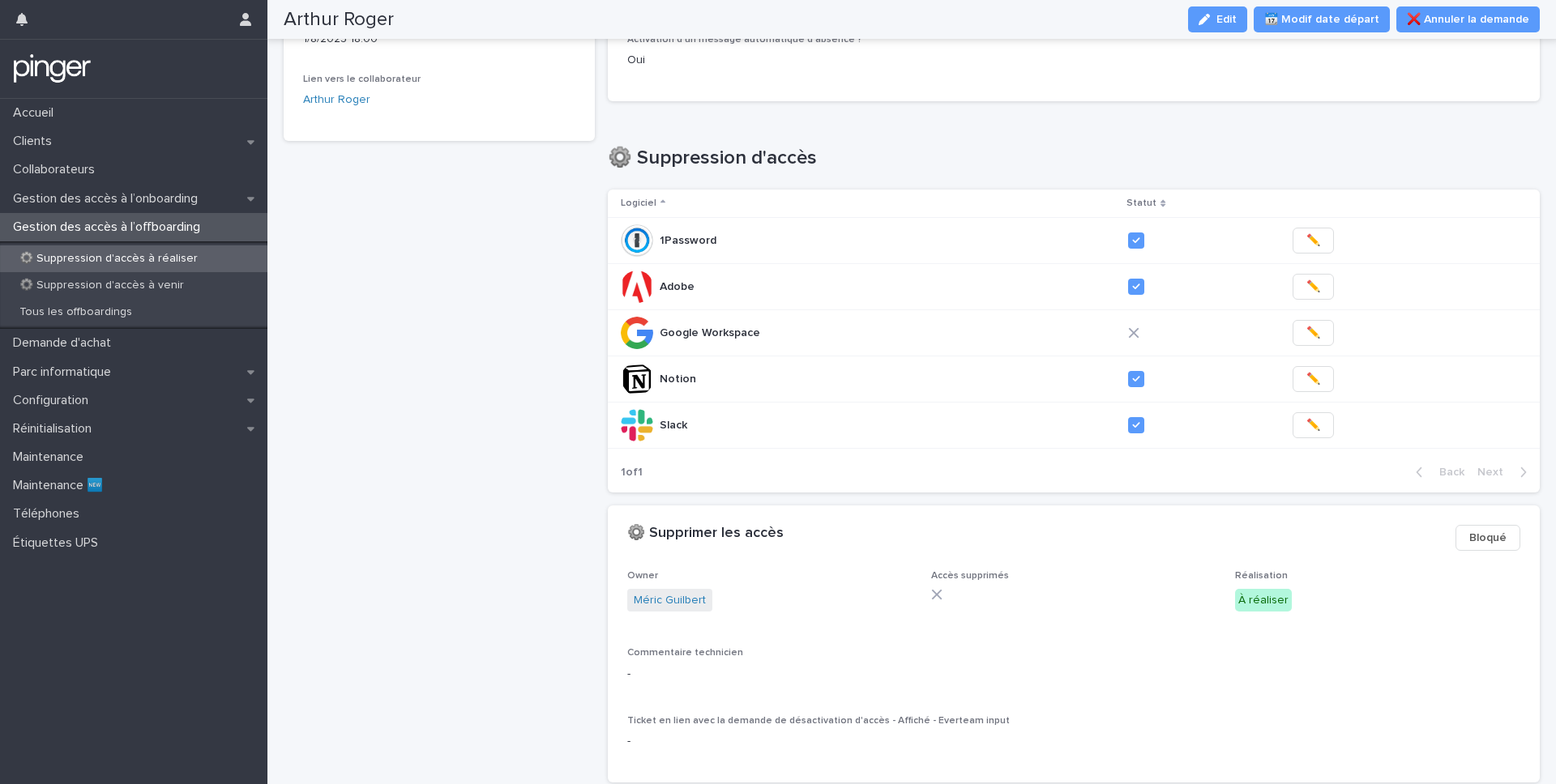 scroll, scrollTop: 0, scrollLeft: 0, axis: both 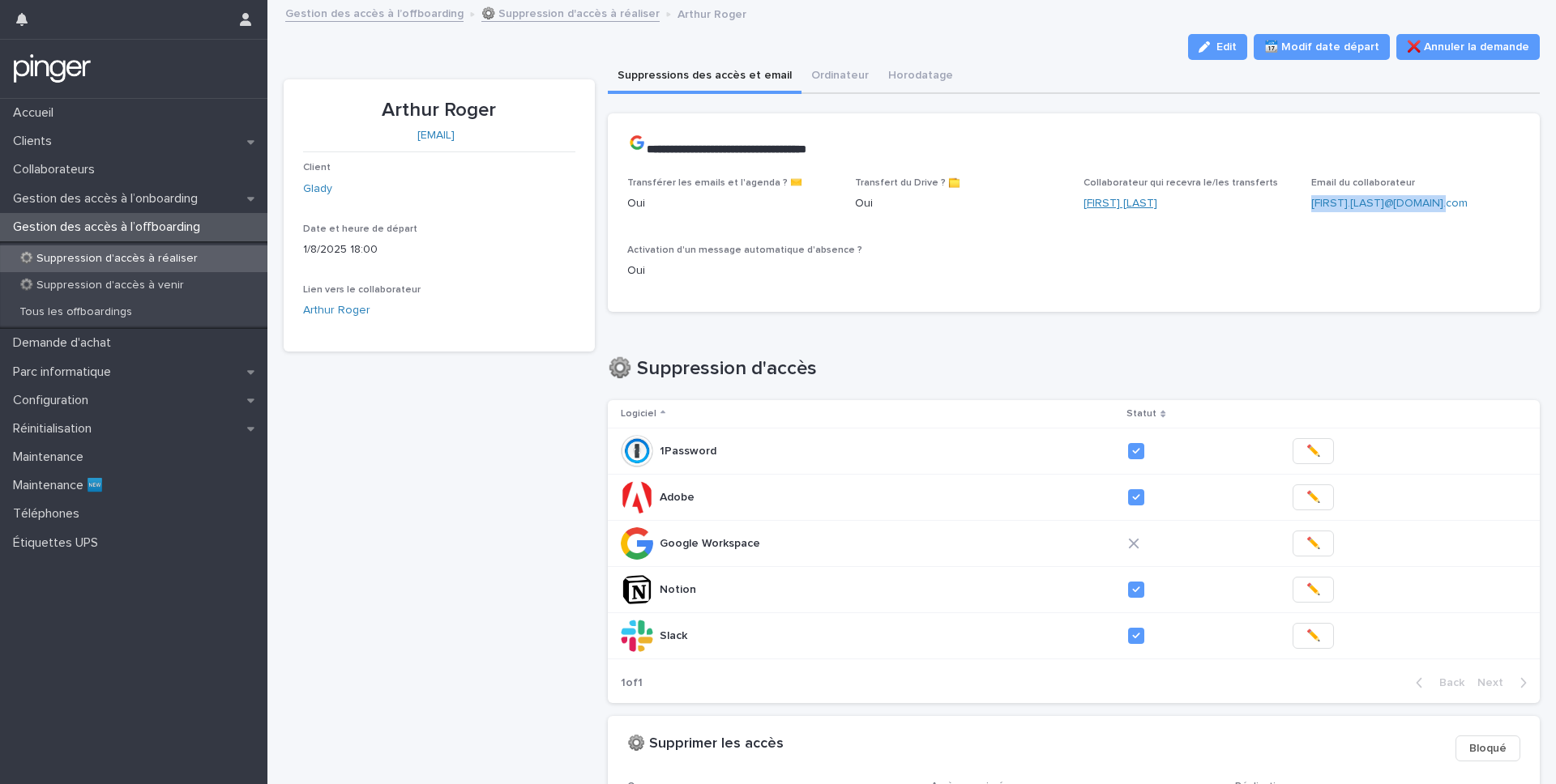 click on "Augustin Danel" at bounding box center [1120, 203] 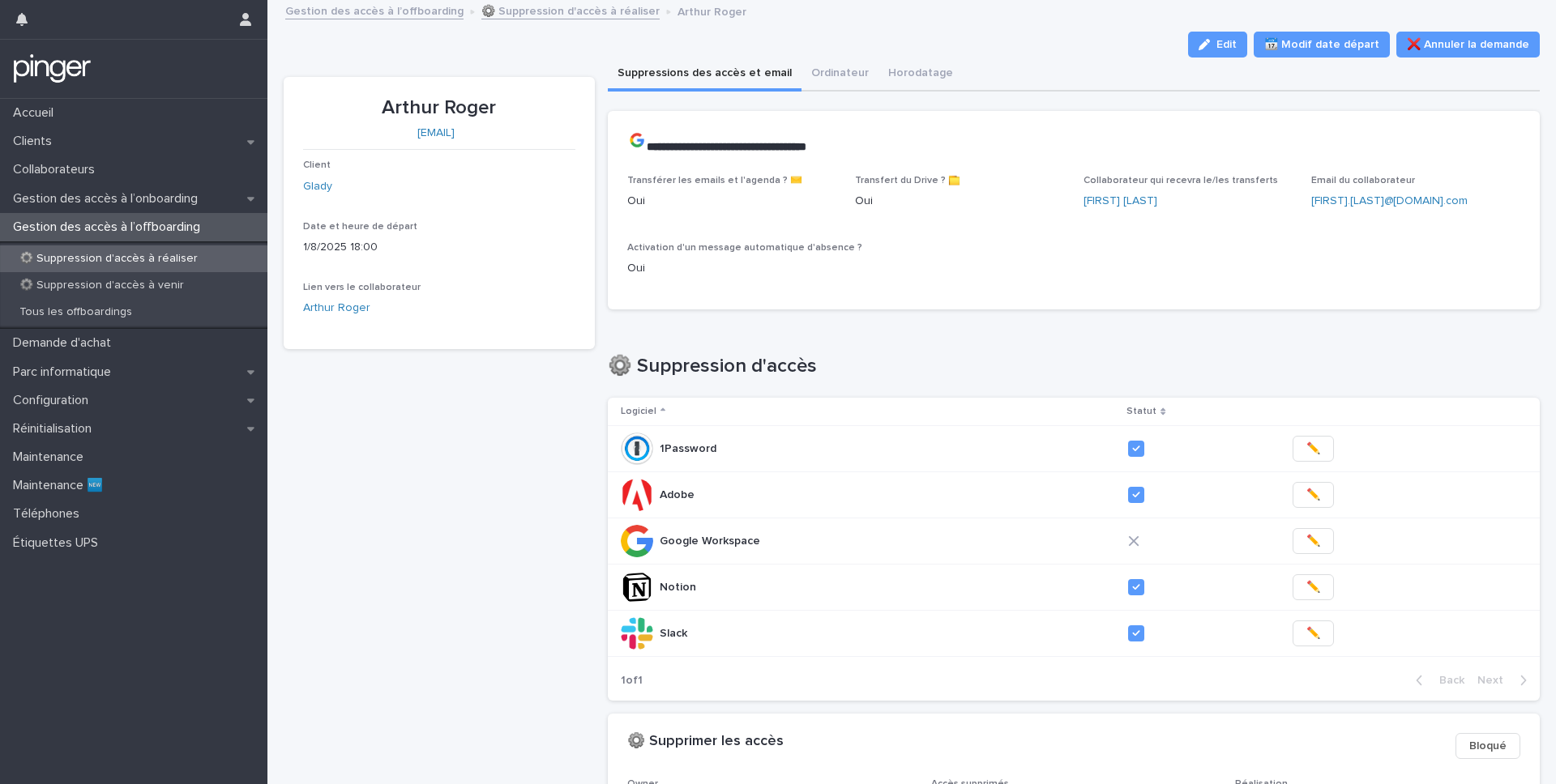 scroll, scrollTop: 0, scrollLeft: 0, axis: both 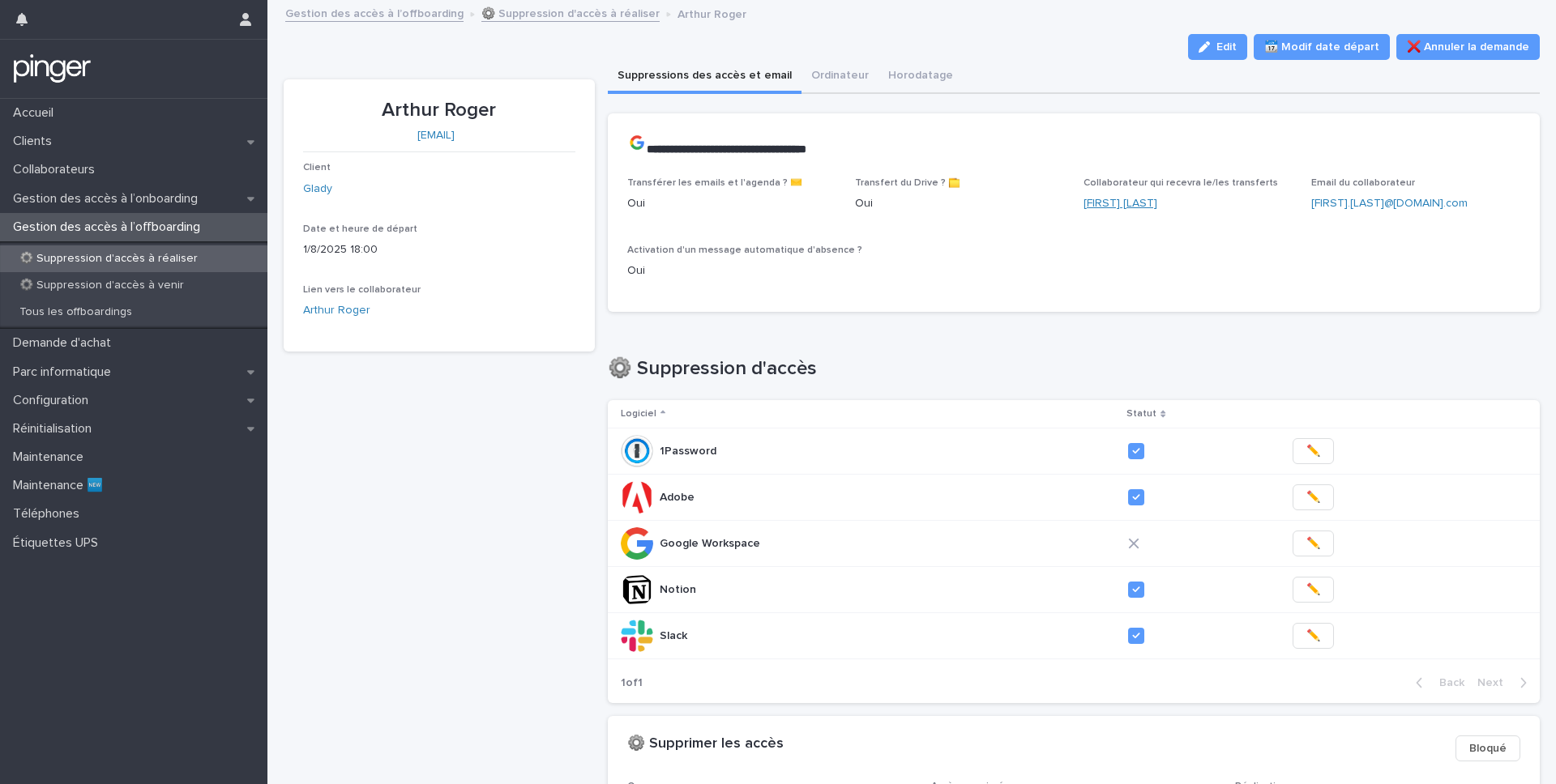 click on "Augustin Danel" at bounding box center (1120, 203) 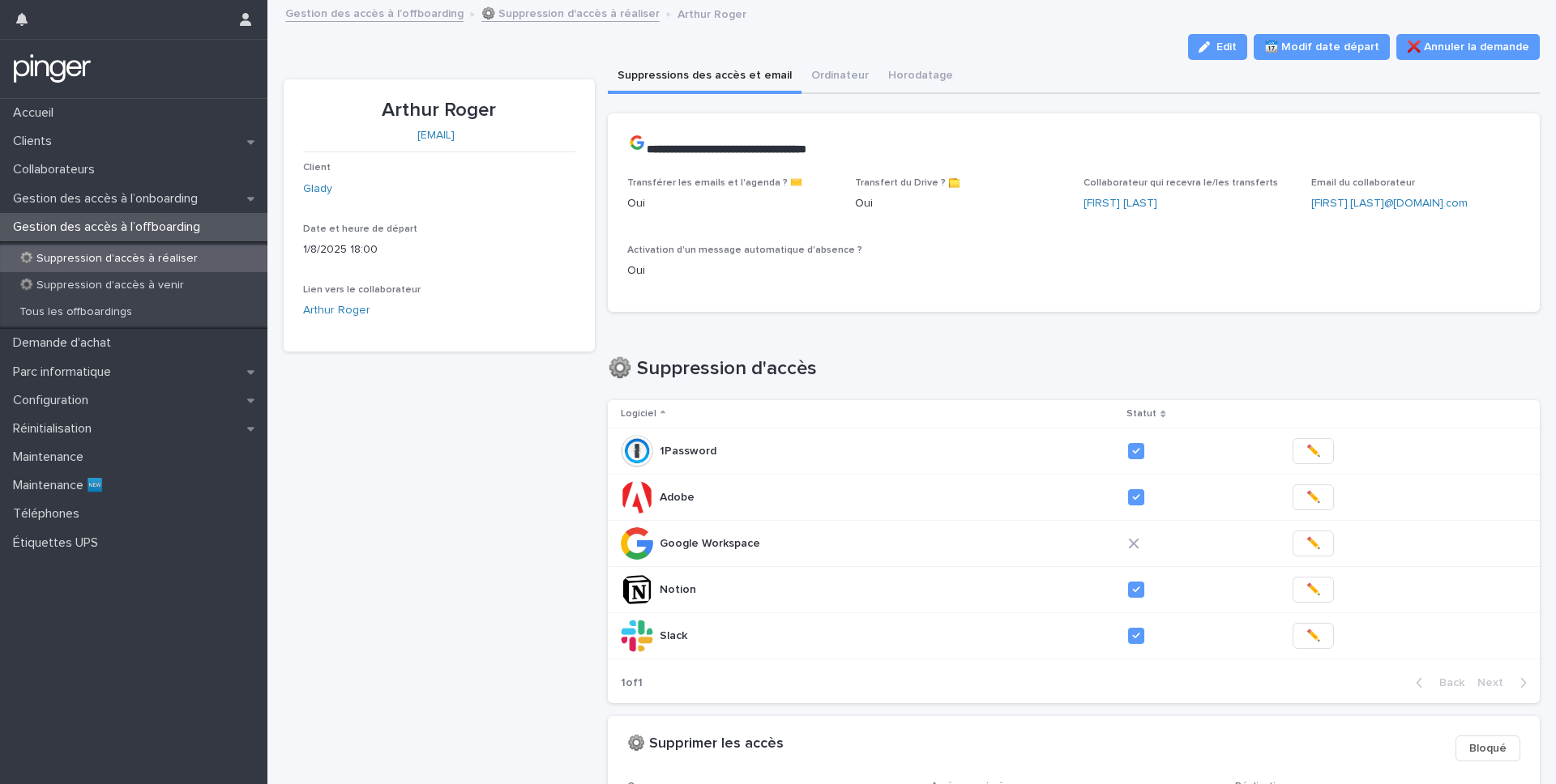click on "Arthur Roger arthur.roger@glady.com Client Glady   Date et heure de départ 1/8/2025 18:00 Lien vers le collaborateur Arthur Roger" at bounding box center (439, 543) 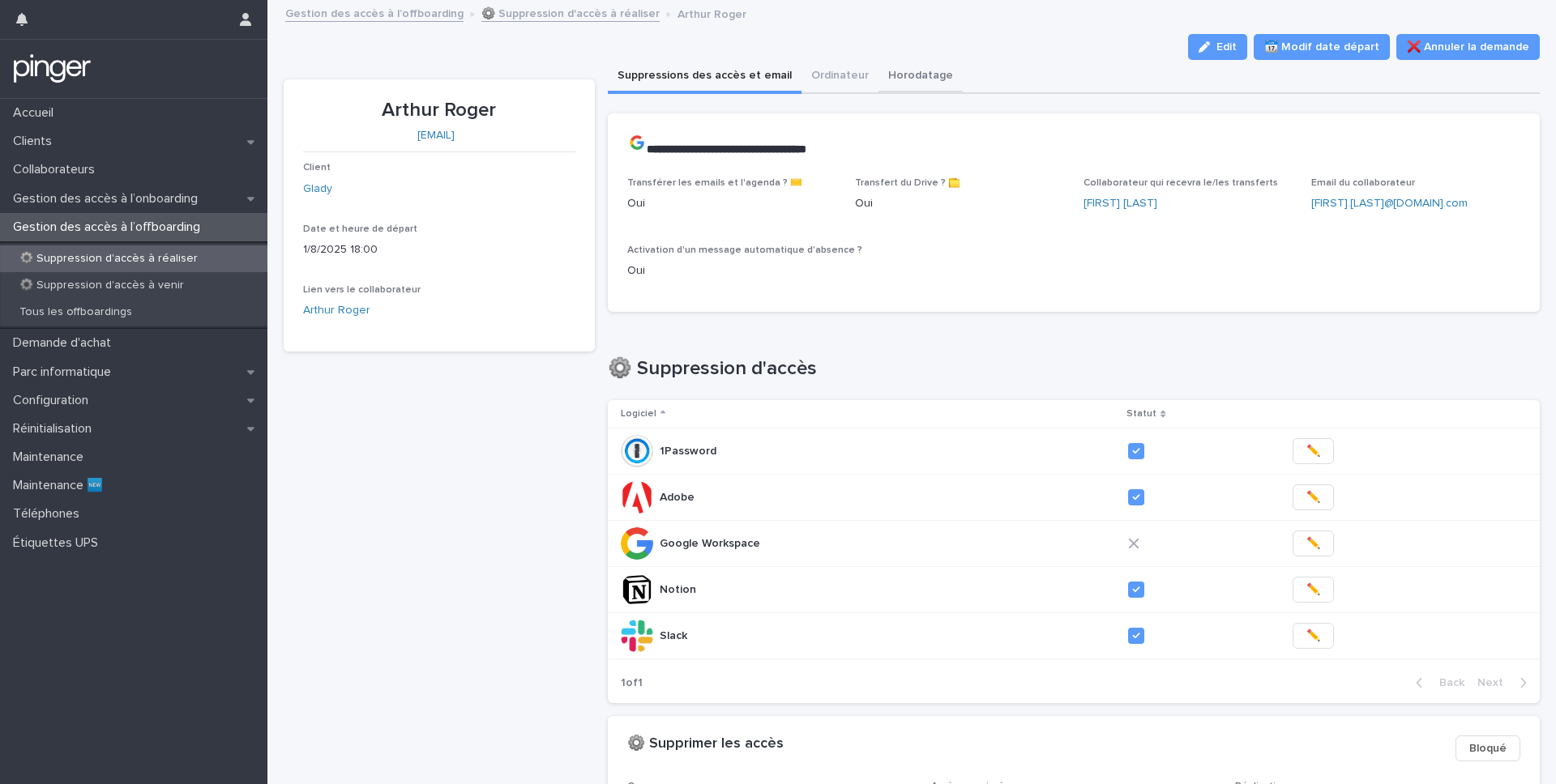click on "Horodatage" at bounding box center [921, 77] 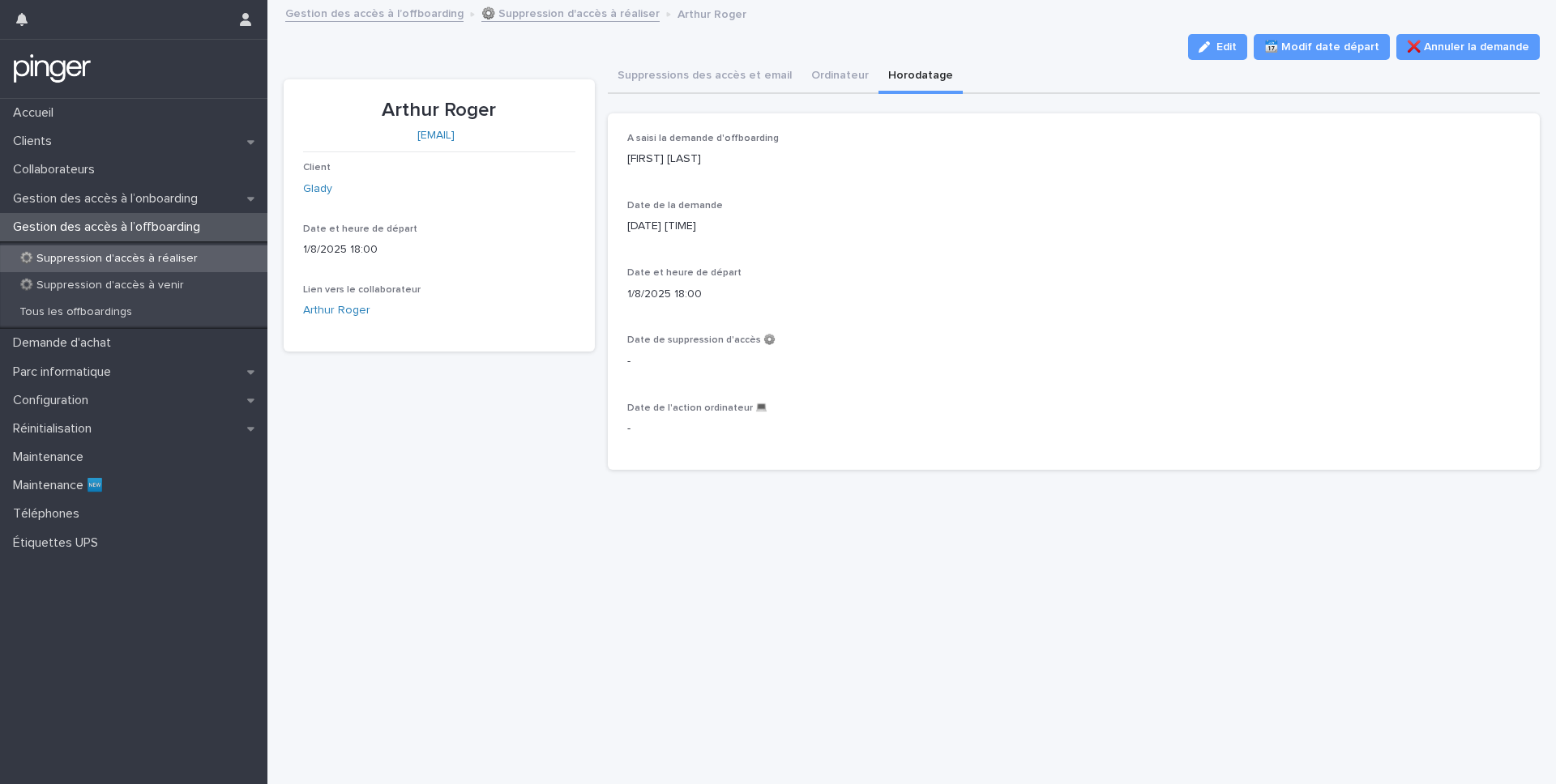 click on "Tony Paradinha" at bounding box center [1074, 159] 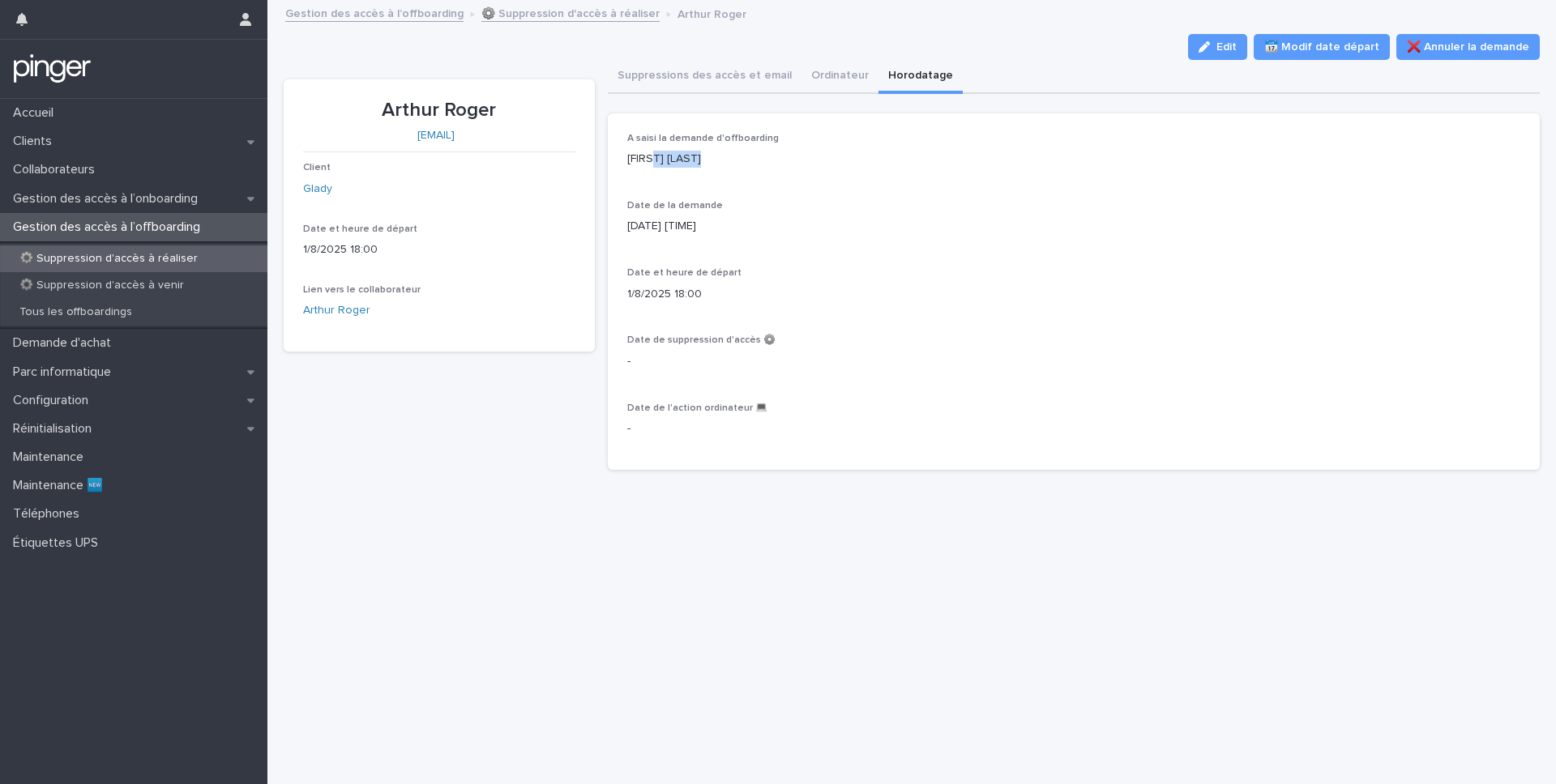 click on "Tony Paradinha" at bounding box center [1074, 159] 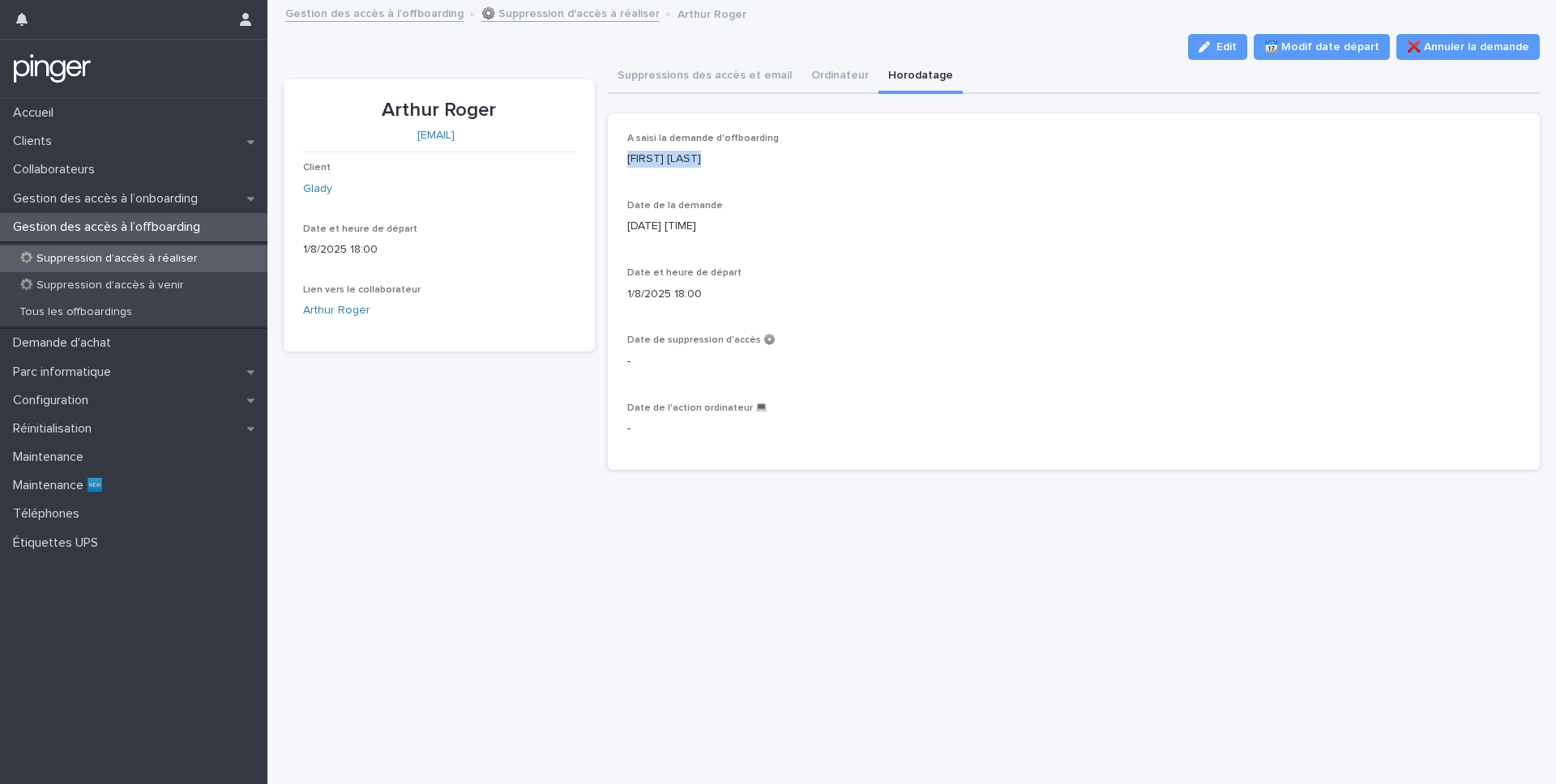 click on "Tony Paradinha" at bounding box center [1074, 159] 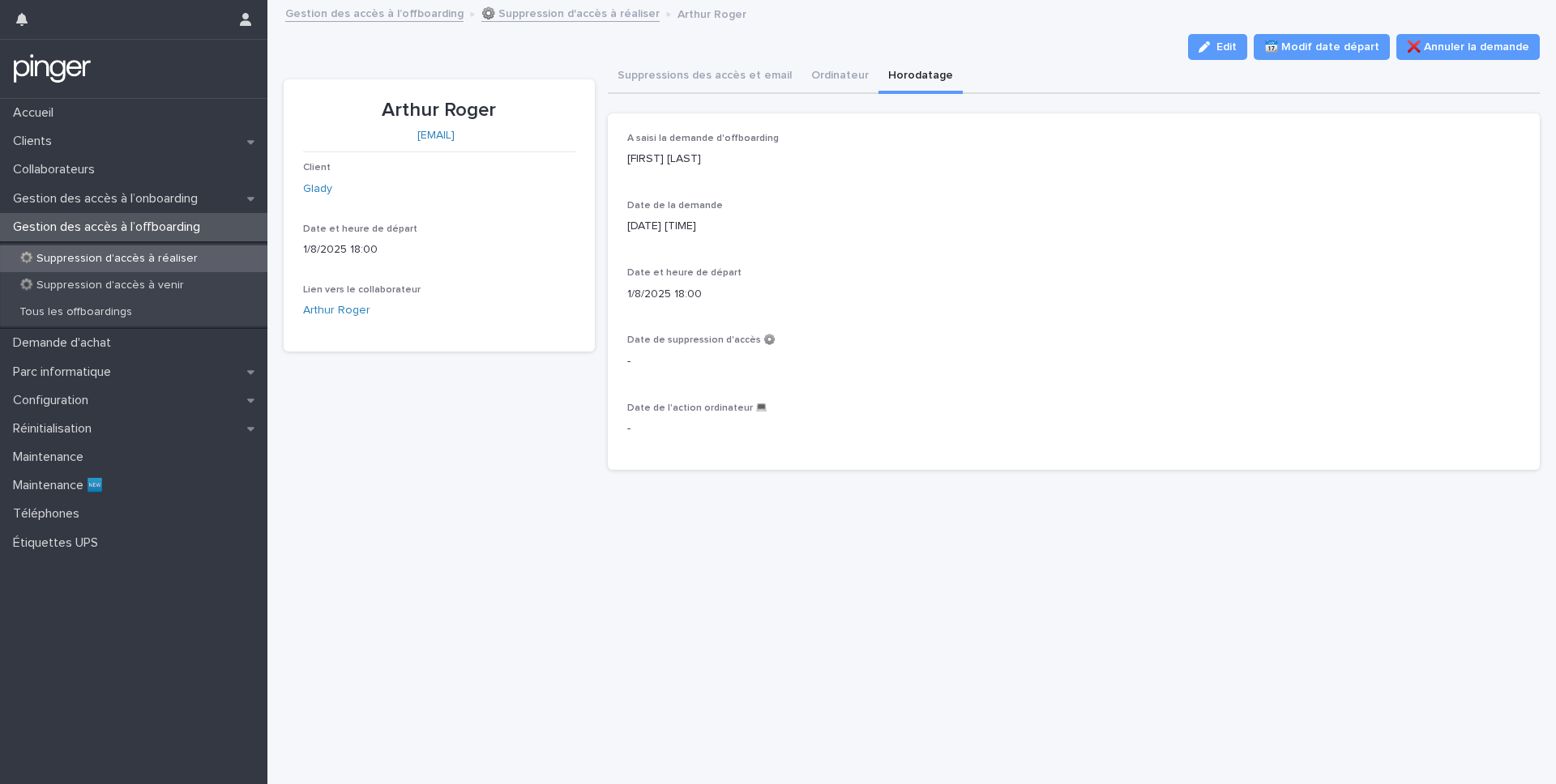 click on "Arthur Roger arthur.roger@glady.com Client Glady   Date et heure de départ 1/8/2025 18:00 Lien vers le collaborateur Arthur Roger" at bounding box center [439, 281] 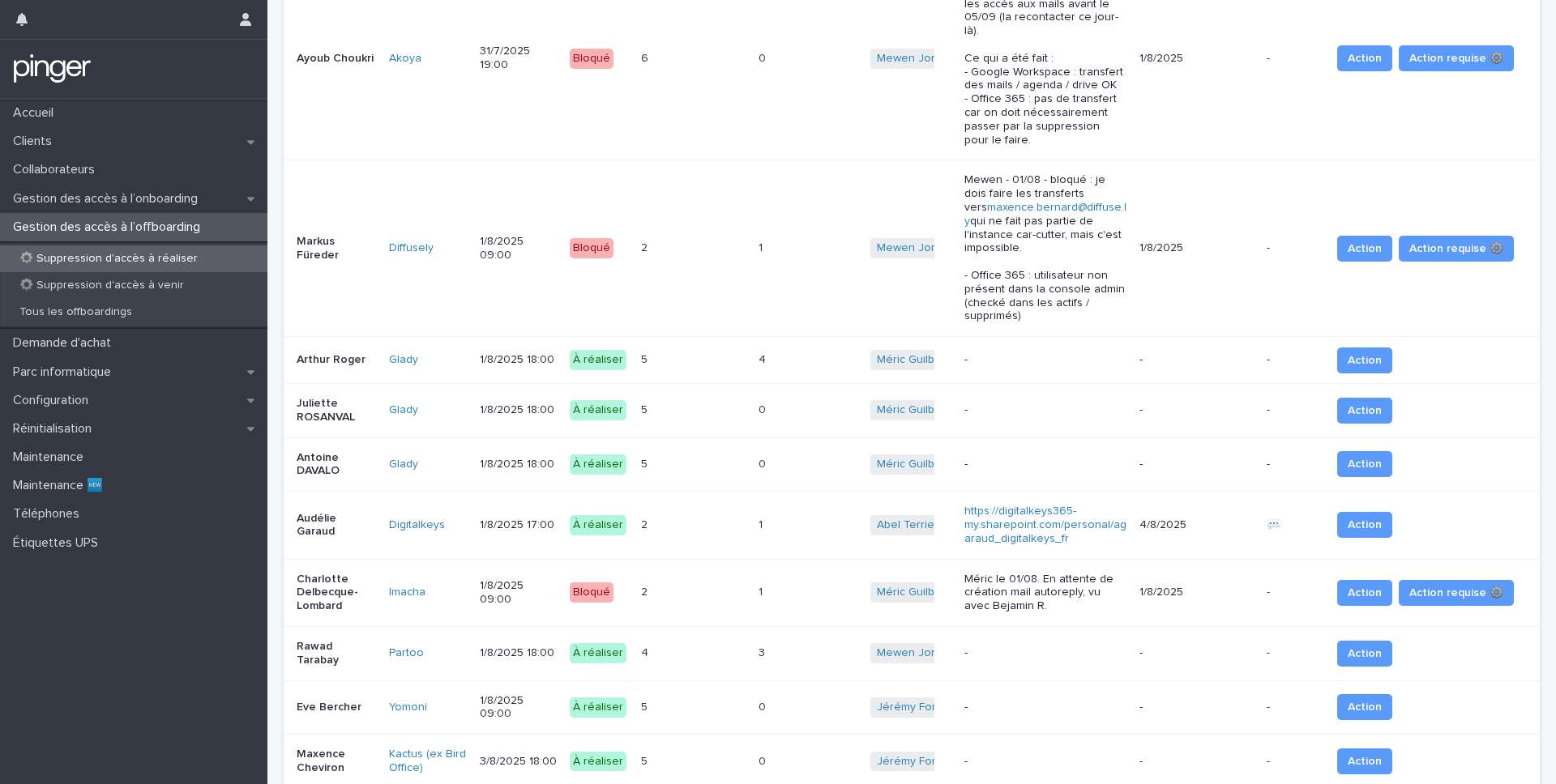 scroll, scrollTop: 677, scrollLeft: 0, axis: vertical 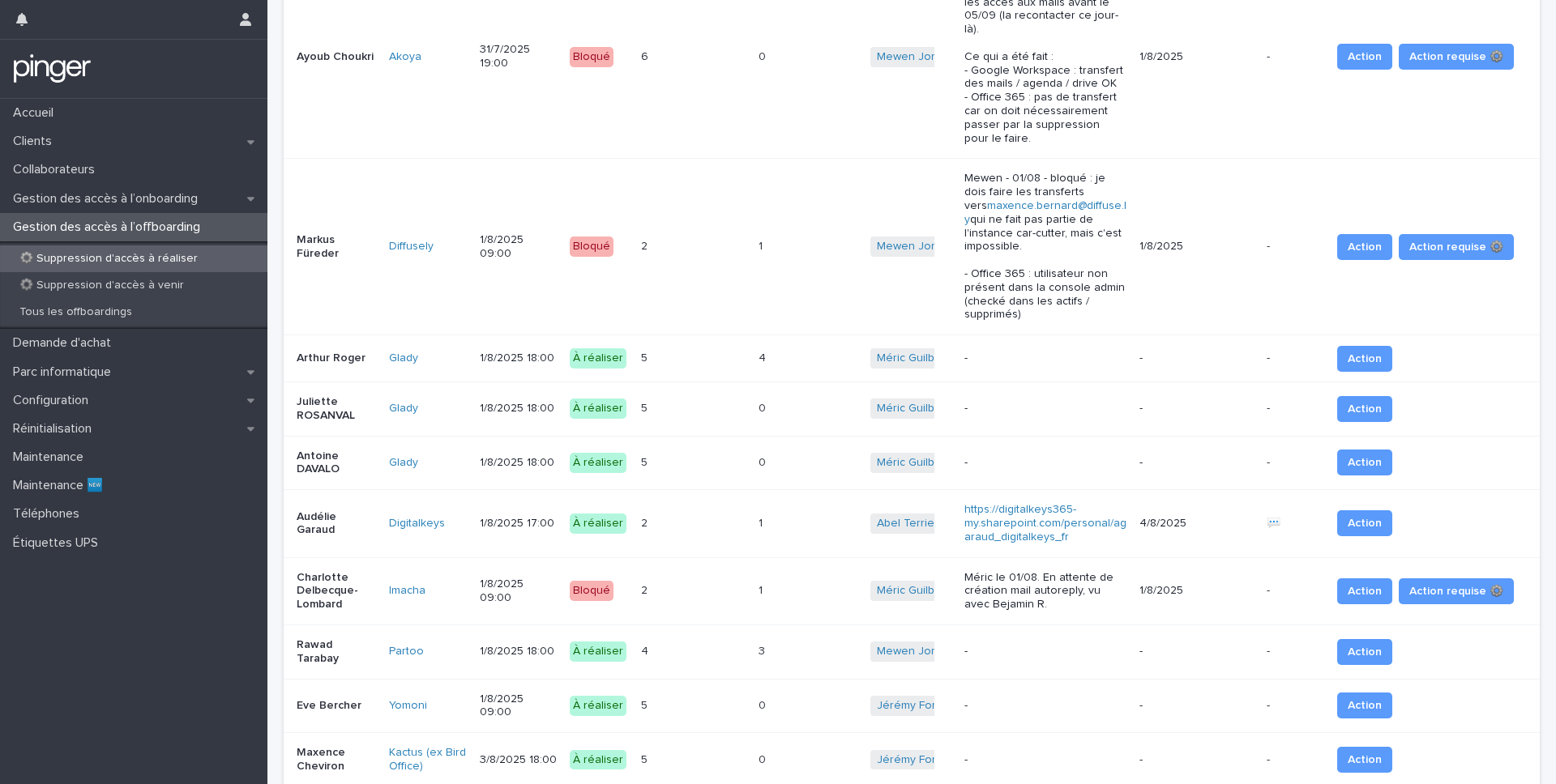 click on "1/8/2025 18:00" at bounding box center [518, 462] 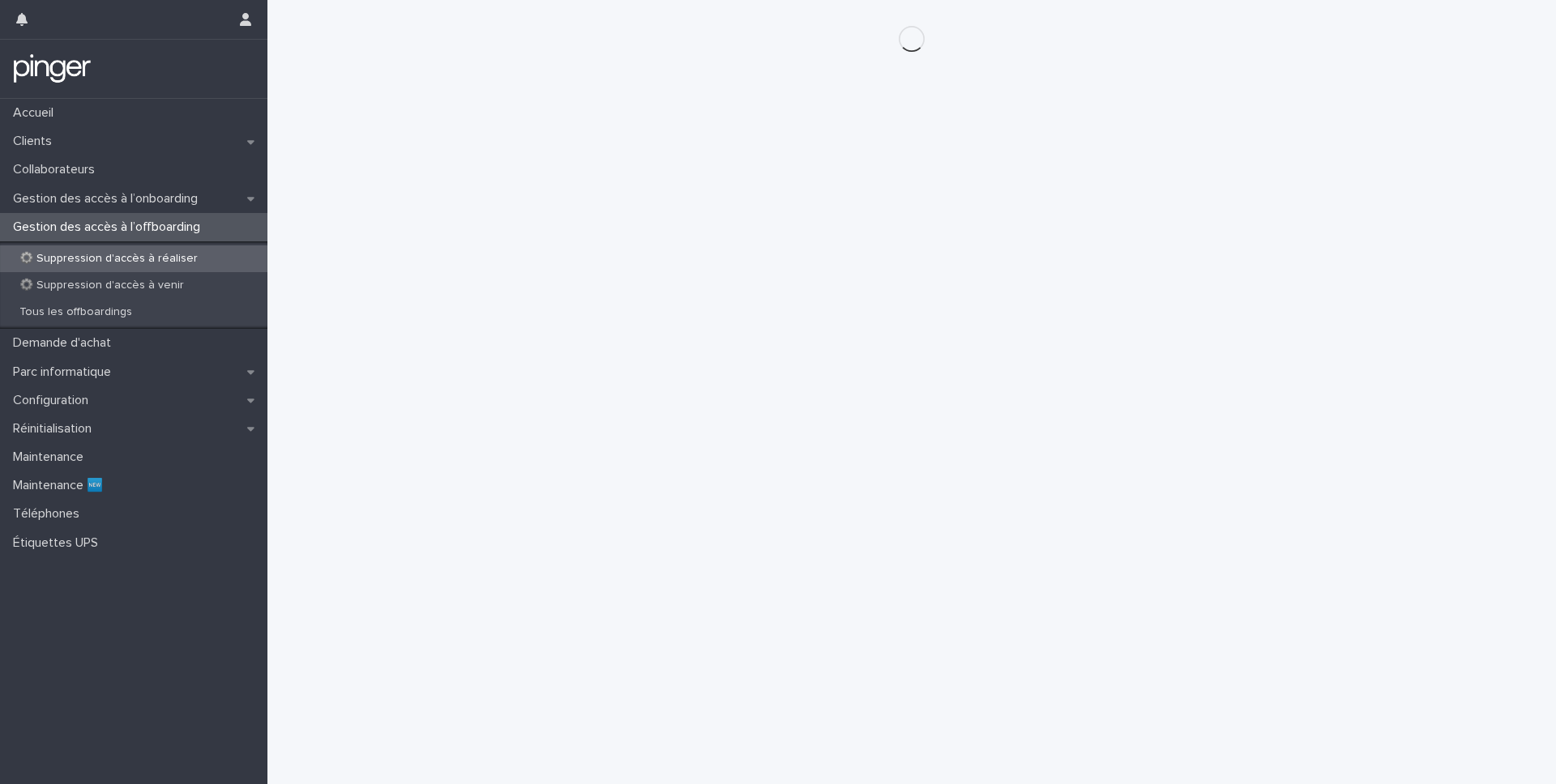 scroll, scrollTop: 0, scrollLeft: 0, axis: both 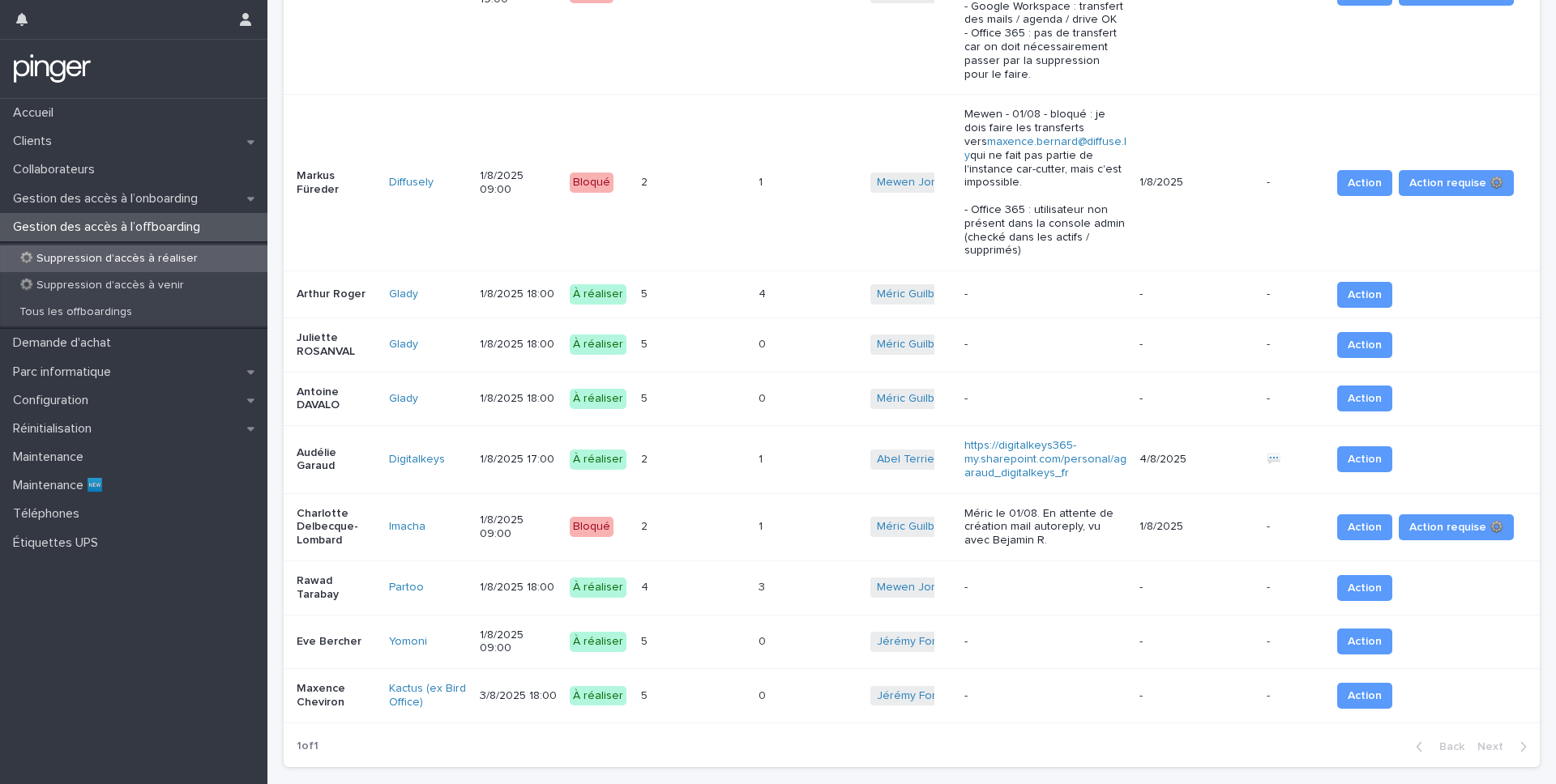 click on "Glady" at bounding box center (428, 294) 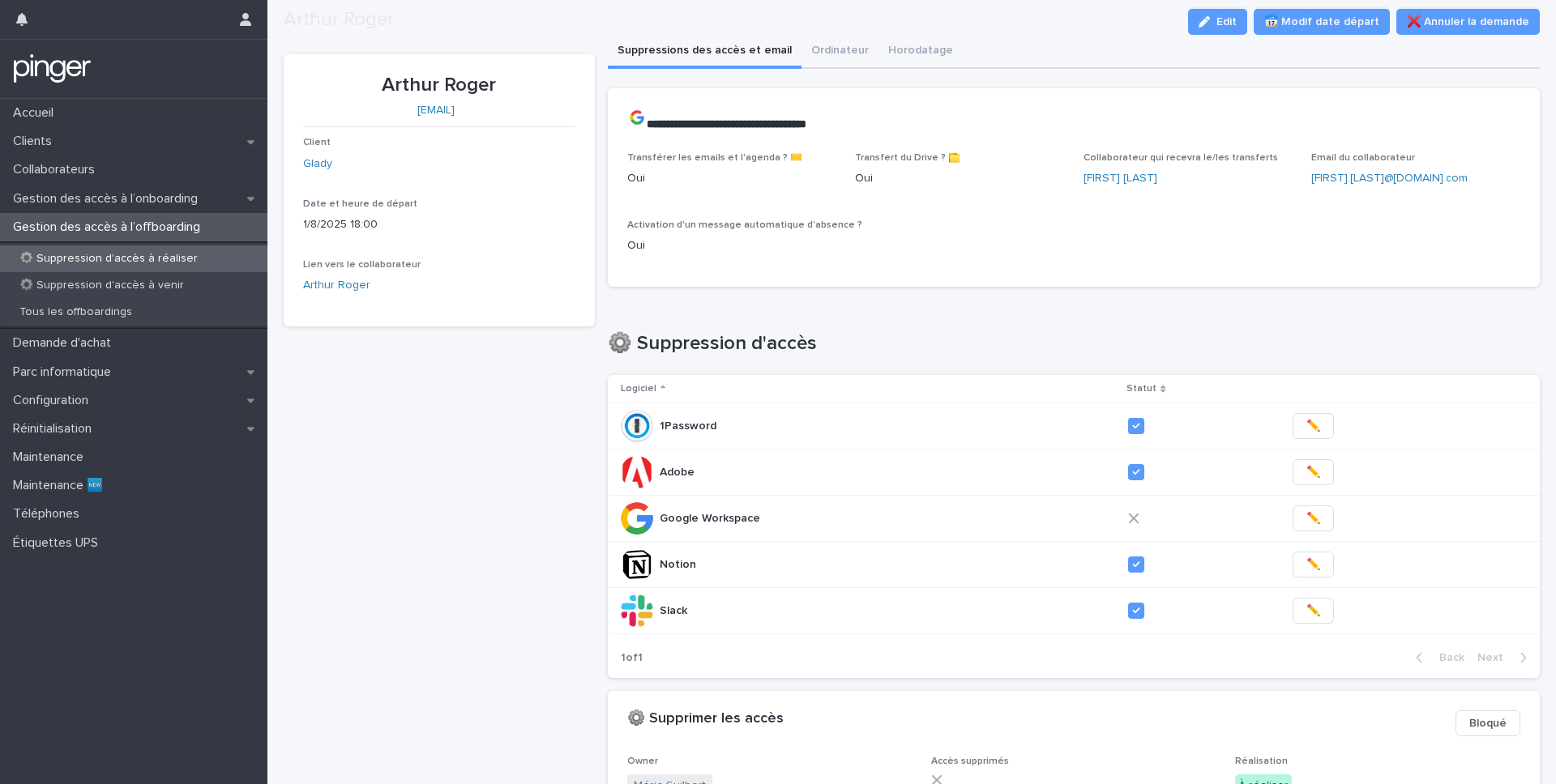 scroll, scrollTop: 303, scrollLeft: 0, axis: vertical 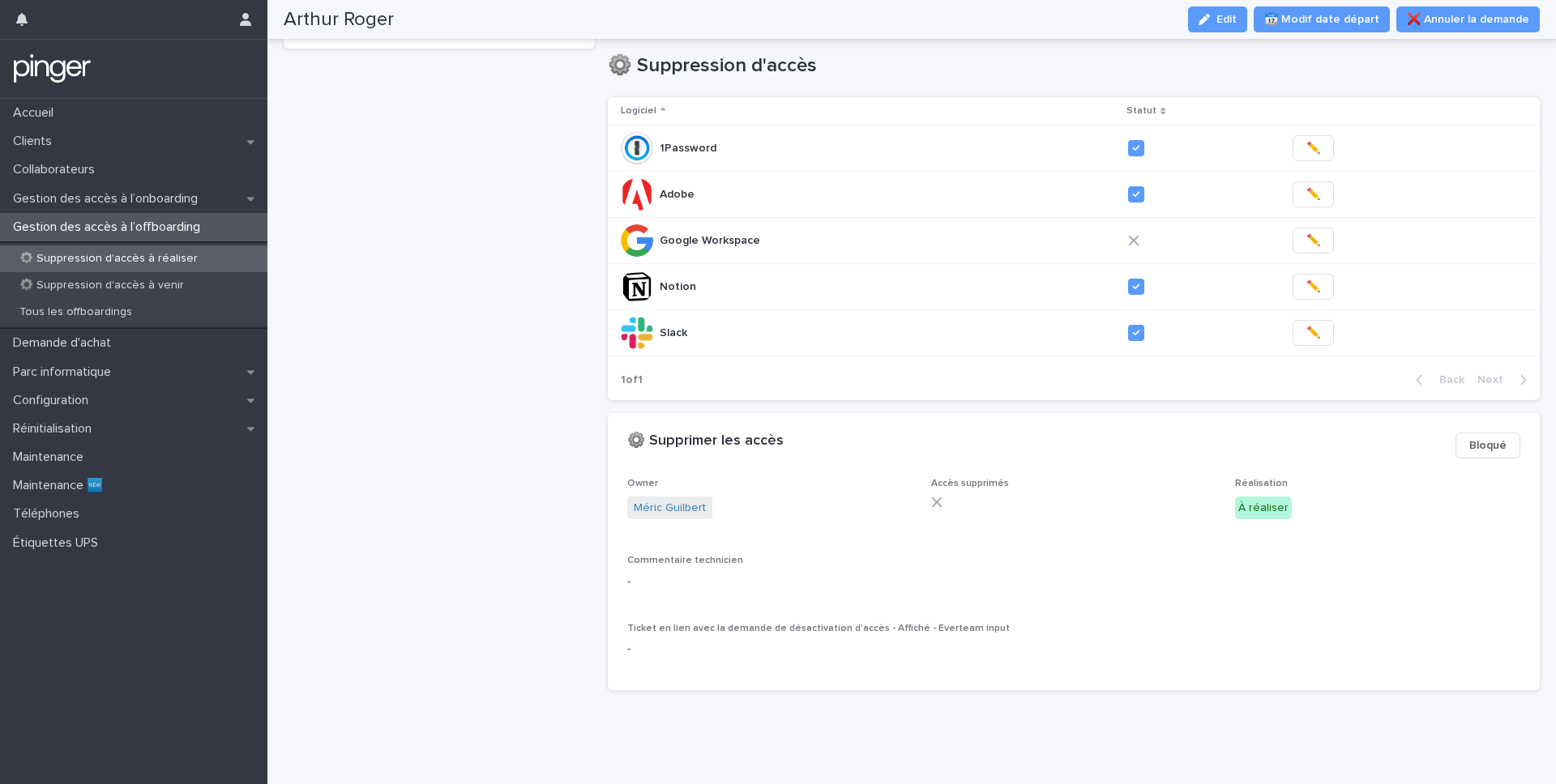 click on "Bloqué" at bounding box center [1488, 445] 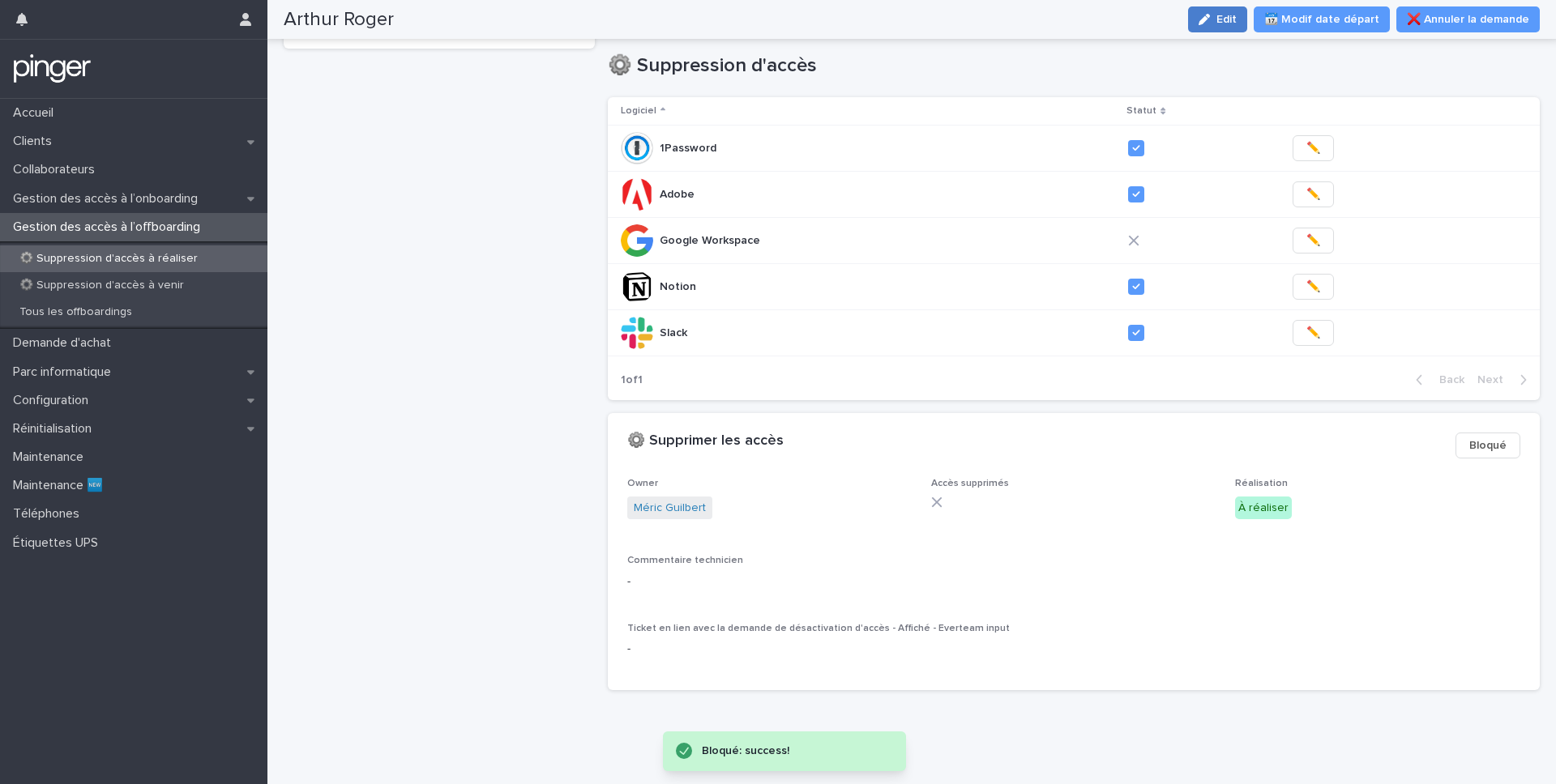 click on "Edit" at bounding box center (1226, 19) 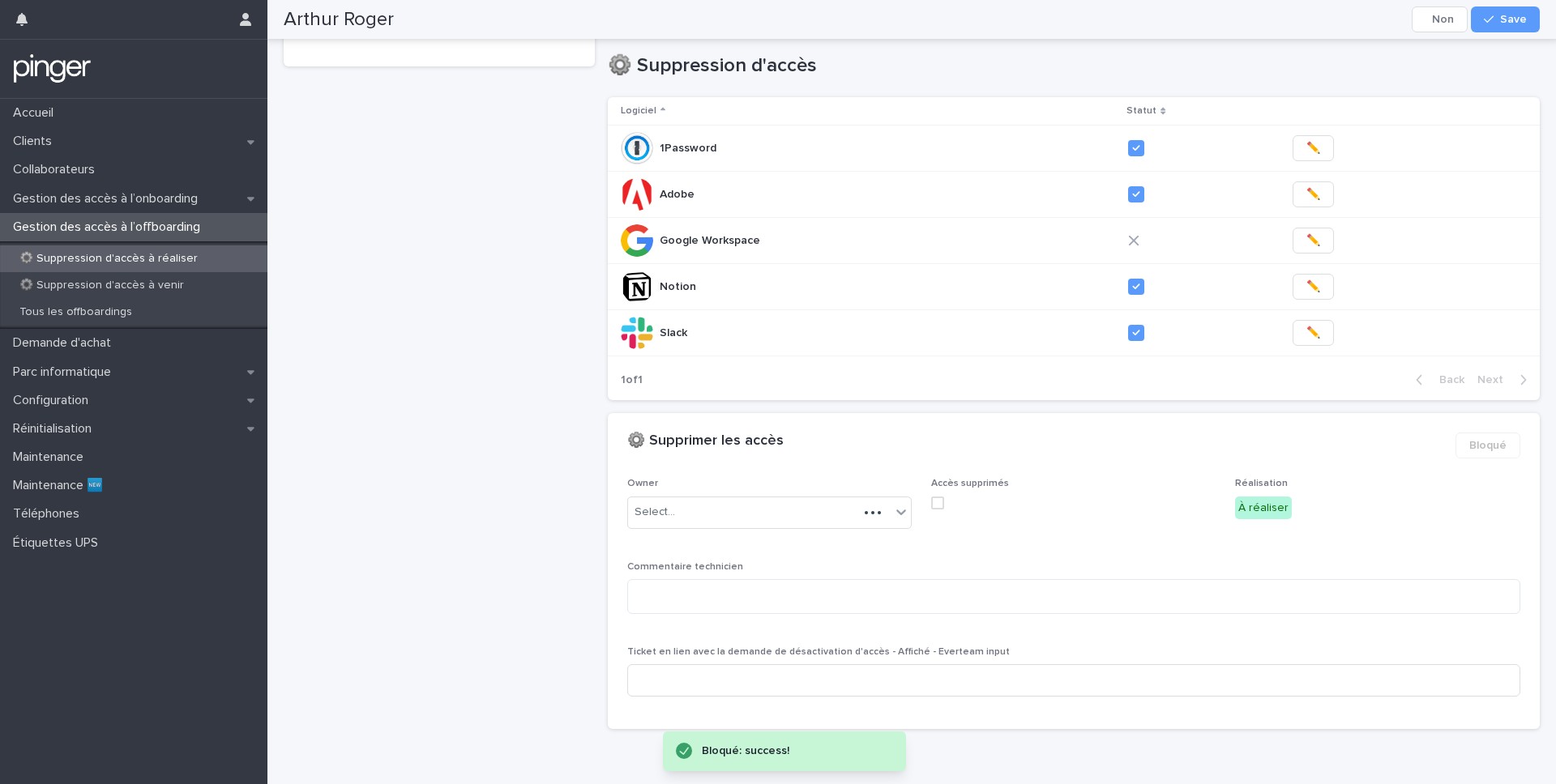 scroll, scrollTop: 323, scrollLeft: 0, axis: vertical 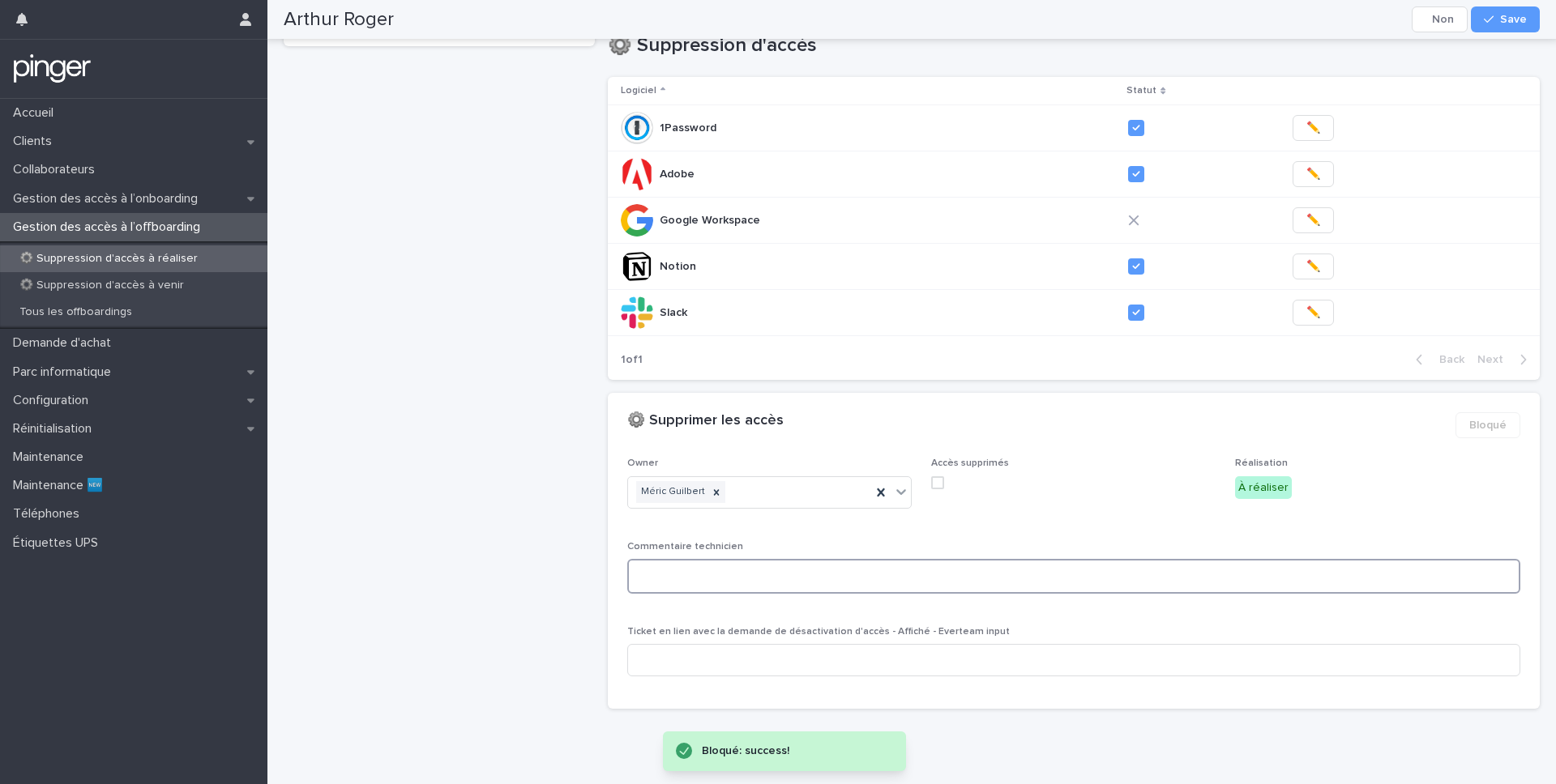click at bounding box center [1074, 576] 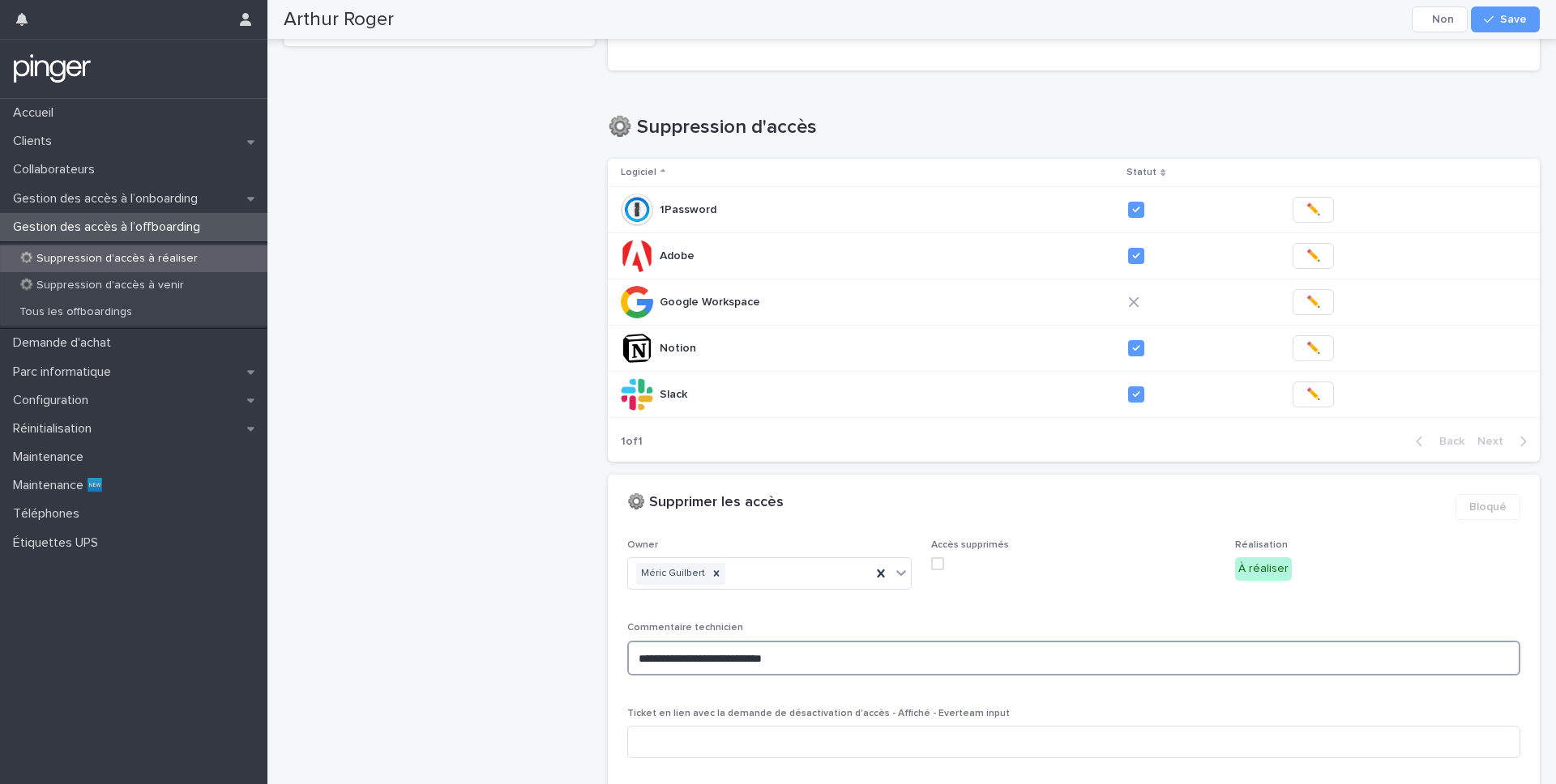 scroll, scrollTop: 364, scrollLeft: 0, axis: vertical 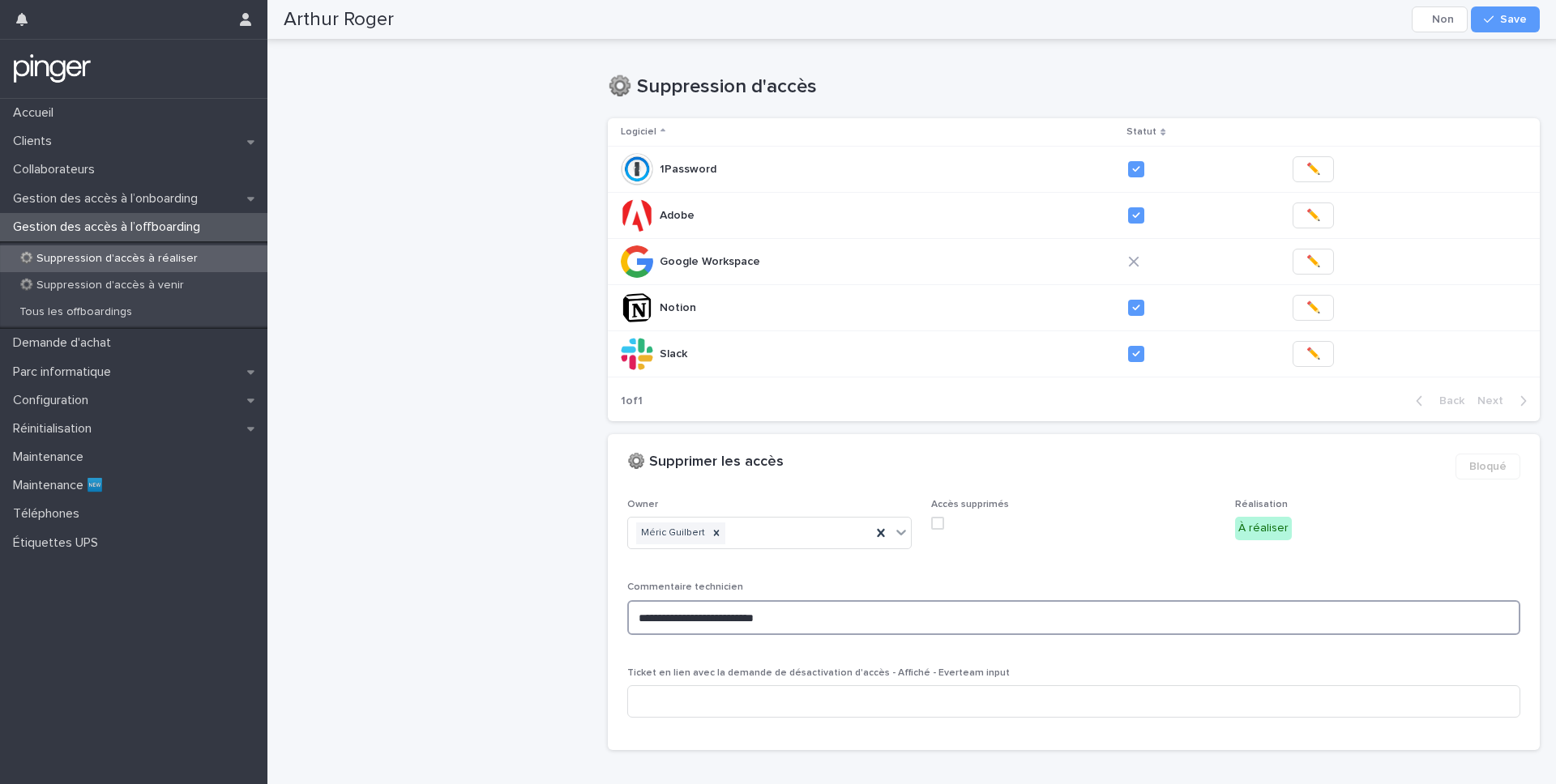 paste on "**********" 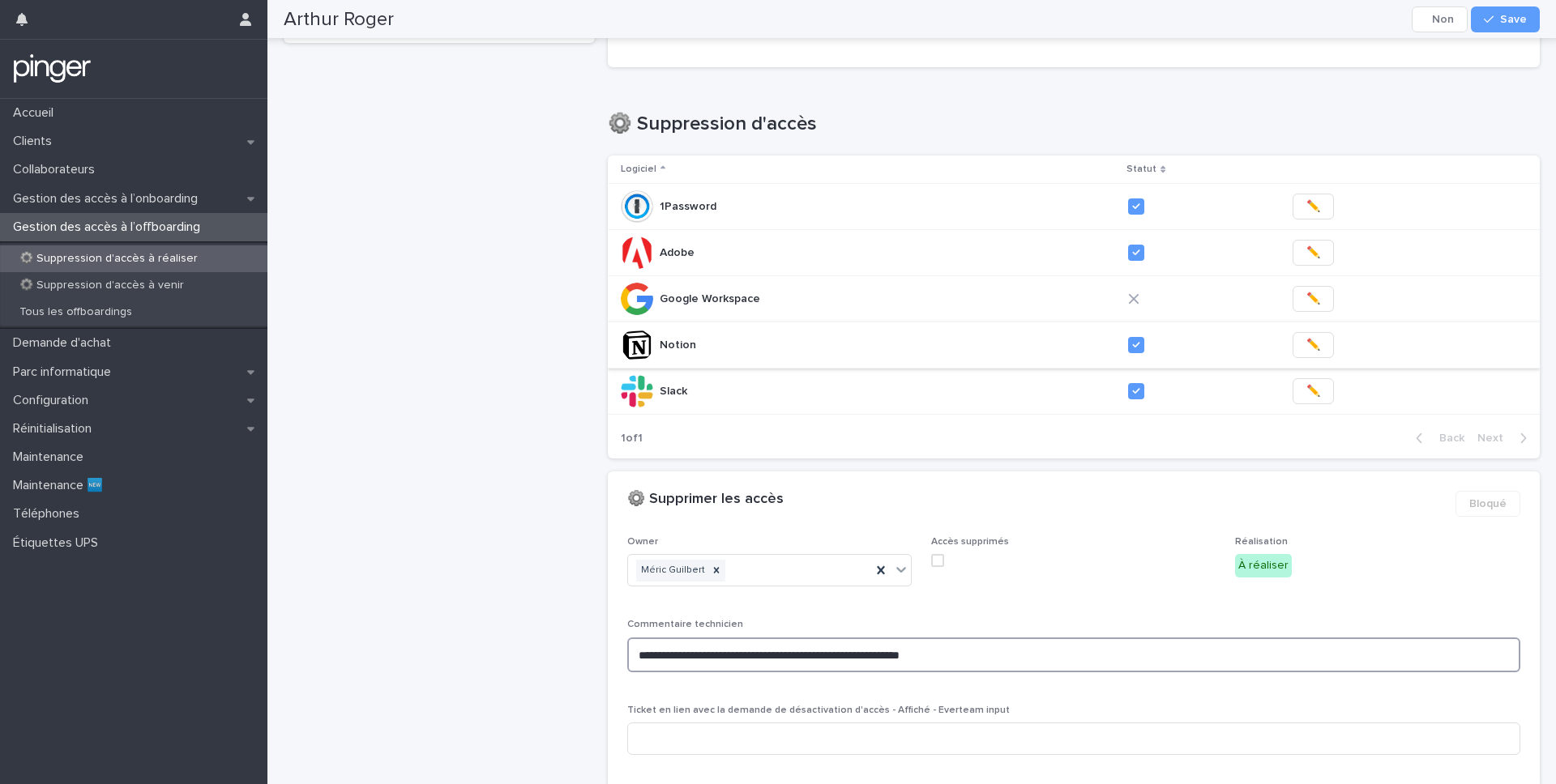 scroll, scrollTop: 424, scrollLeft: 0, axis: vertical 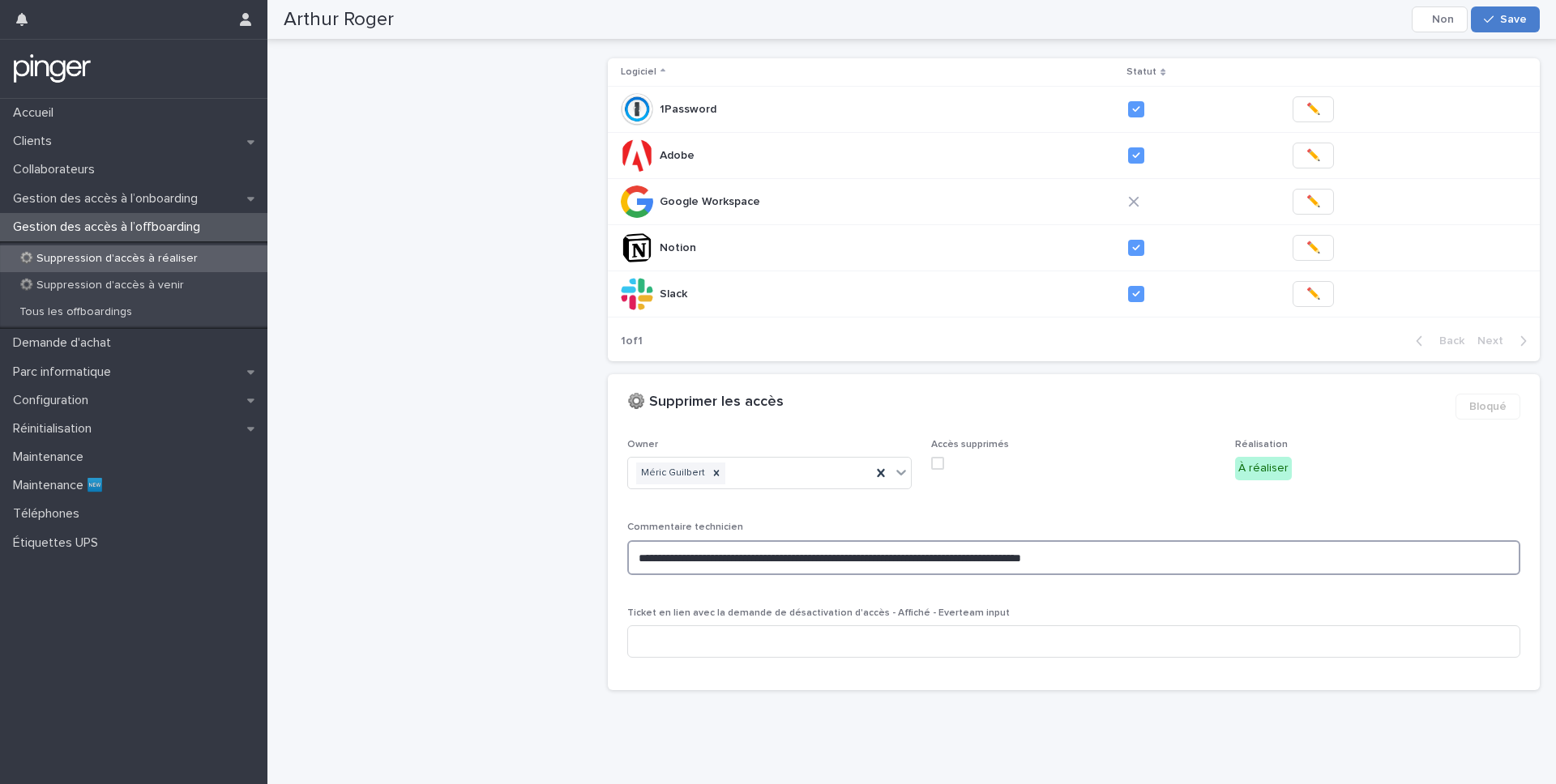 type on "**********" 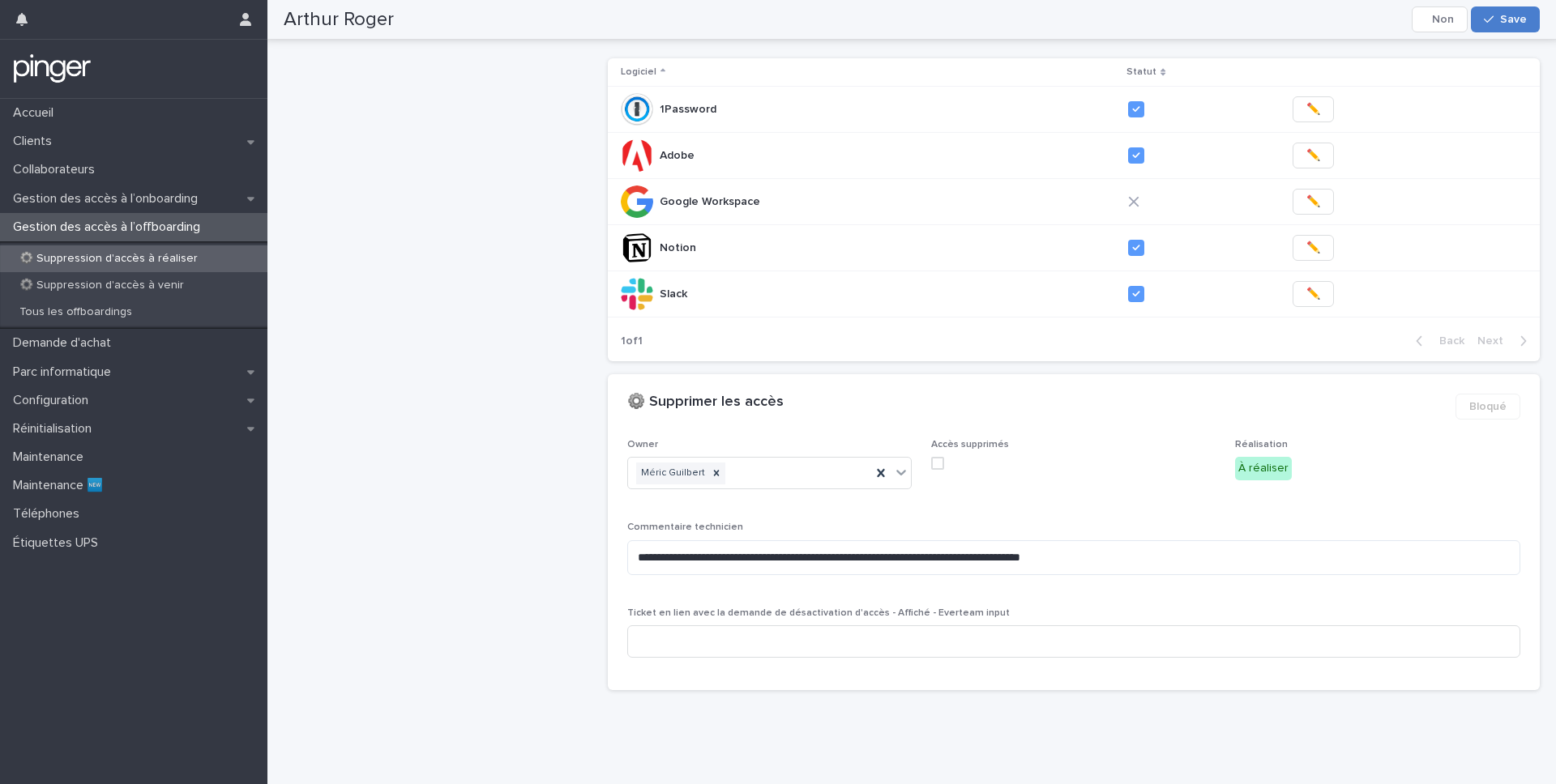 click on "Save" at bounding box center [1505, 19] 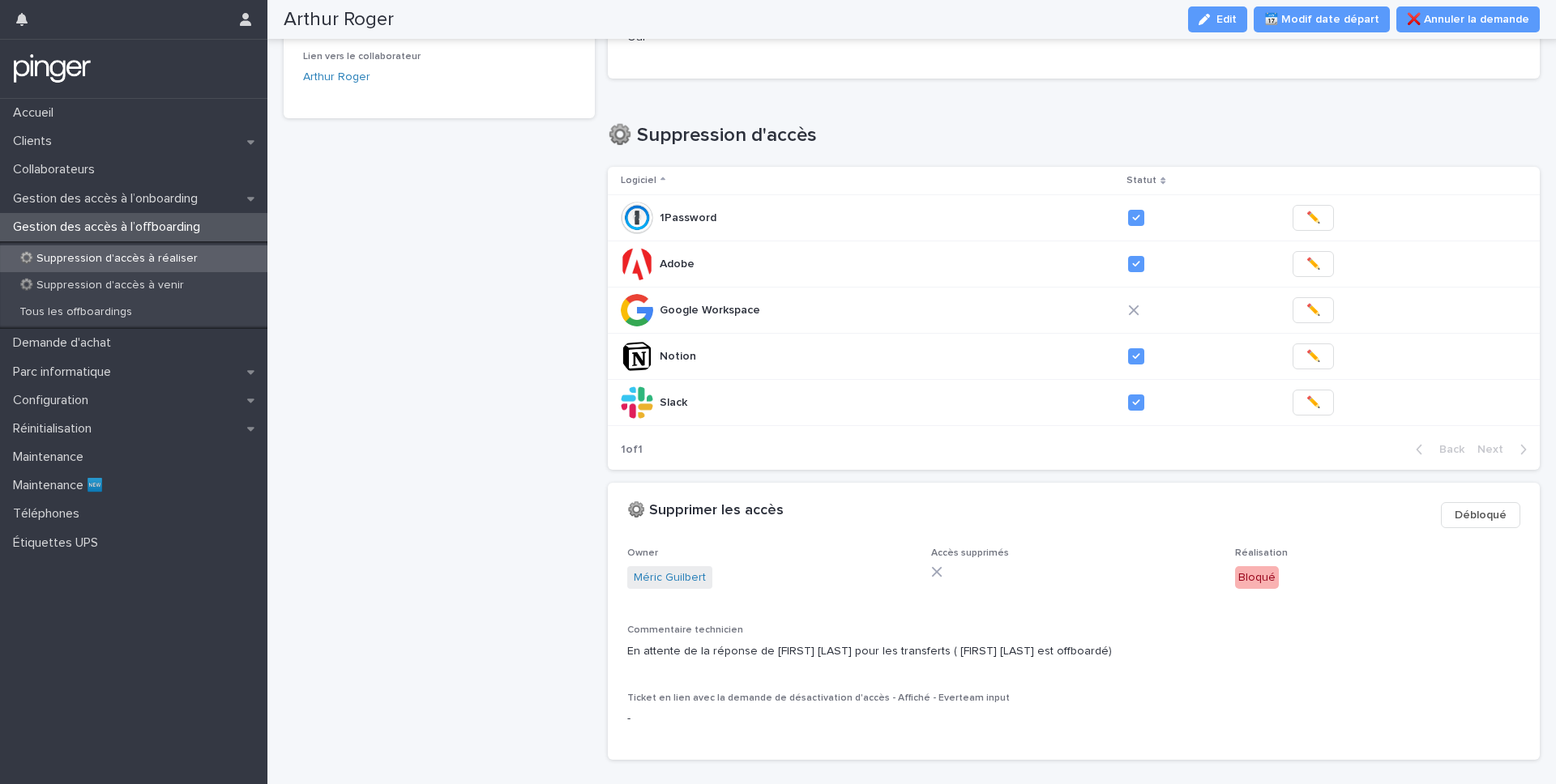 scroll, scrollTop: 211, scrollLeft: 0, axis: vertical 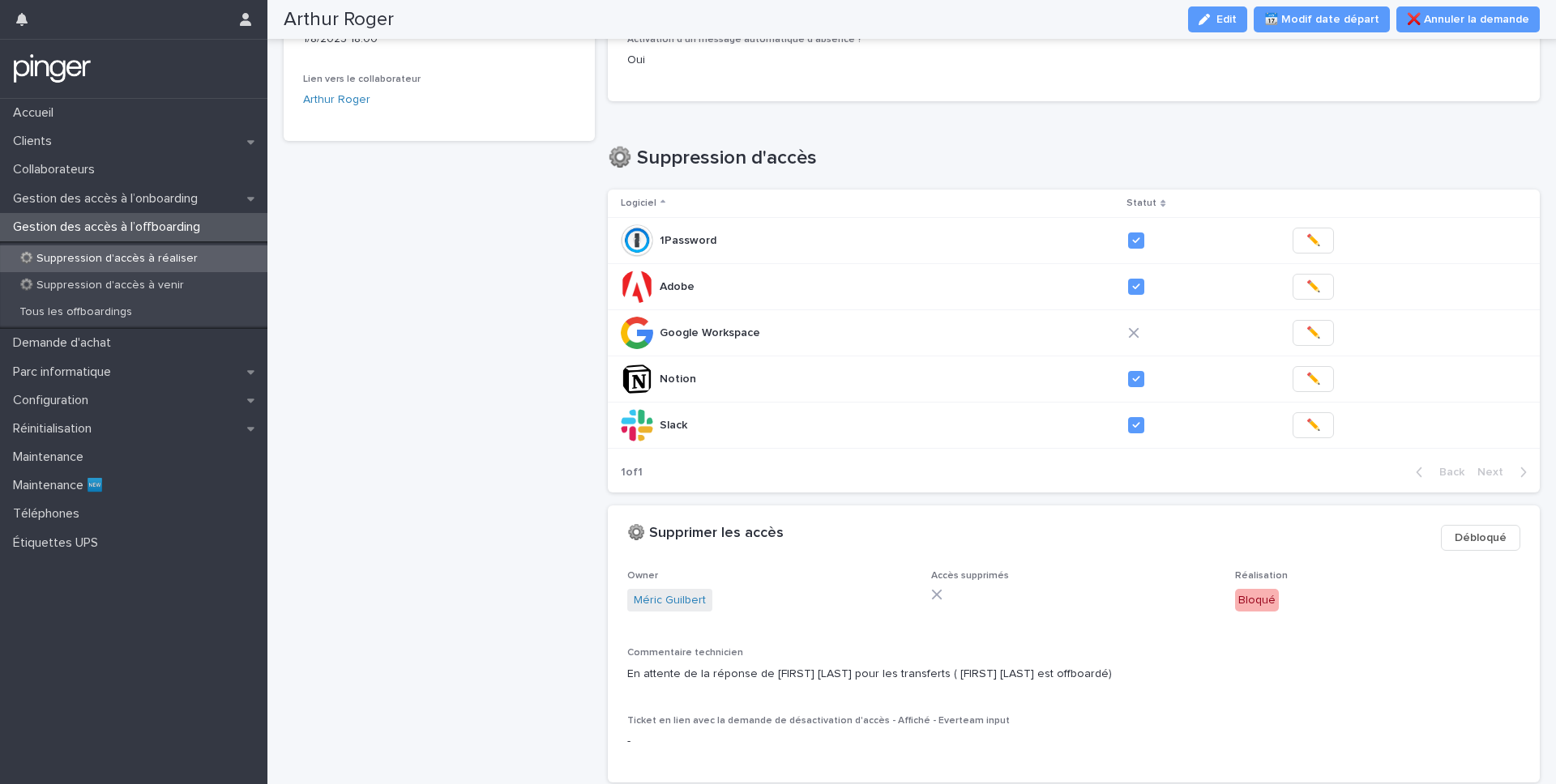 click on "⚙️ Suppression d'accès à réaliser" at bounding box center (109, 258) 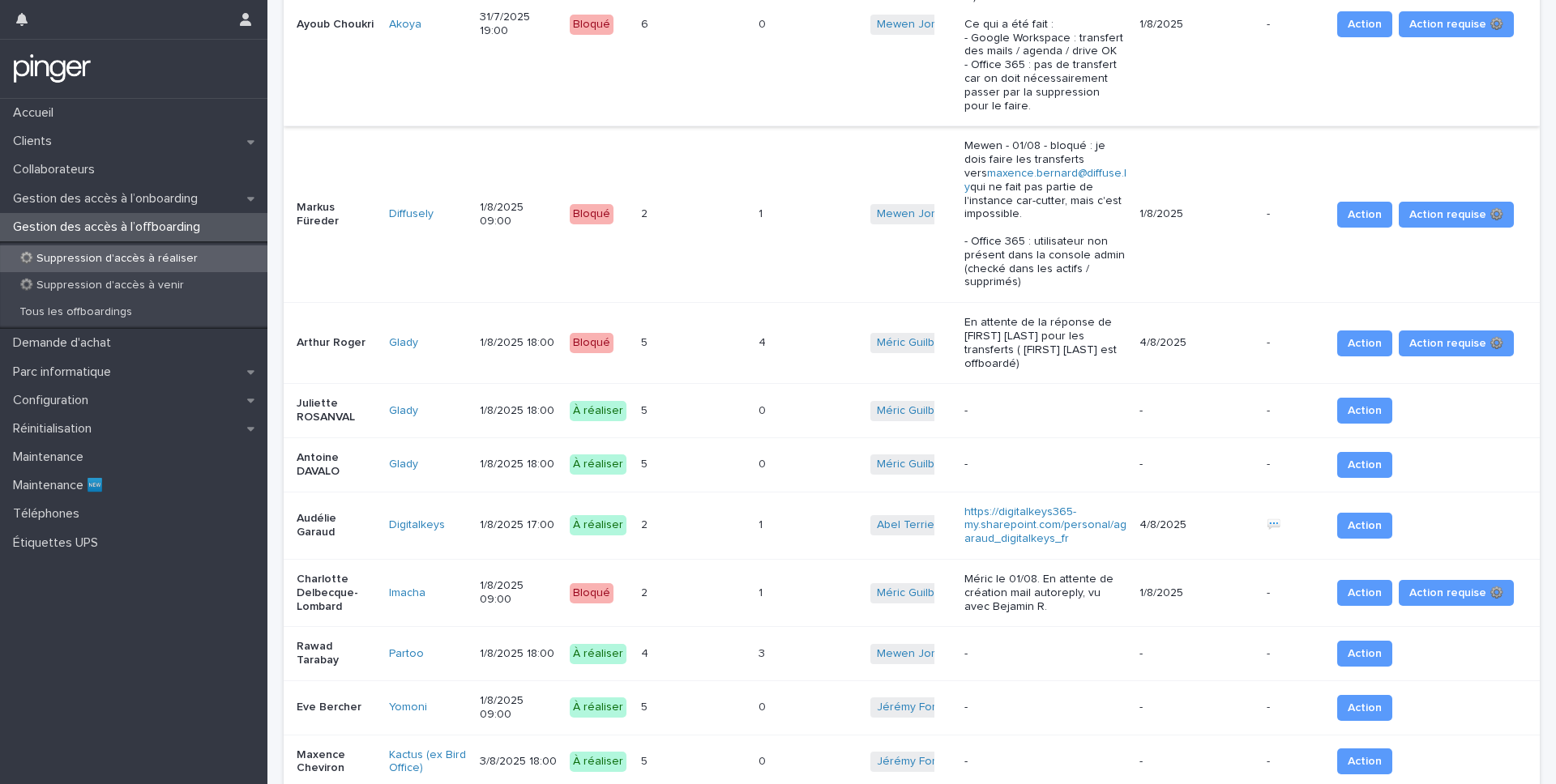 scroll, scrollTop: 708, scrollLeft: 0, axis: vertical 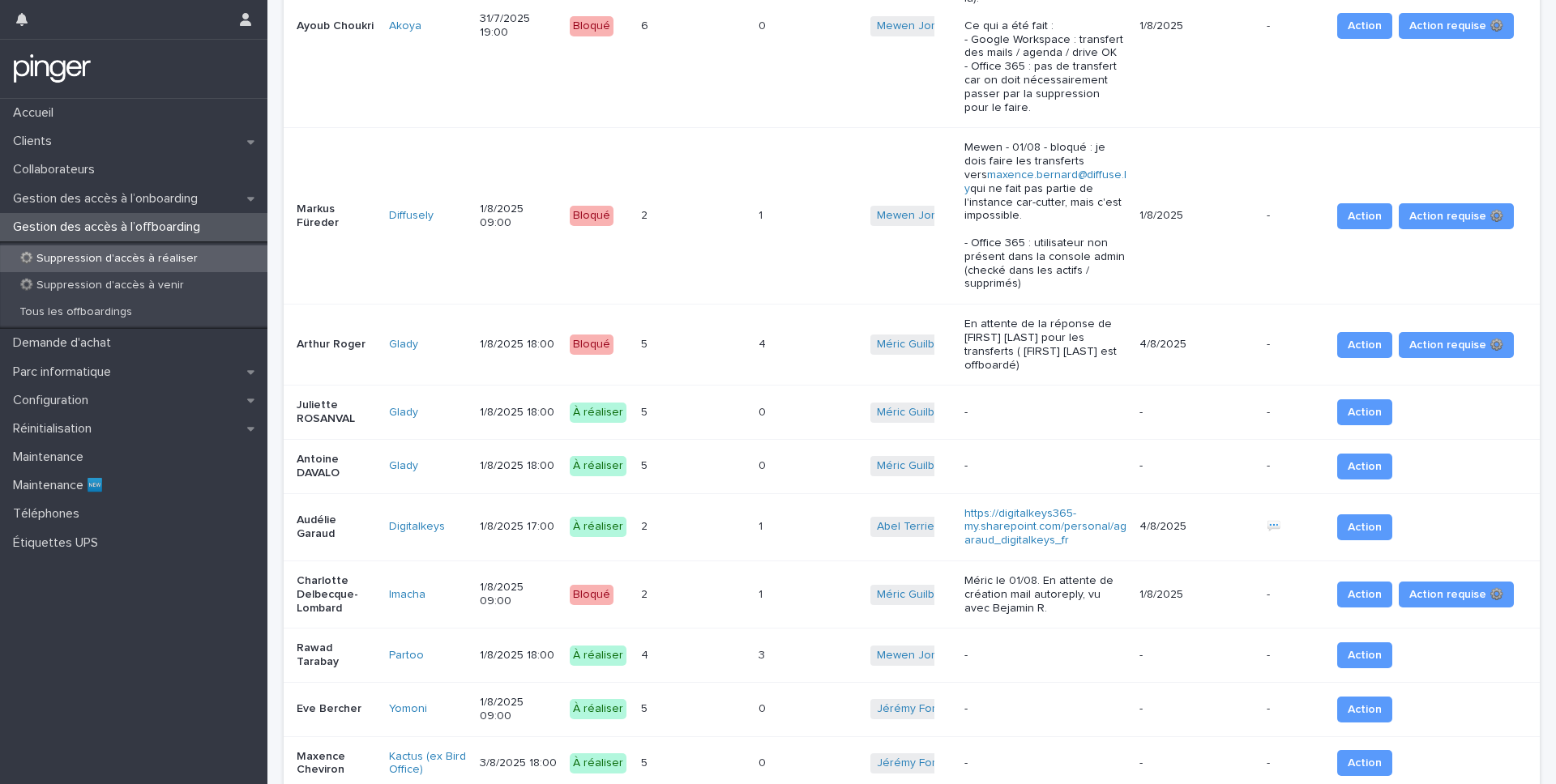 click on "5 5" at bounding box center (693, 412) 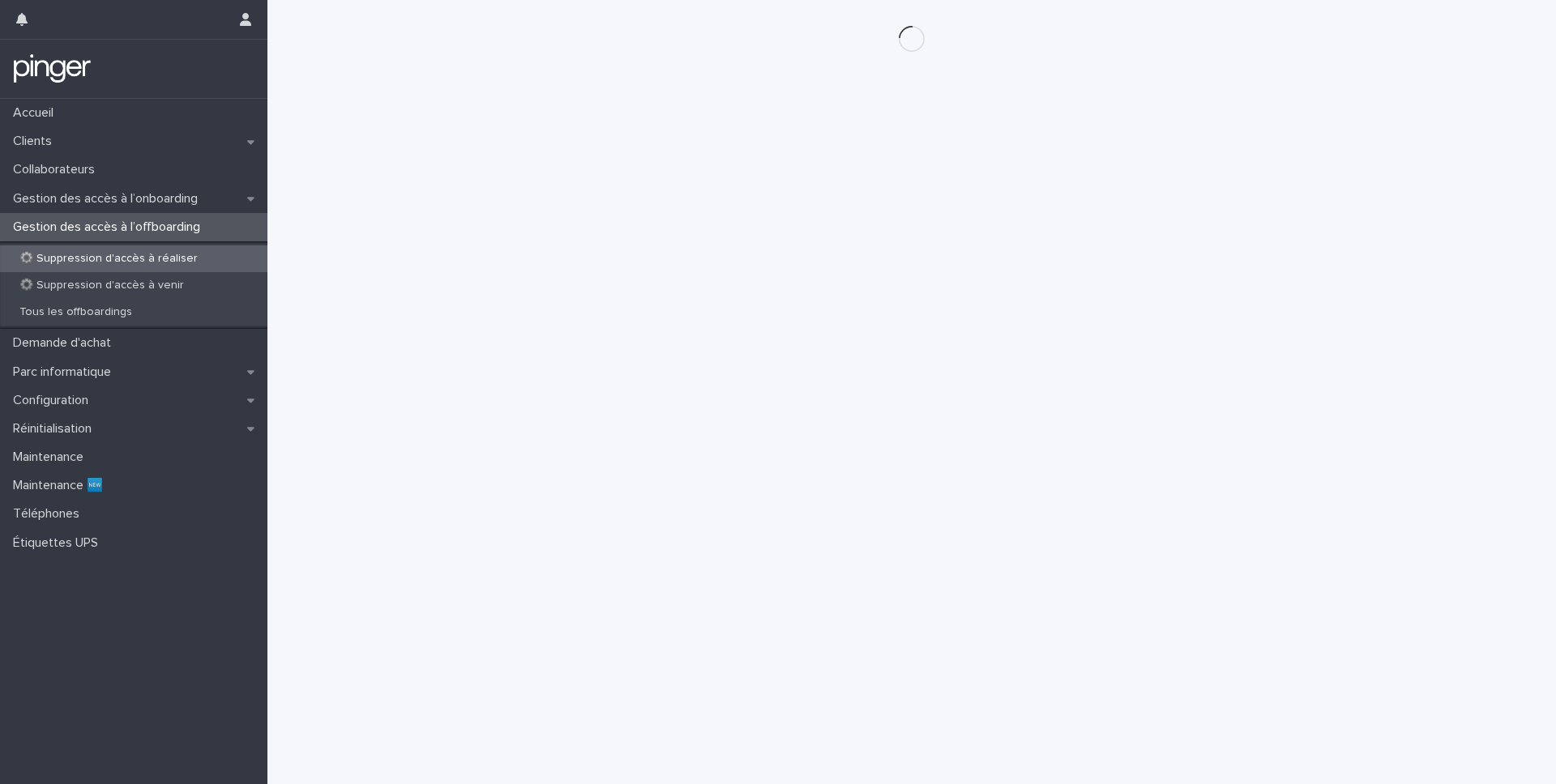 scroll, scrollTop: 0, scrollLeft: 0, axis: both 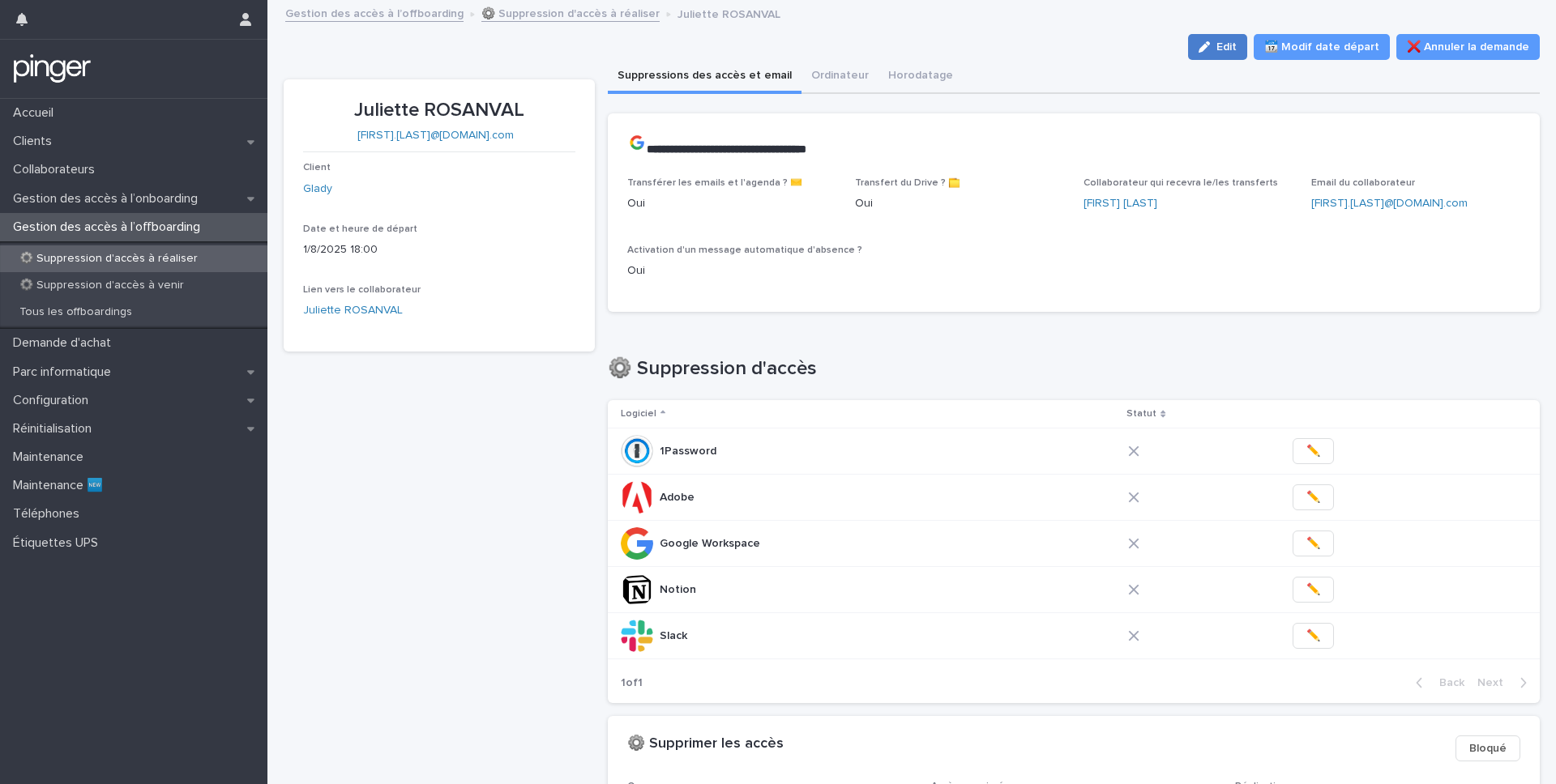 click at bounding box center (1208, 47) 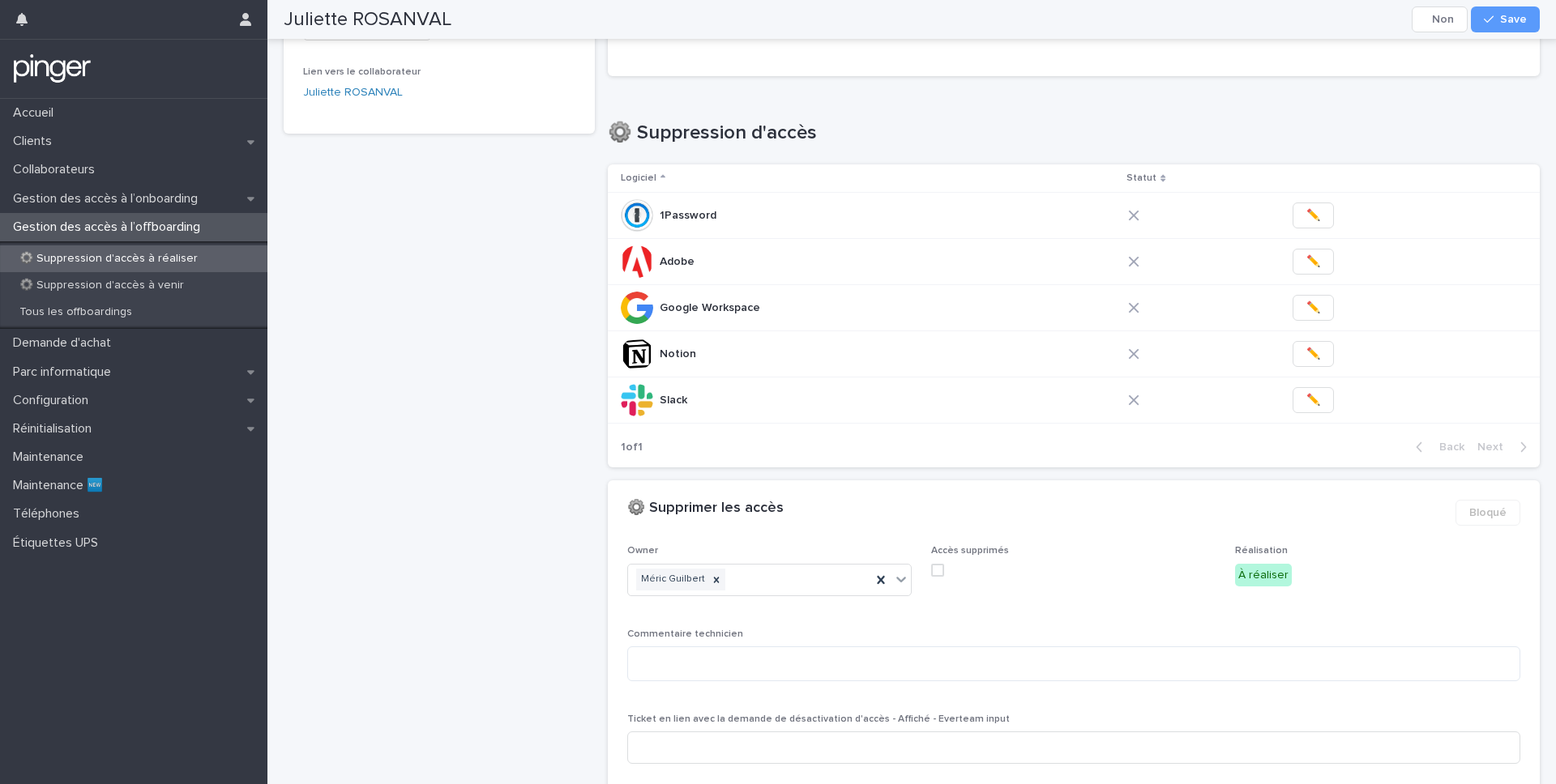 scroll, scrollTop: 242, scrollLeft: 0, axis: vertical 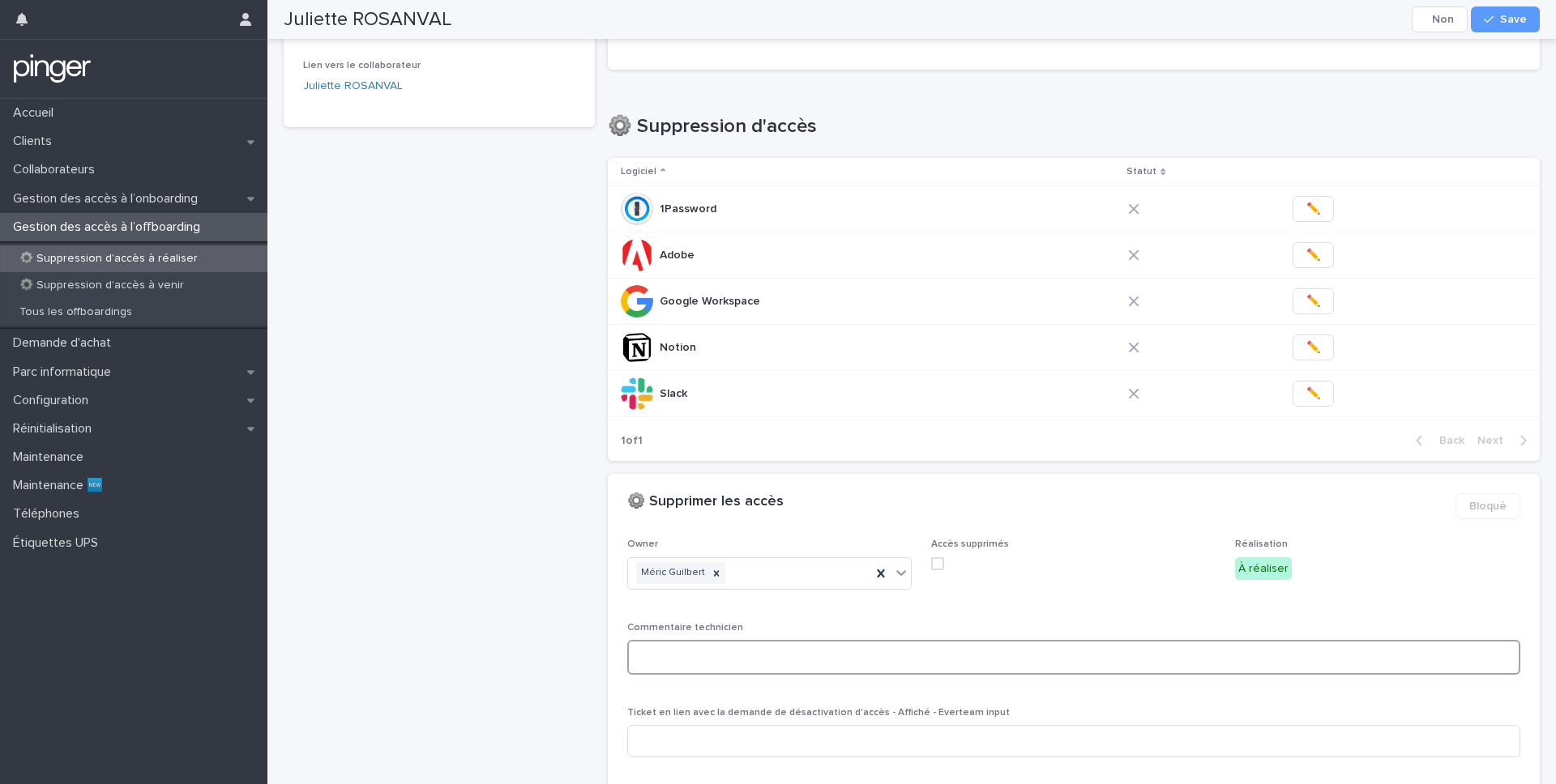 click at bounding box center [1074, 657] 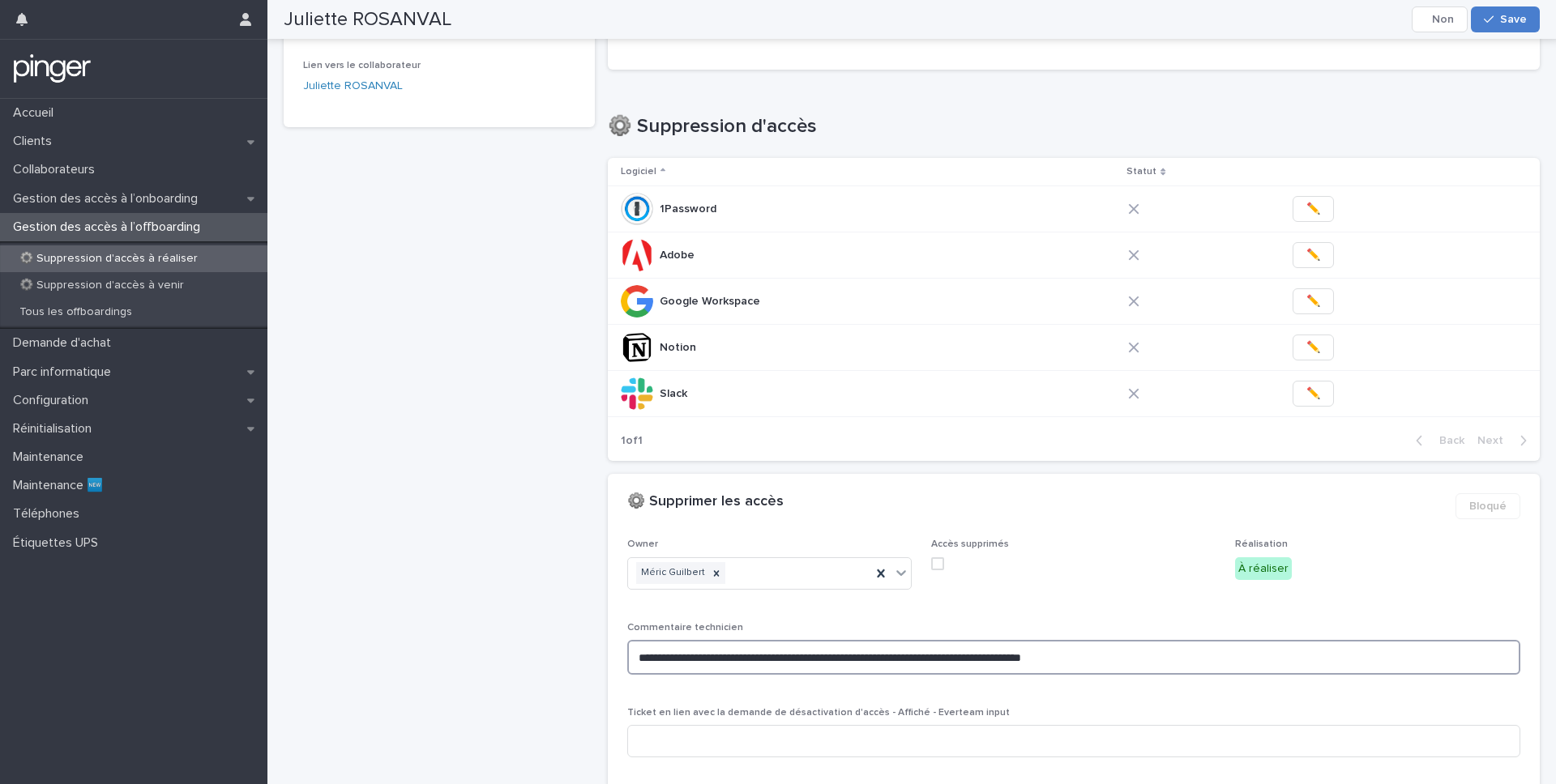 type on "**********" 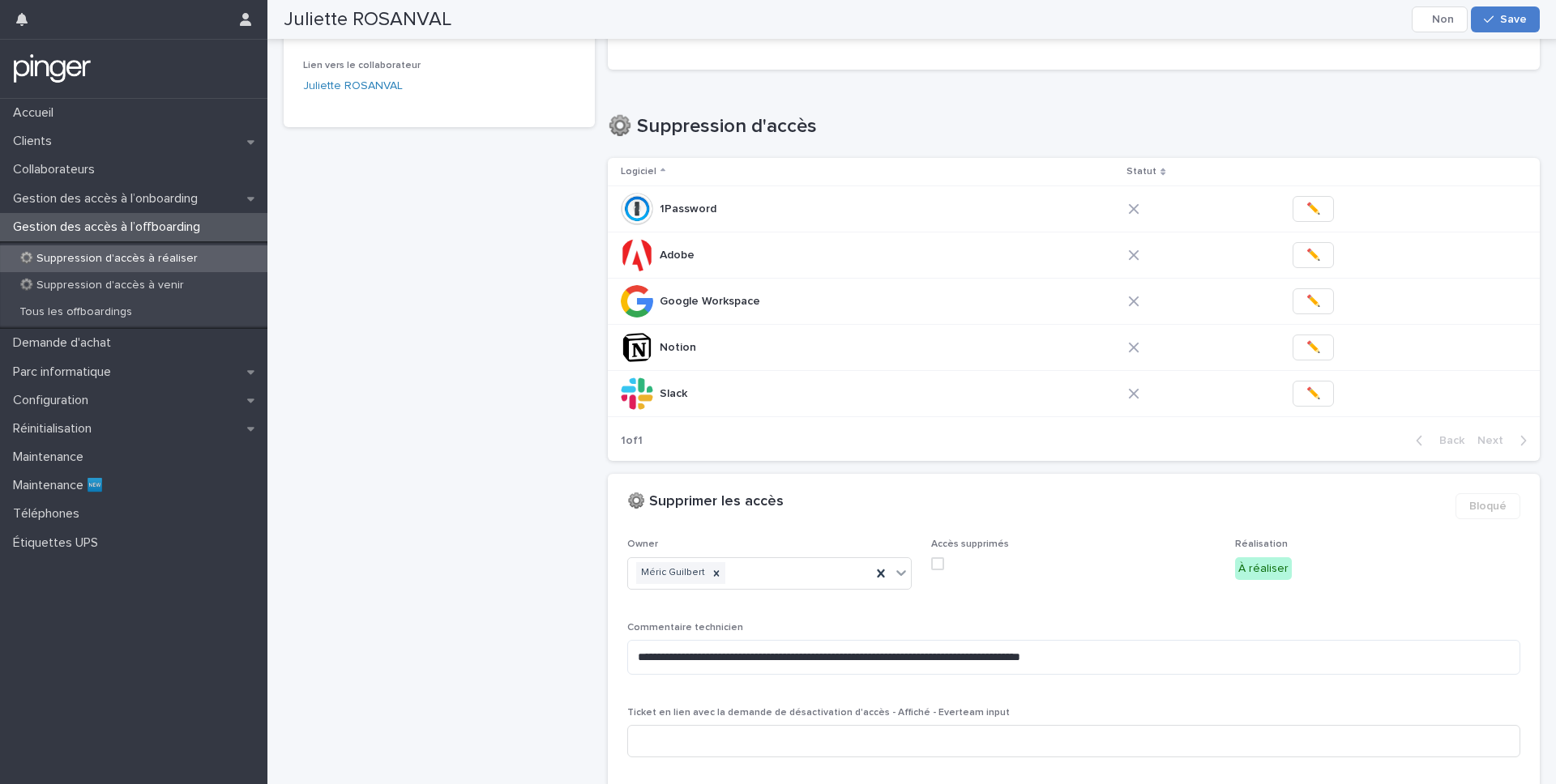 click on "Save" at bounding box center (1505, 19) 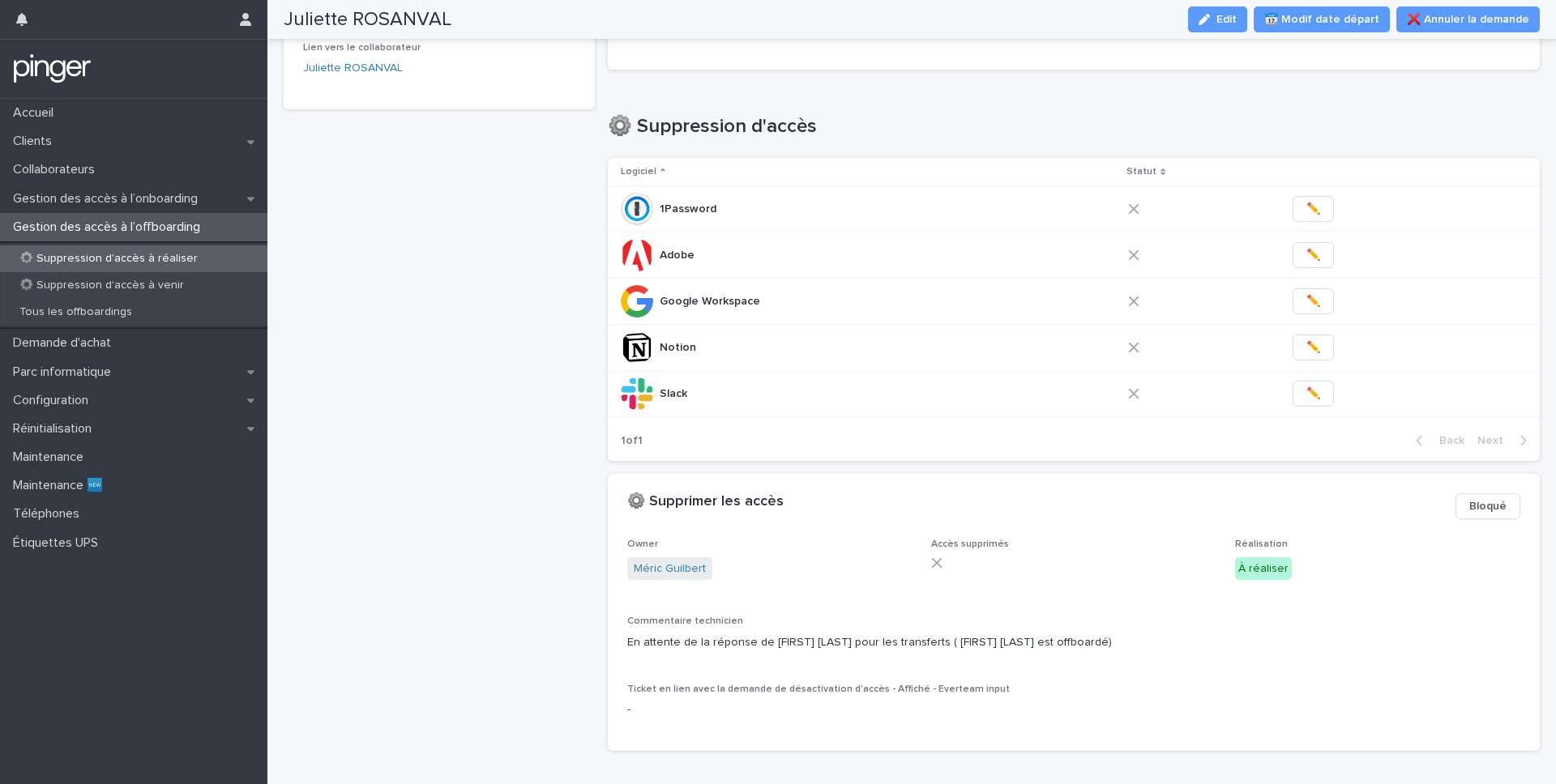 scroll, scrollTop: 222, scrollLeft: 0, axis: vertical 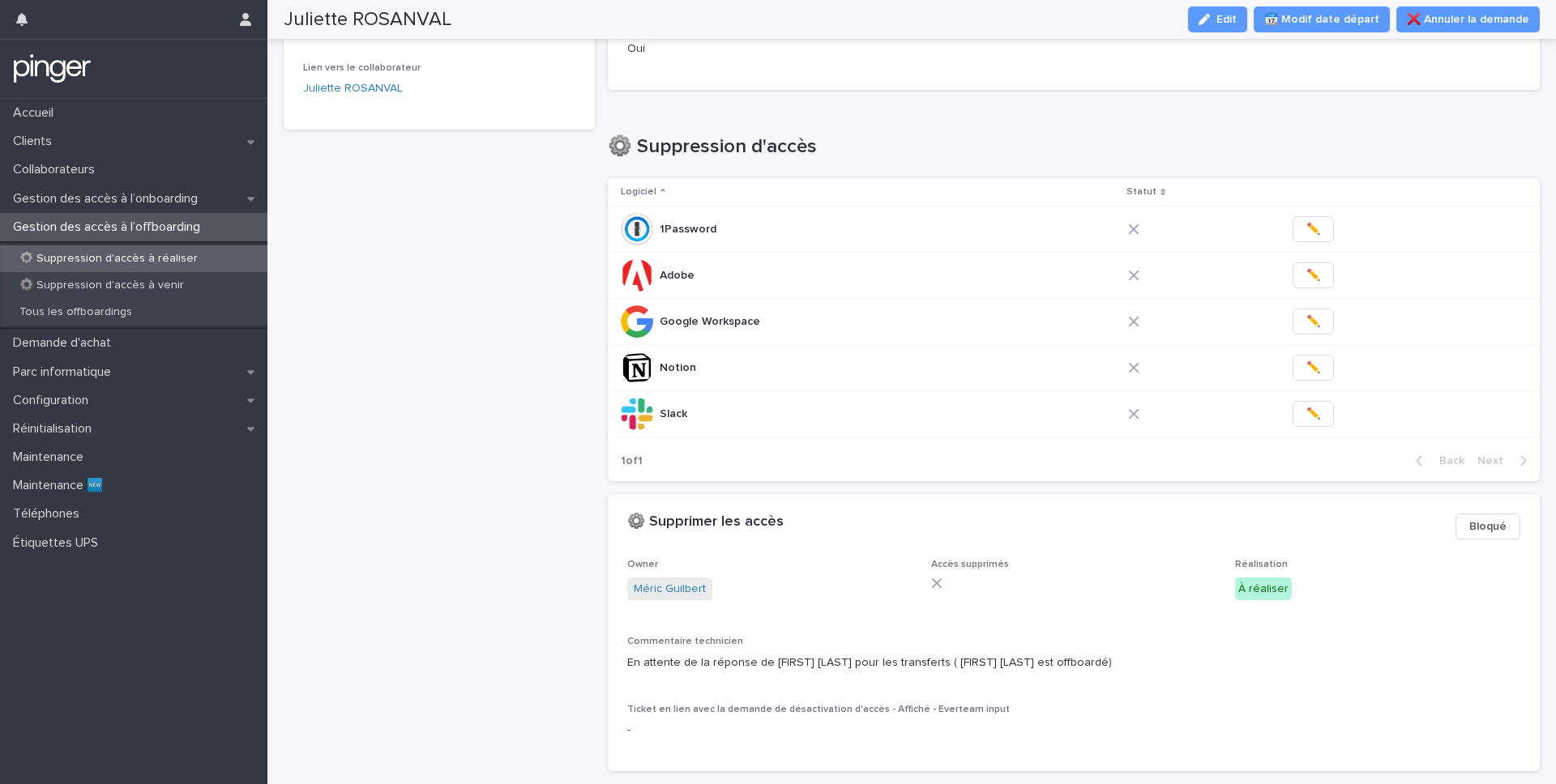 click on "Bloqué" at bounding box center [1488, 526] 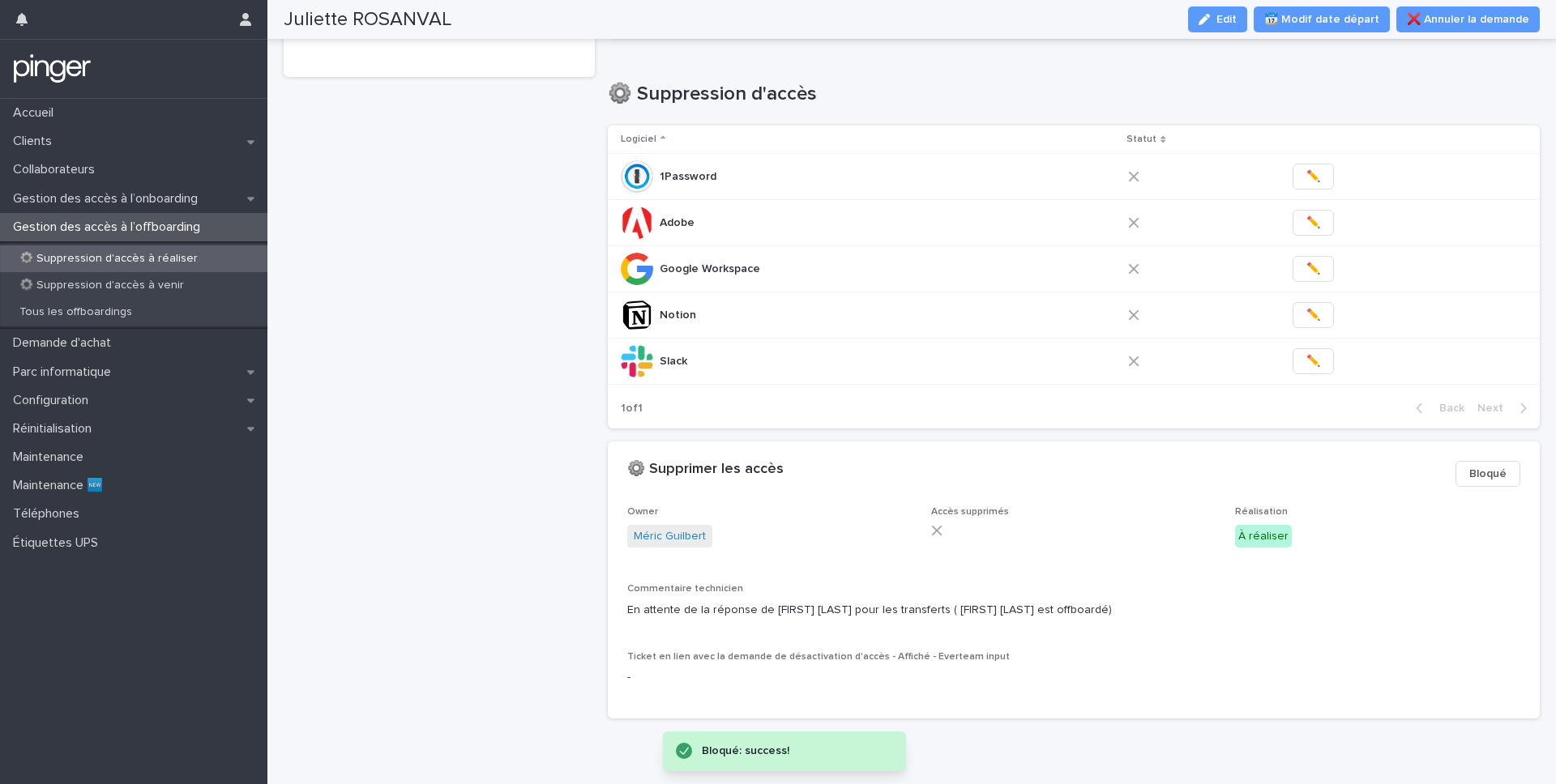 scroll, scrollTop: 303, scrollLeft: 0, axis: vertical 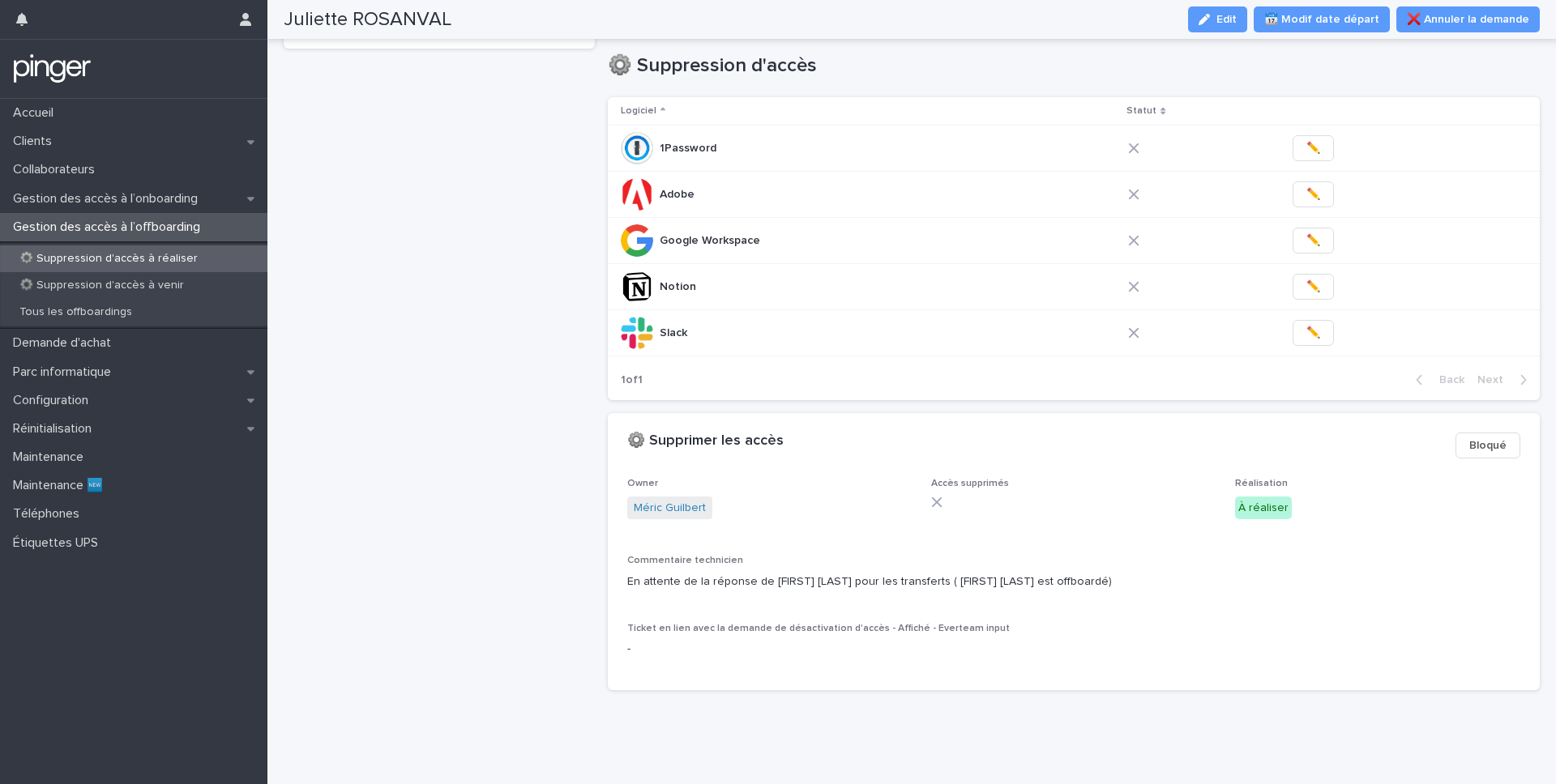 click on "⚙️ Suppression d'accès à réaliser" at bounding box center (109, 258) 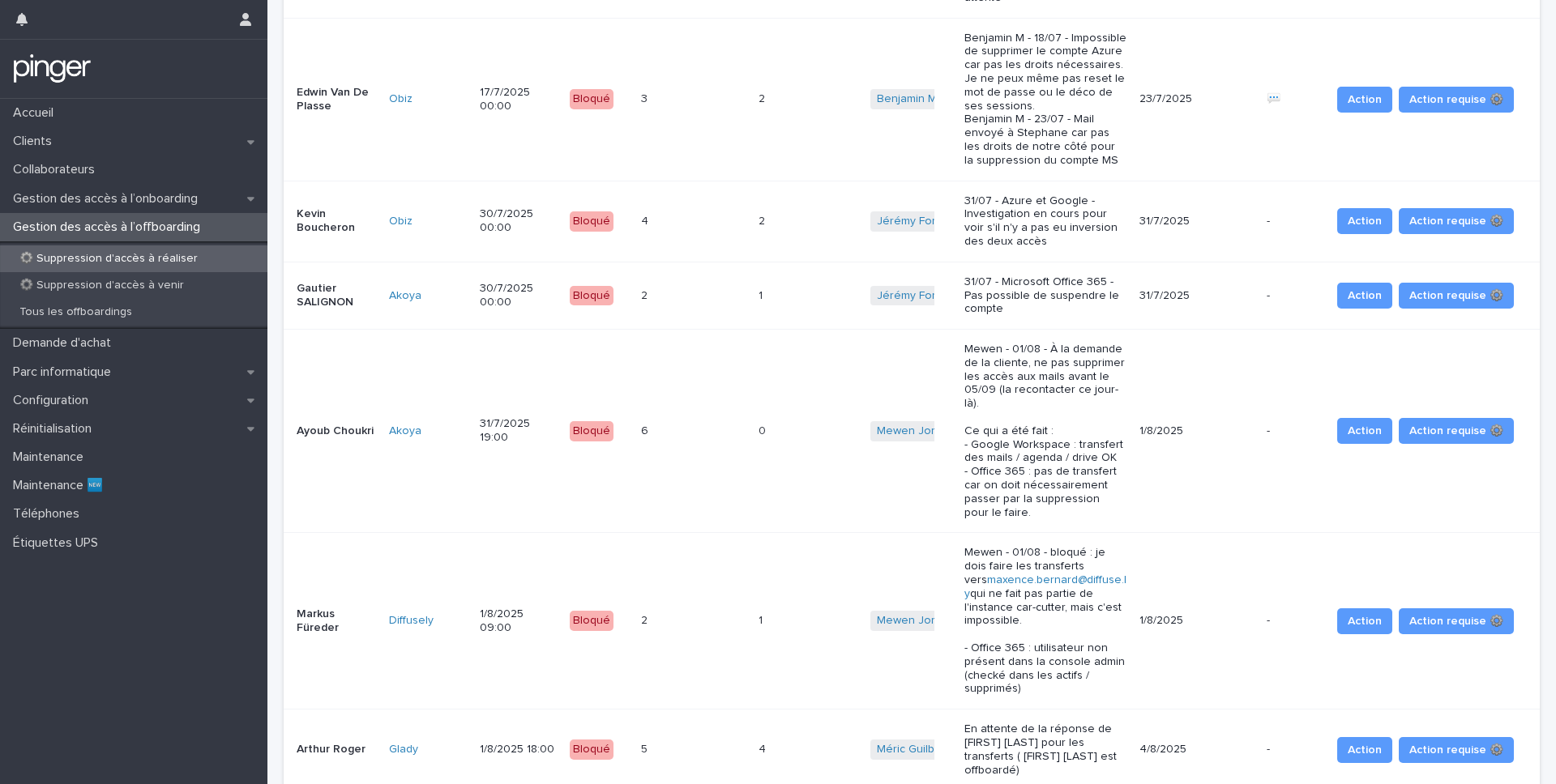 scroll, scrollTop: 0, scrollLeft: 0, axis: both 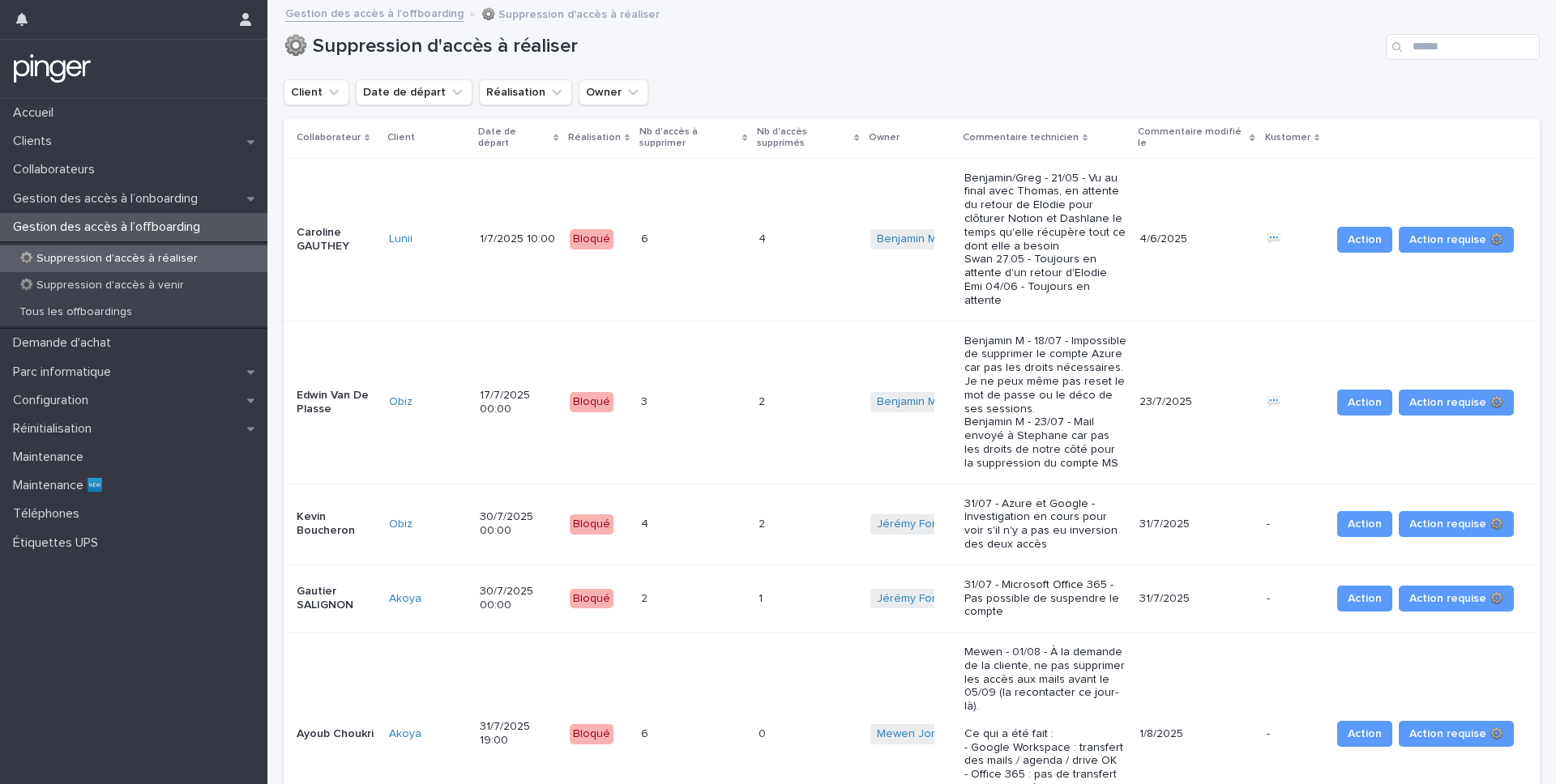 click on "⚙️ Suppression d'accès à réaliser" at bounding box center [109, 258] 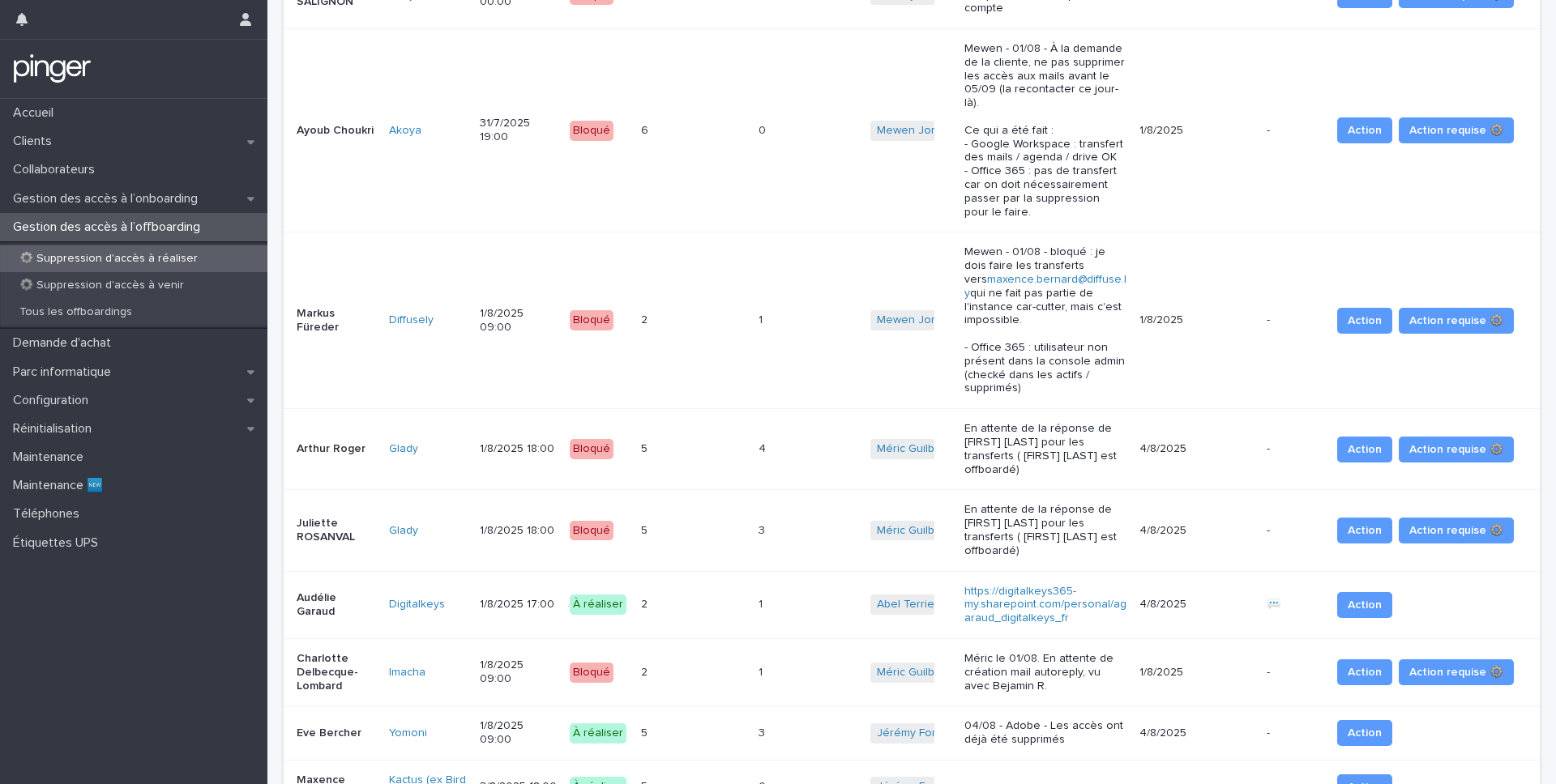 scroll, scrollTop: 719, scrollLeft: 0, axis: vertical 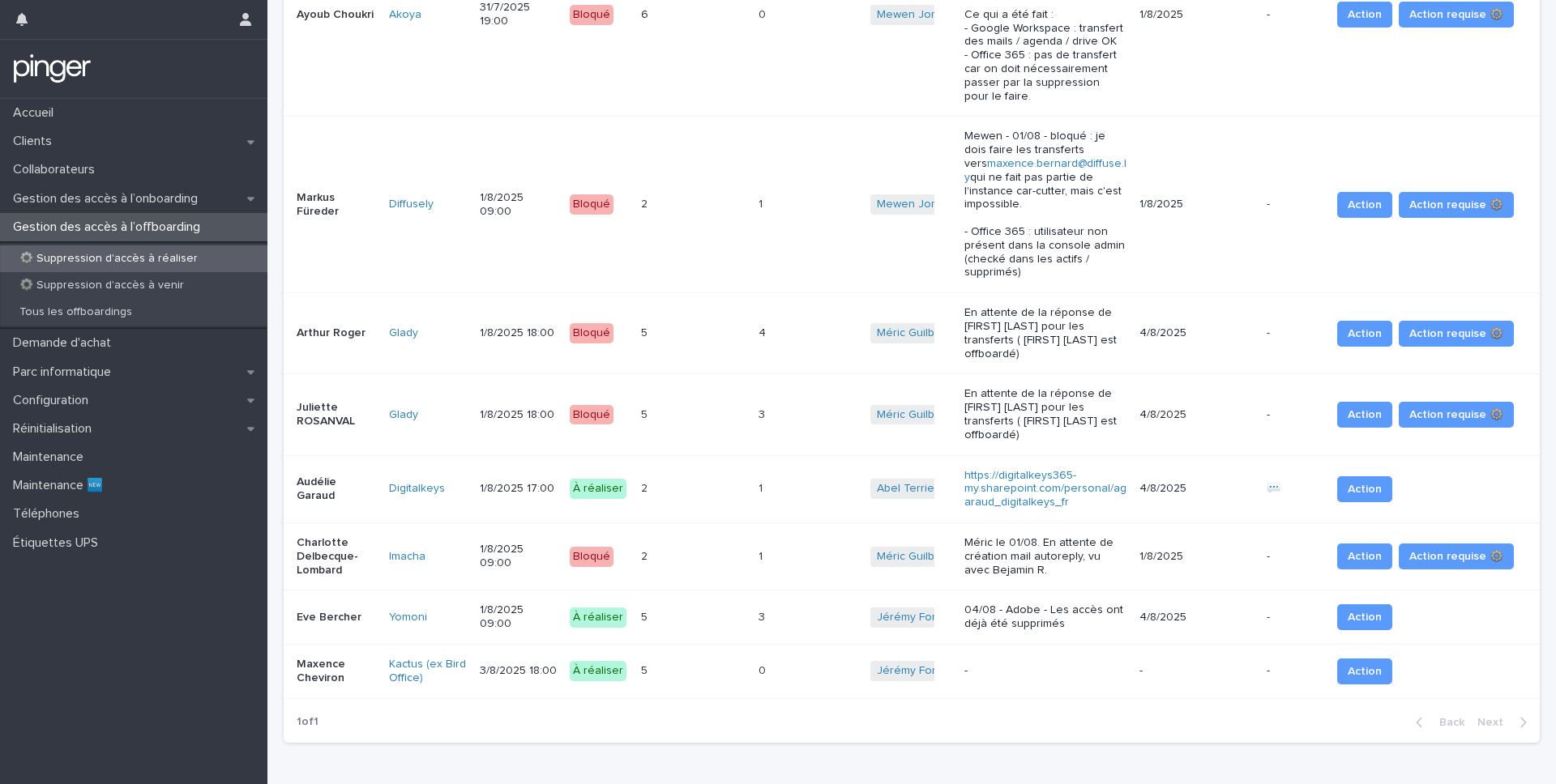 click on "1 1" at bounding box center (808, 488) 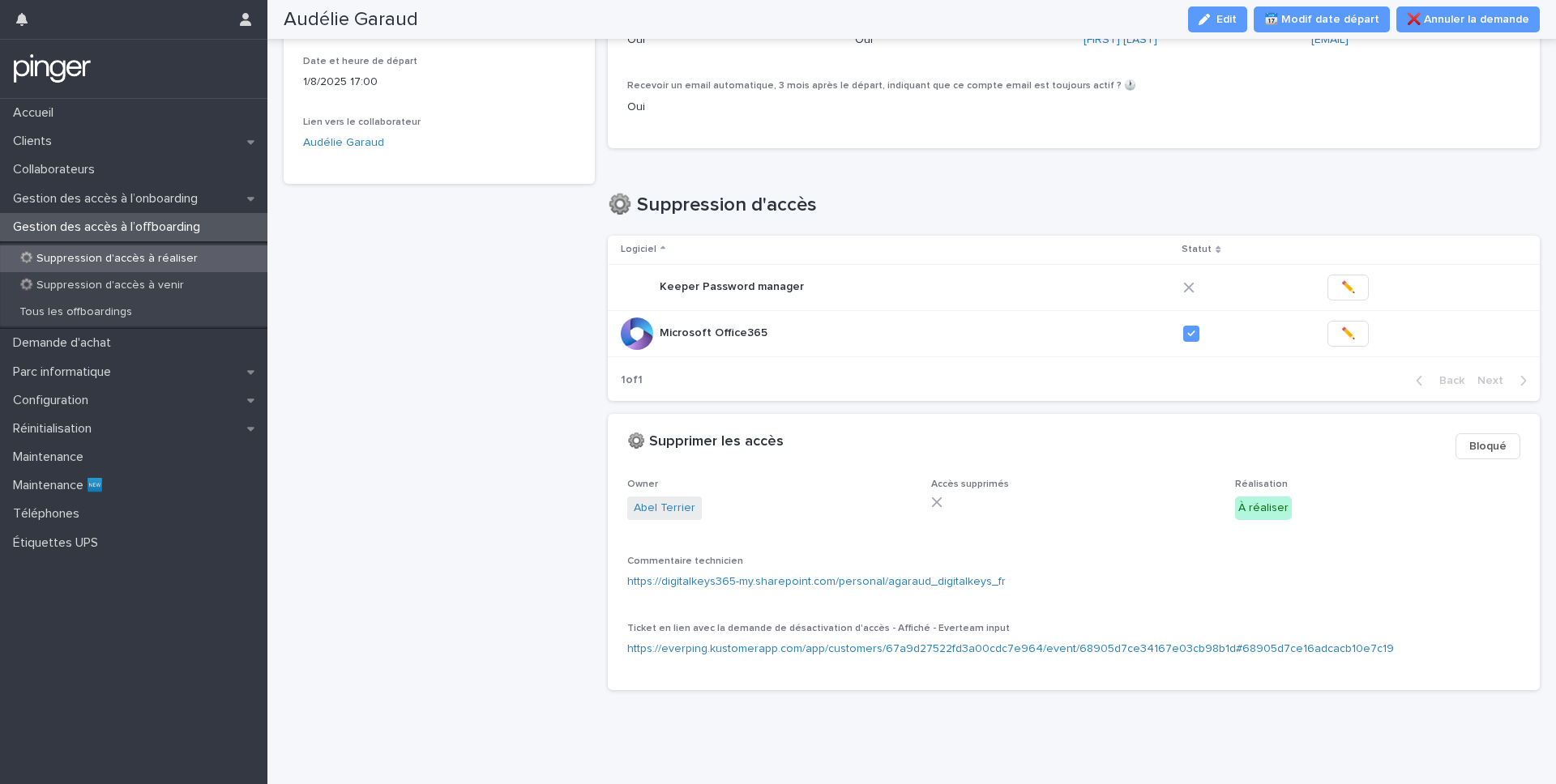 scroll, scrollTop: 0, scrollLeft: 0, axis: both 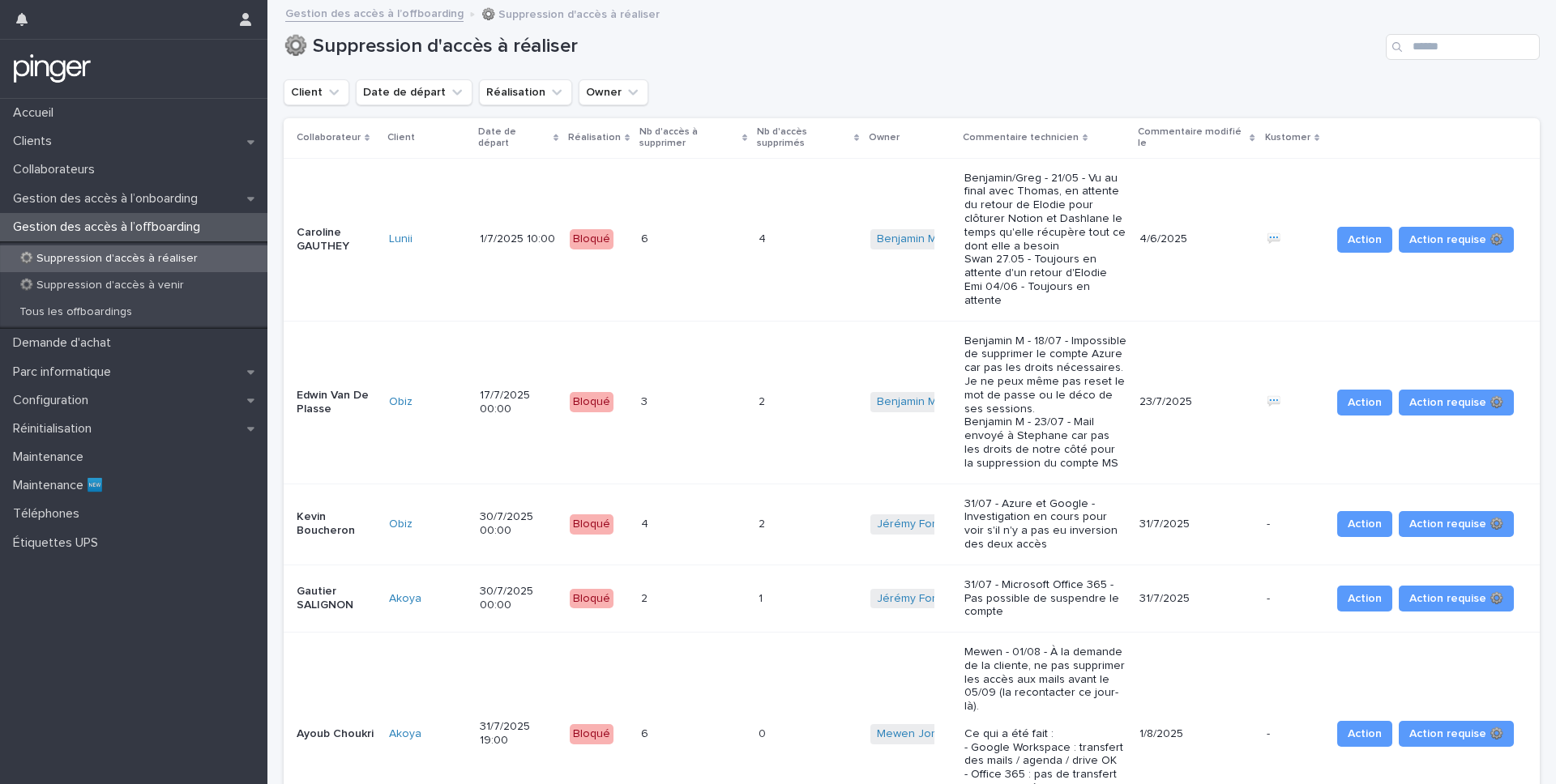 click on "⚙️ Suppression d'accès à réaliser" at bounding box center [109, 258] 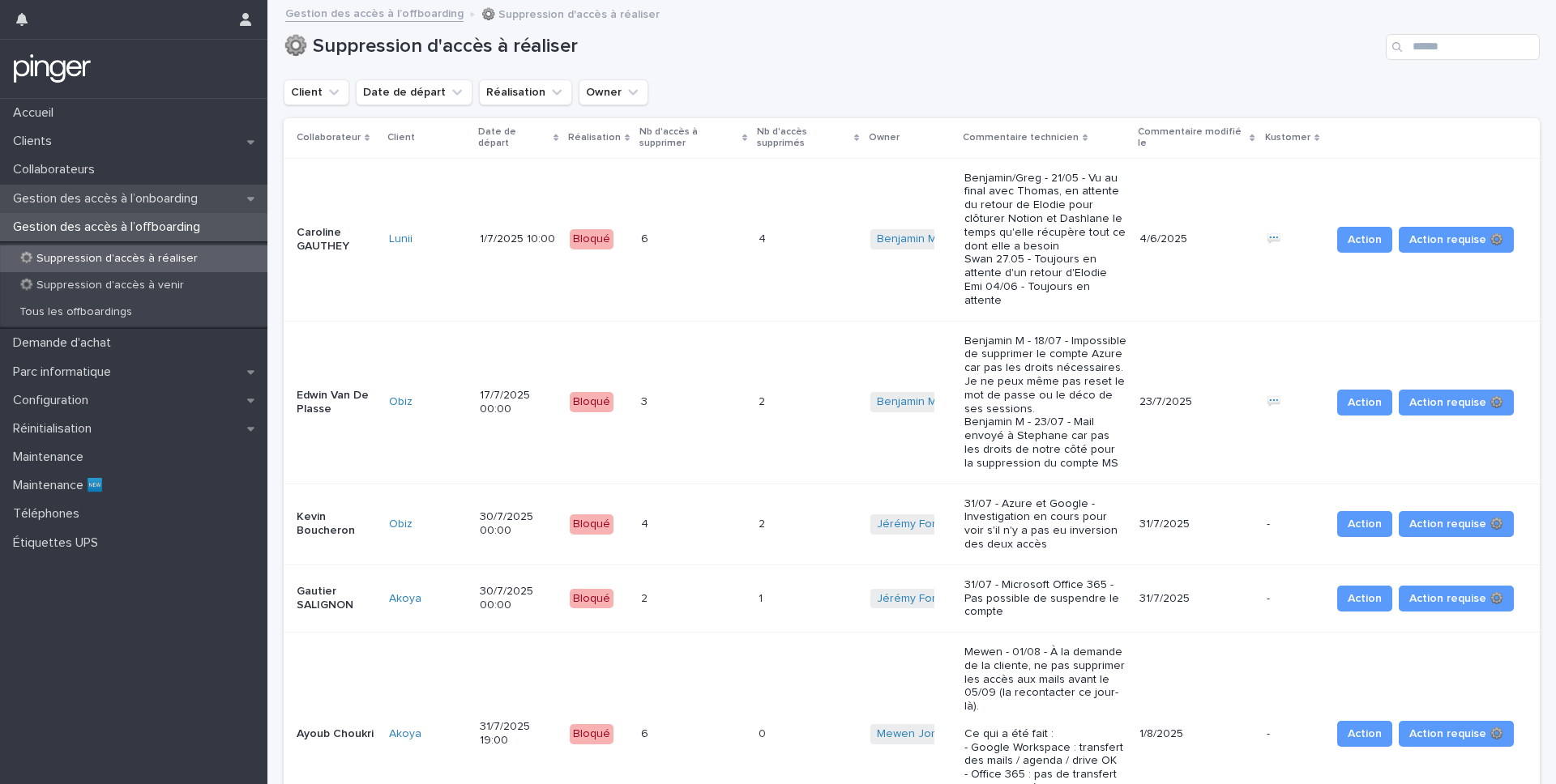 click on "Gestion des accès à l’onboarding" at bounding box center [109, 198] 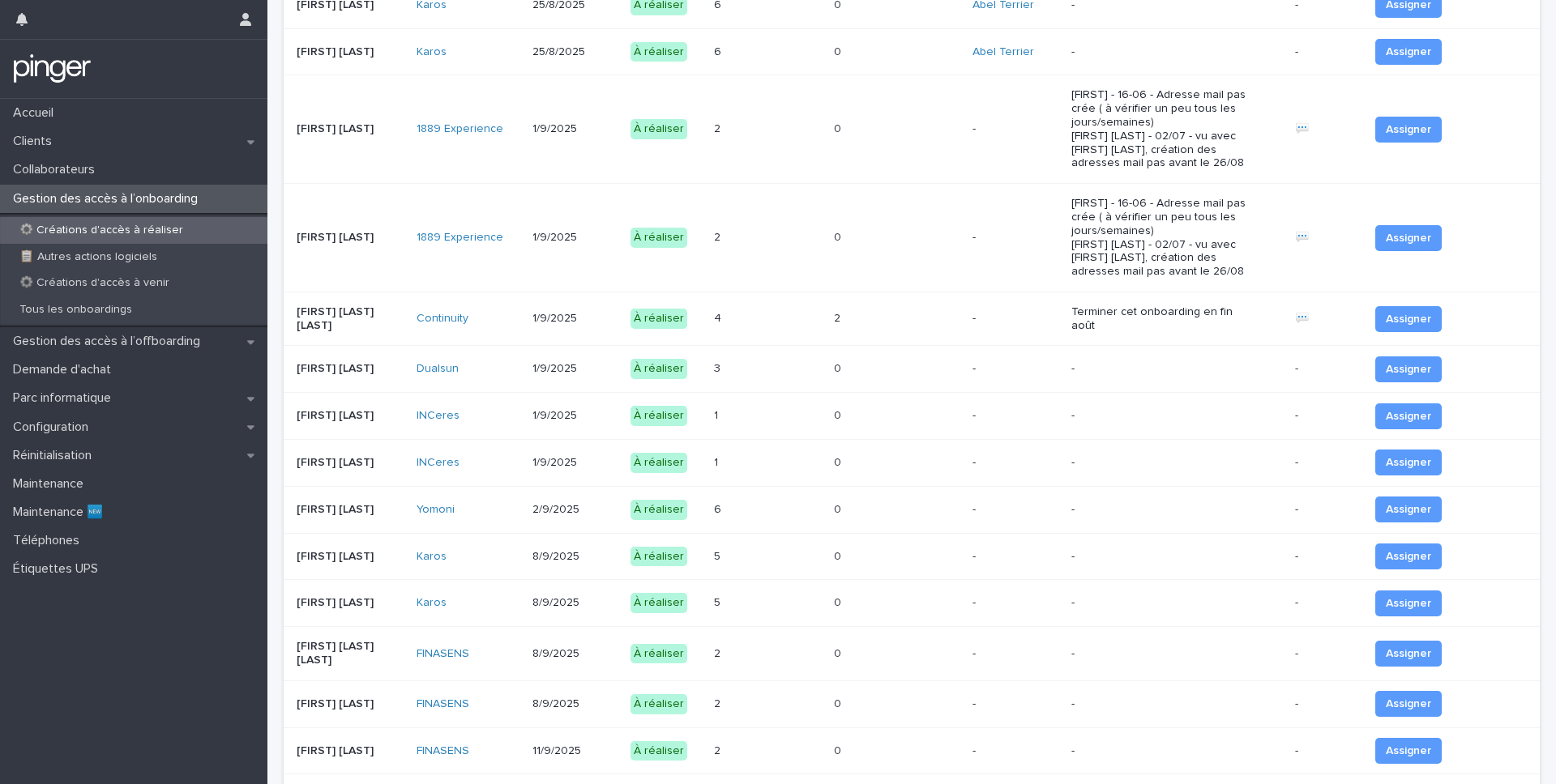 scroll, scrollTop: 390, scrollLeft: 0, axis: vertical 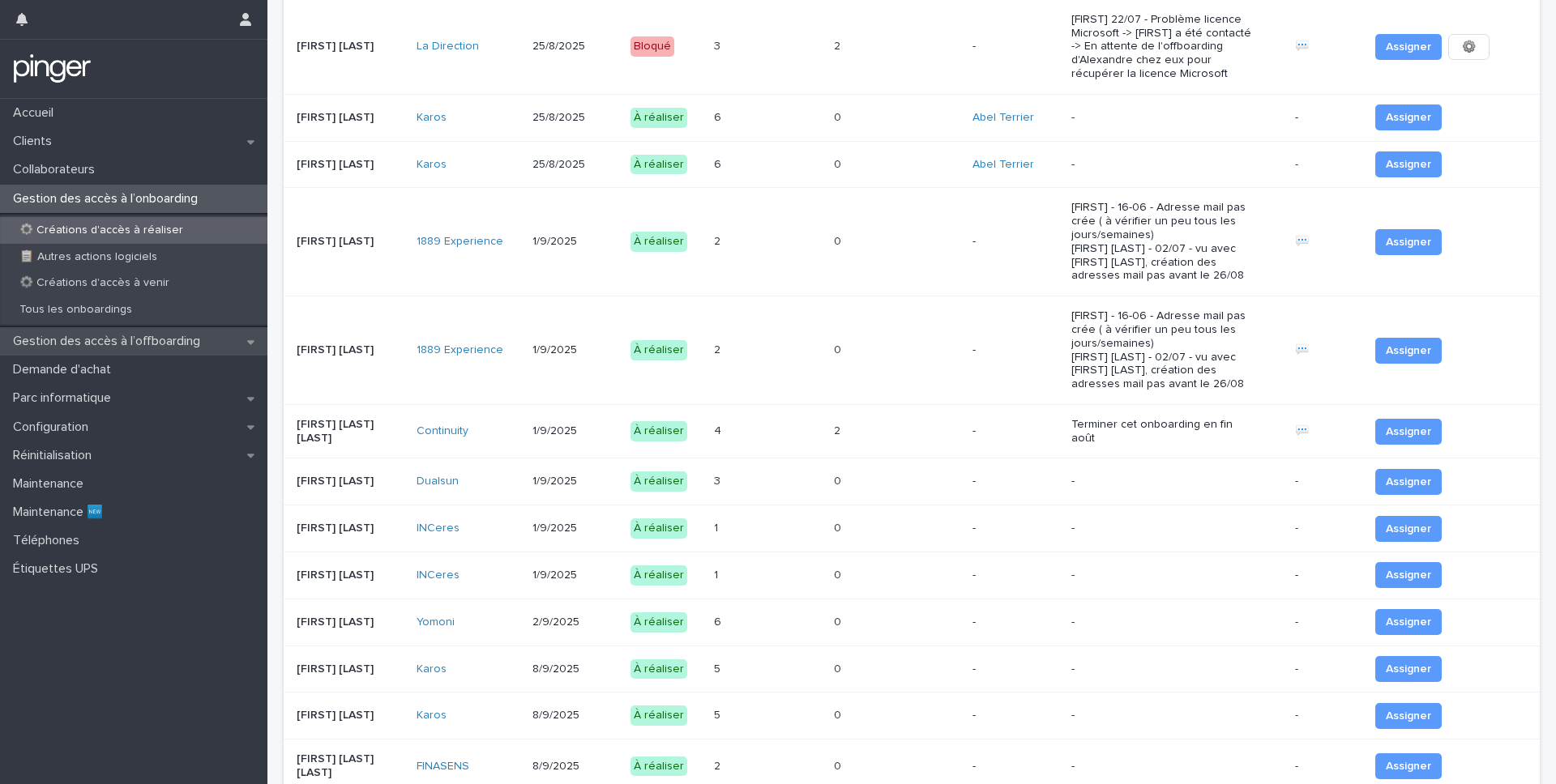 click on "Gestion des accès à l’offboarding" at bounding box center [109, 341] 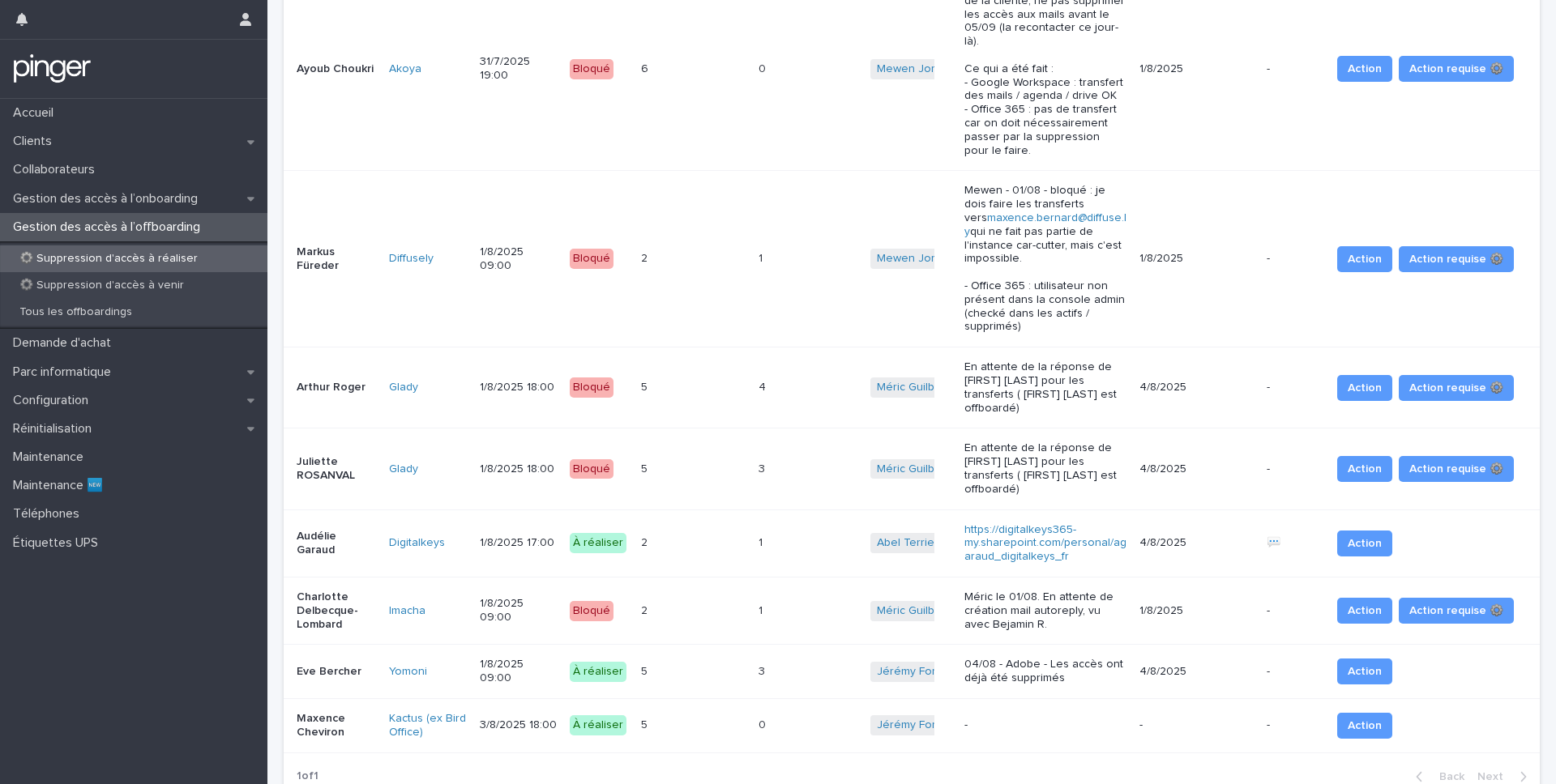 scroll, scrollTop: 664, scrollLeft: 0, axis: vertical 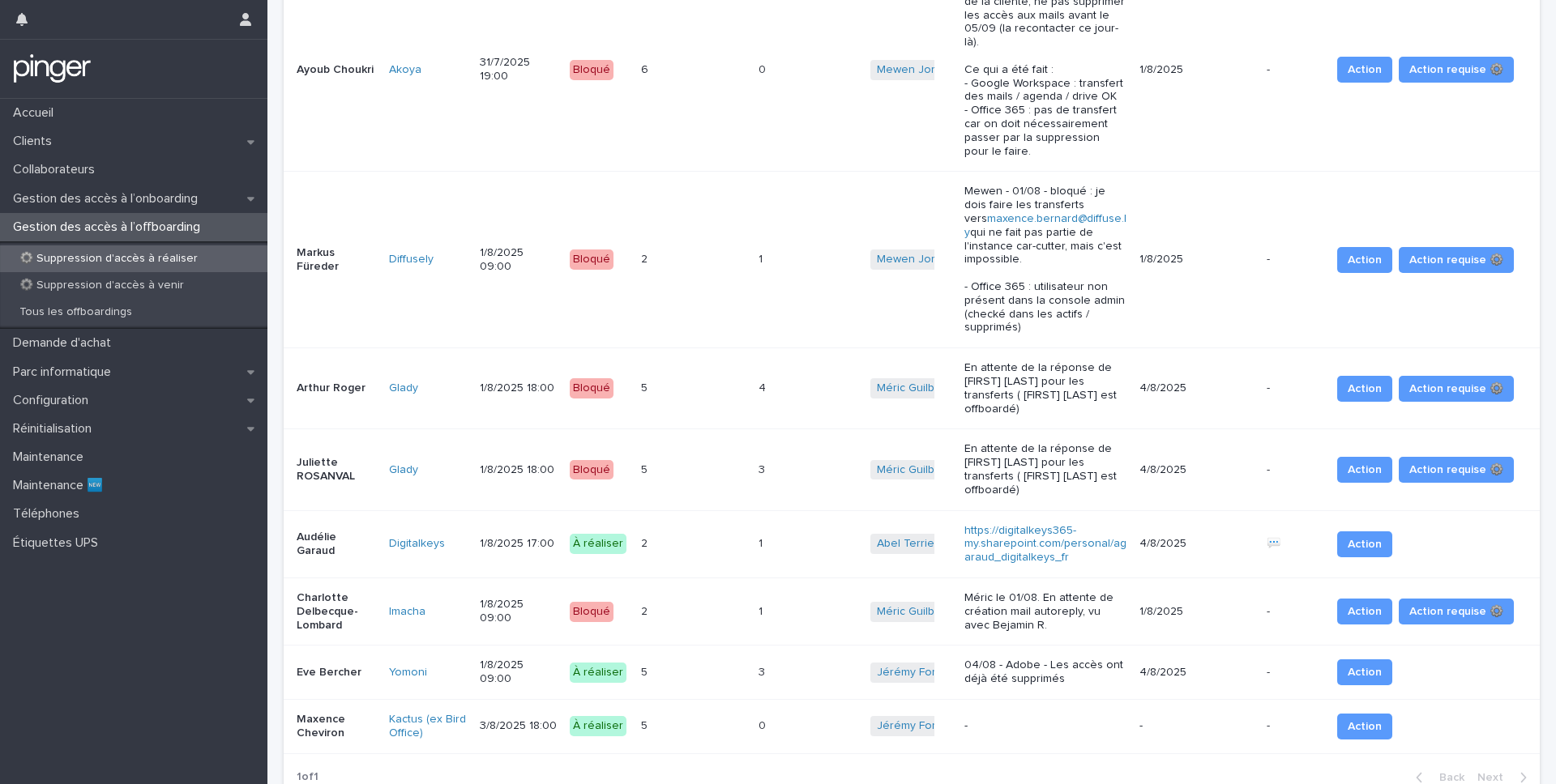 click on "1 1" at bounding box center (808, 611) 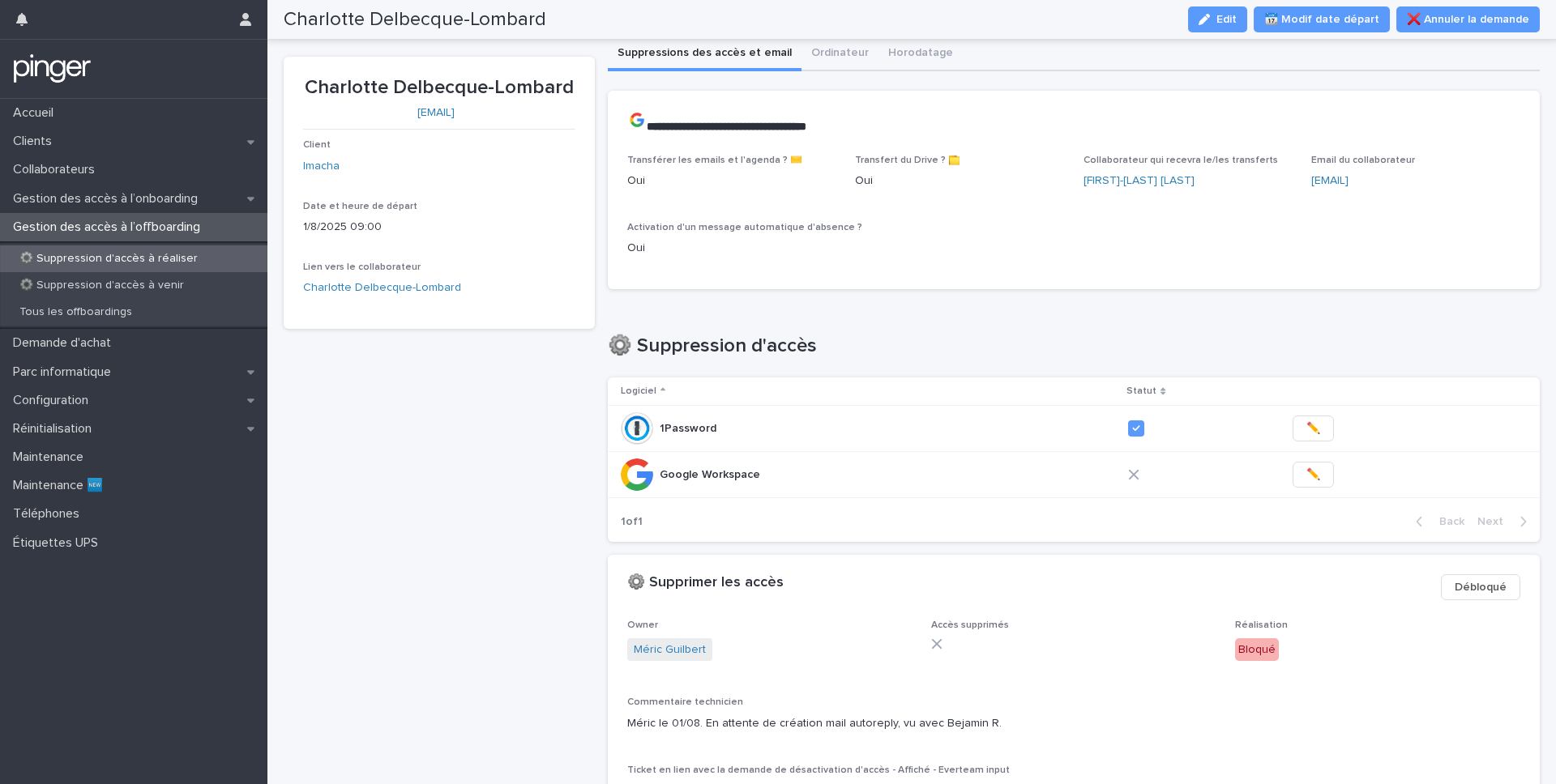 scroll, scrollTop: 0, scrollLeft: 0, axis: both 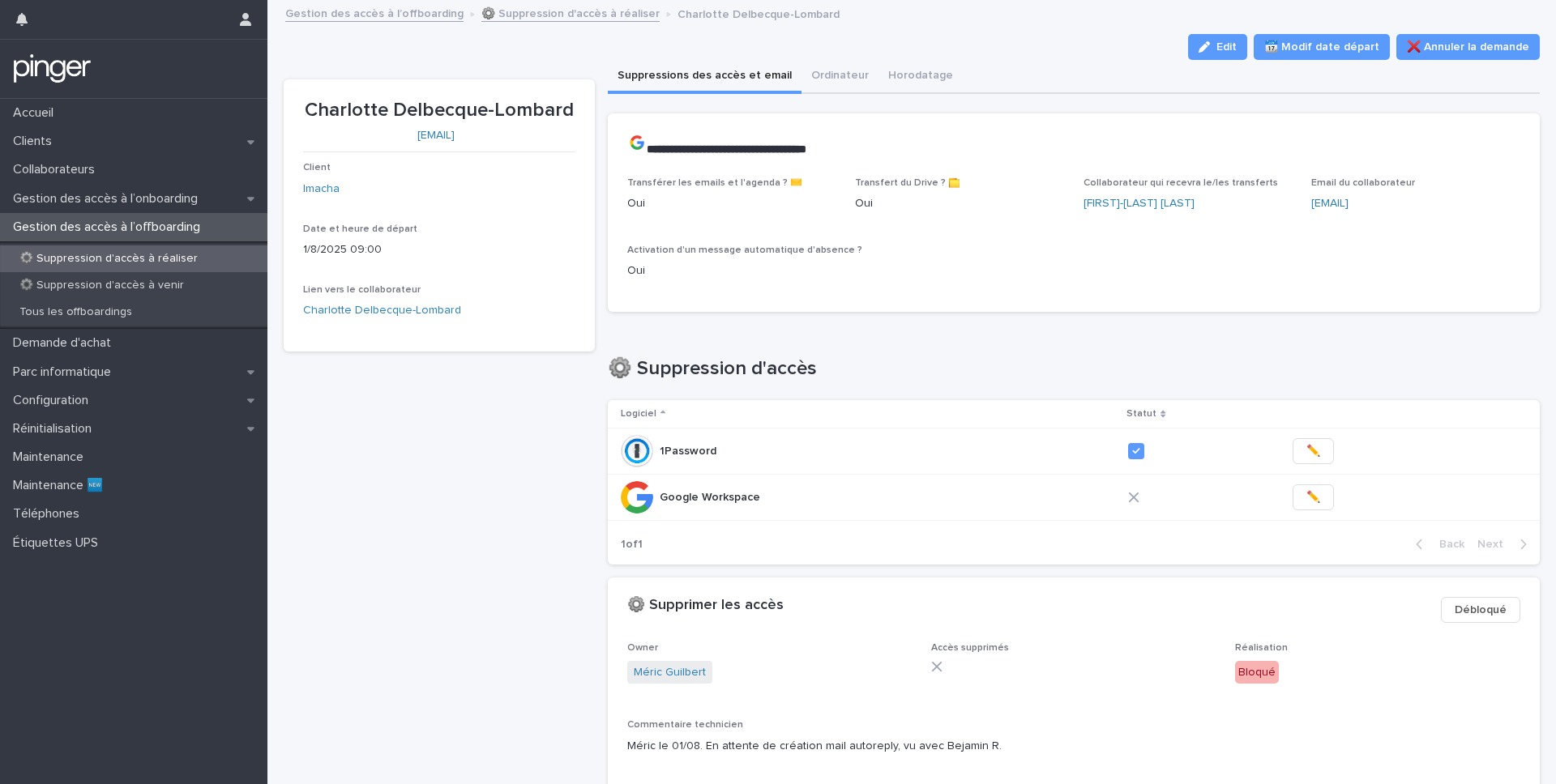 drag, startPoint x: 527, startPoint y: 134, endPoint x: 359, endPoint y: 126, distance: 168.19037 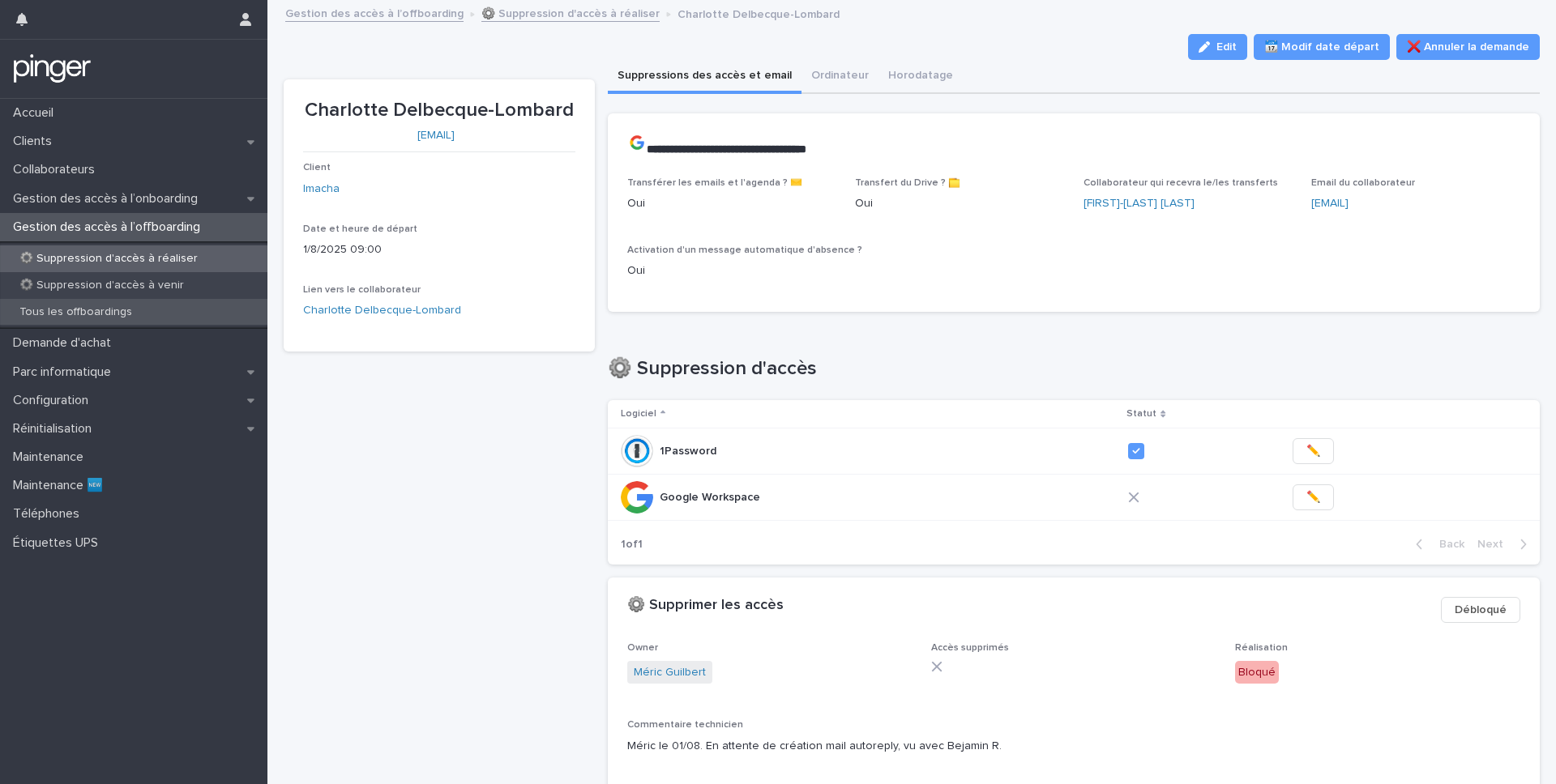 click on "Tous les offboardings" at bounding box center (134, 312) 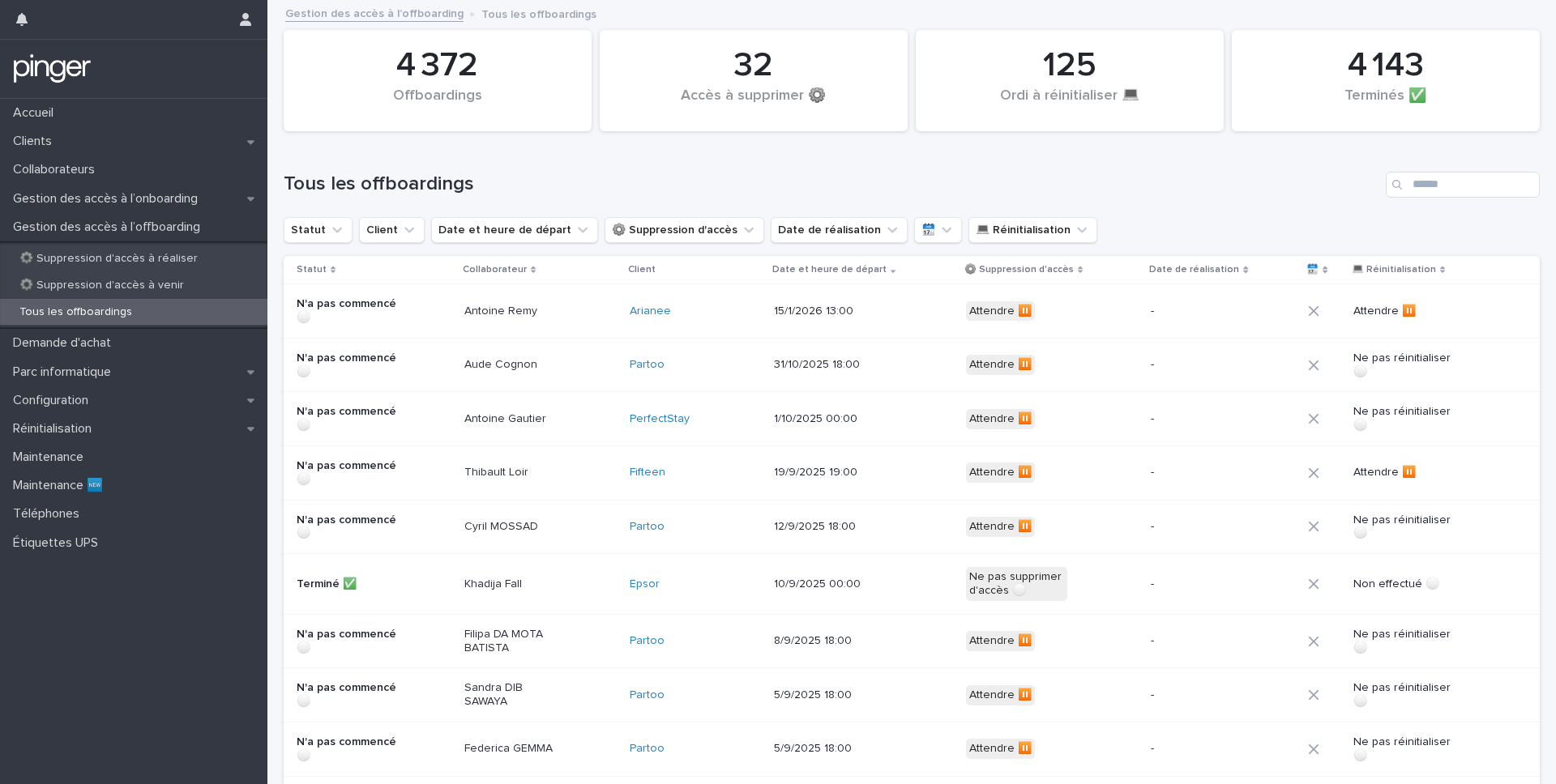 click on "Tous les offboardings" at bounding box center (912, 178) 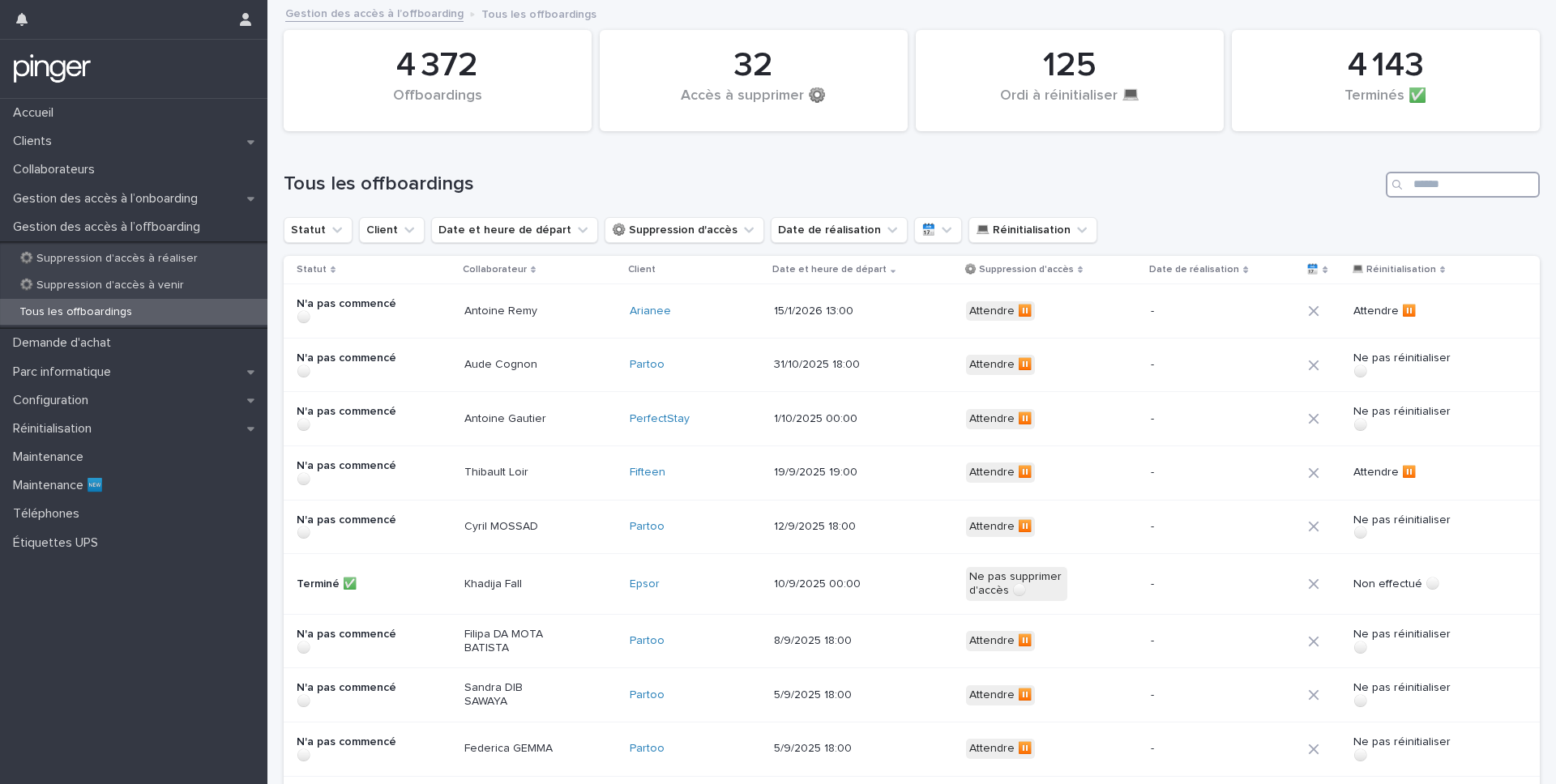 click at bounding box center (1463, 185) 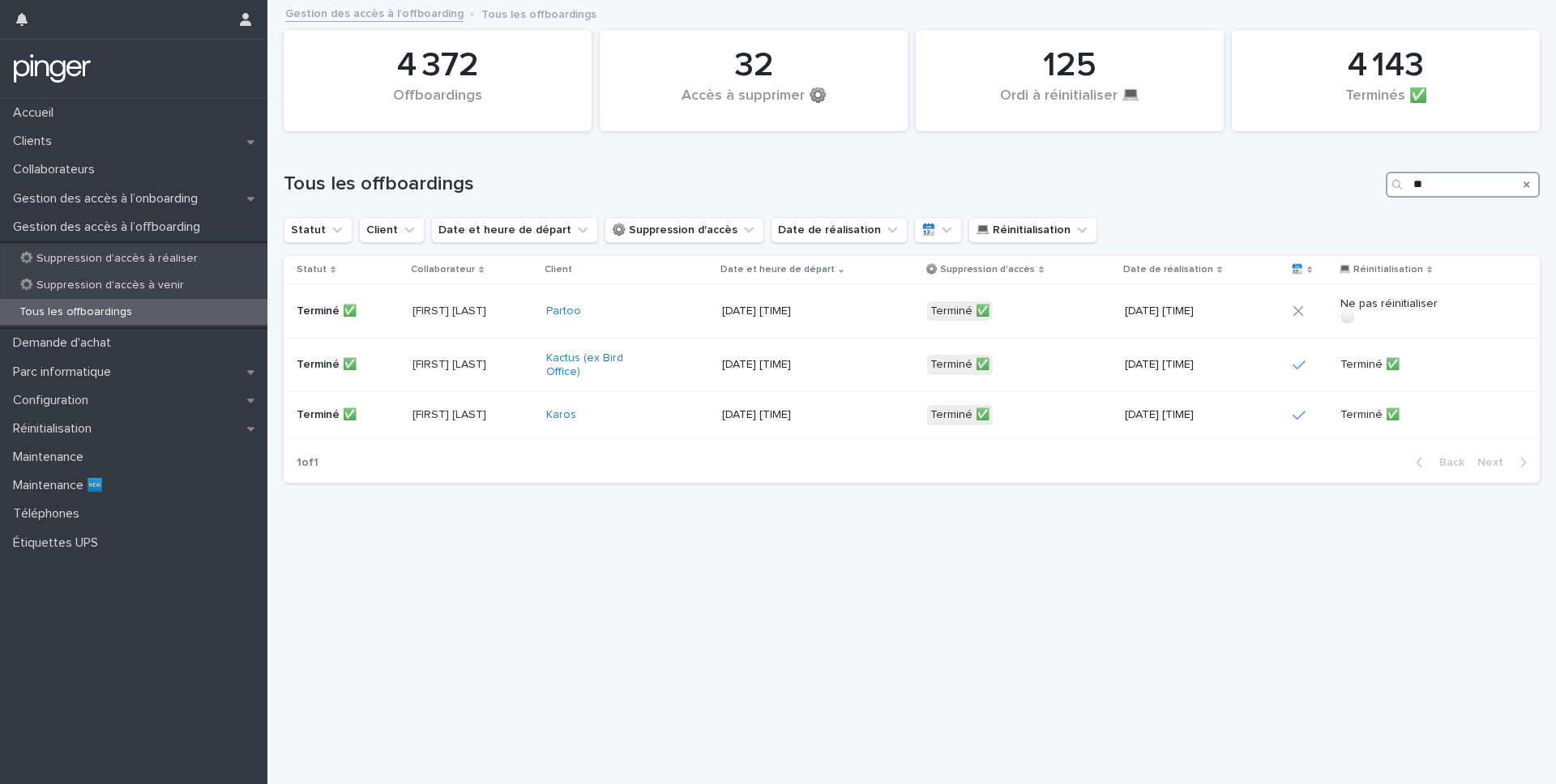 type on "*" 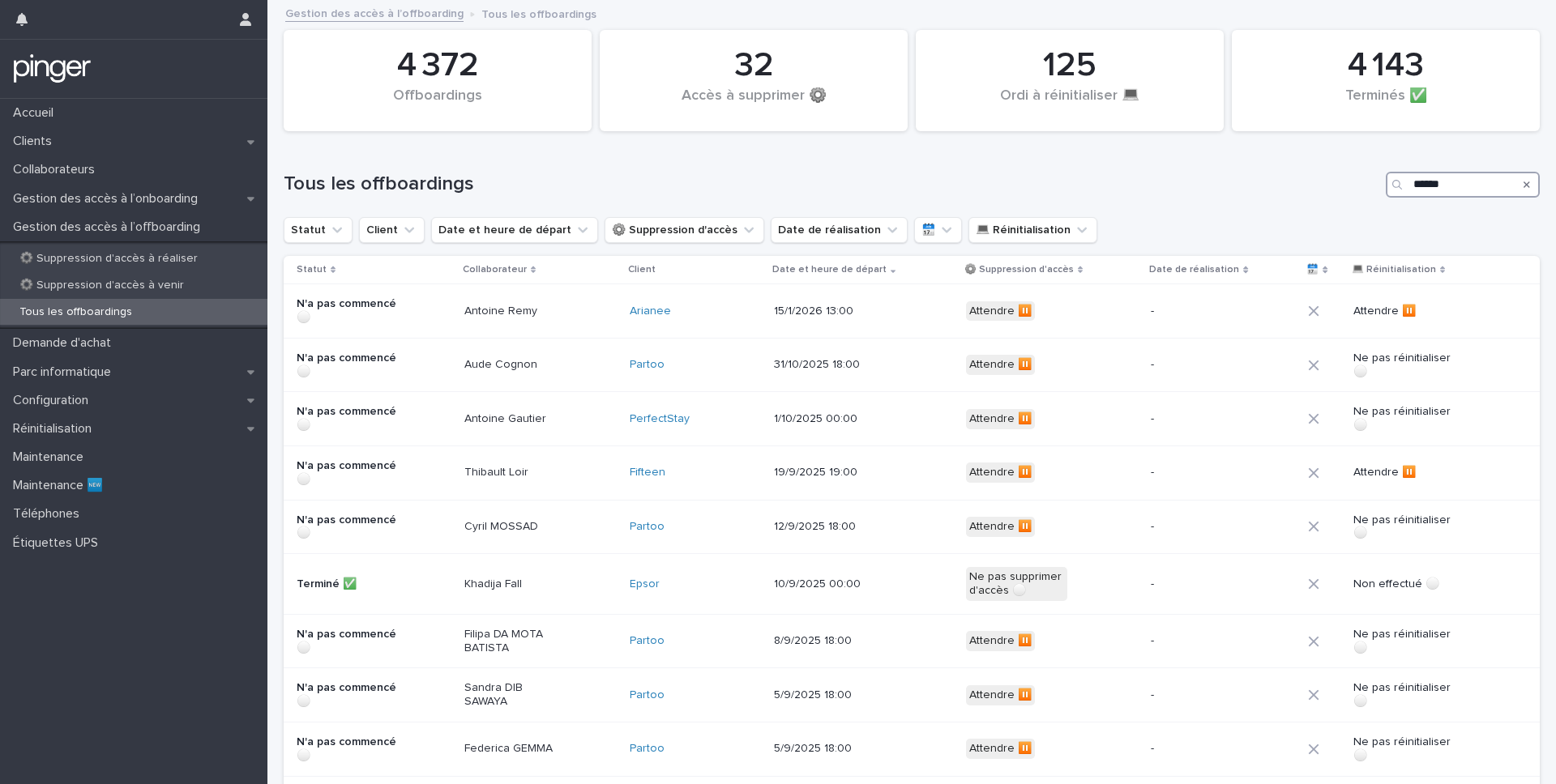 type on "******" 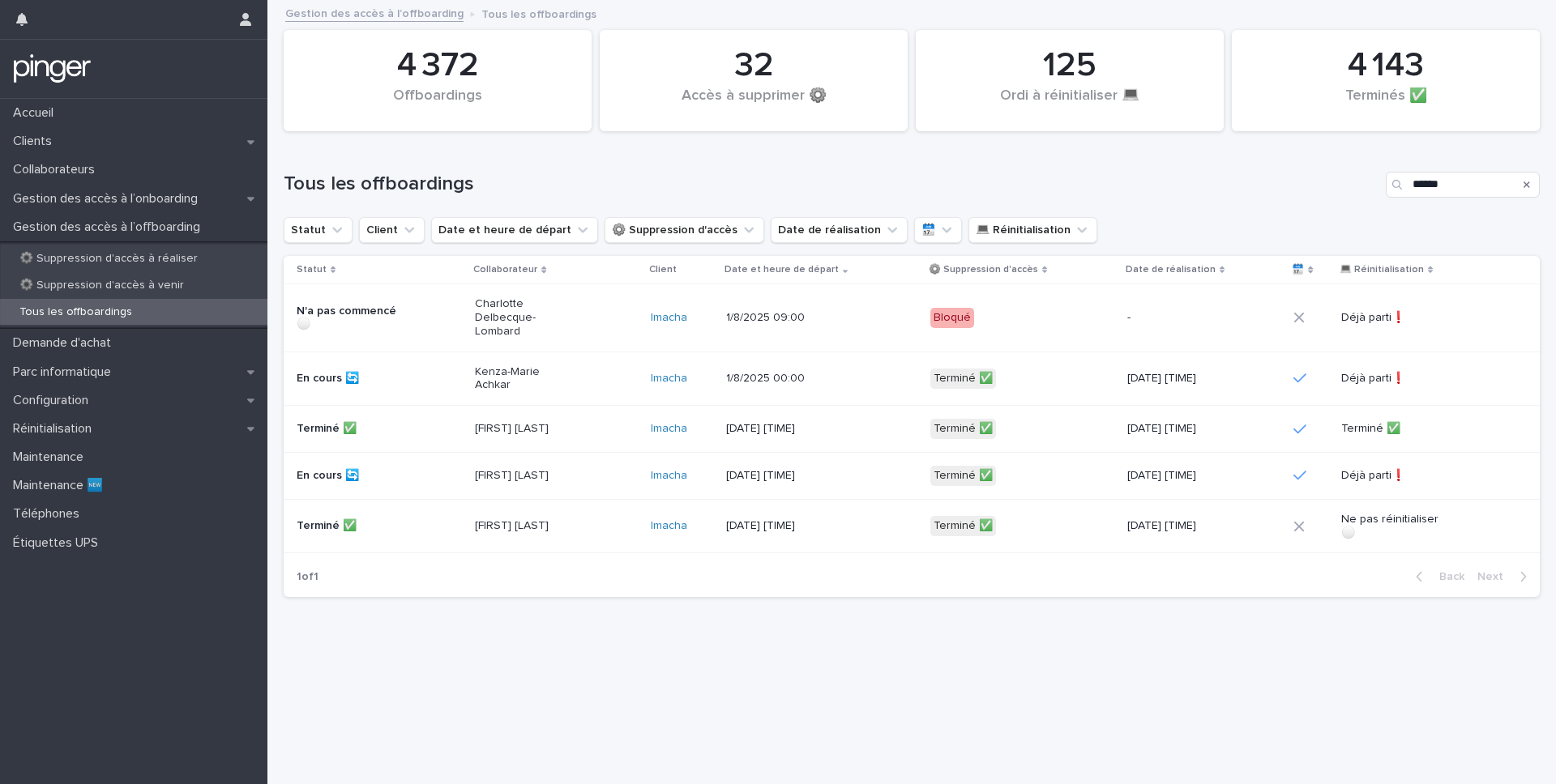 click on "Kenza-Marie Achkar" at bounding box center [556, 379] 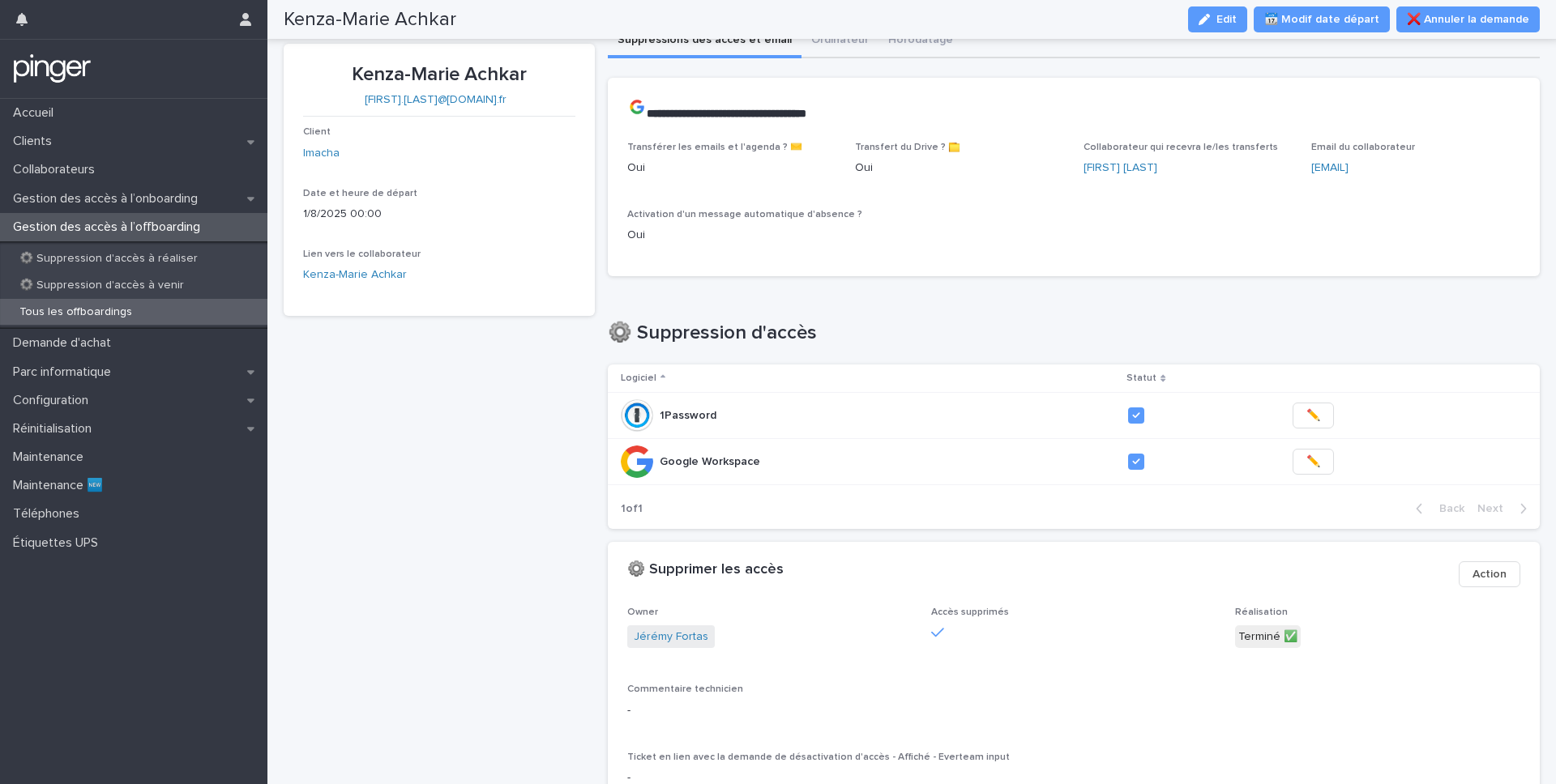 scroll, scrollTop: 0, scrollLeft: 0, axis: both 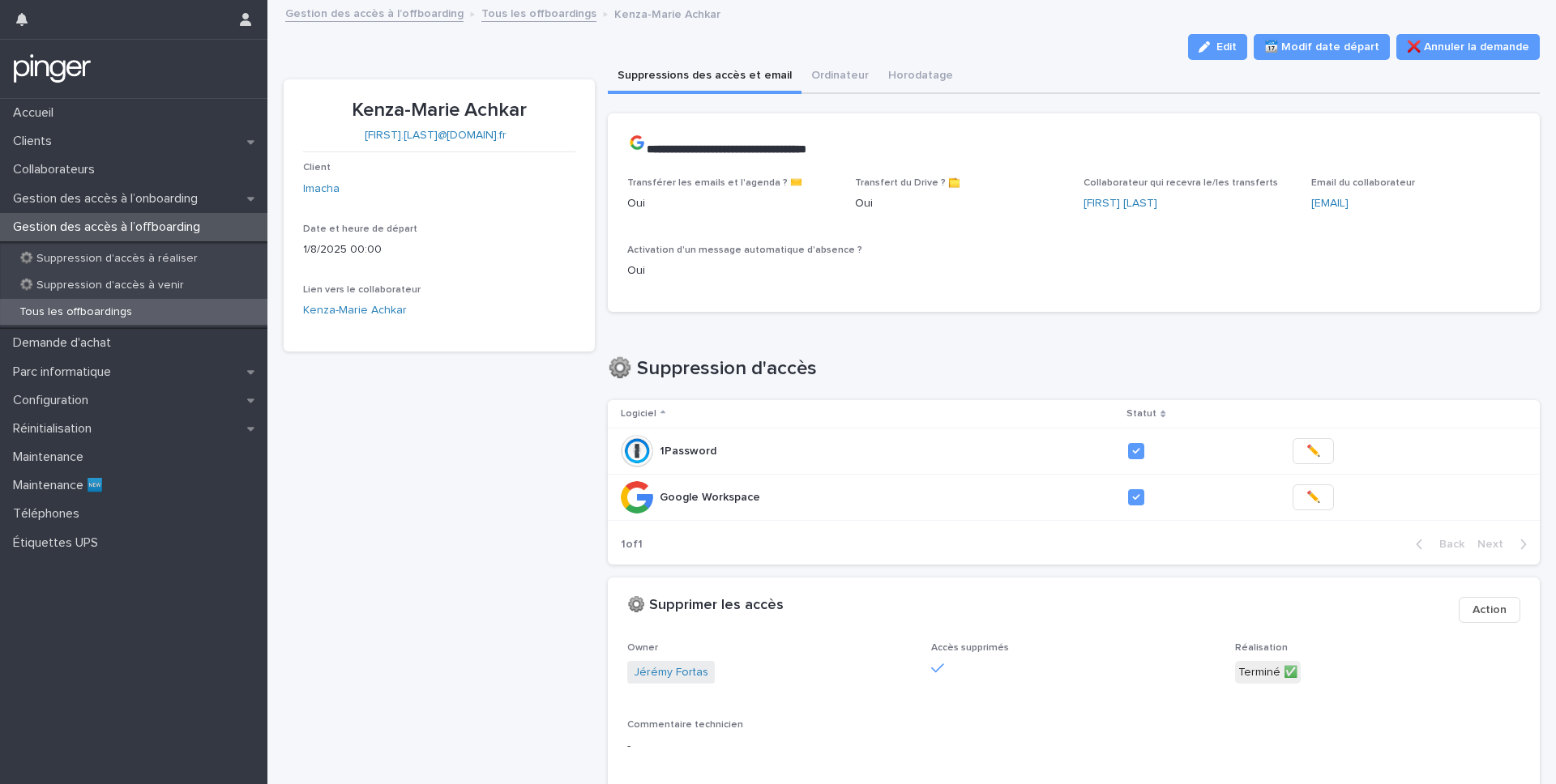 click on "Kenza-Marie Achkar" at bounding box center [439, 110] 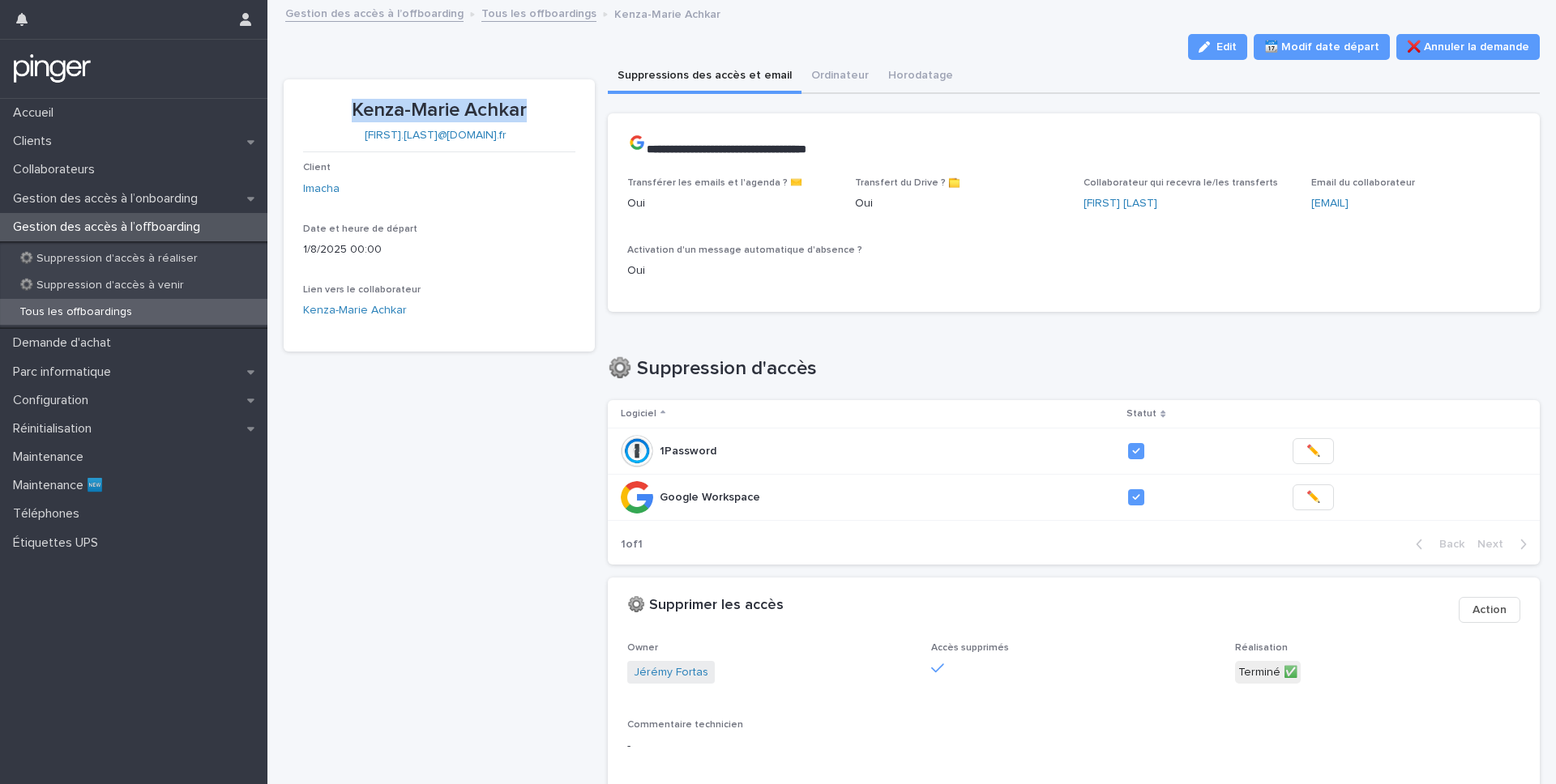 drag, startPoint x: 349, startPoint y: 112, endPoint x: 544, endPoint y: 113, distance: 195.00256 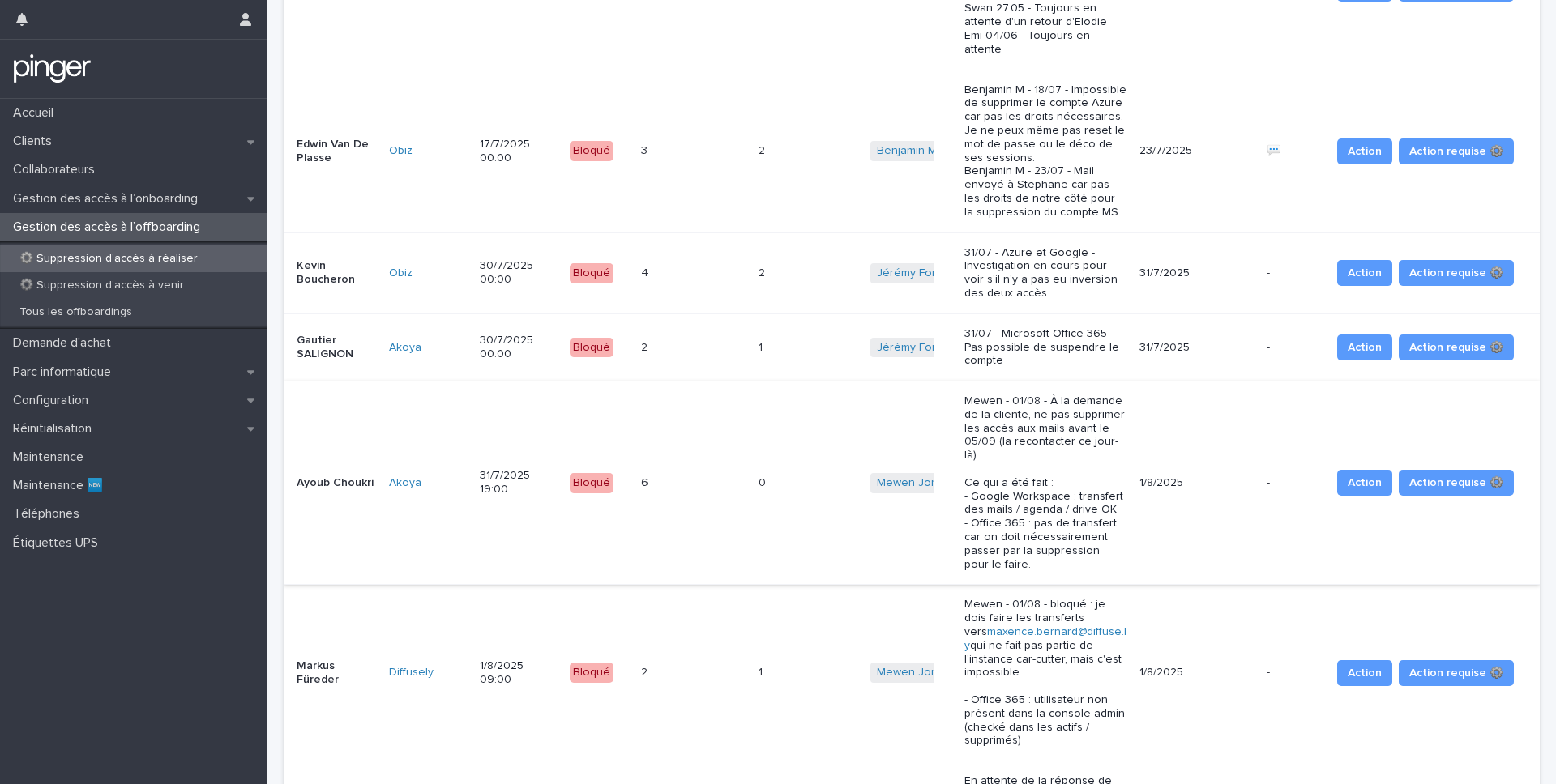 scroll, scrollTop: 0, scrollLeft: 0, axis: both 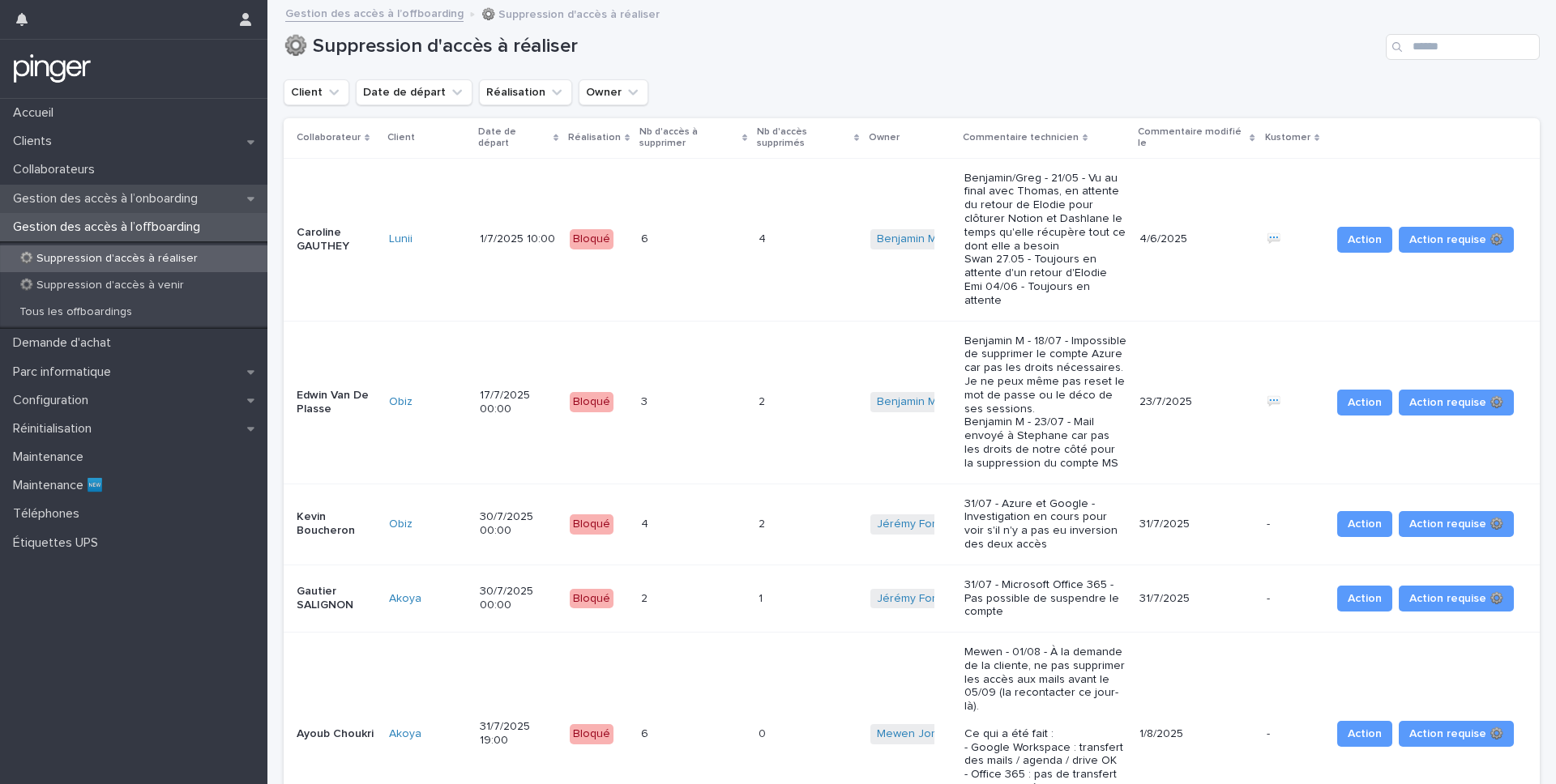 click on "Gestion des accès à l’onboarding" at bounding box center [109, 198] 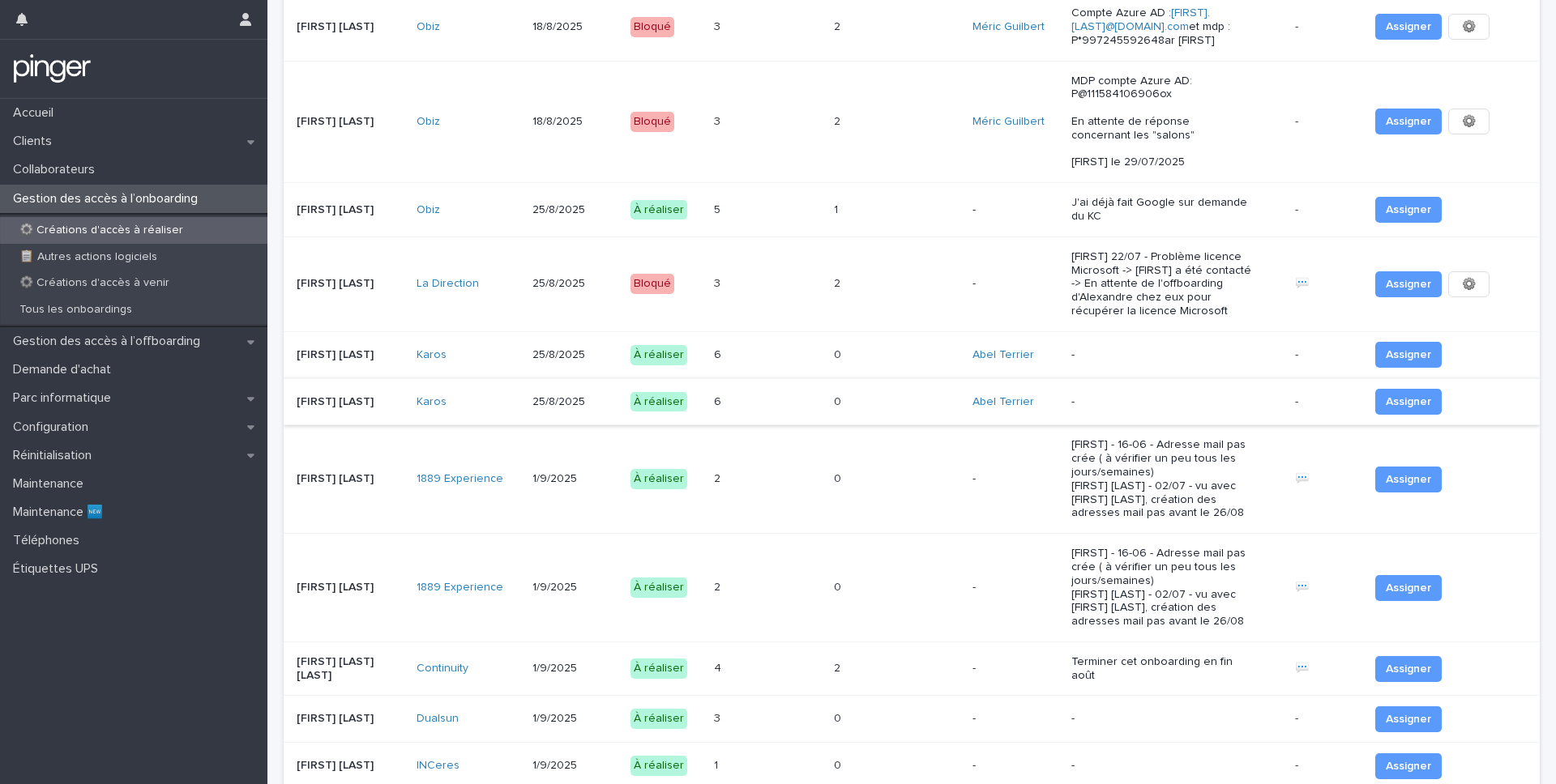 scroll, scrollTop: 0, scrollLeft: 0, axis: both 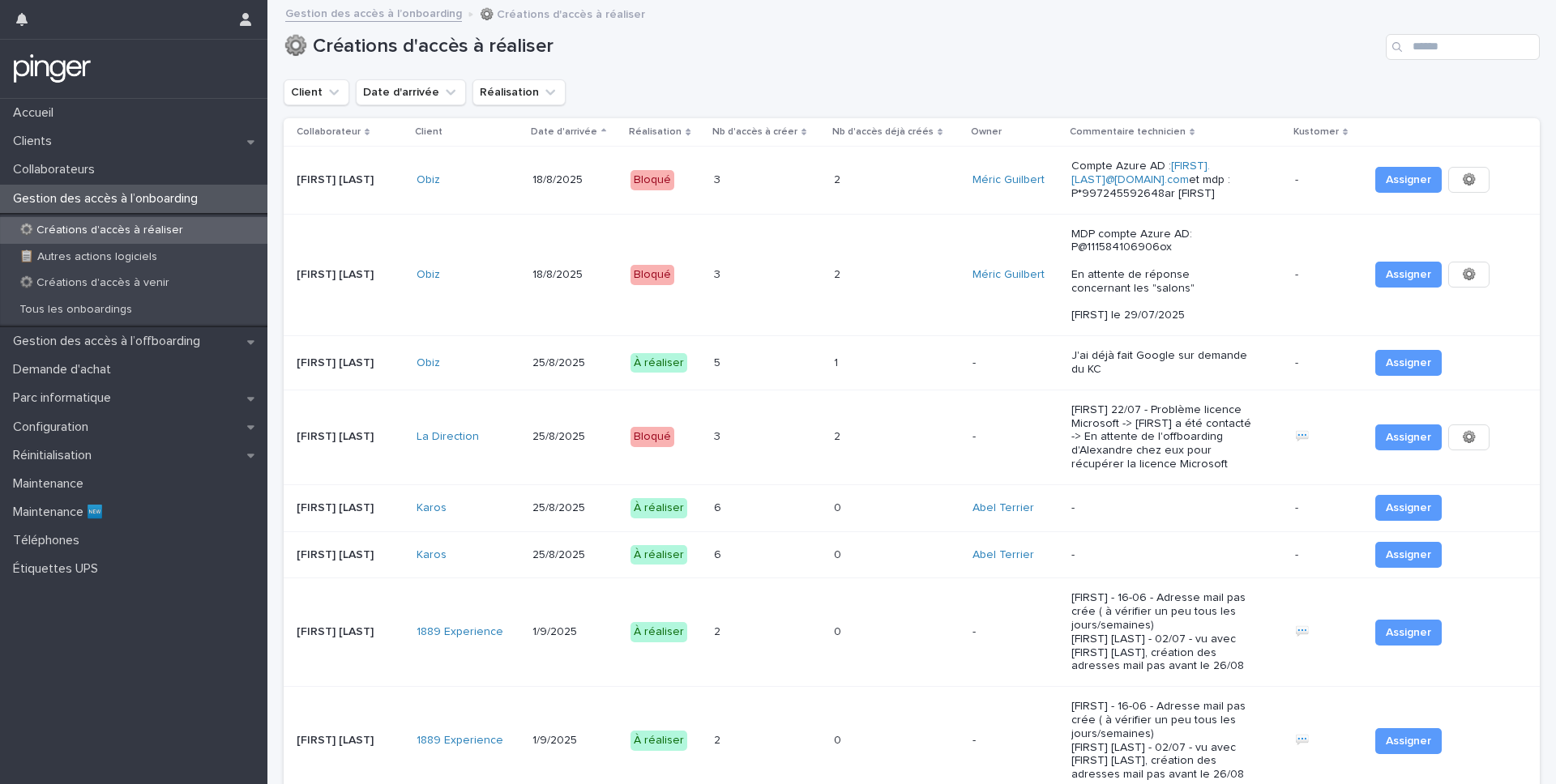 click on "3 3" at bounding box center [767, 180] 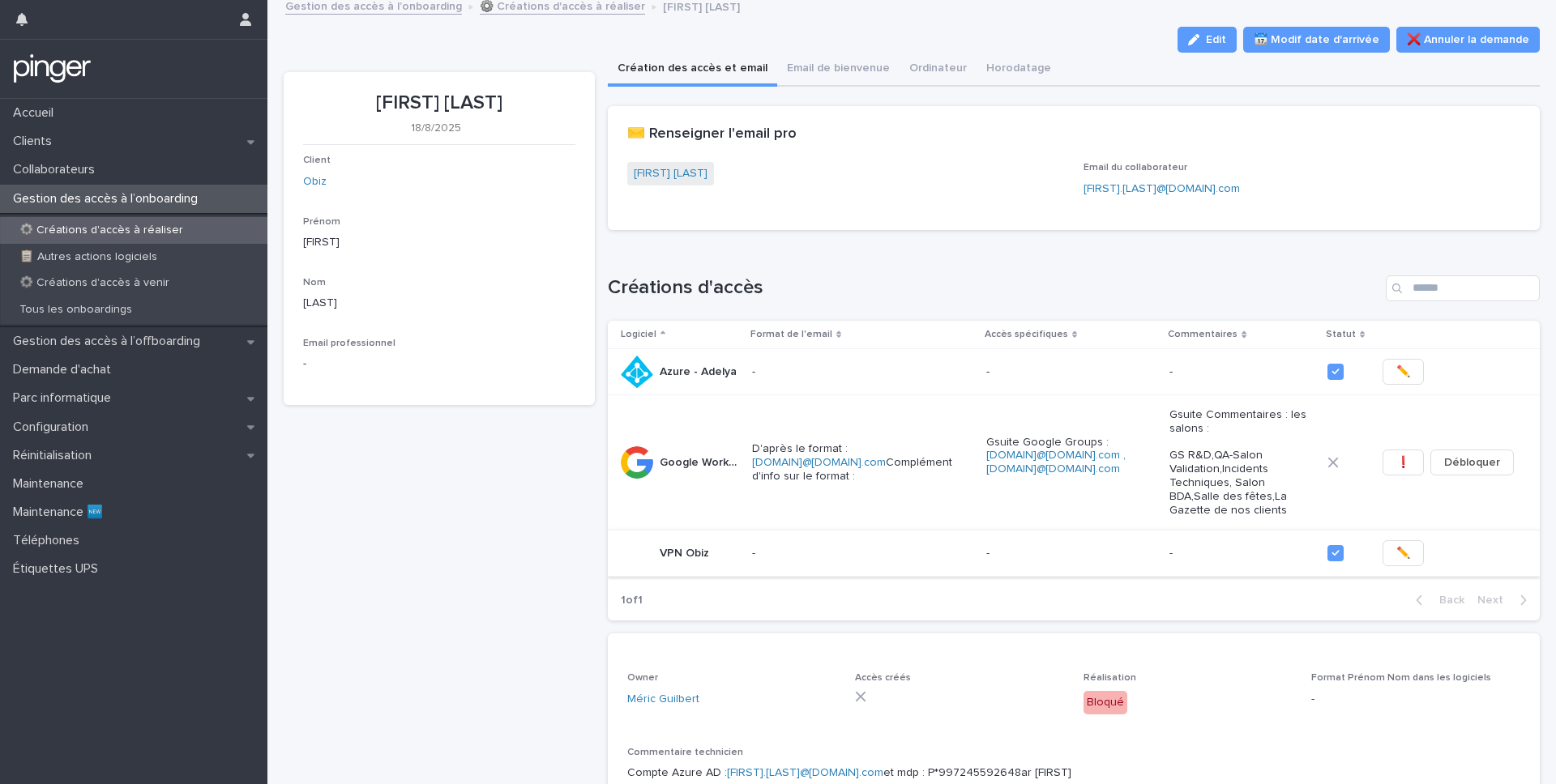scroll, scrollTop: 0, scrollLeft: 0, axis: both 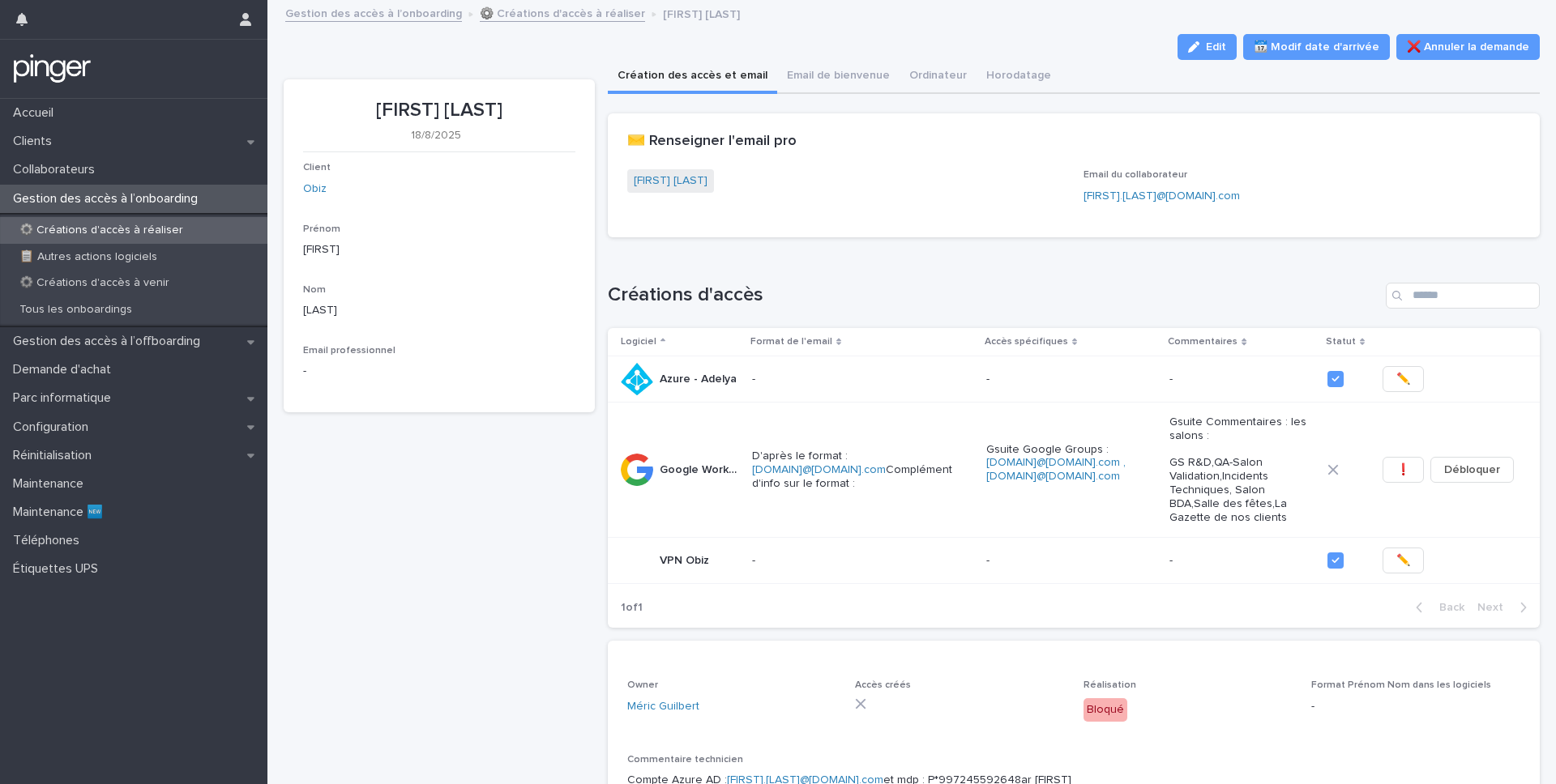 click on "Gestion des accès à l’onboarding" at bounding box center (109, 198) 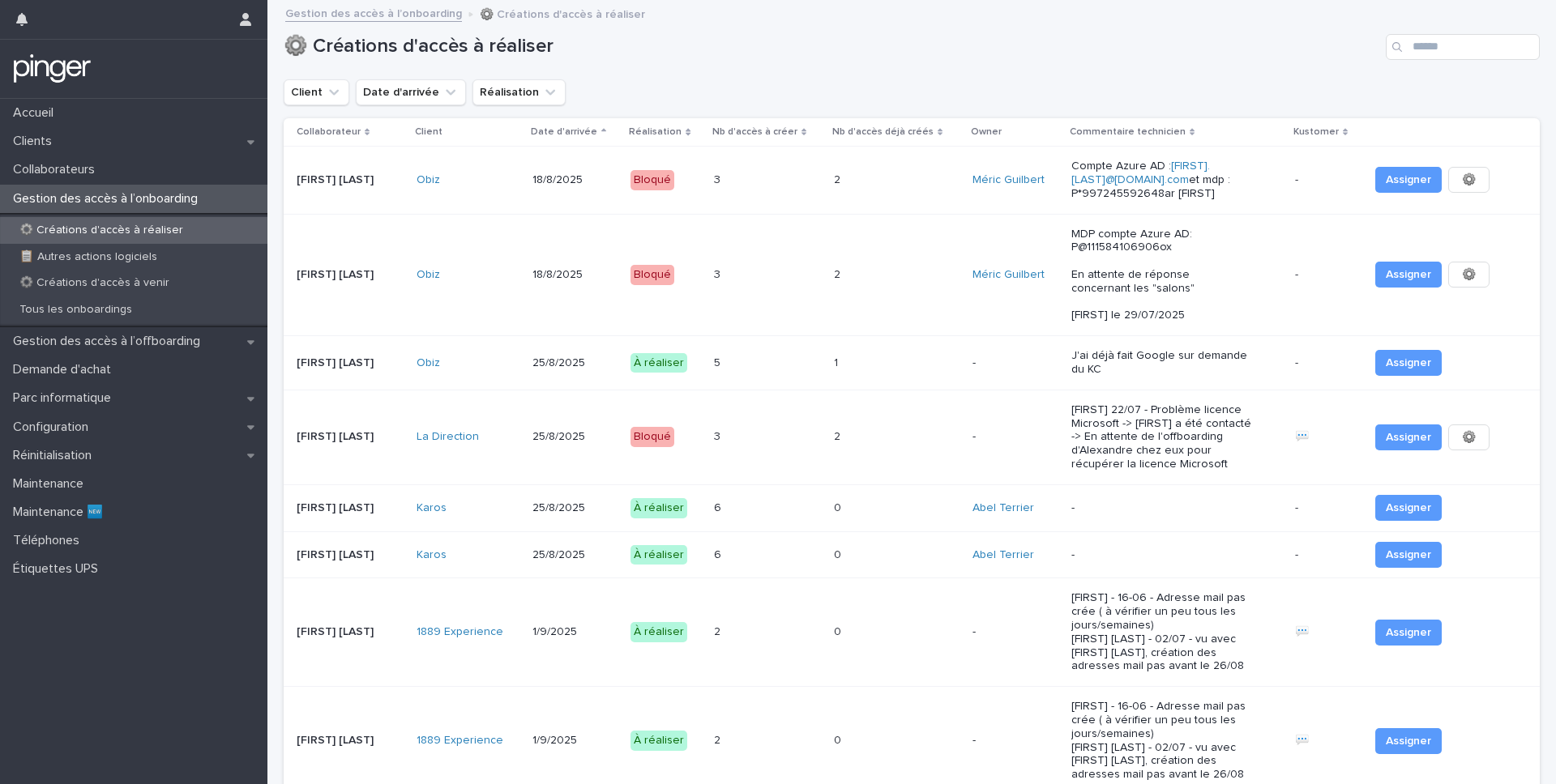 click at bounding box center (737, 275) 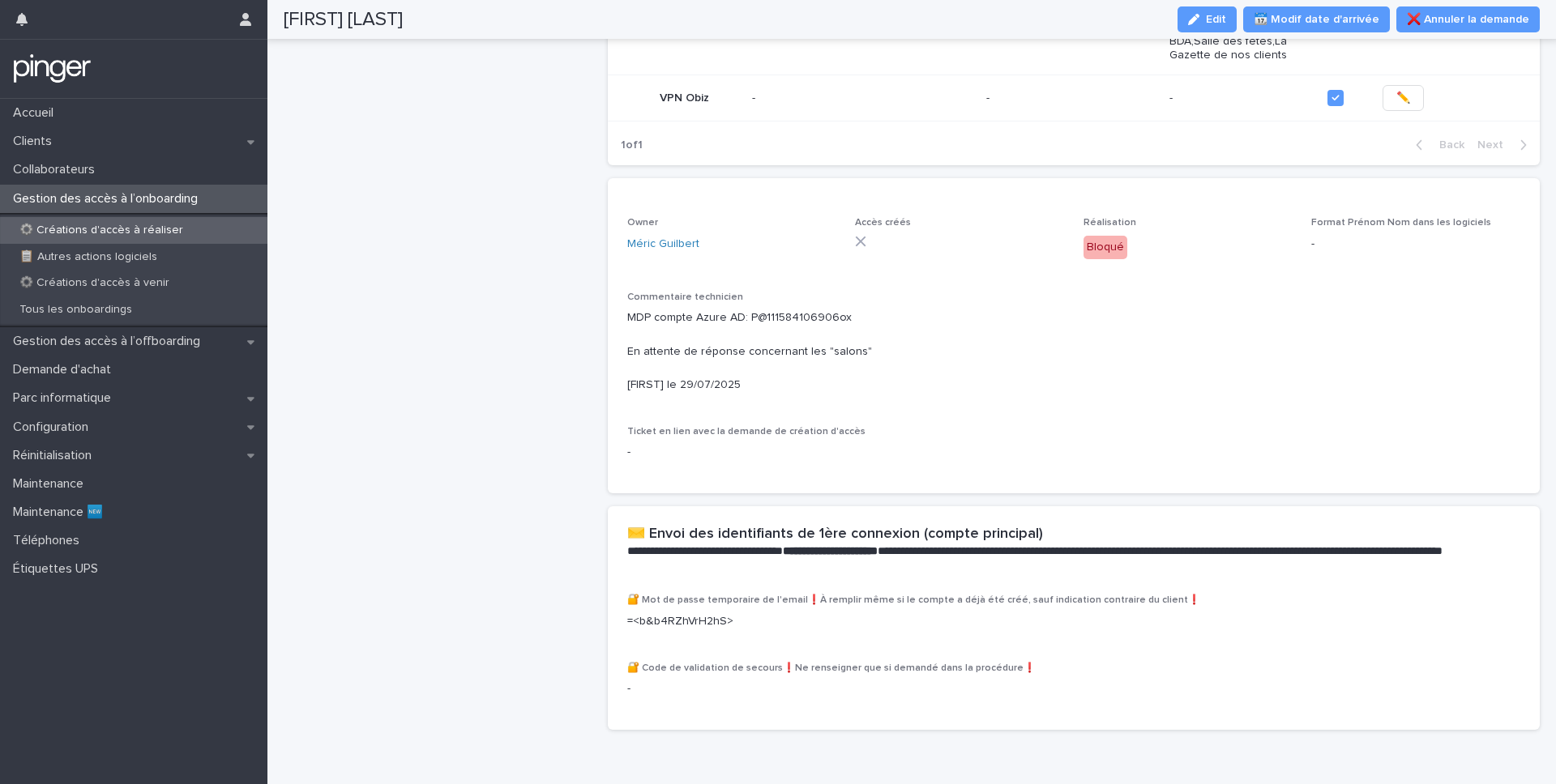 scroll, scrollTop: 437, scrollLeft: 0, axis: vertical 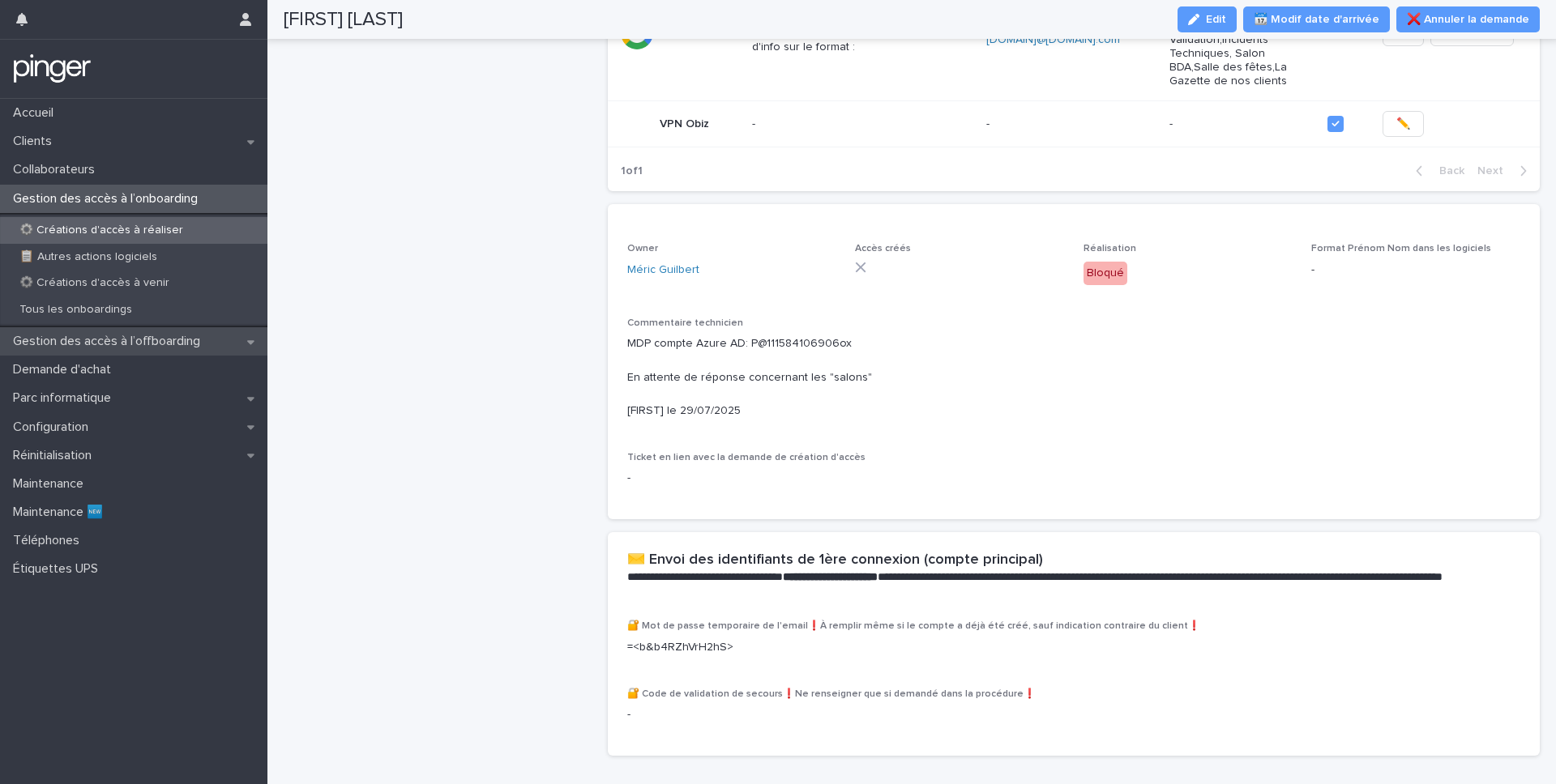 click on "Gestion des accès à l’offboarding" at bounding box center [109, 341] 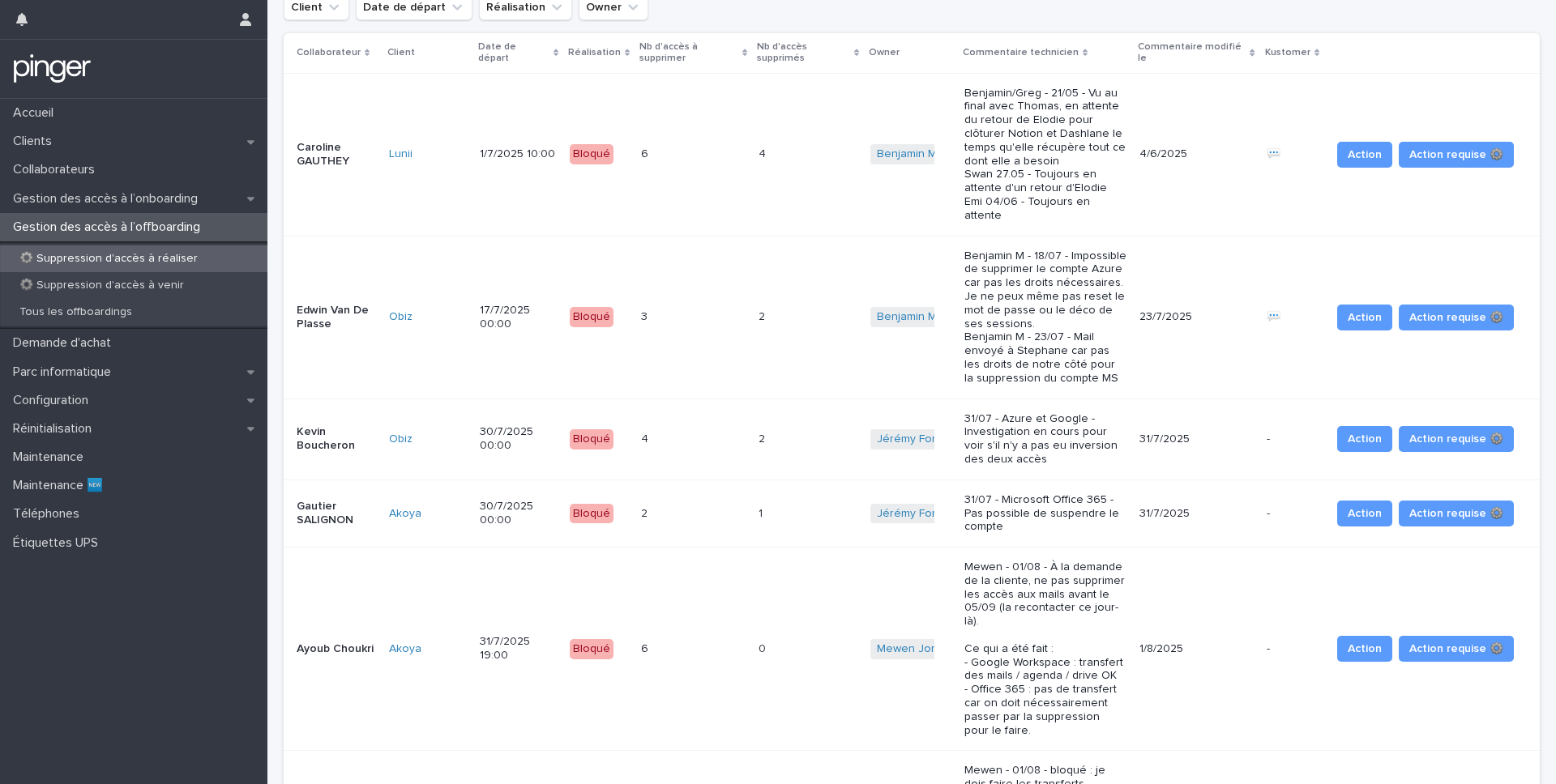 scroll, scrollTop: 0, scrollLeft: 0, axis: both 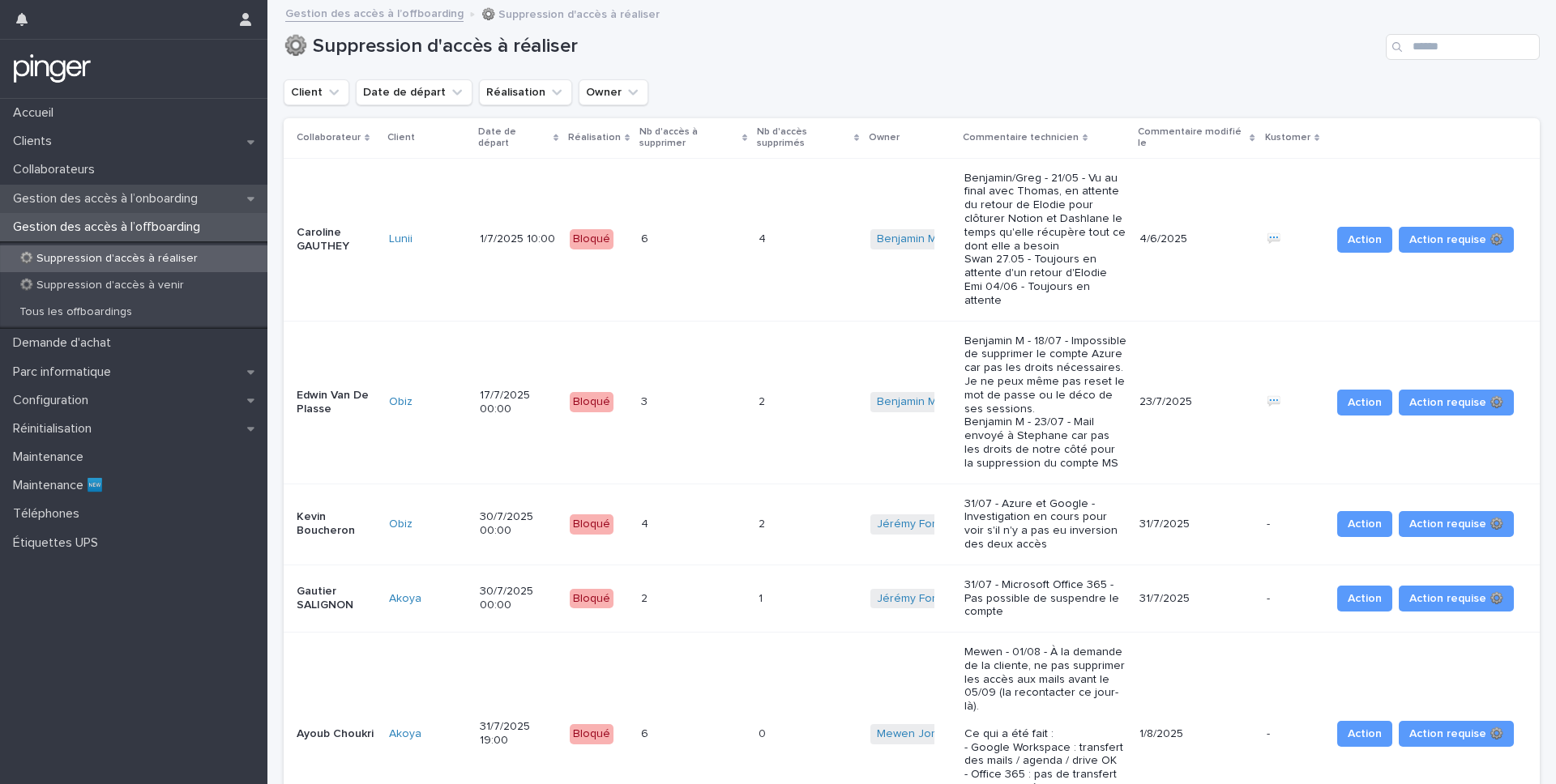 click on "Gestion des accès à l’onboarding" at bounding box center (109, 198) 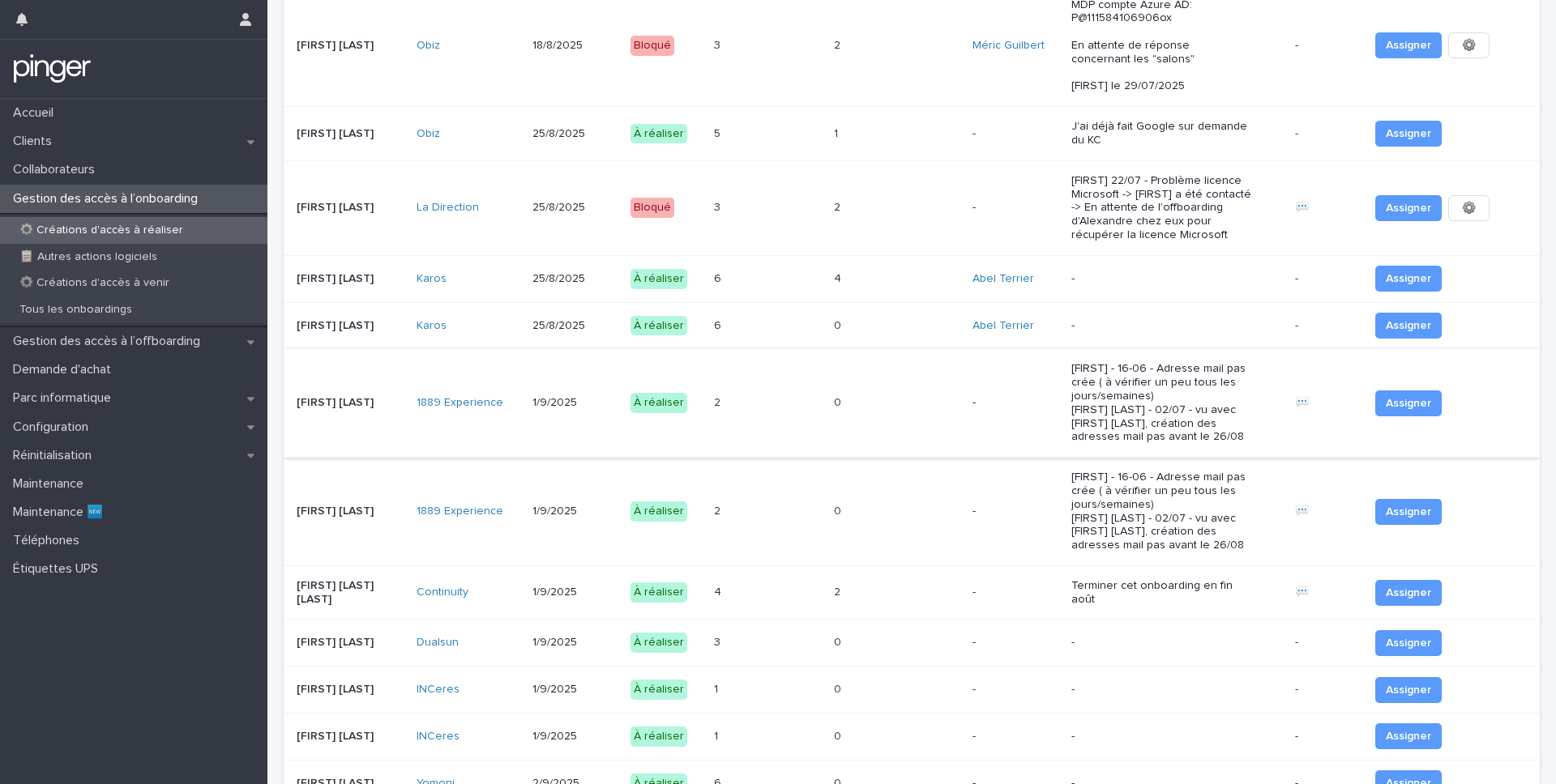 scroll, scrollTop: 0, scrollLeft: 0, axis: both 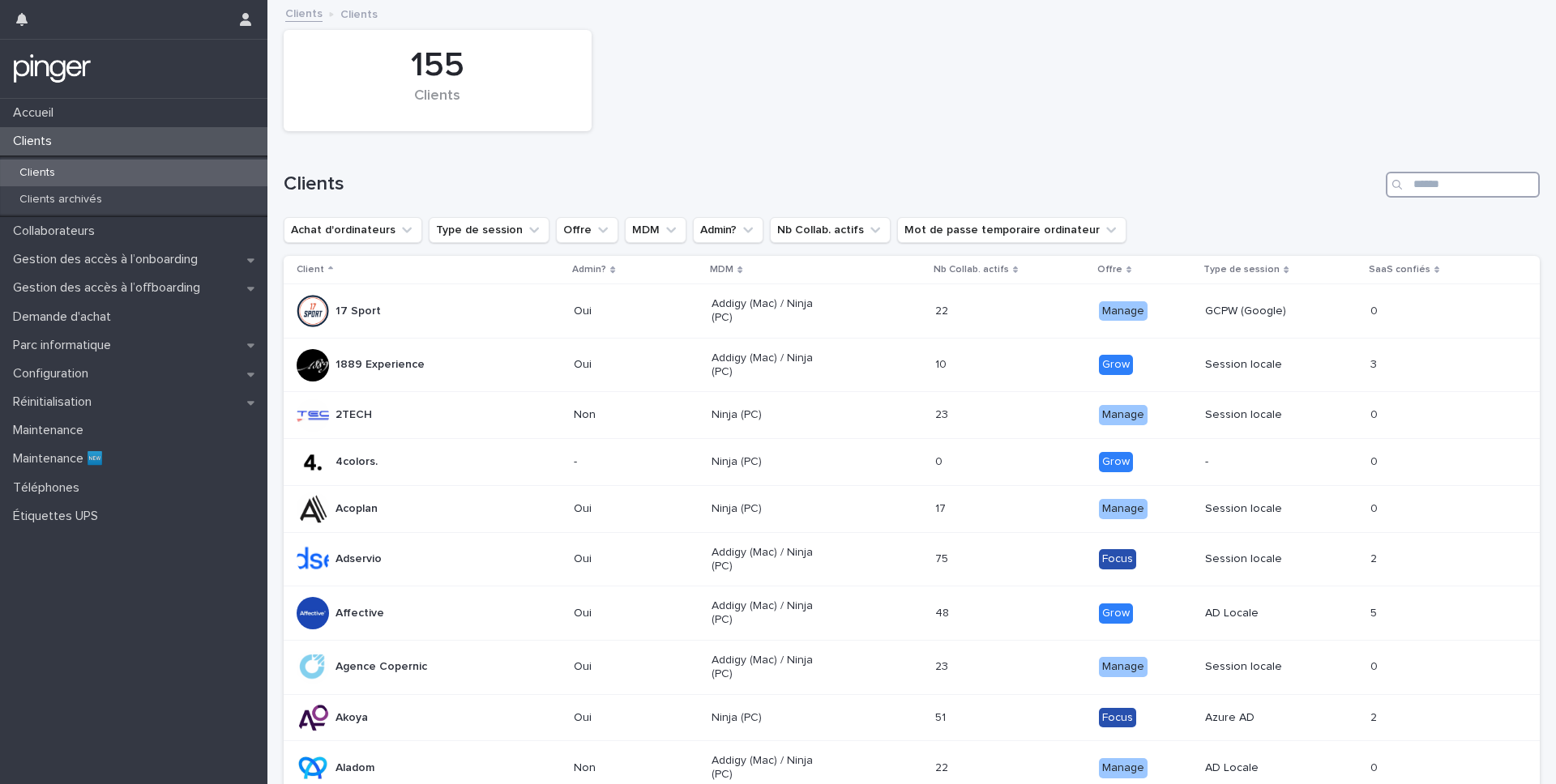 click at bounding box center [1463, 185] 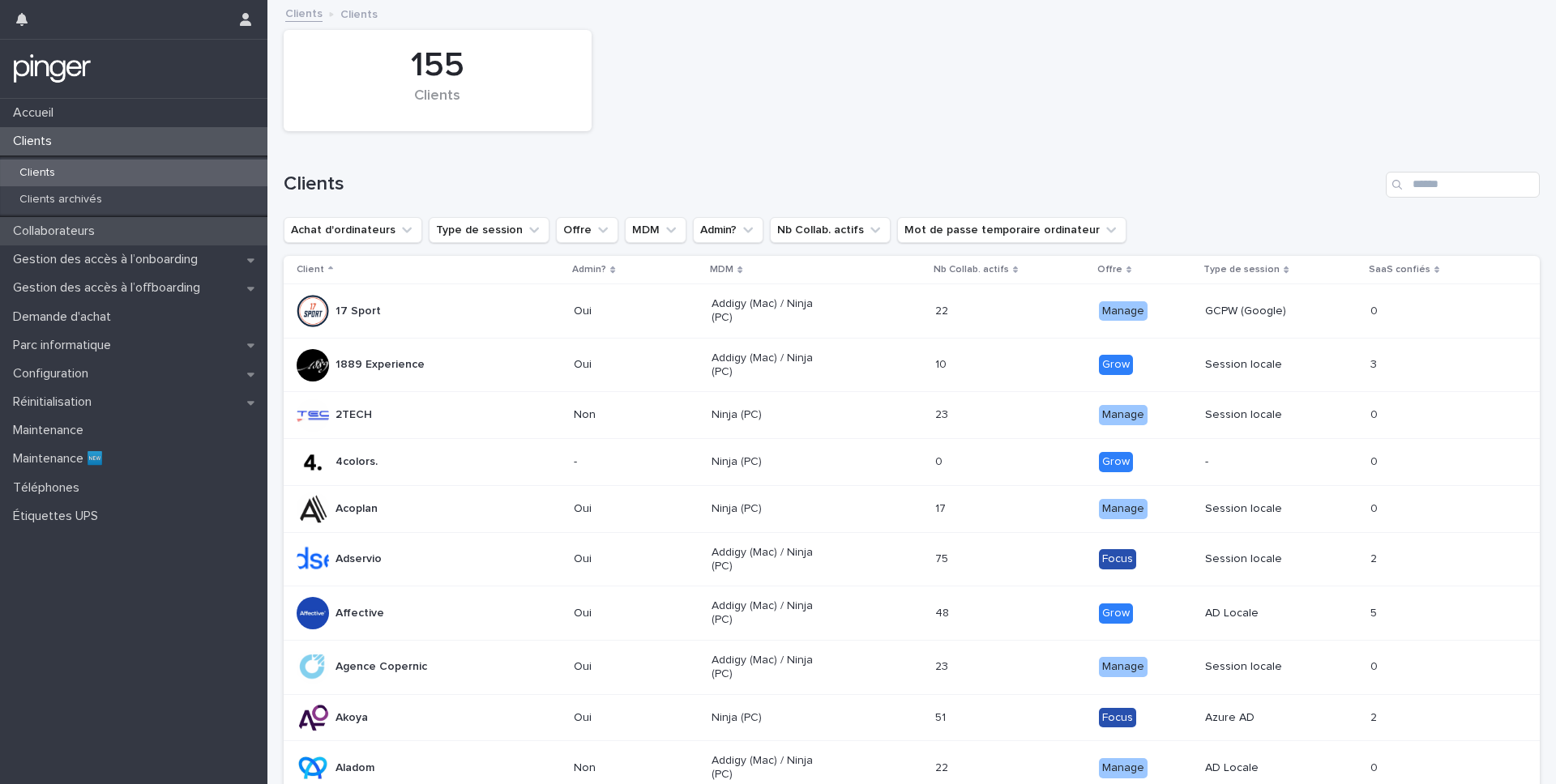 click on "Collaborateurs" at bounding box center (57, 231) 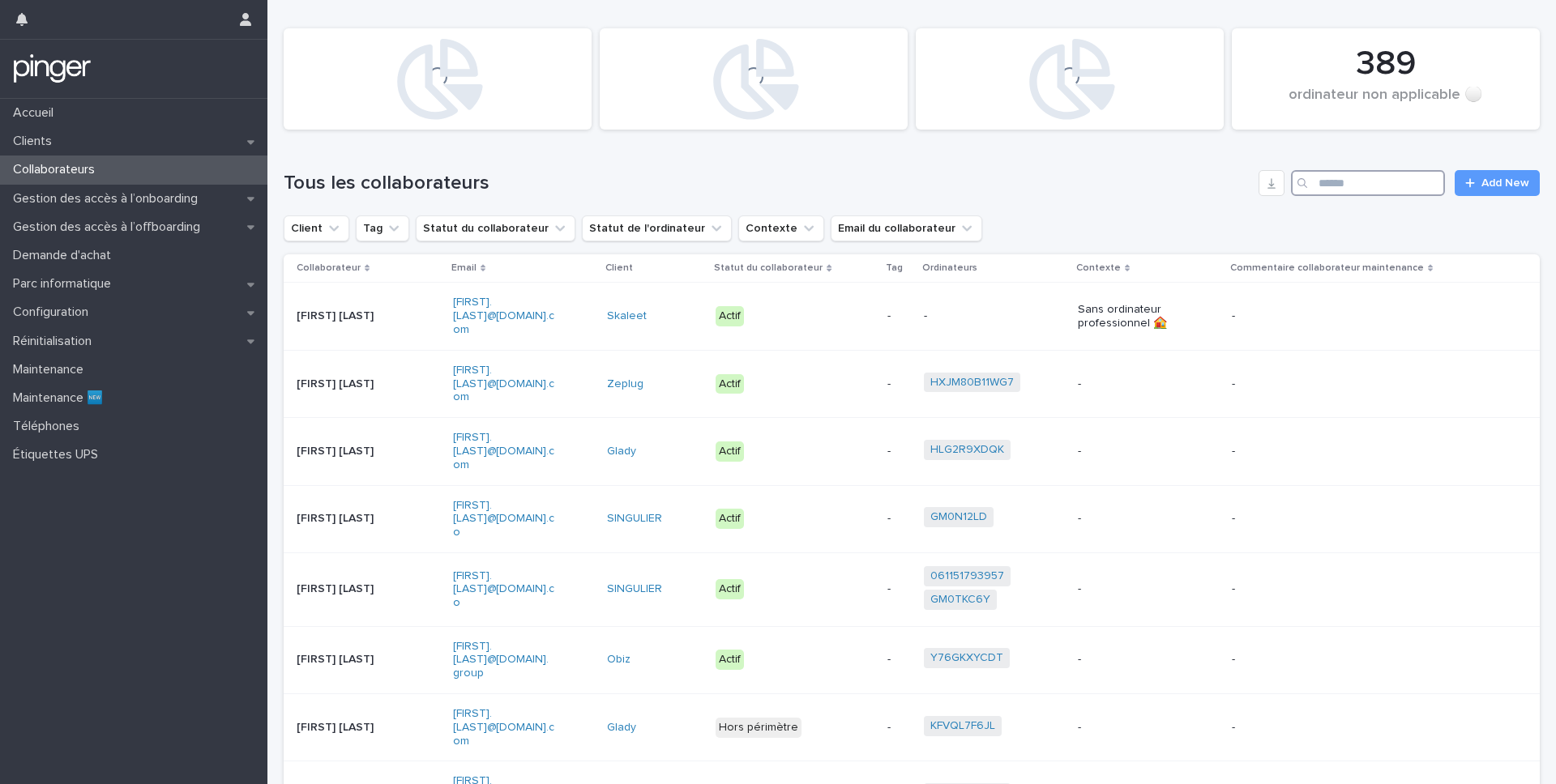 click at bounding box center (1368, 183) 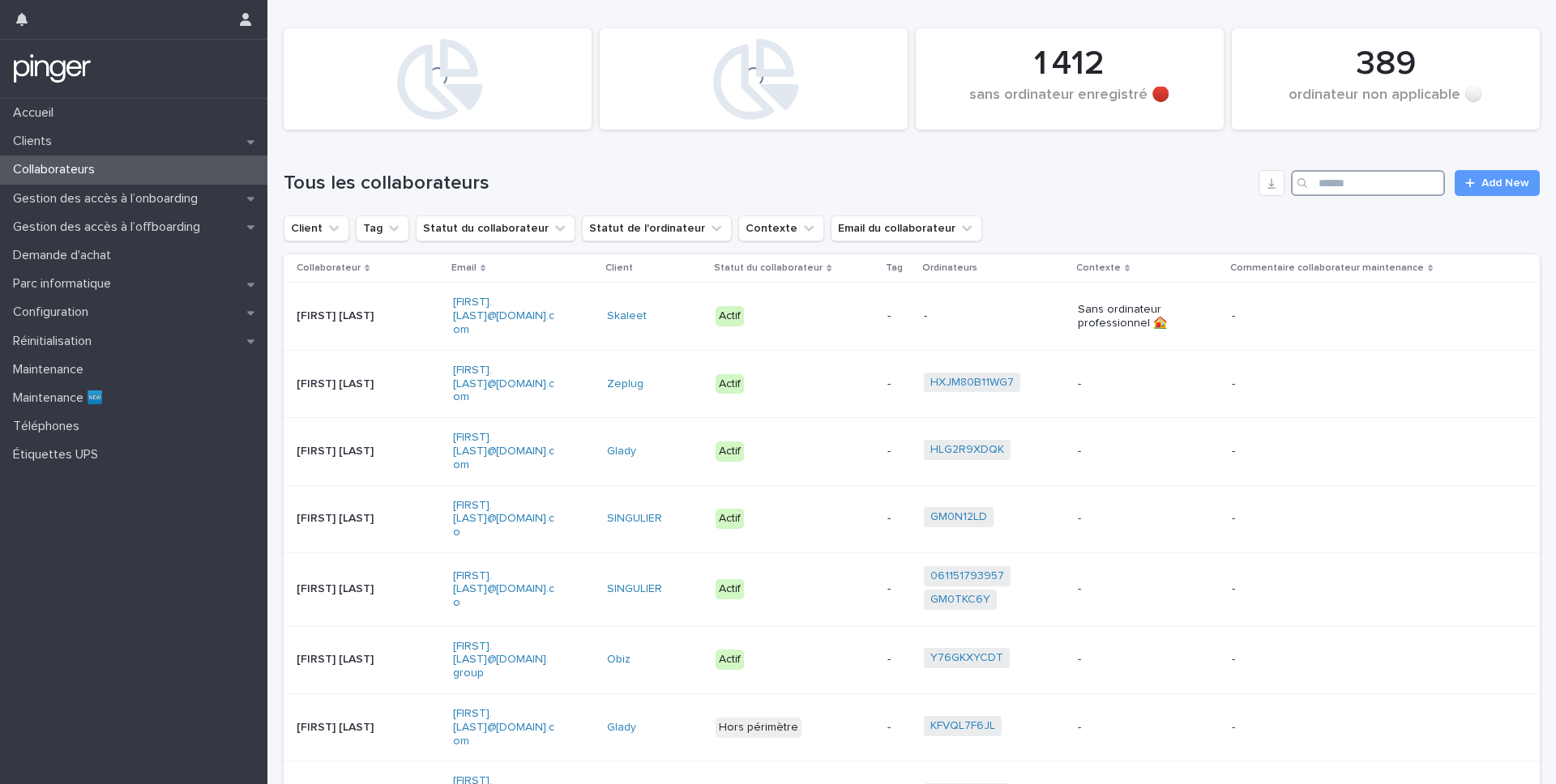 paste on "**********" 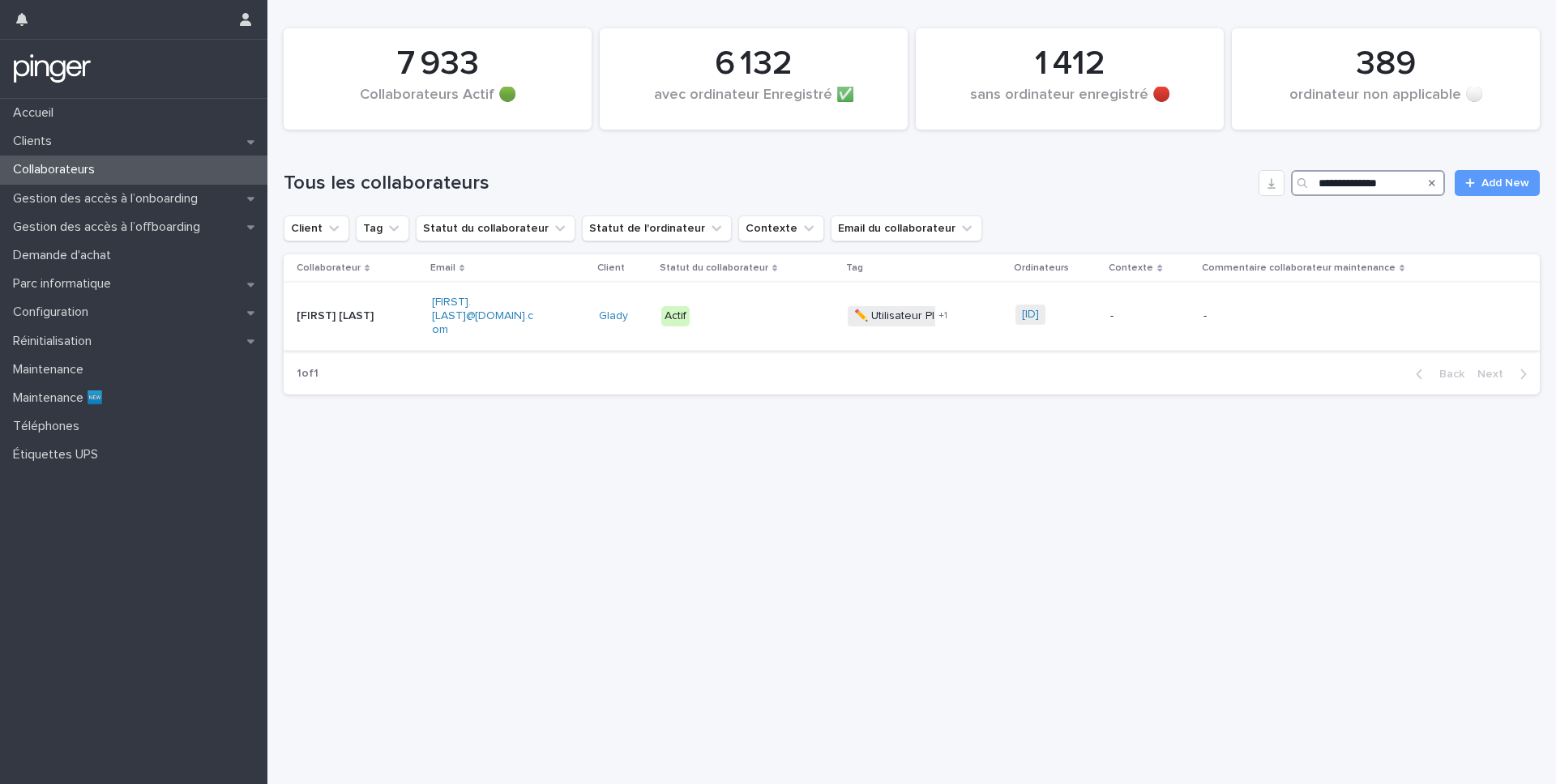 type on "**********" 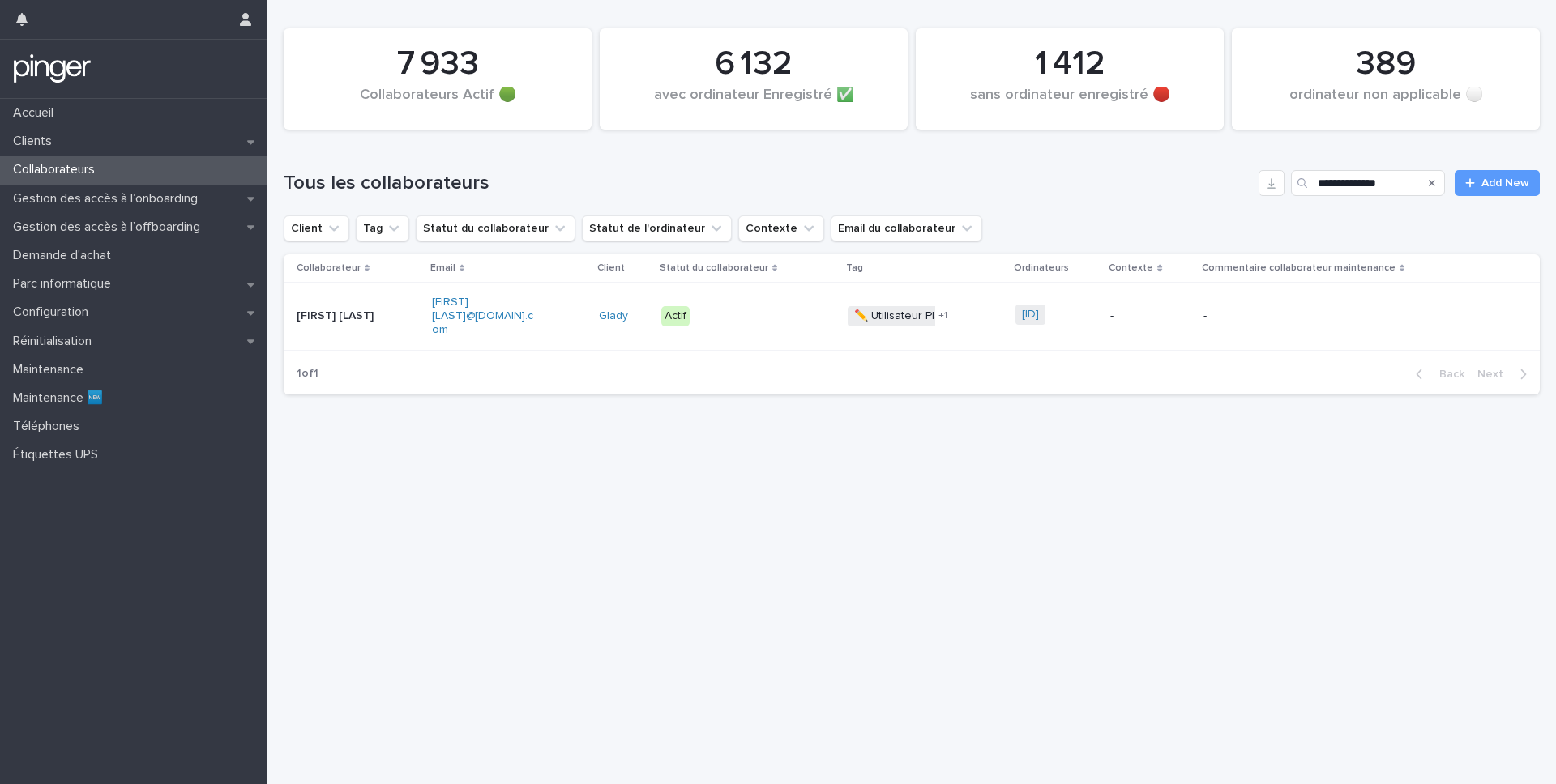 click on "[FIRST] [LAST]" at bounding box center (357, 316) 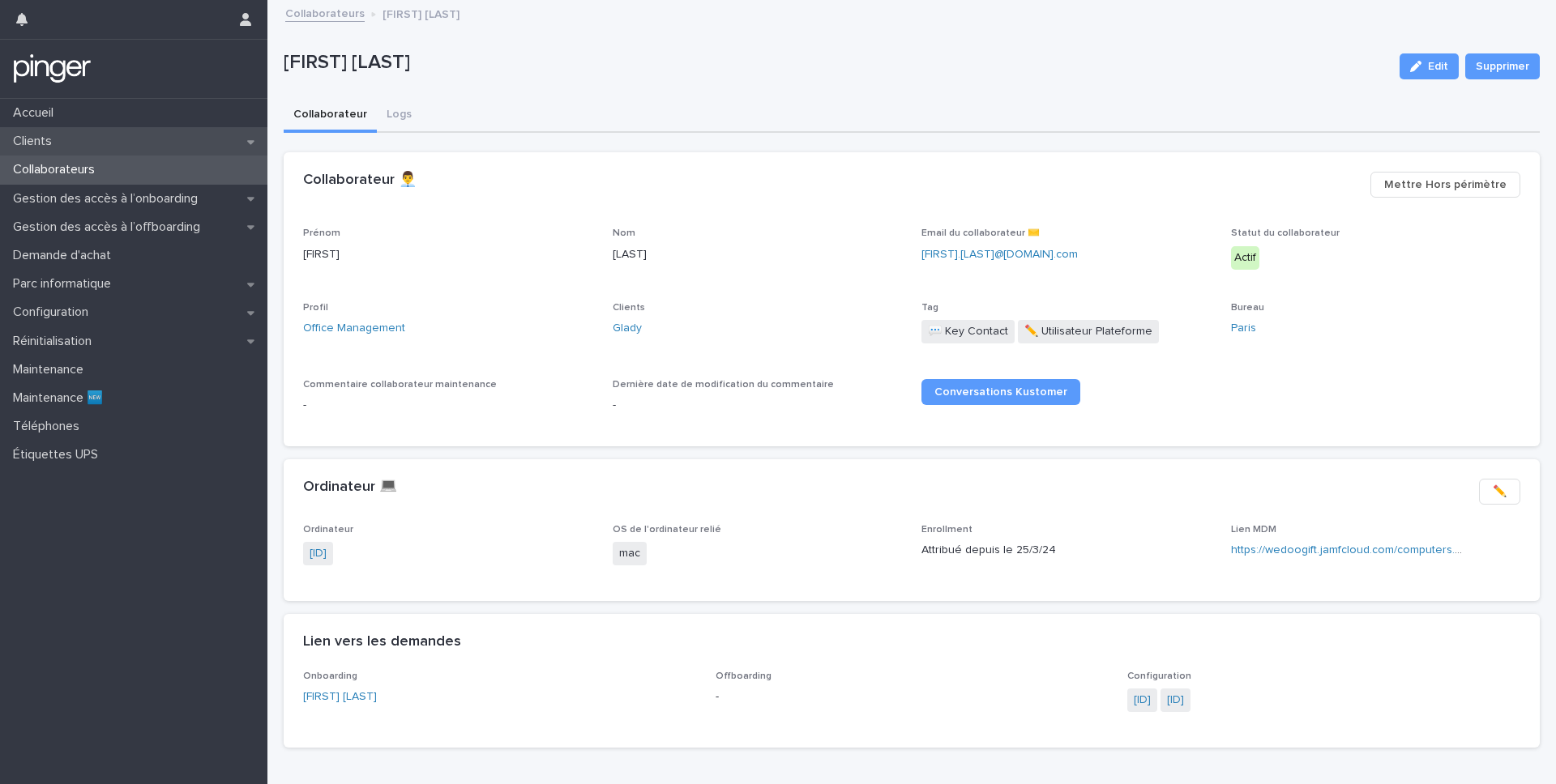 click on "Clients" at bounding box center (134, 141) 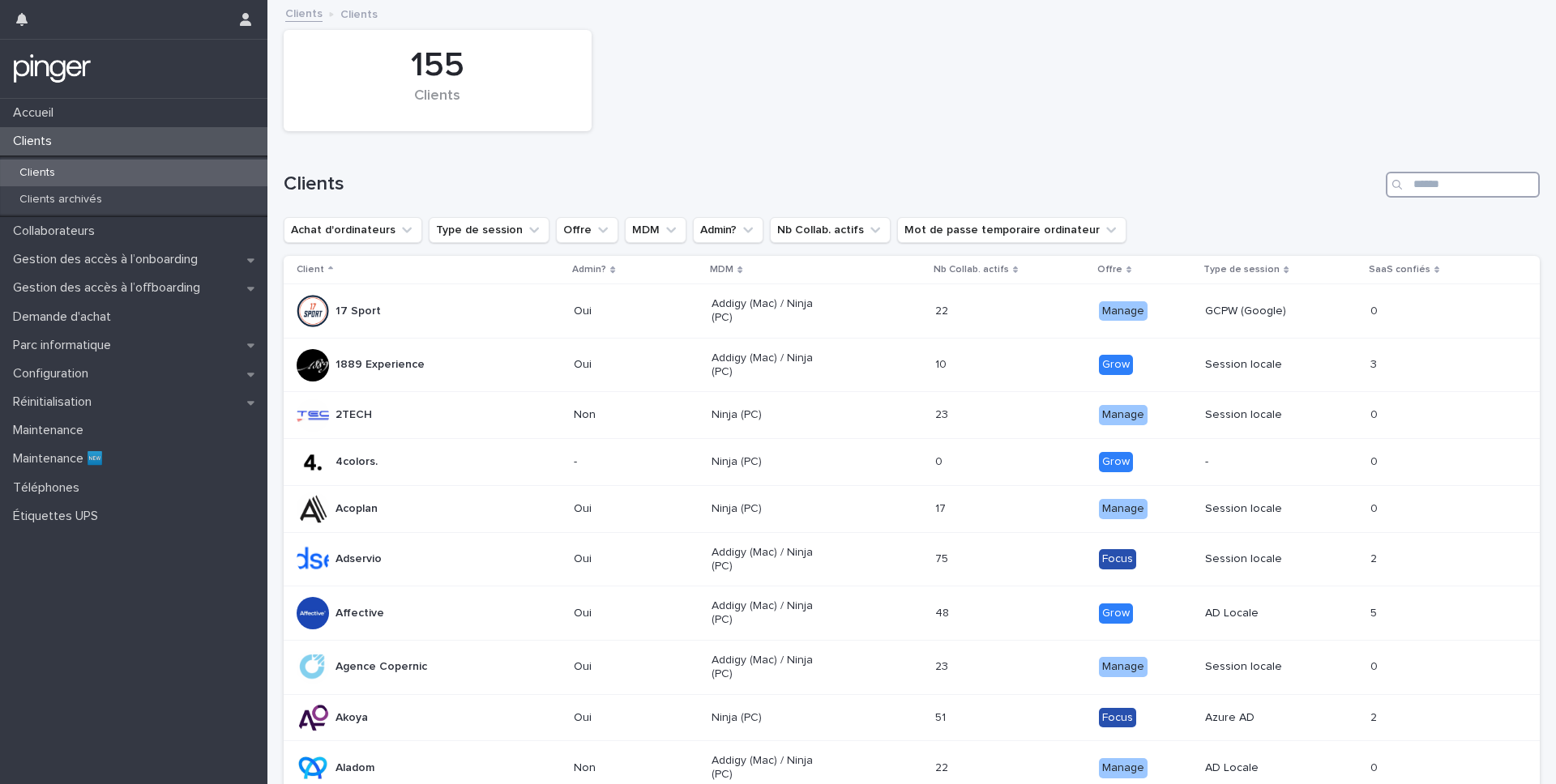 click at bounding box center (1463, 185) 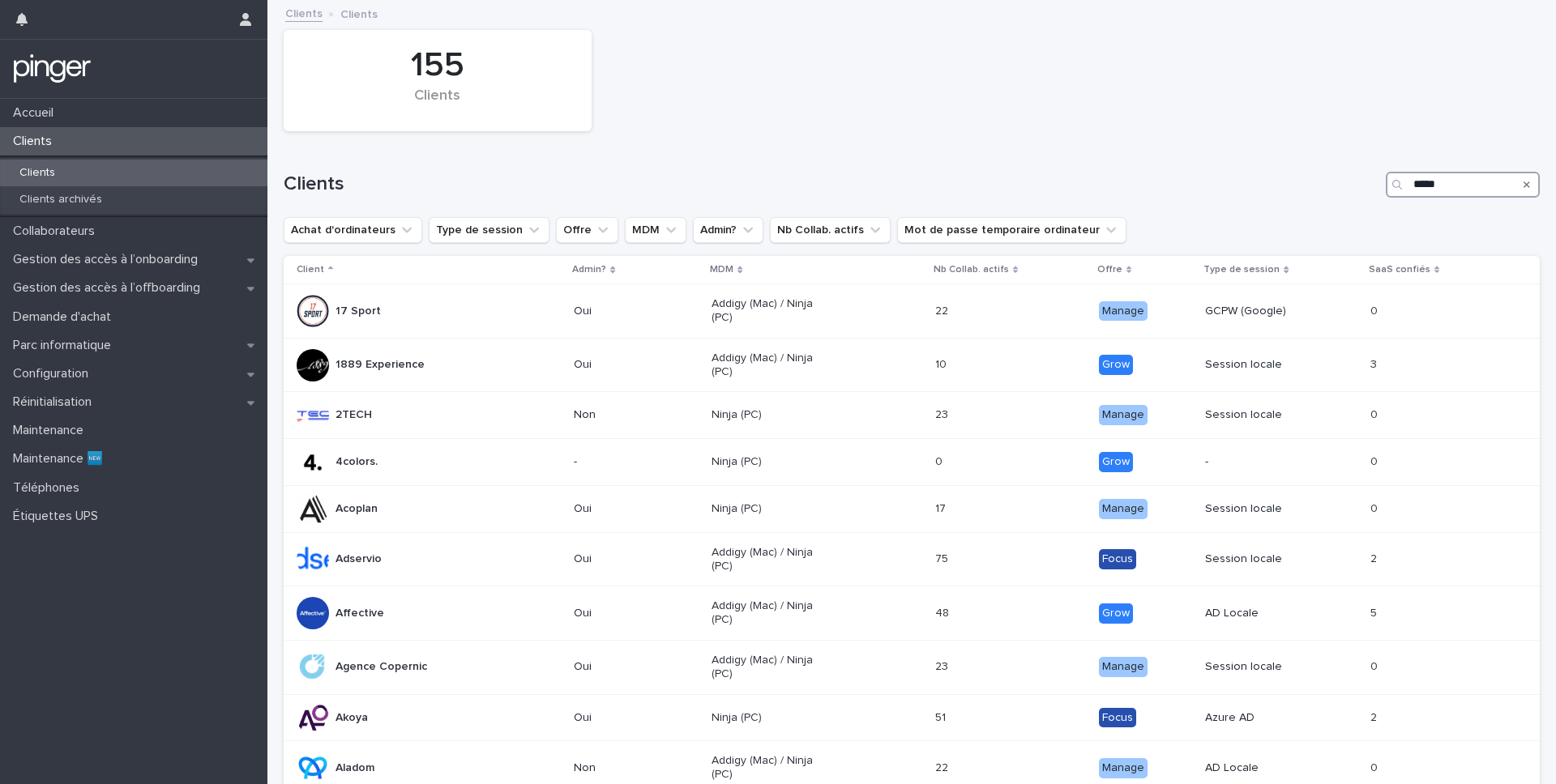 type on "*****" 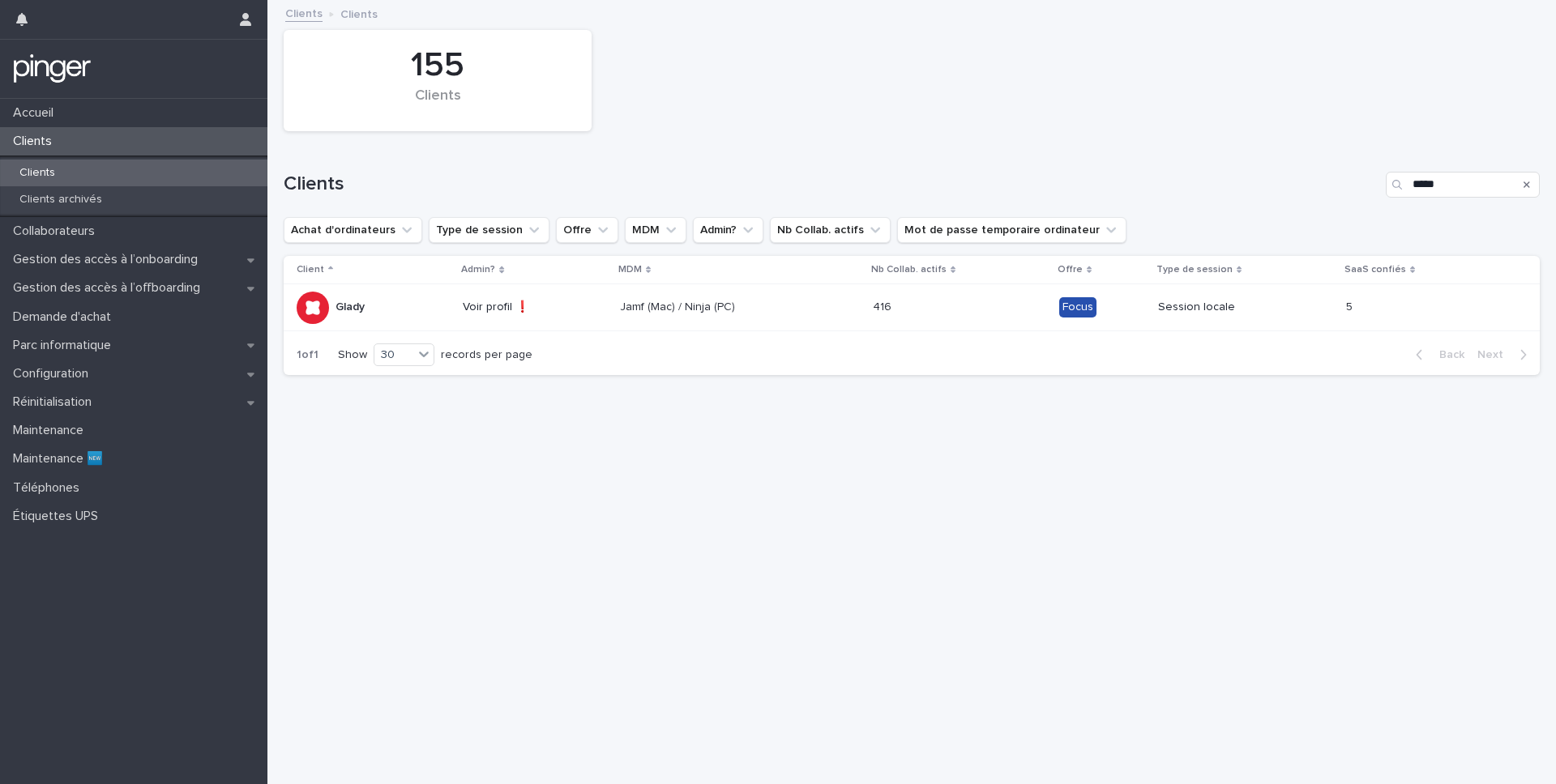 click on "[PHONE]" at bounding box center (960, 307) 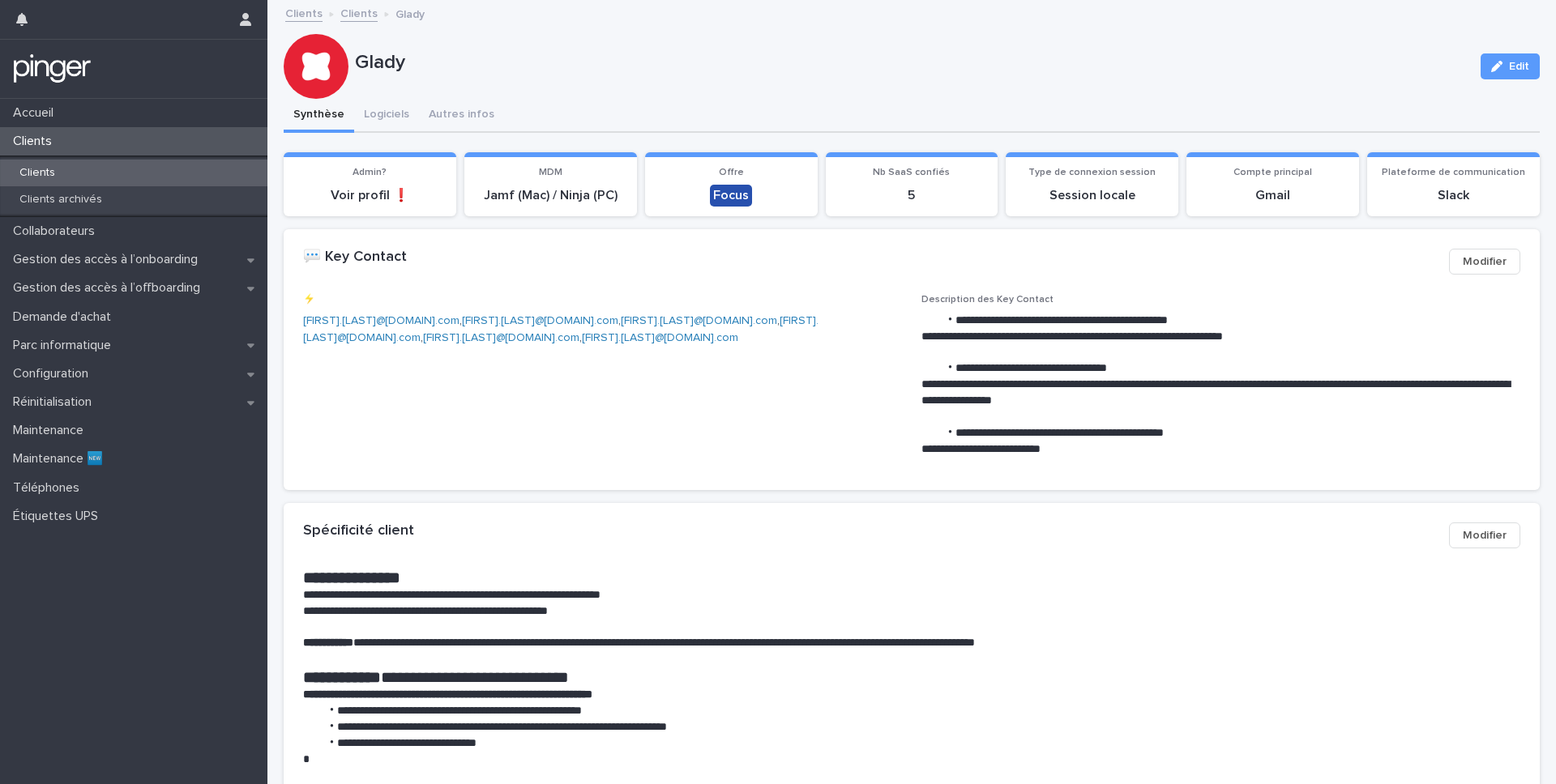 click on "Clients" at bounding box center [134, 173] 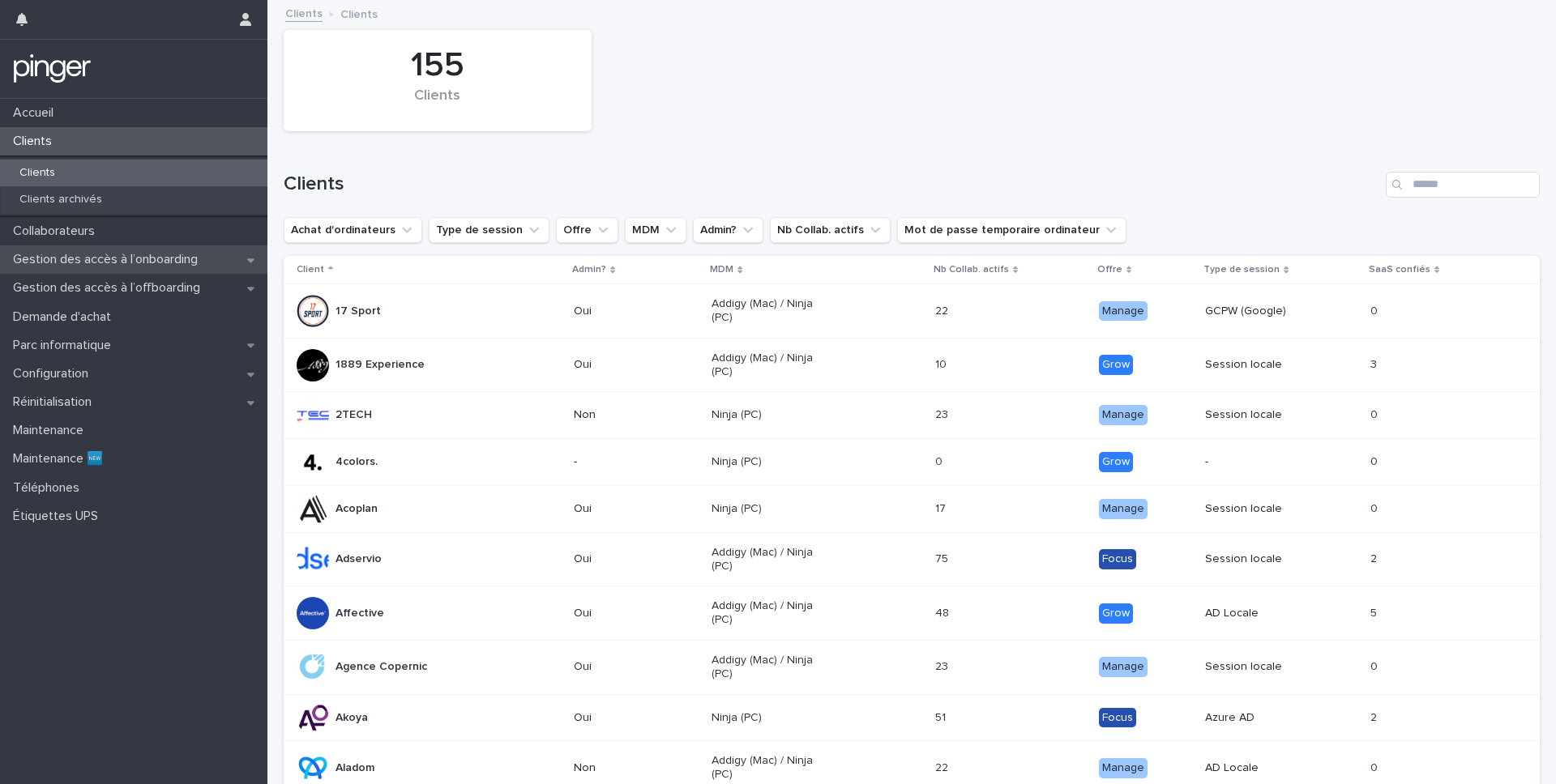 click on "Gestion des accès à l’onboarding" at bounding box center [109, 259] 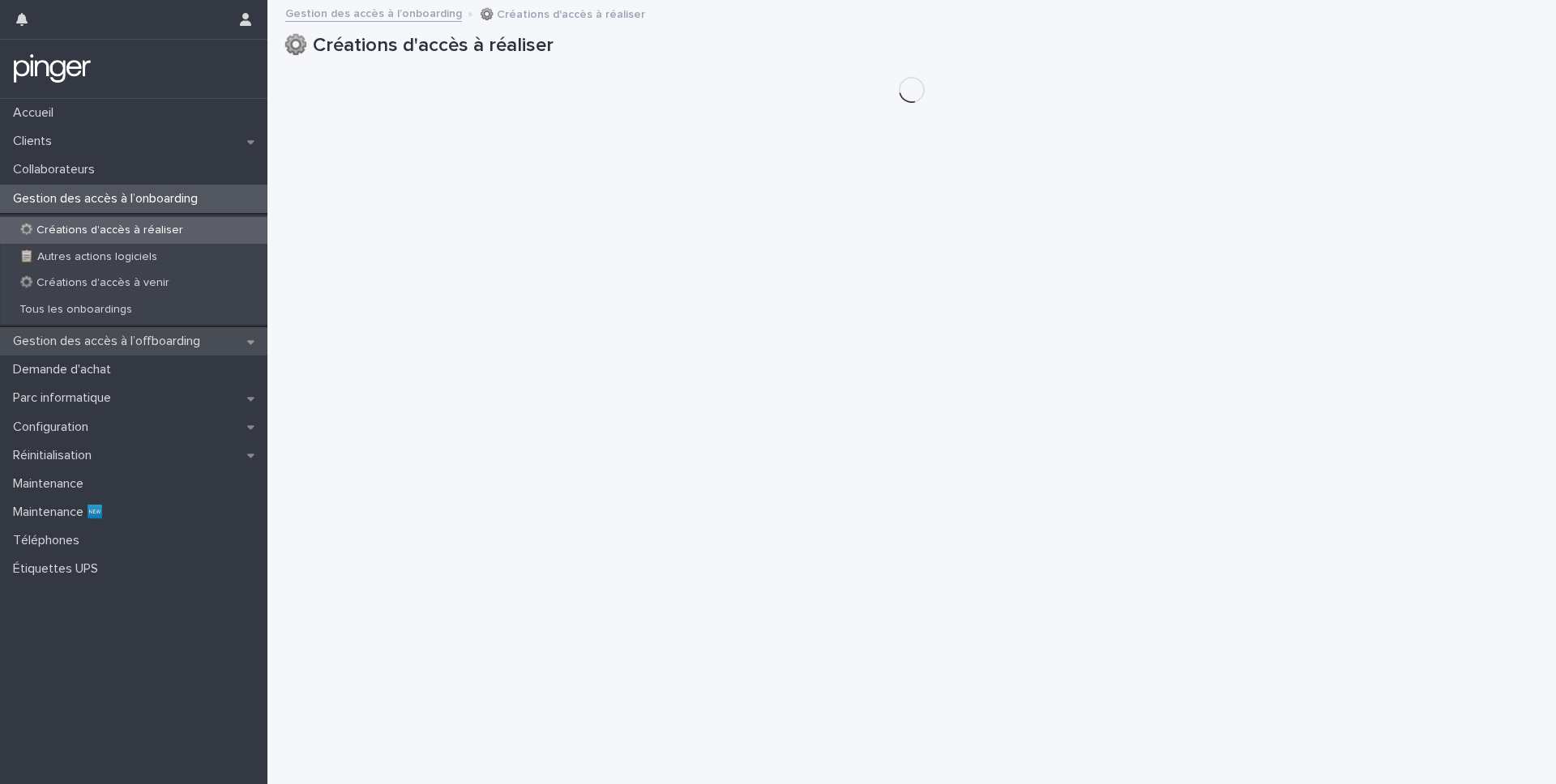 click on "Gestion des accès à l’offboarding" at bounding box center [109, 341] 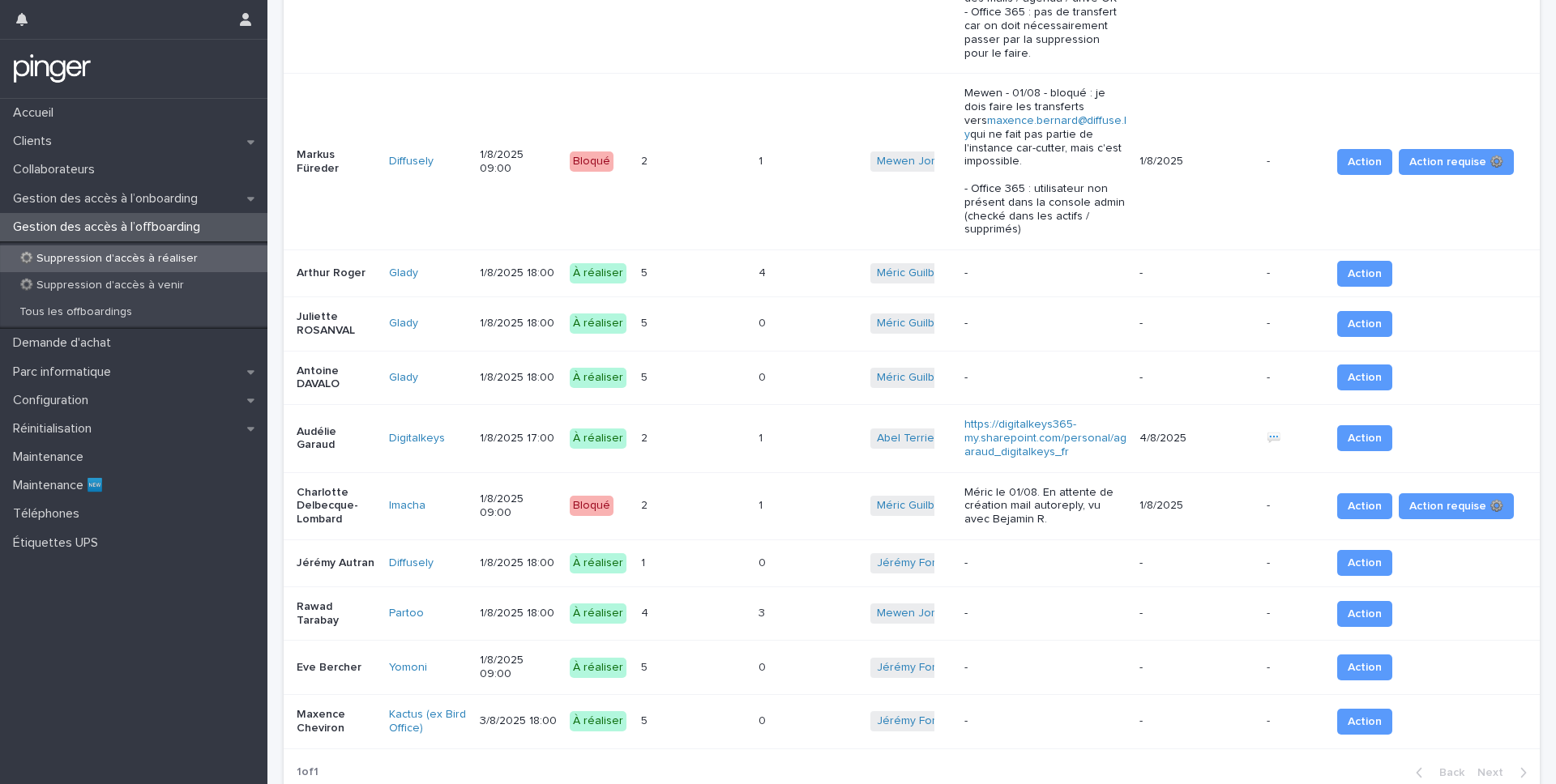 scroll, scrollTop: 761, scrollLeft: 0, axis: vertical 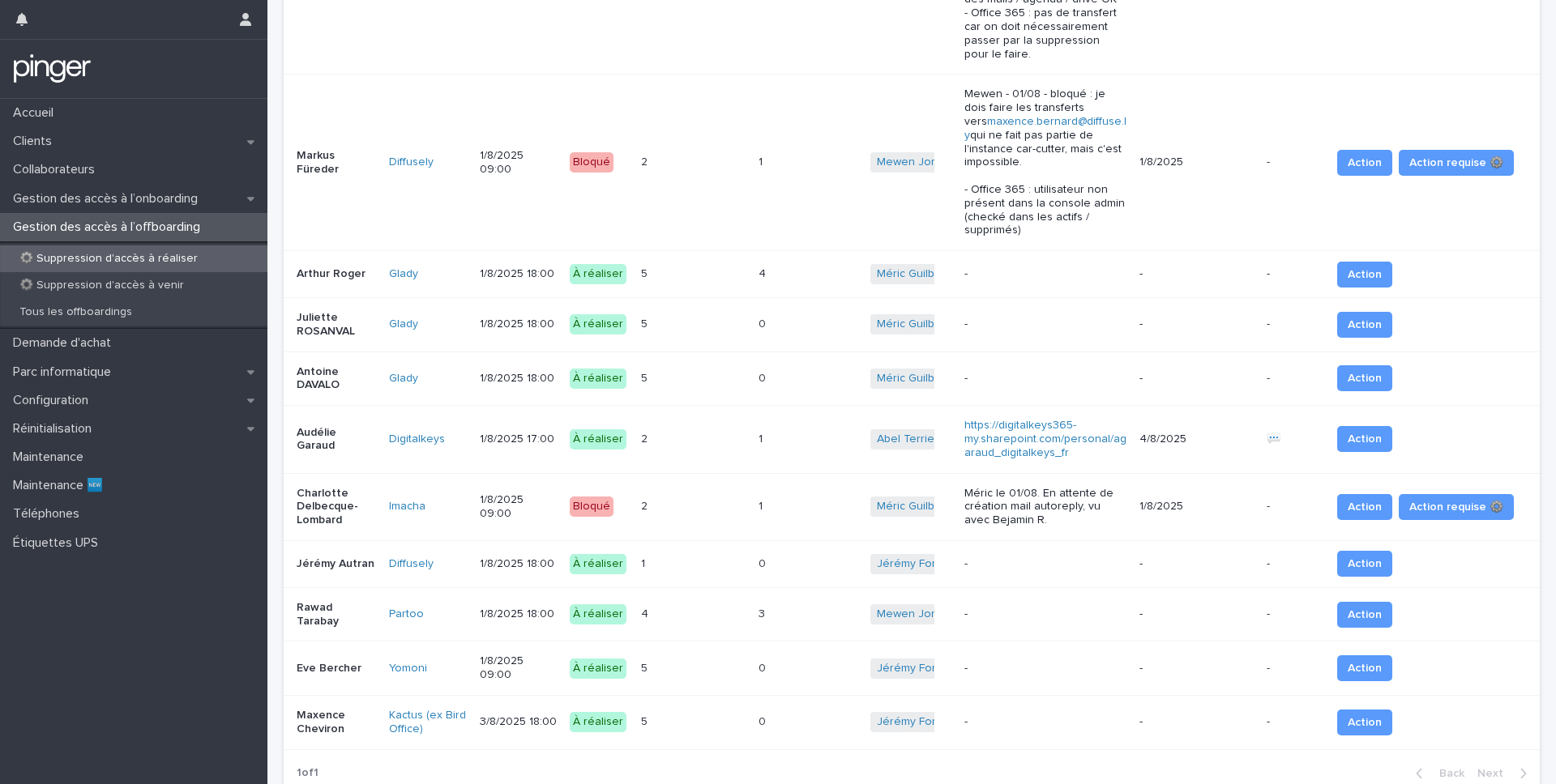 click on "Glady" at bounding box center [428, 324] 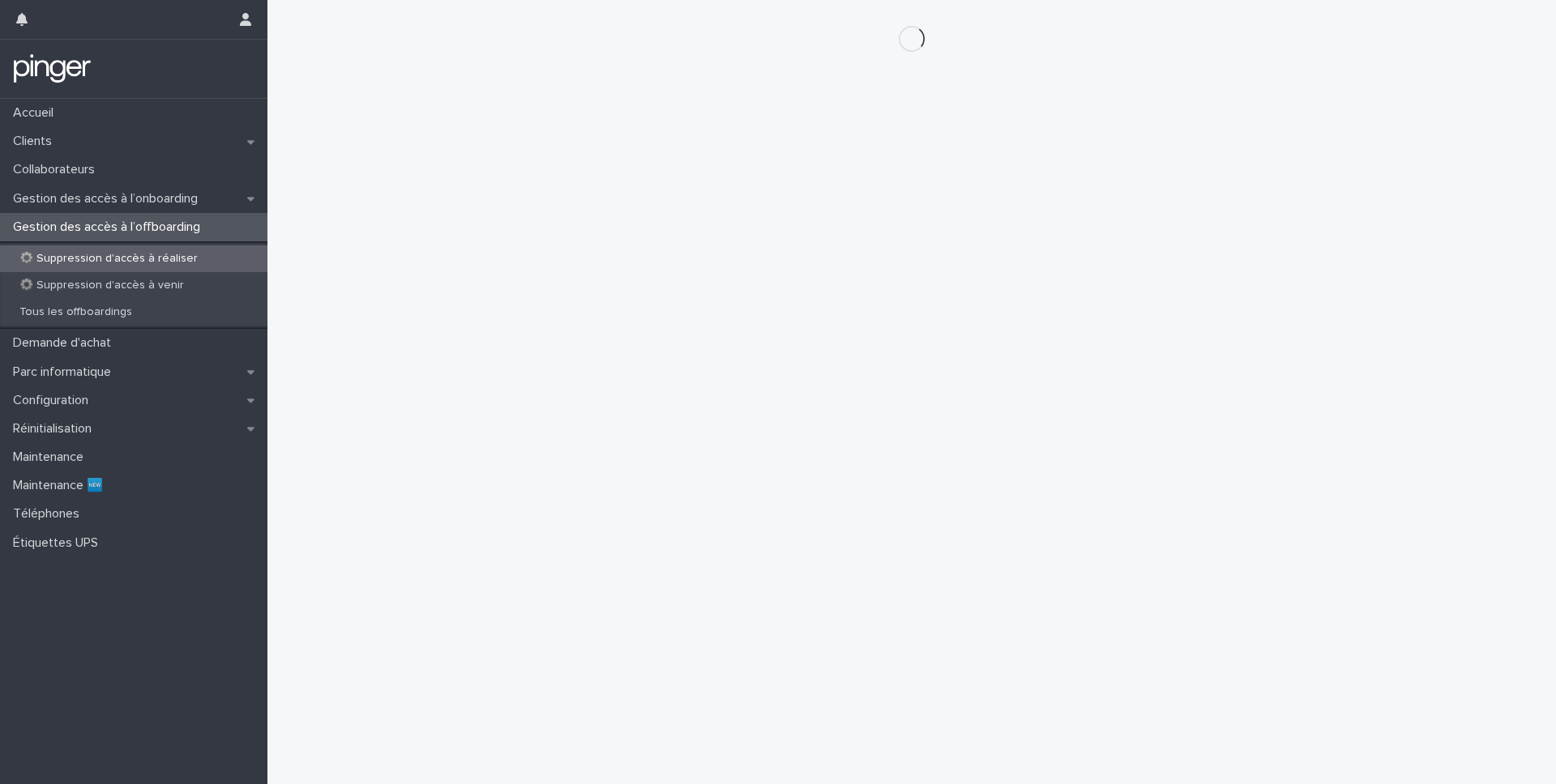 scroll, scrollTop: 0, scrollLeft: 0, axis: both 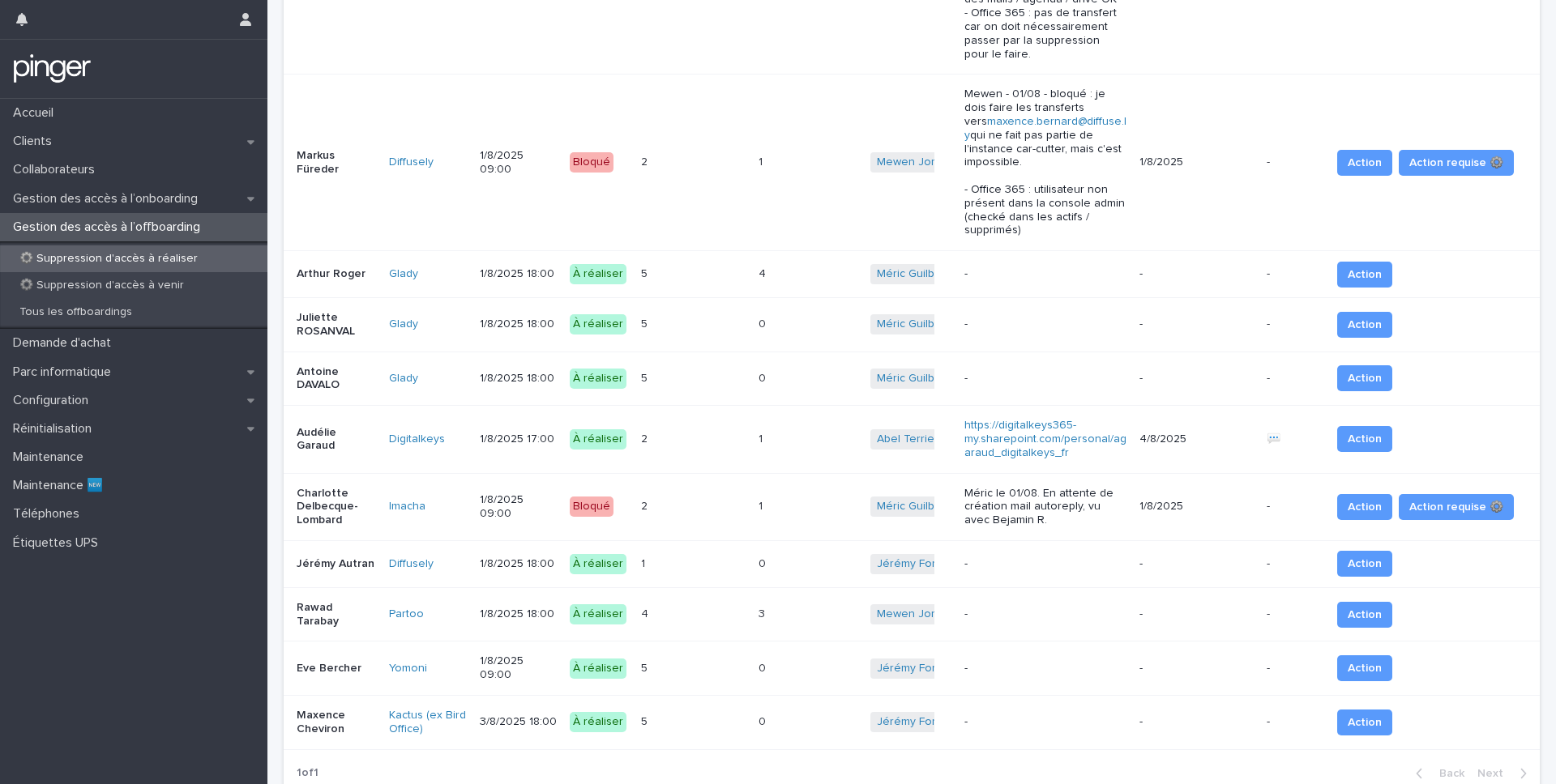 click on "Glady" at bounding box center (428, 378) 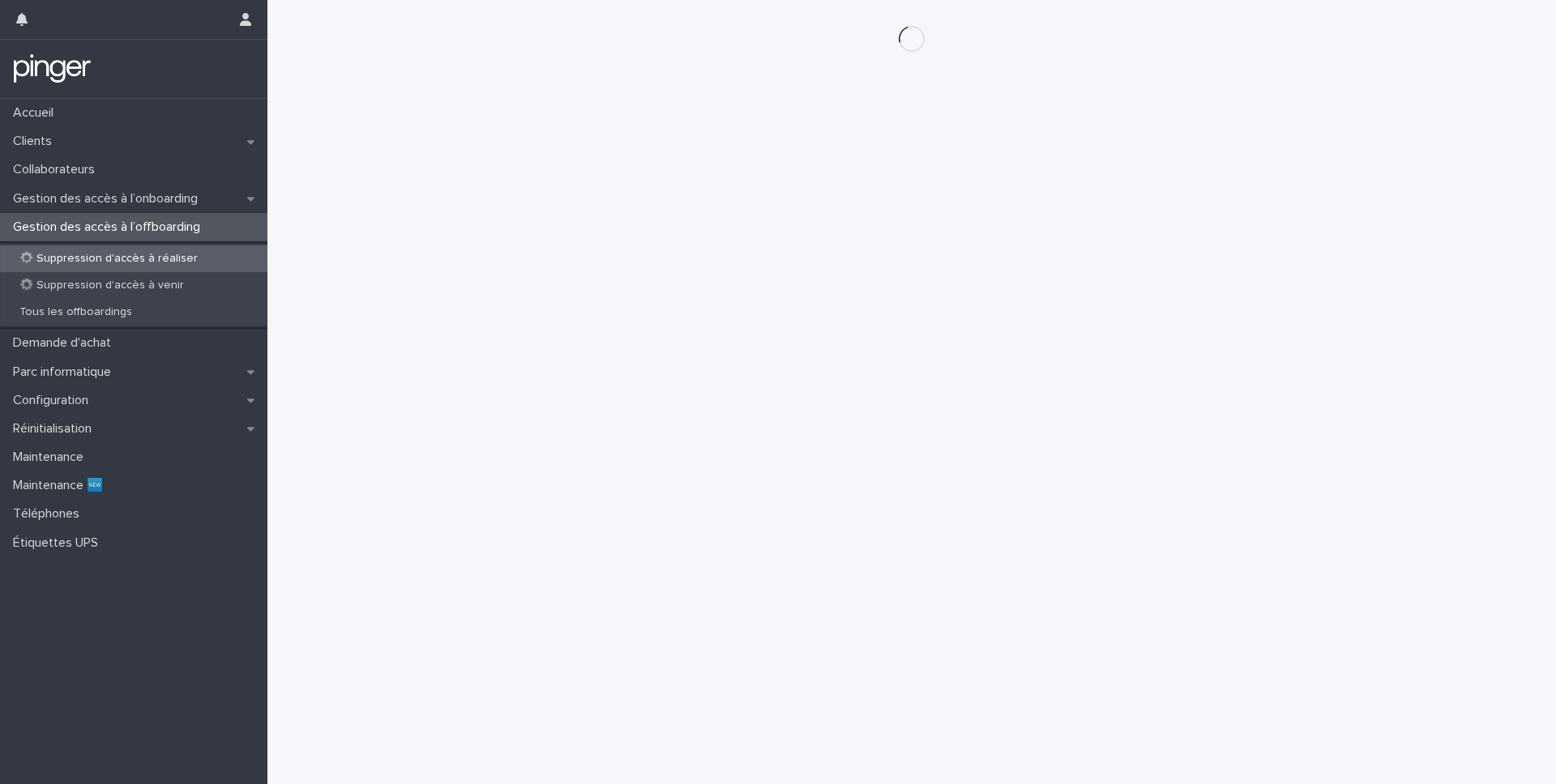 scroll, scrollTop: 0, scrollLeft: 0, axis: both 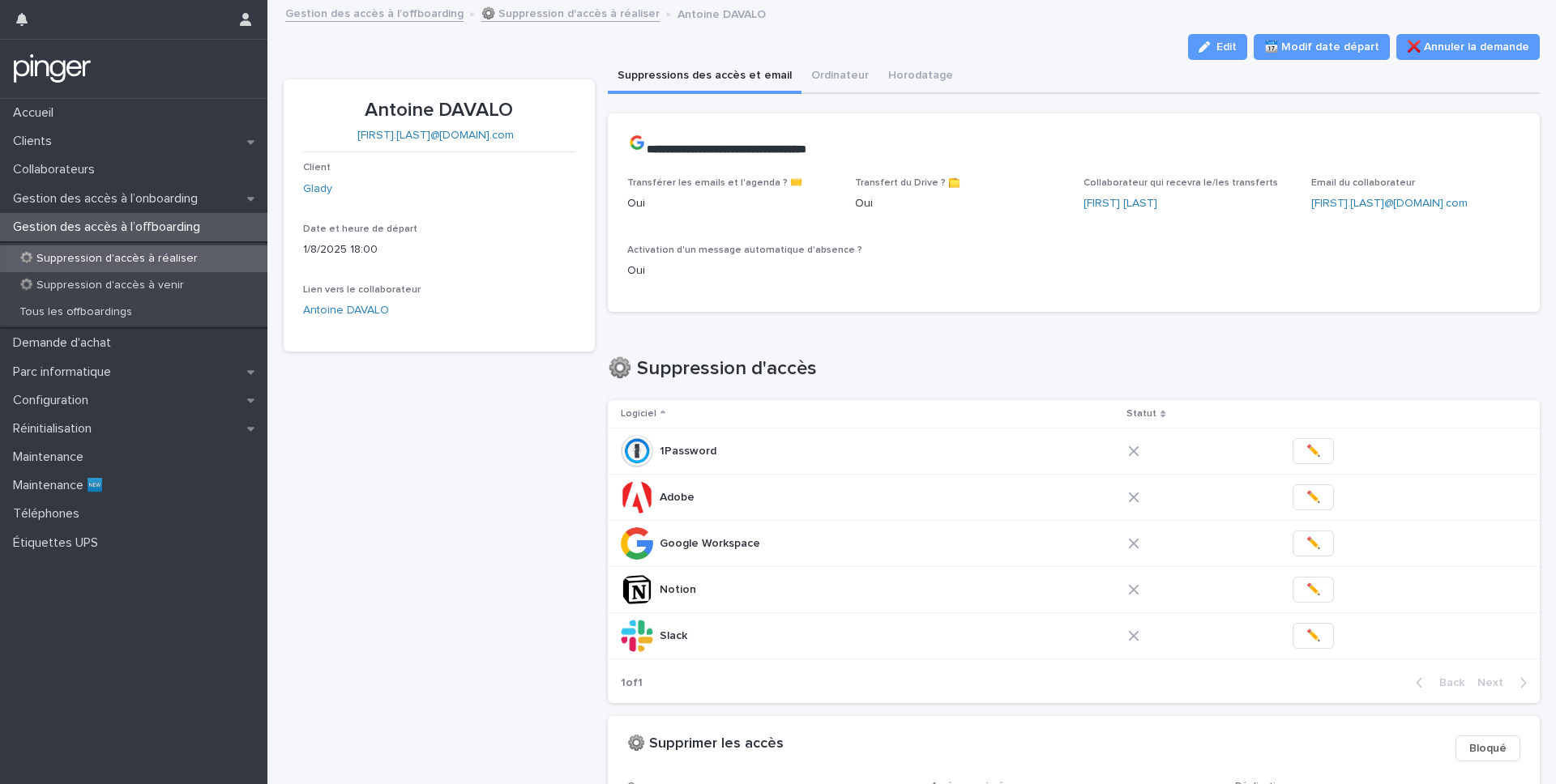 click on "Edit 📆 Modif date départ ❌ Annuler la demande" at bounding box center (912, 47) 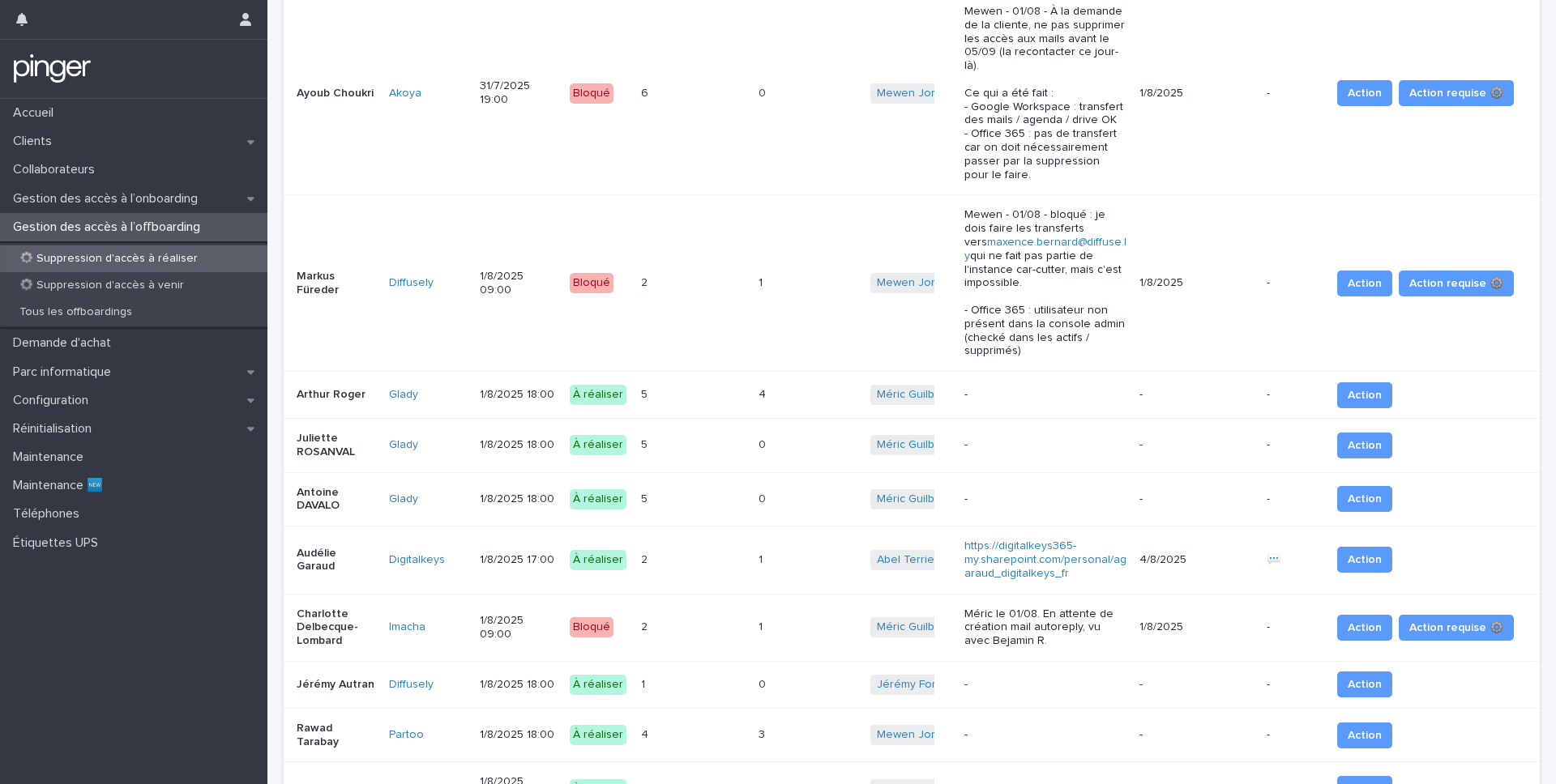 scroll, scrollTop: 638, scrollLeft: 0, axis: vertical 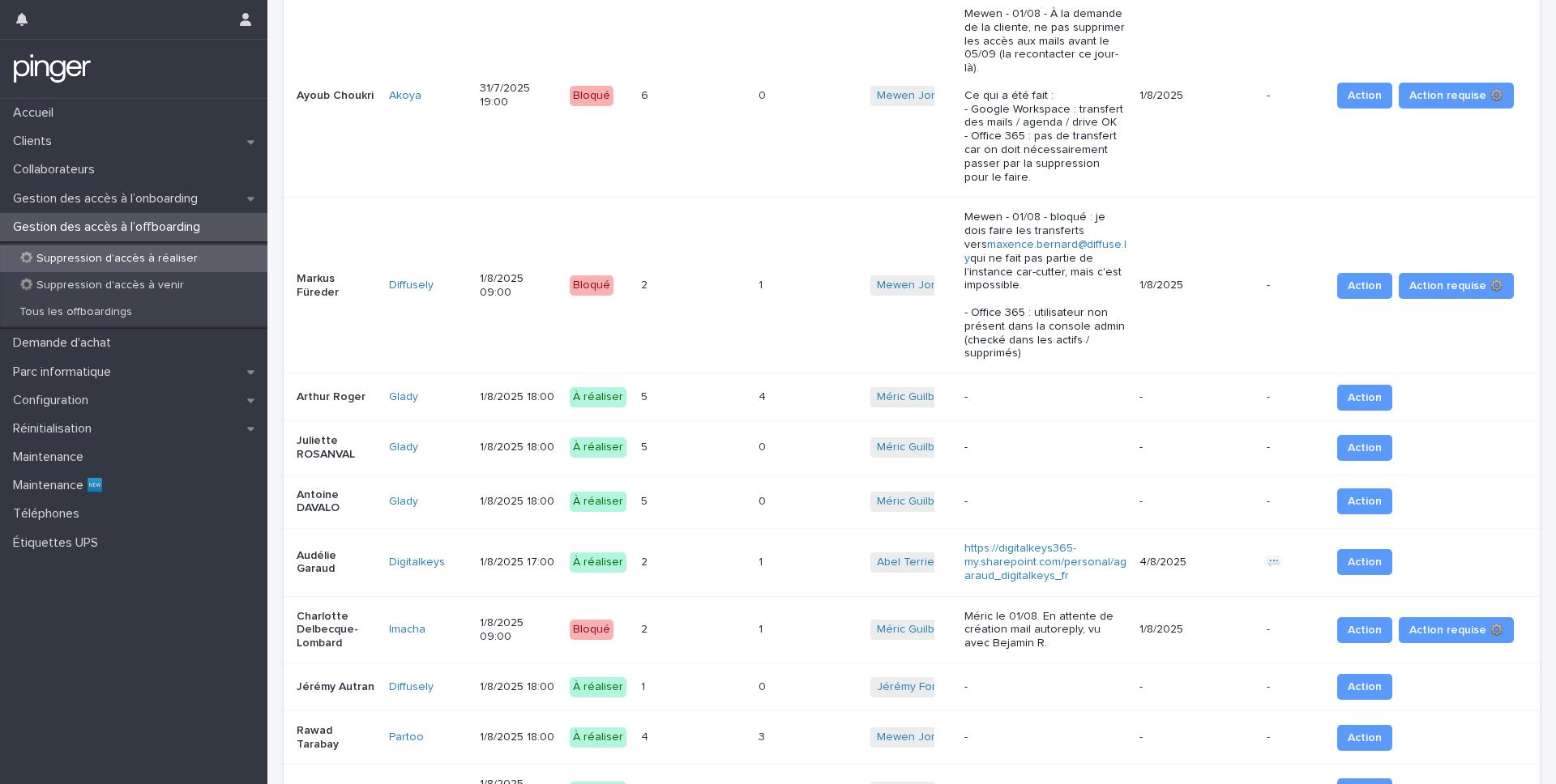 click on "5 5" at bounding box center [693, 447] 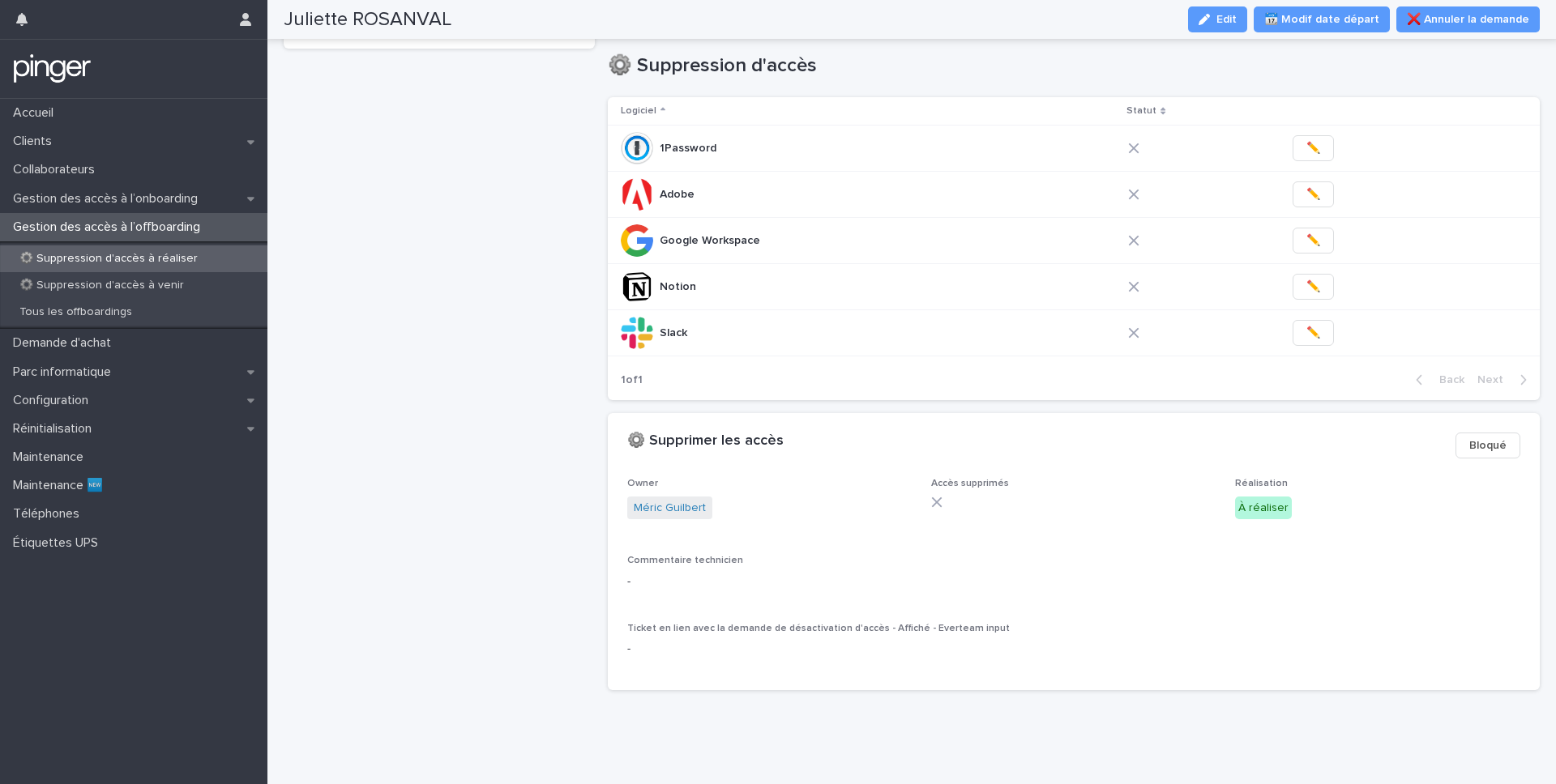 scroll, scrollTop: 0, scrollLeft: 0, axis: both 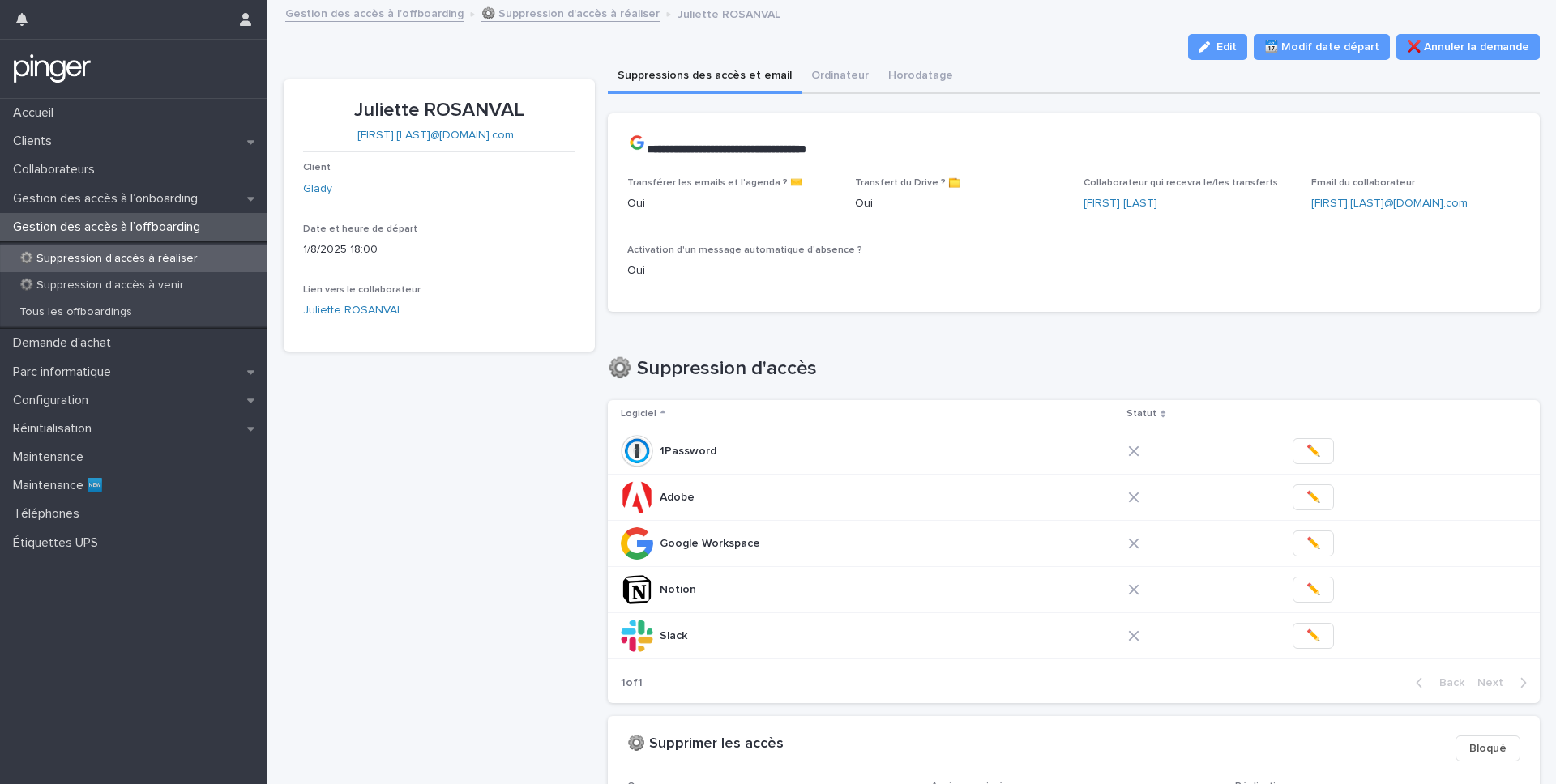 click on "Juliette ROSANVAL" at bounding box center [439, 110] 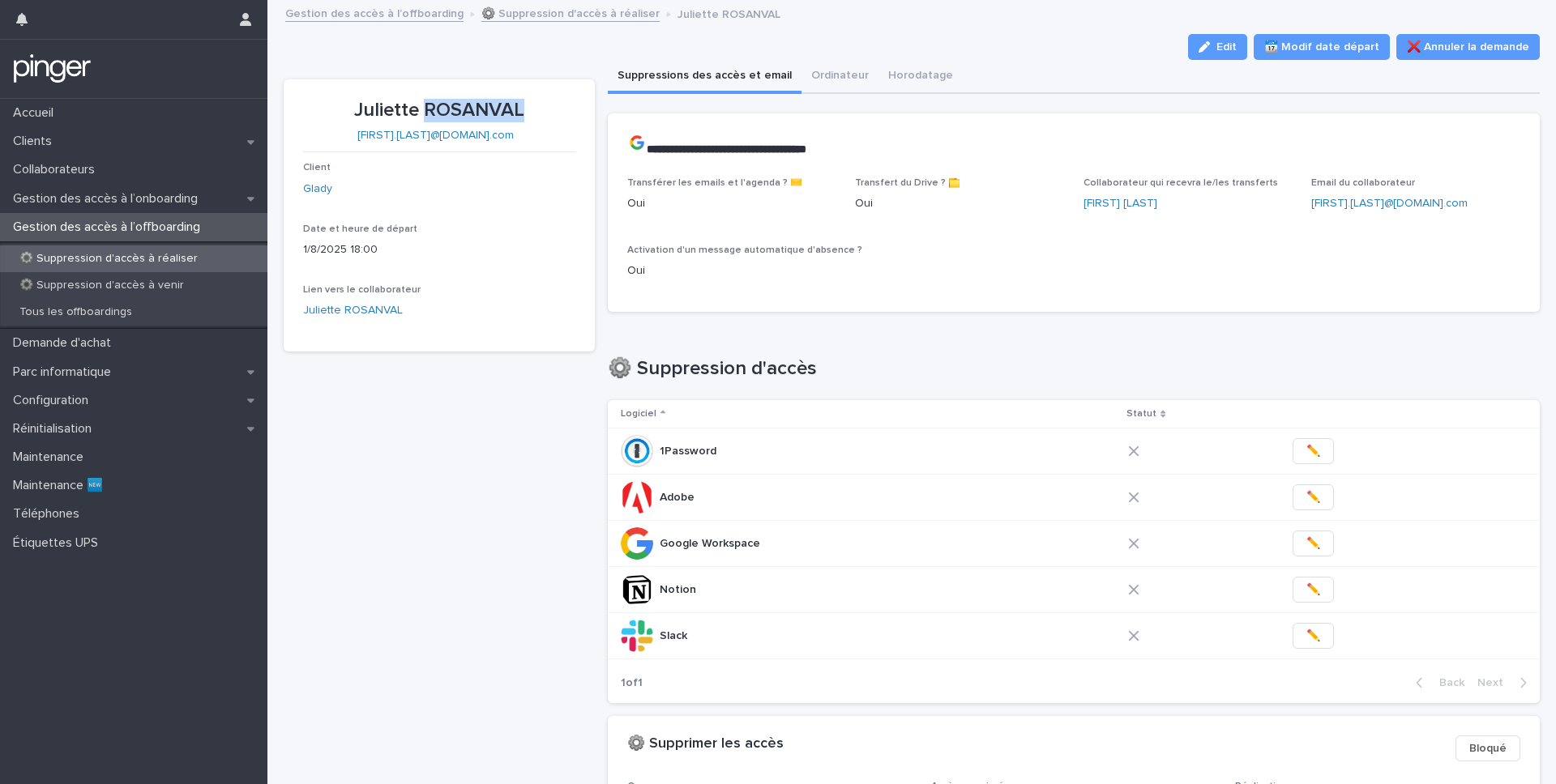 click on "Juliette ROSANVAL" at bounding box center (439, 110) 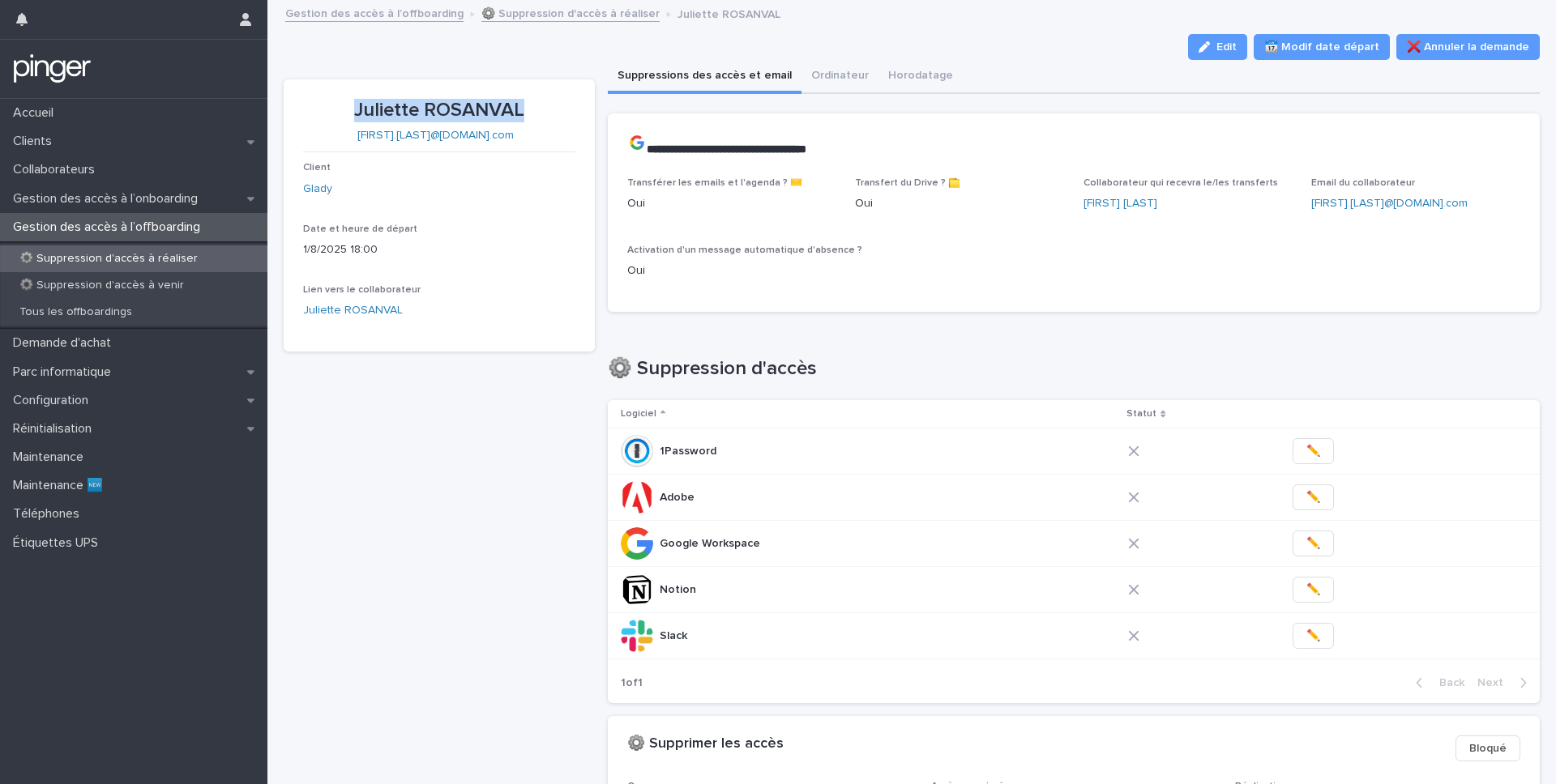 copy on "Juliette ROSANVAL" 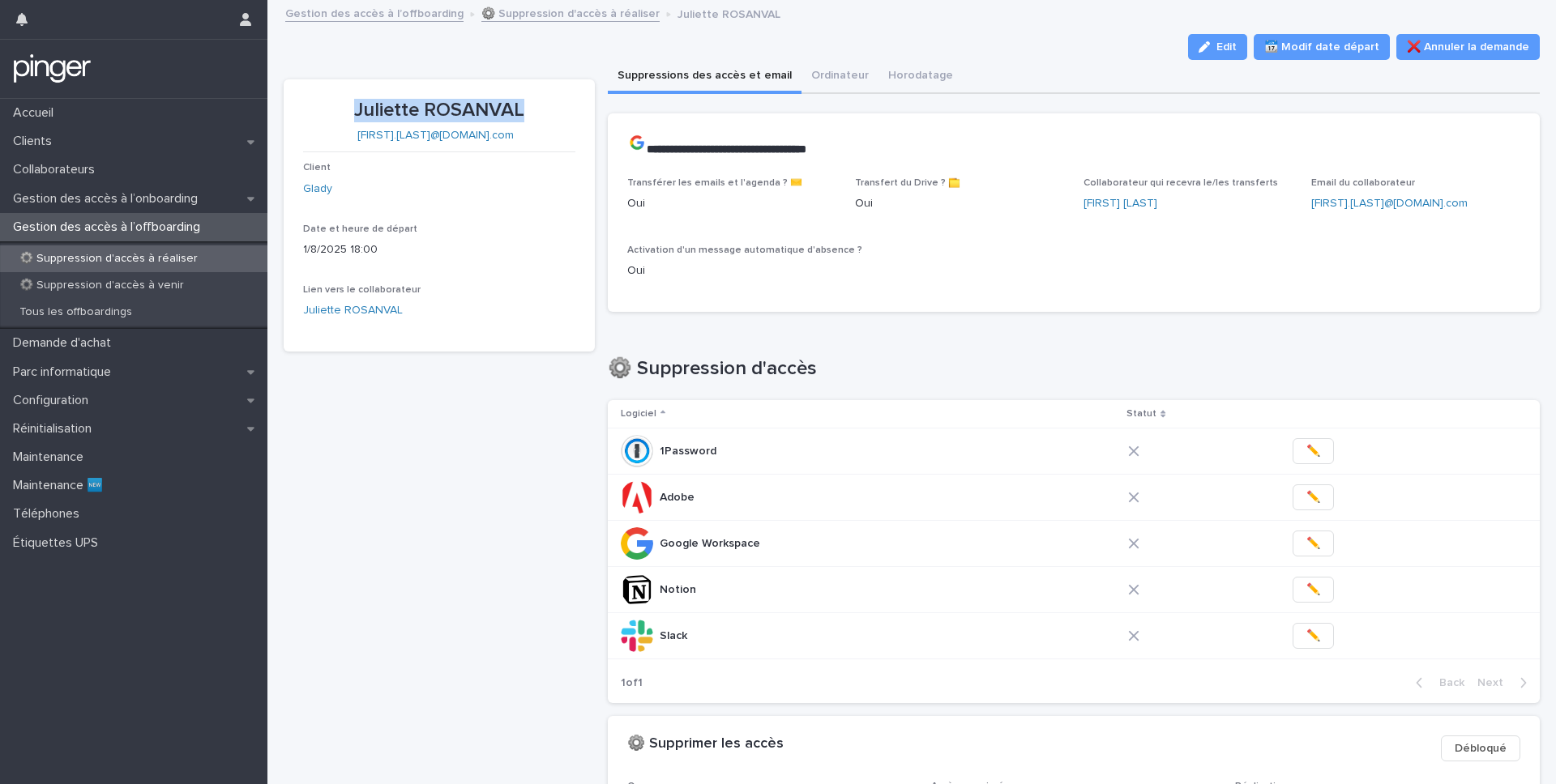 copy on "Juliette ROSANVAL" 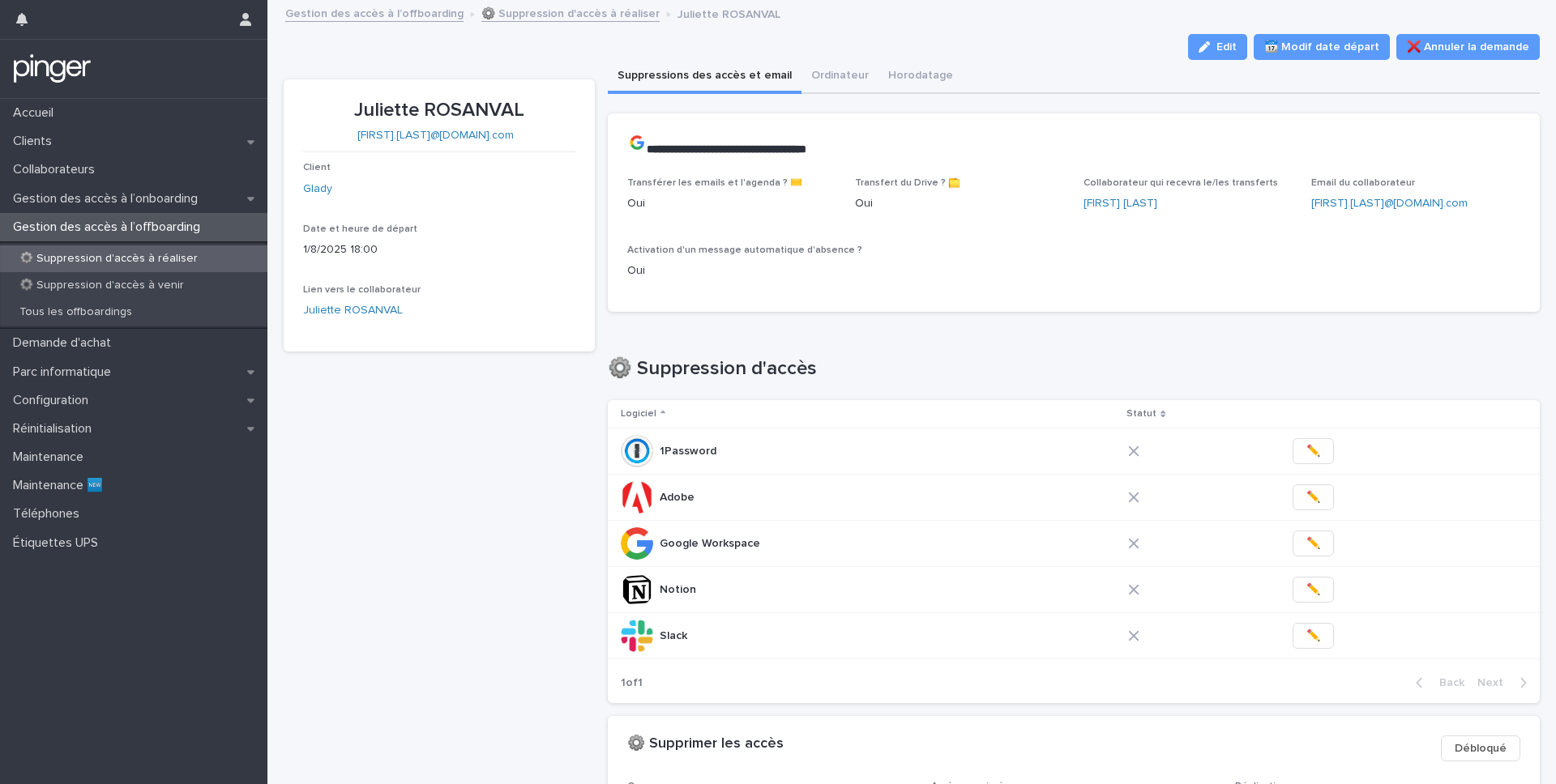 click on "[FIRST] [LAST] [FIRST].[LAST]@[DOMAIN] Date et heure de départ 1/8/2025 18:00 Lien vers le collaborateur [FIRST] [LAST]" at bounding box center (439, 543) 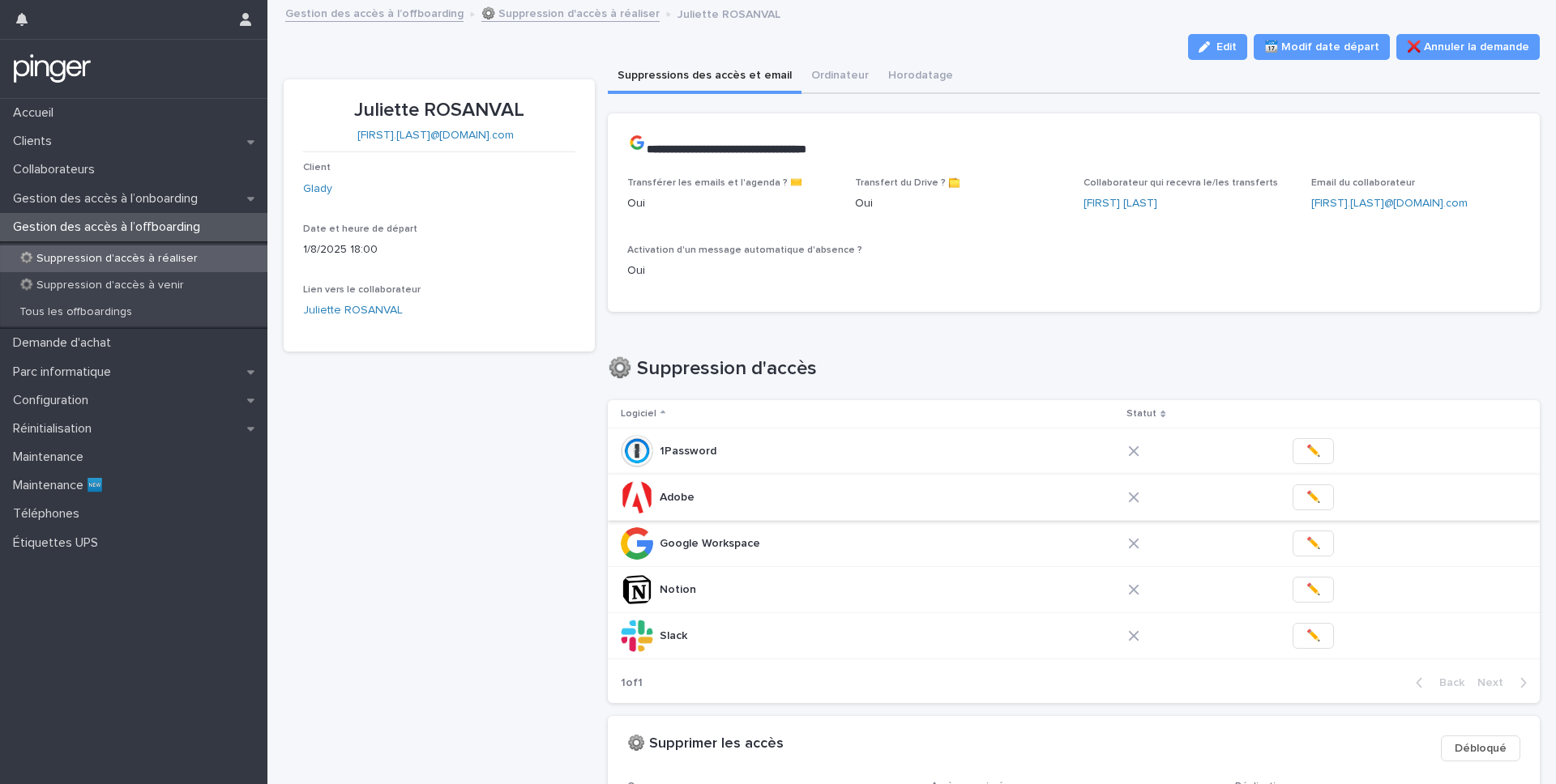 click on "✏️" at bounding box center [1313, 497] 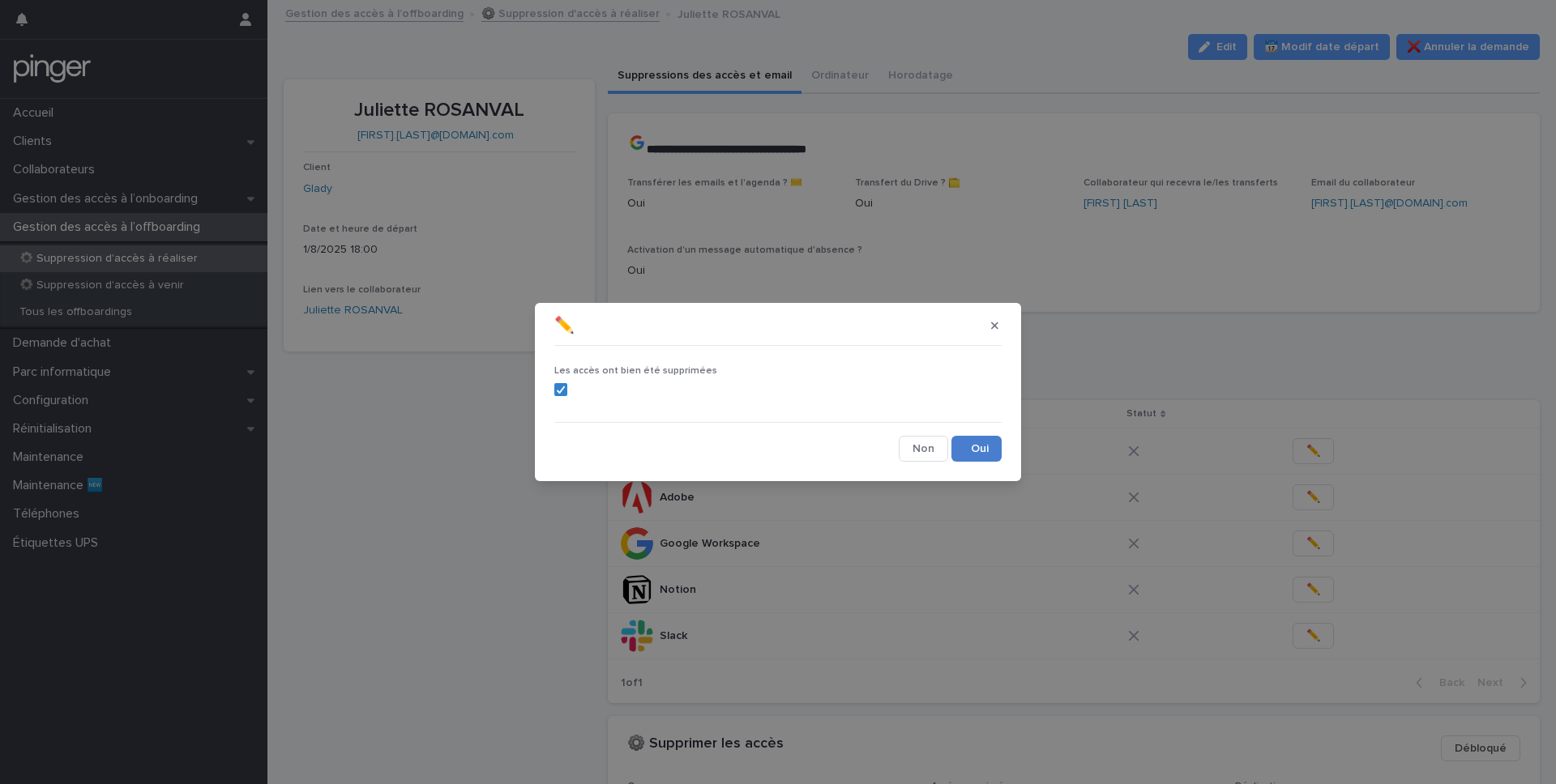 click on "Save" at bounding box center [977, 449] 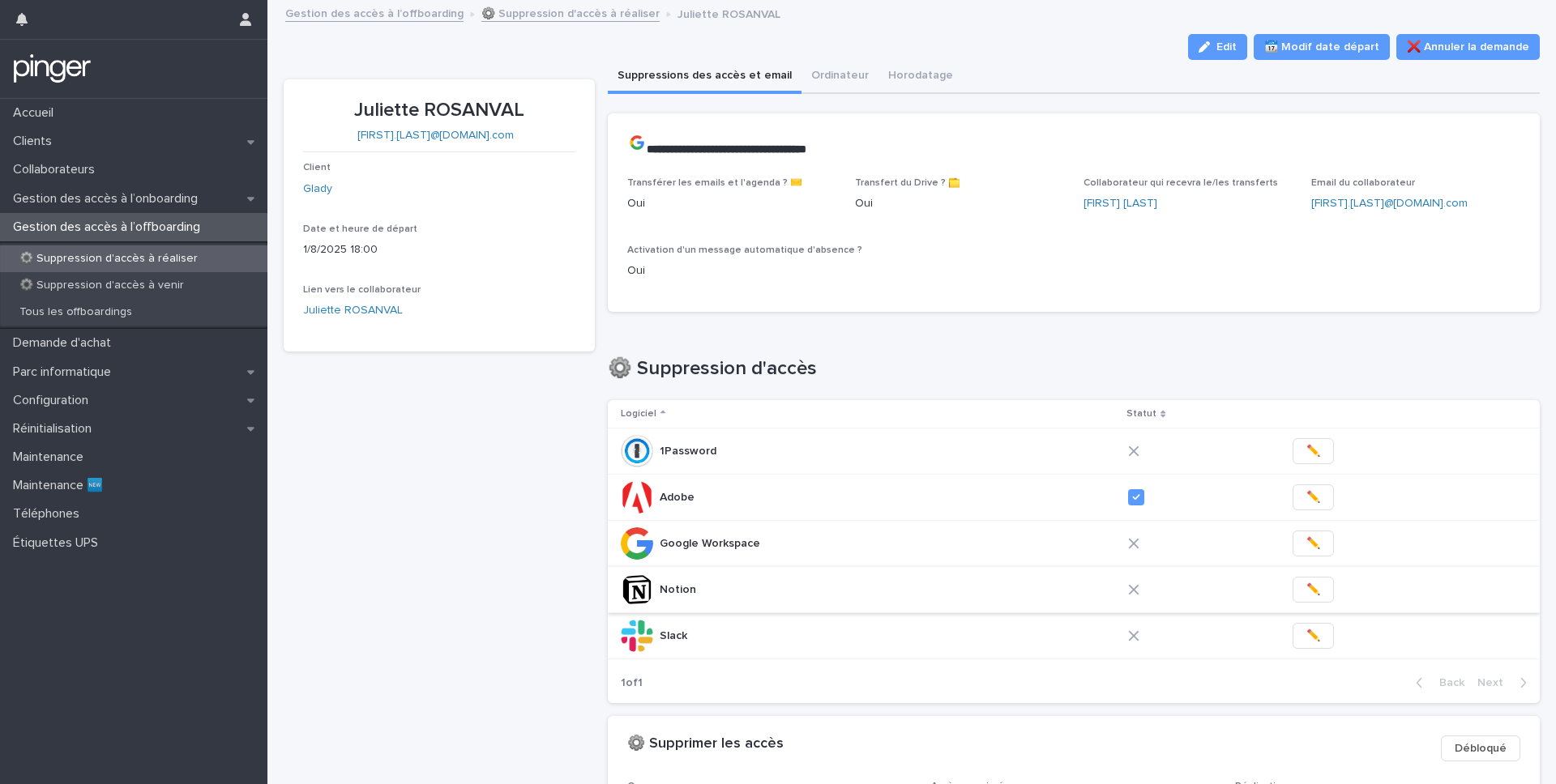 click on "✏️" at bounding box center [1313, 590] 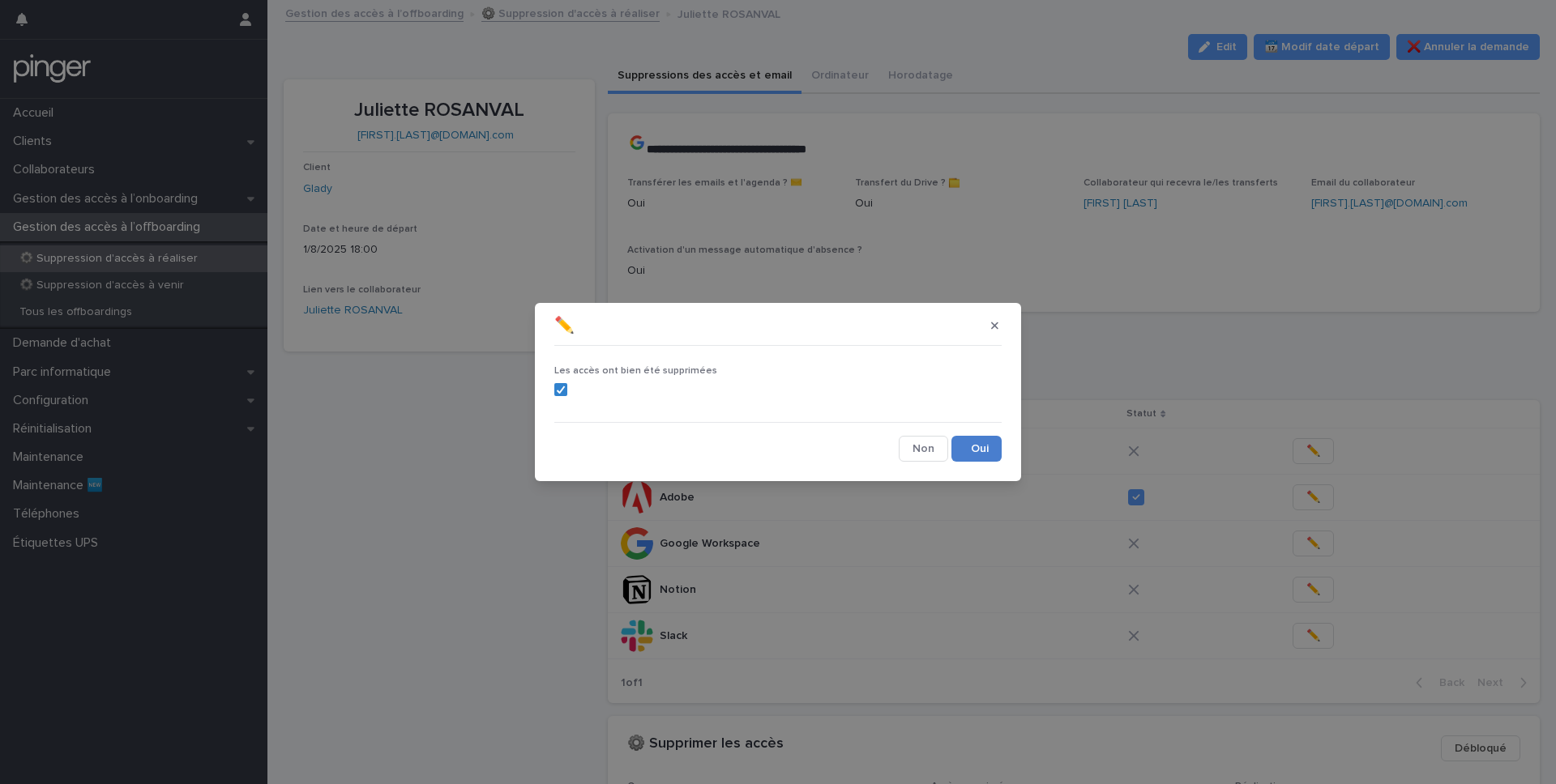 click on "Save" at bounding box center [977, 449] 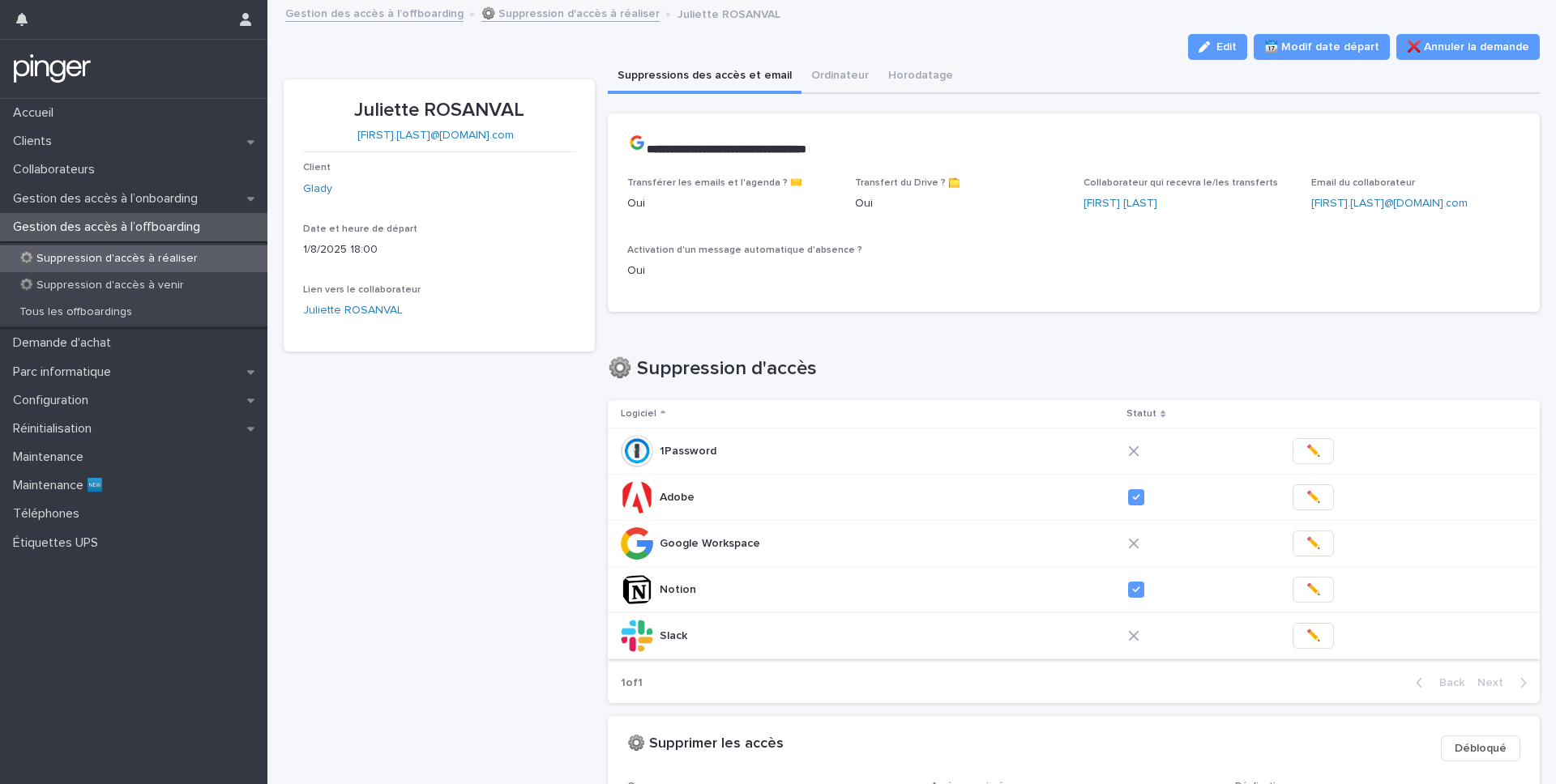 click on "✏️" at bounding box center [1313, 636] 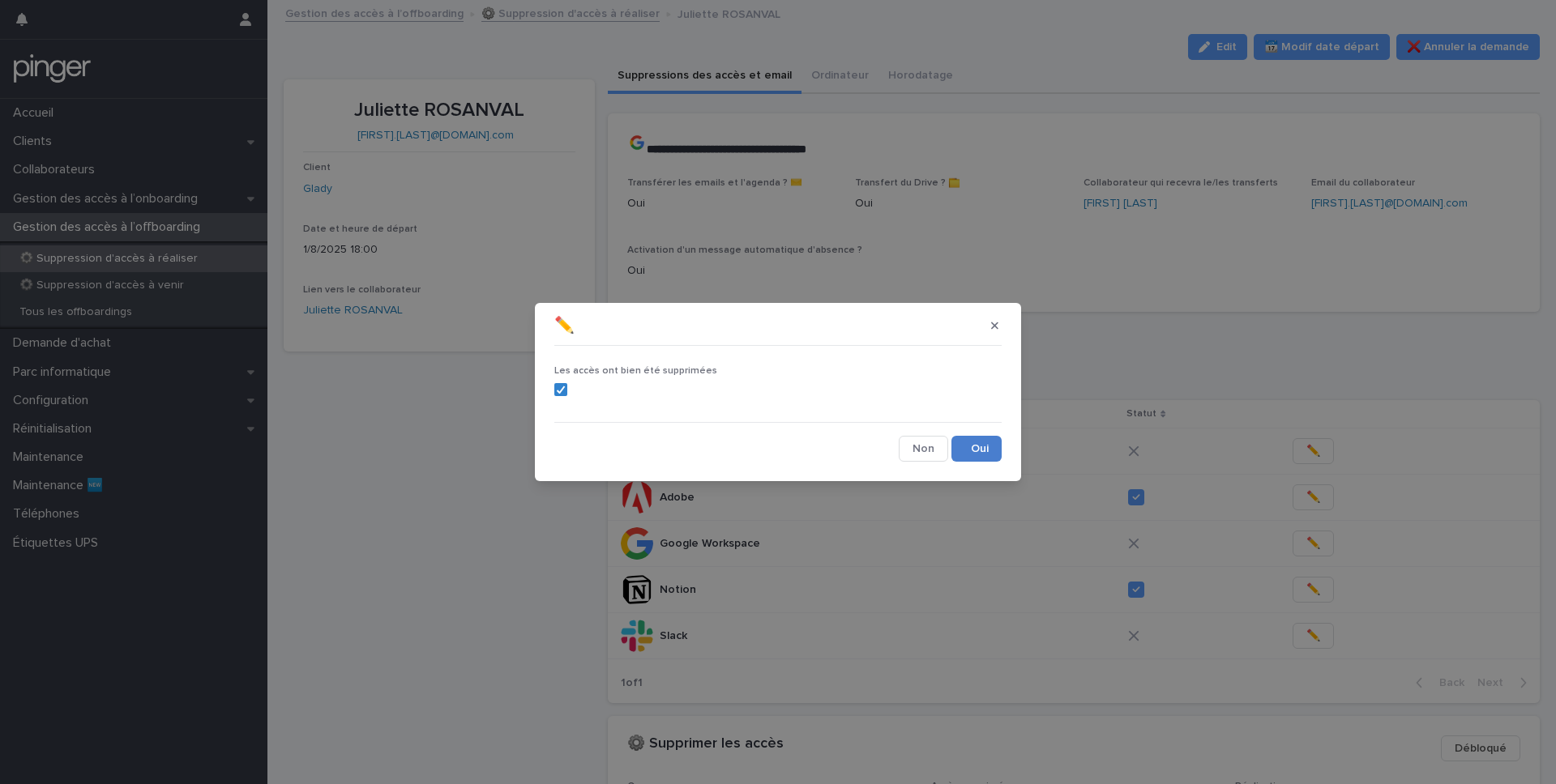 click on "Save" at bounding box center (977, 449) 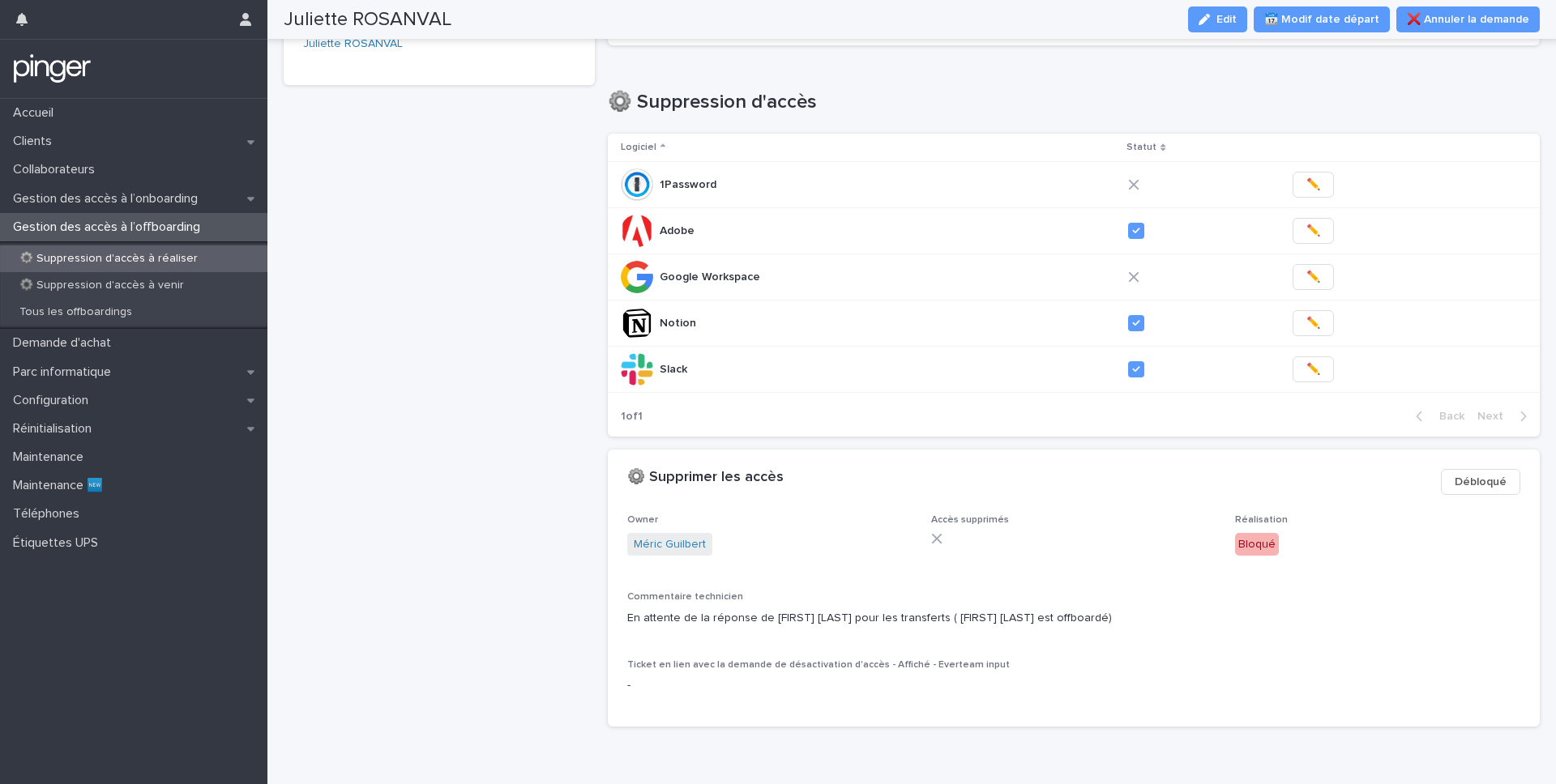 scroll, scrollTop: 303, scrollLeft: 0, axis: vertical 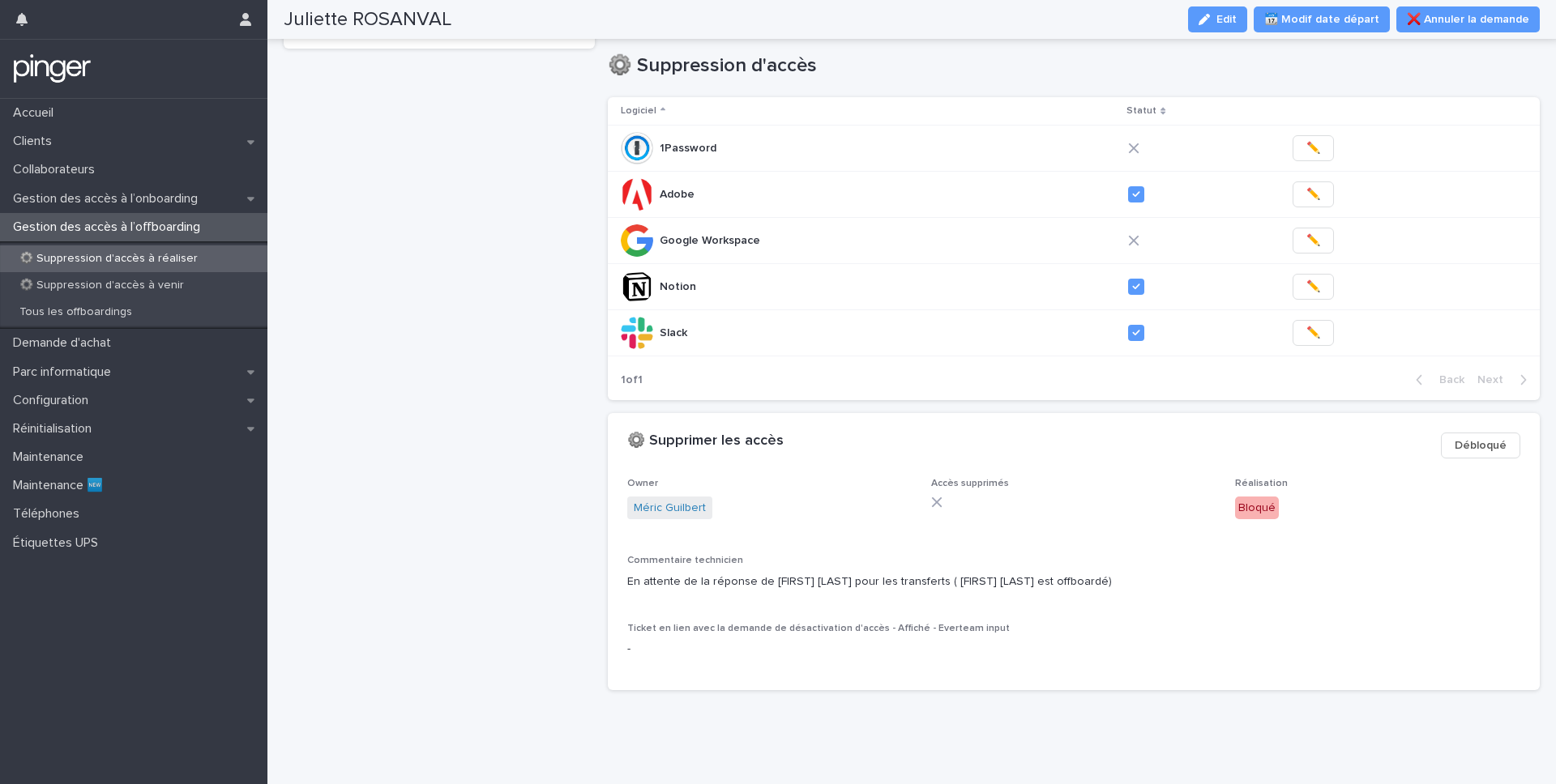 click on "En attente de la réponse de [FIRST] [LAST] pour les transferts ( [FIRST] [LAST] est offboardé)" at bounding box center [1074, 582] 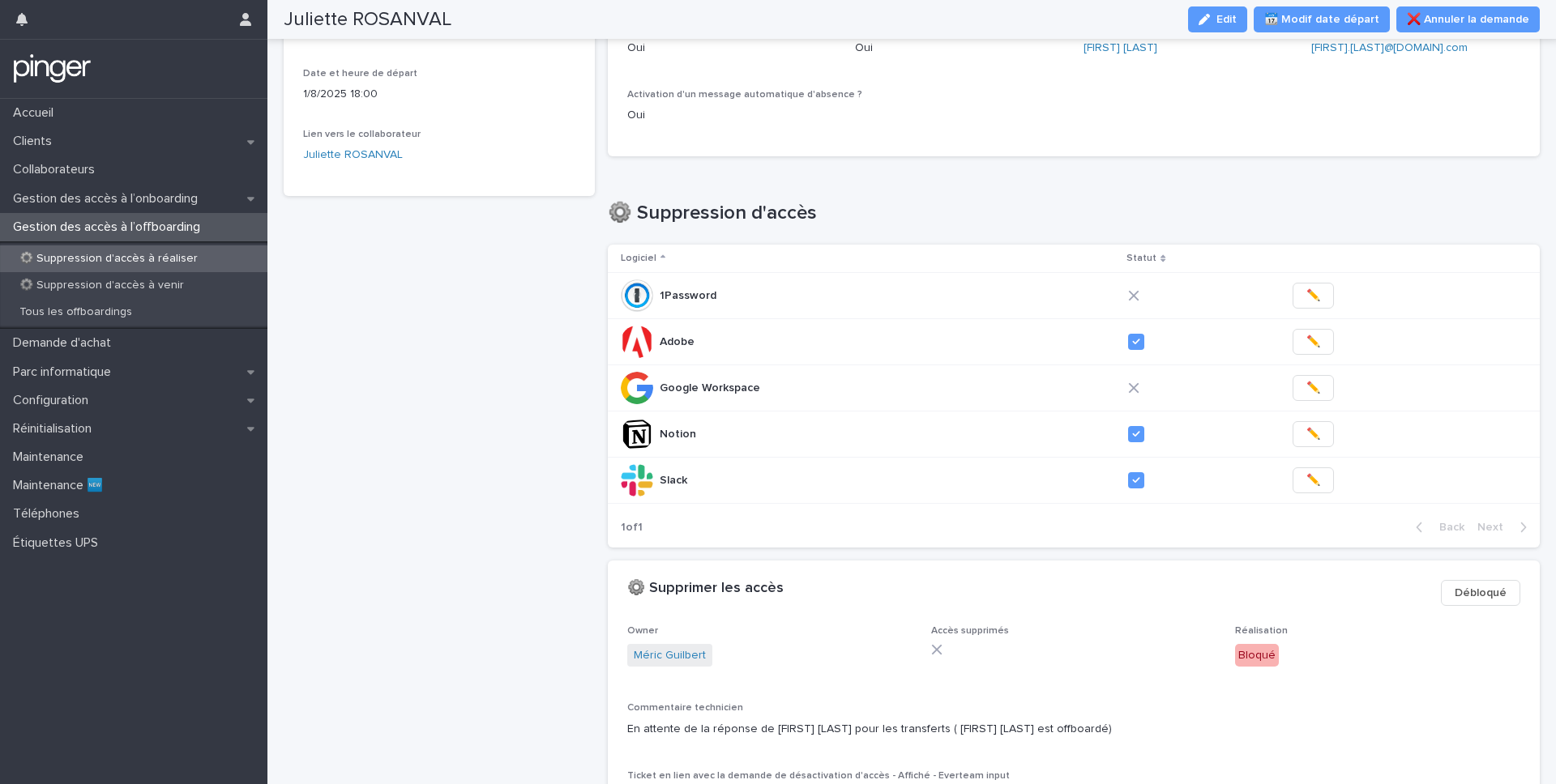 scroll, scrollTop: 0, scrollLeft: 0, axis: both 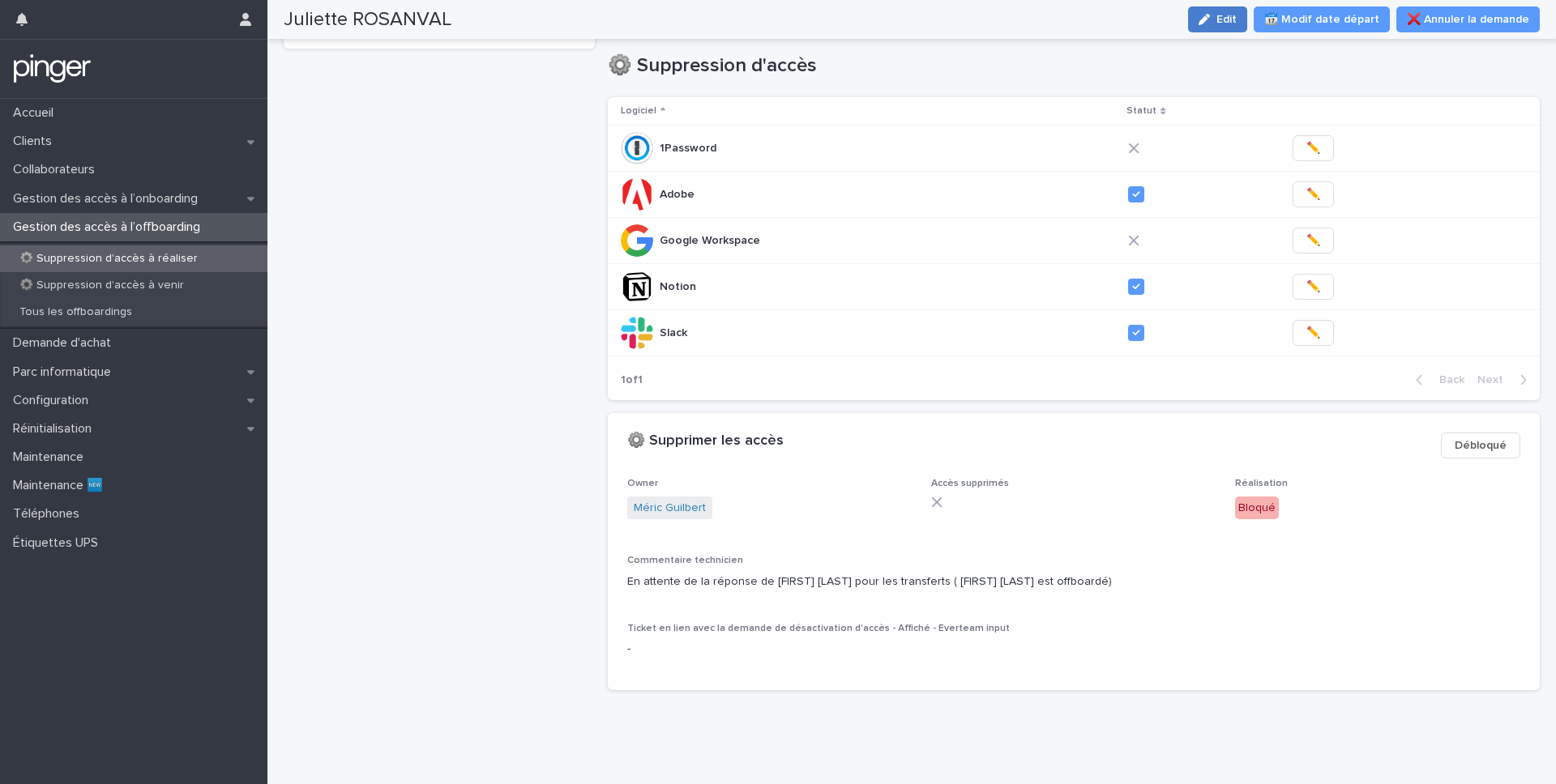 click 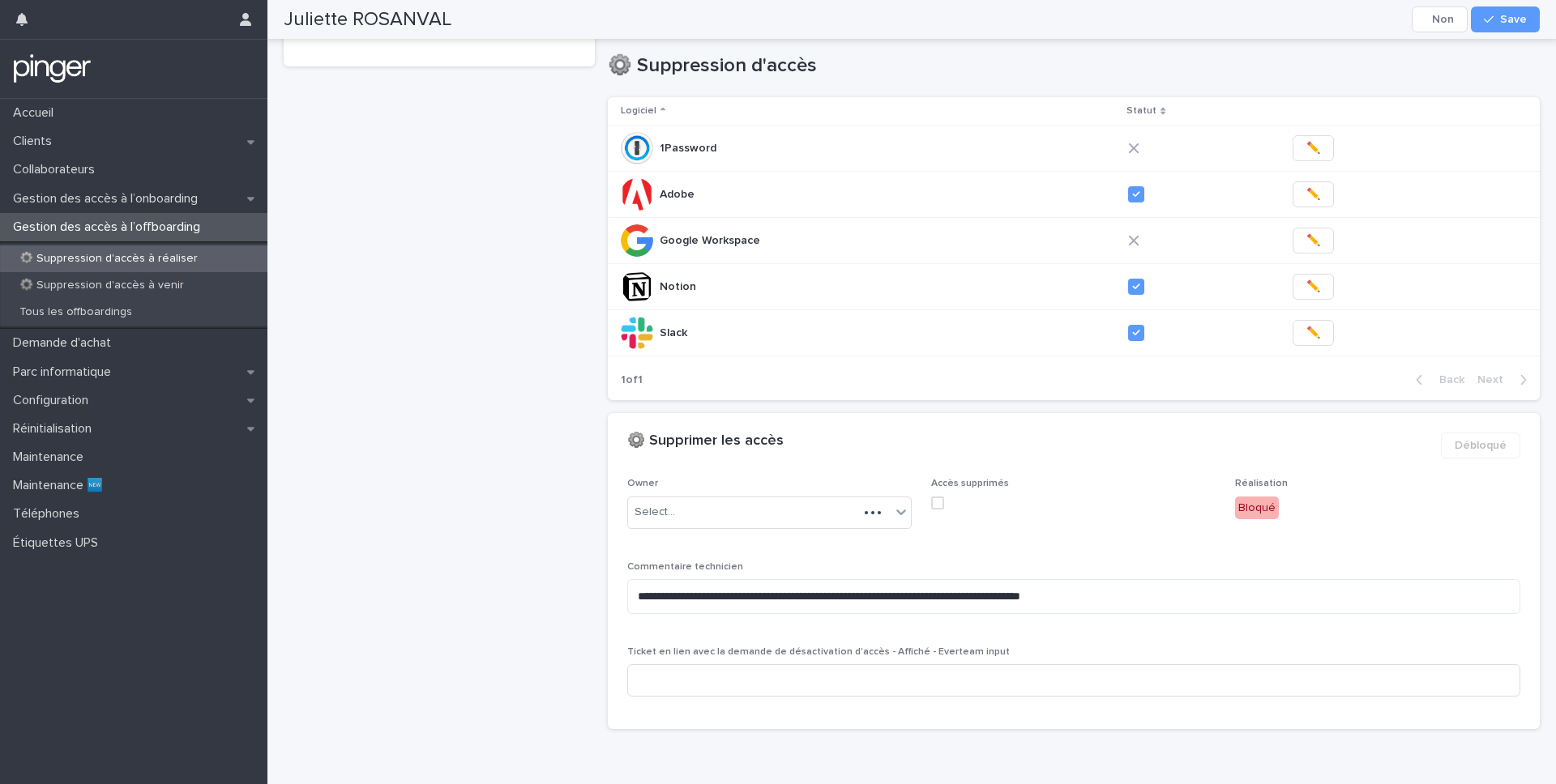 scroll, scrollTop: 323, scrollLeft: 0, axis: vertical 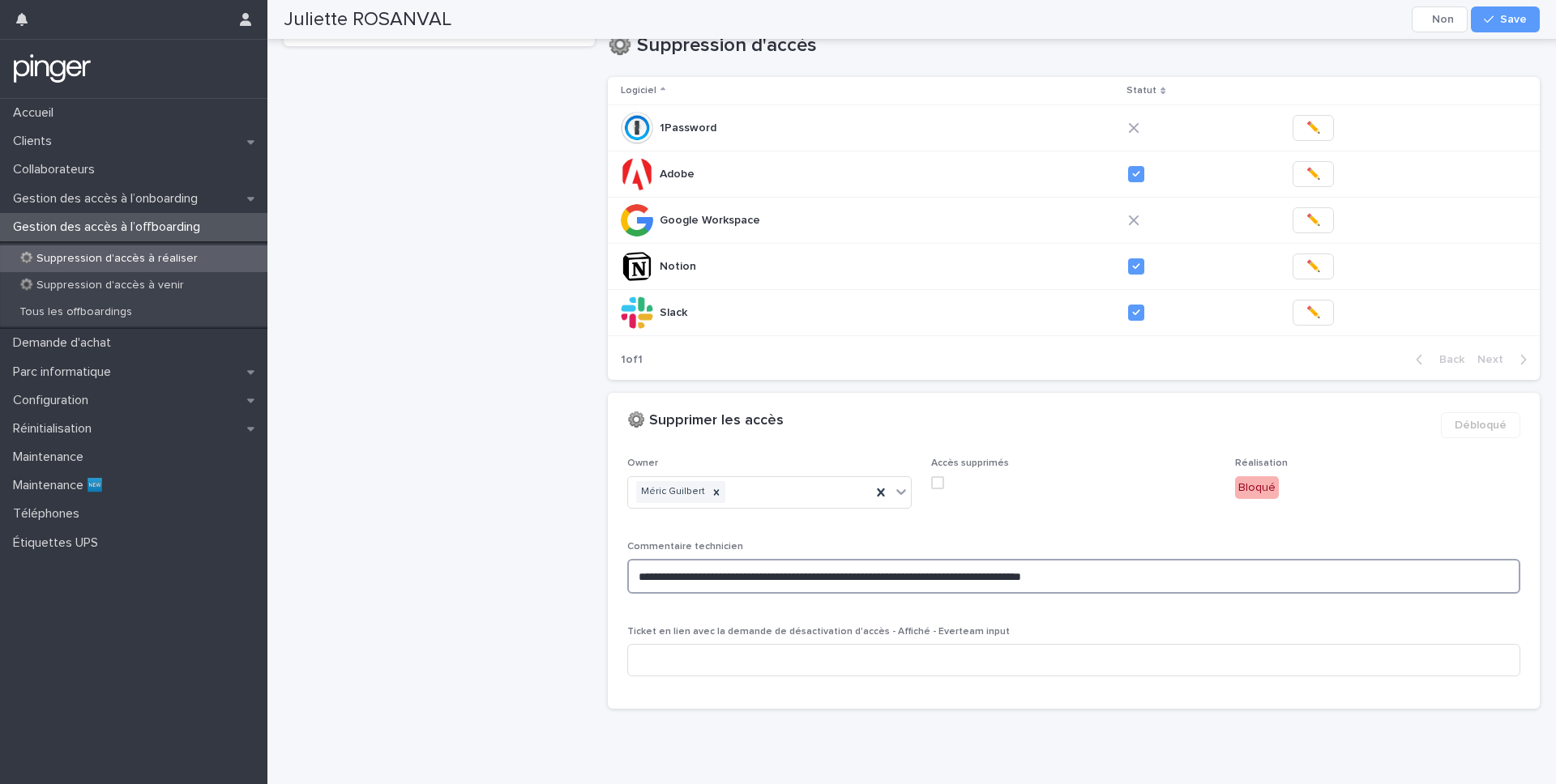 click on "**********" at bounding box center (1074, 576) 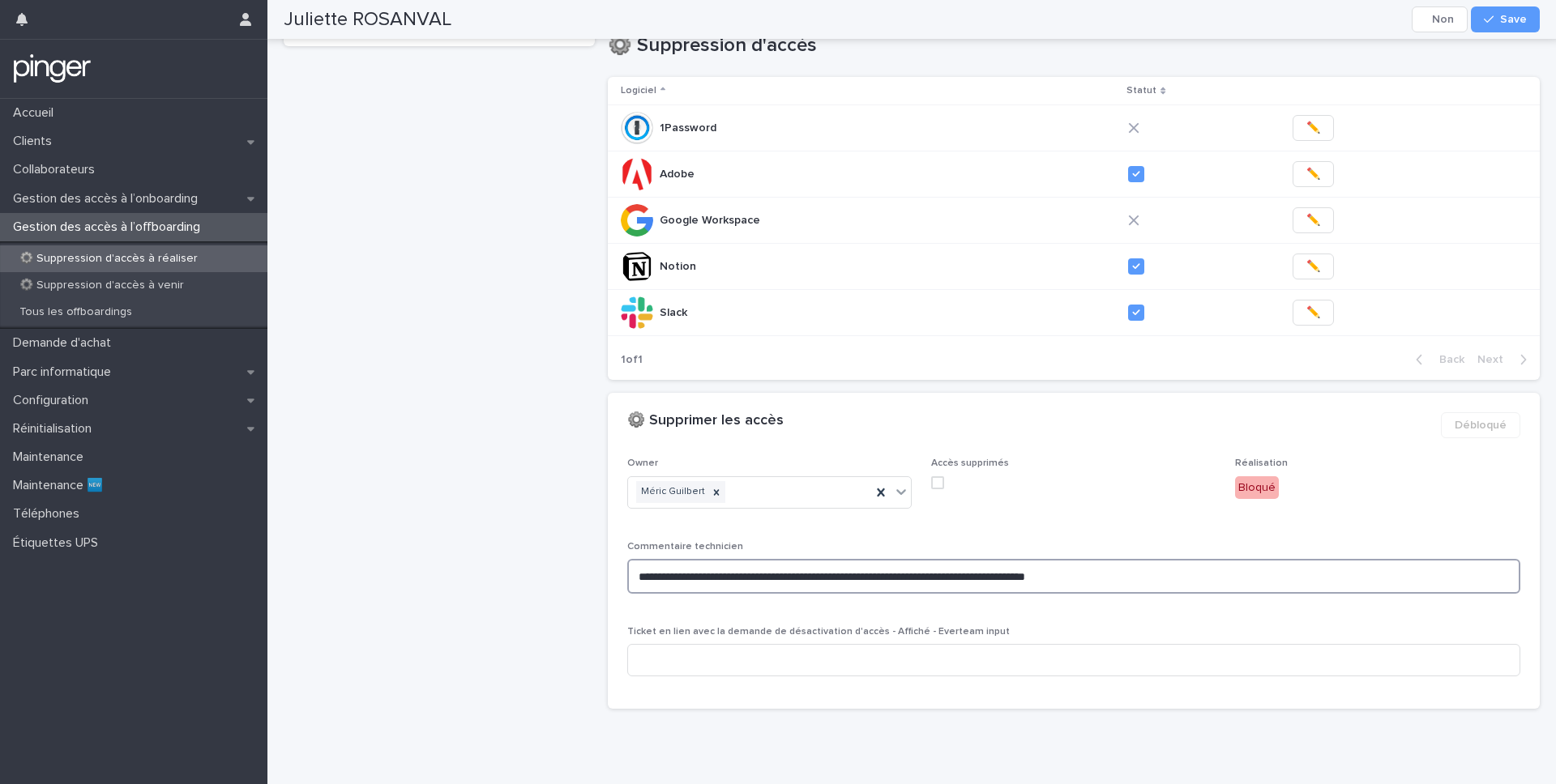 type on "**********" 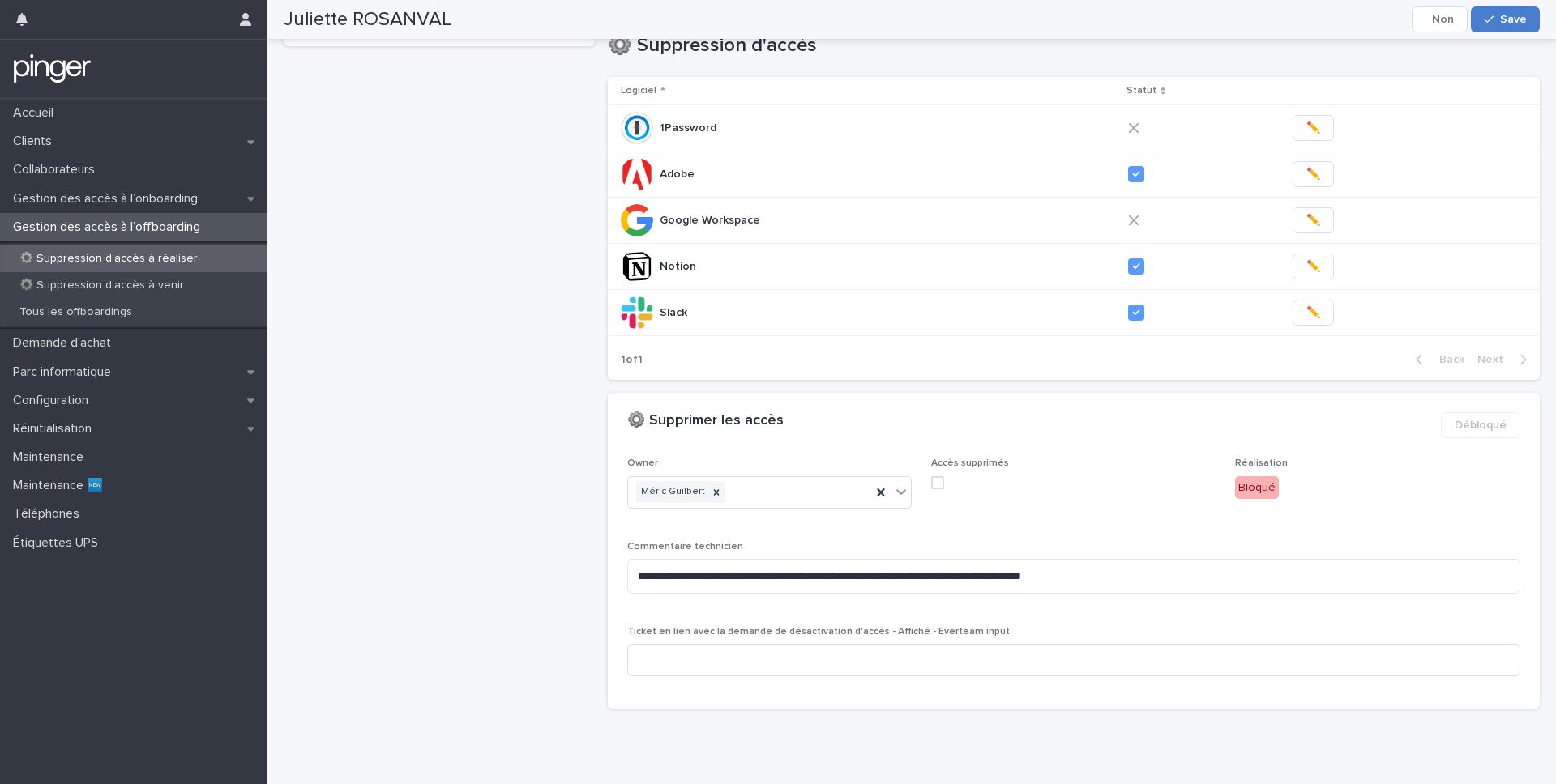 click on "Save" at bounding box center [1505, 19] 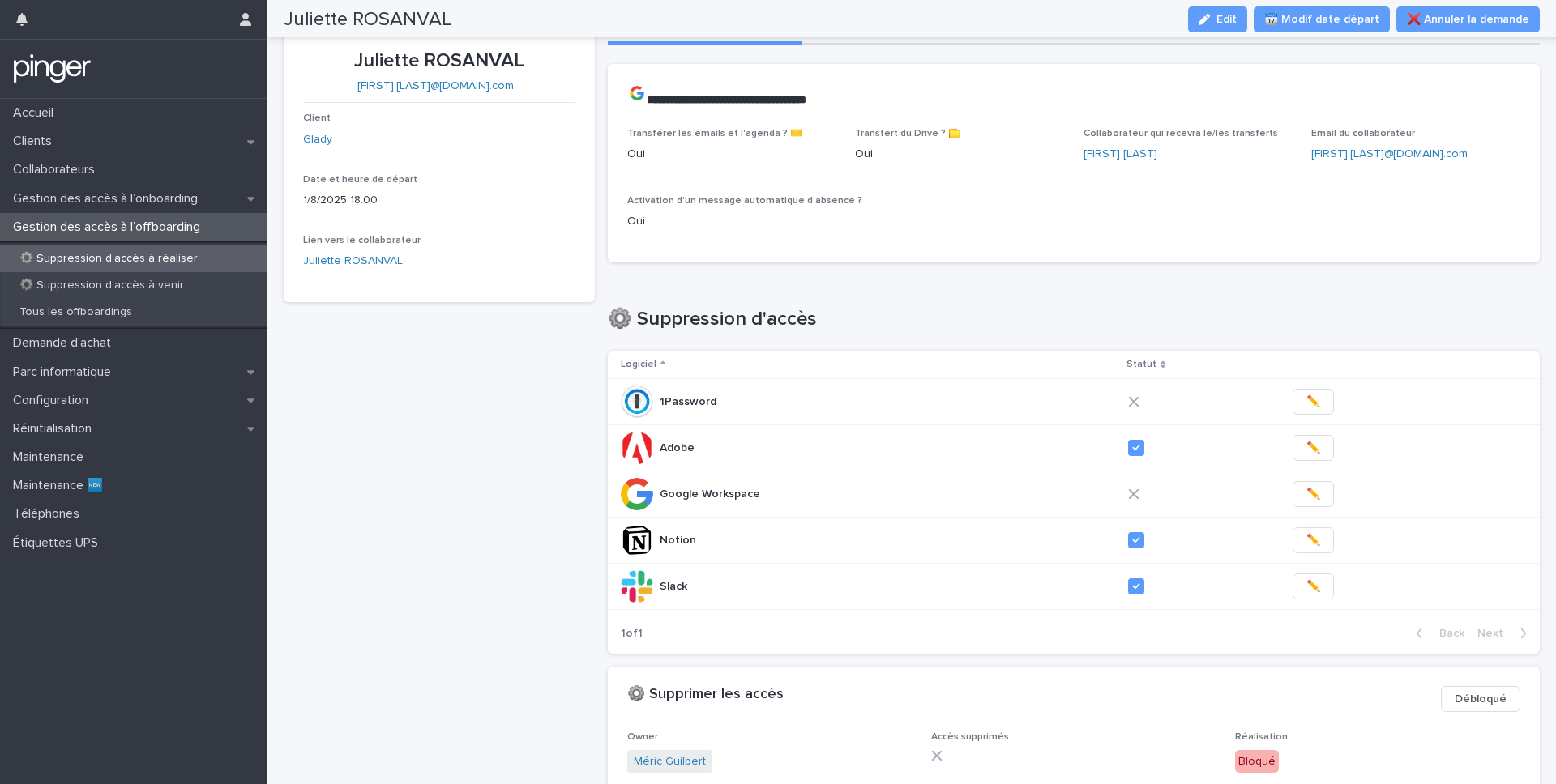 scroll, scrollTop: 0, scrollLeft: 0, axis: both 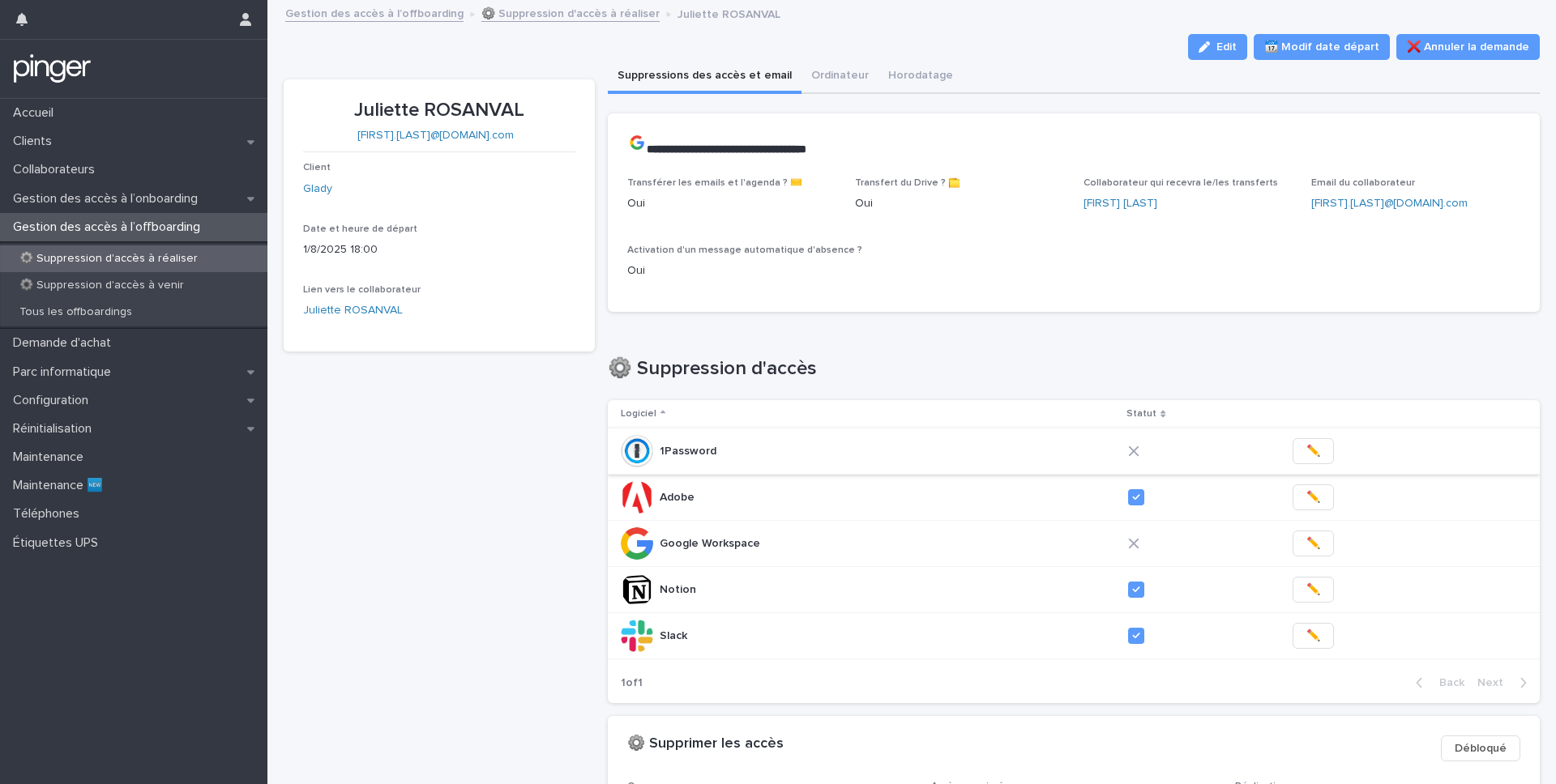 click on "✏️" at bounding box center [1313, 451] 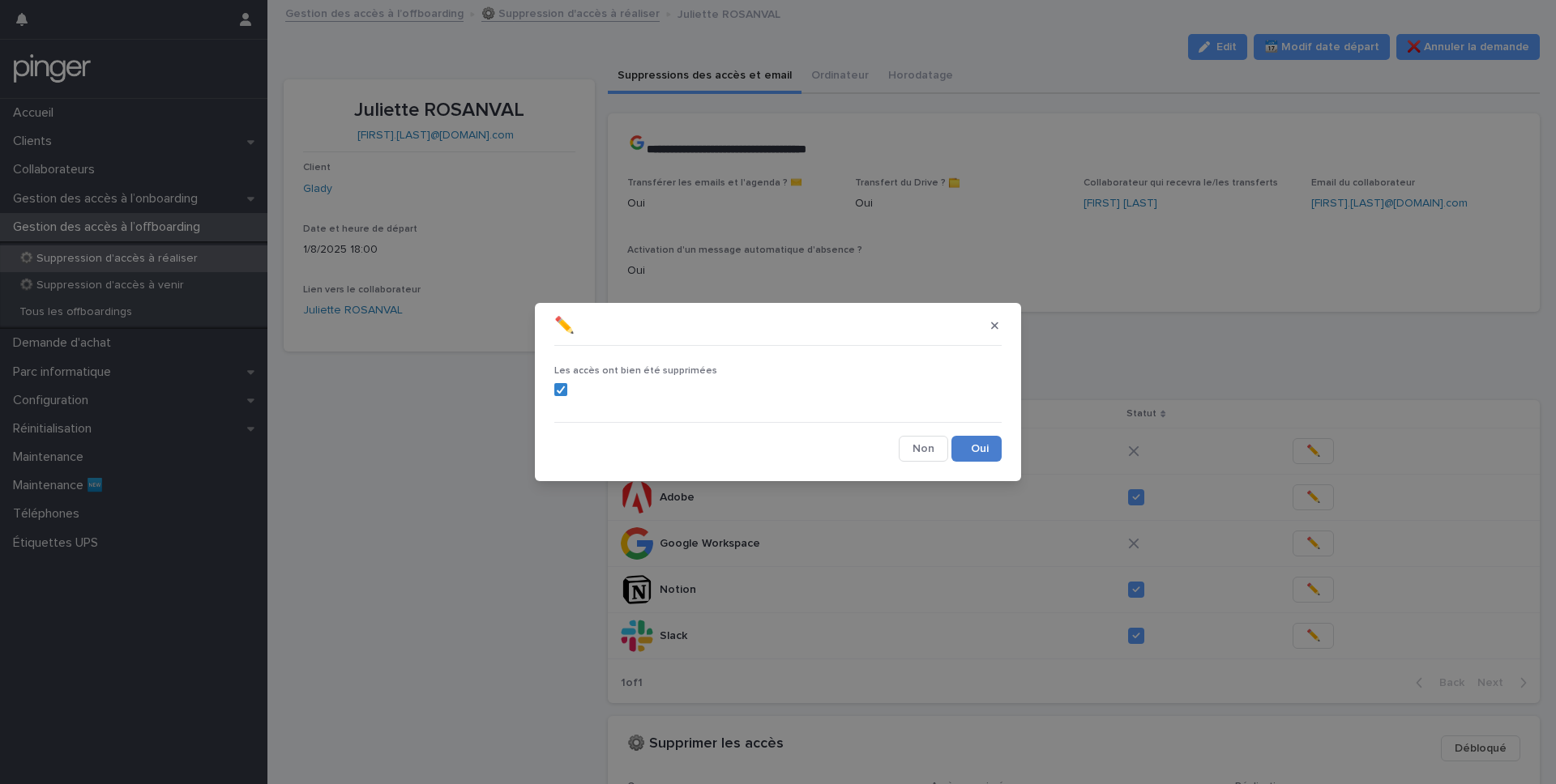 click on "Save" at bounding box center (977, 449) 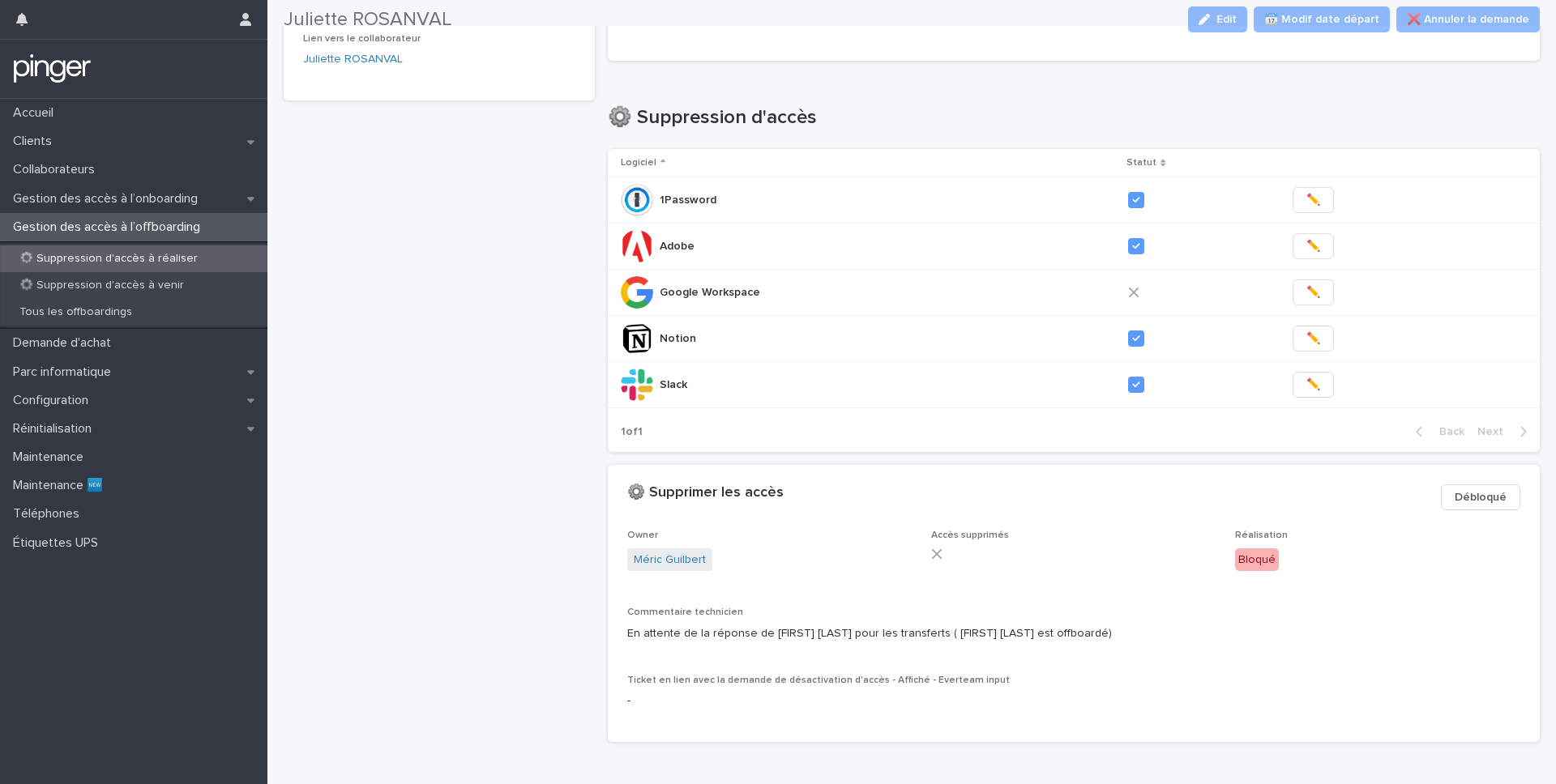 scroll, scrollTop: 303, scrollLeft: 0, axis: vertical 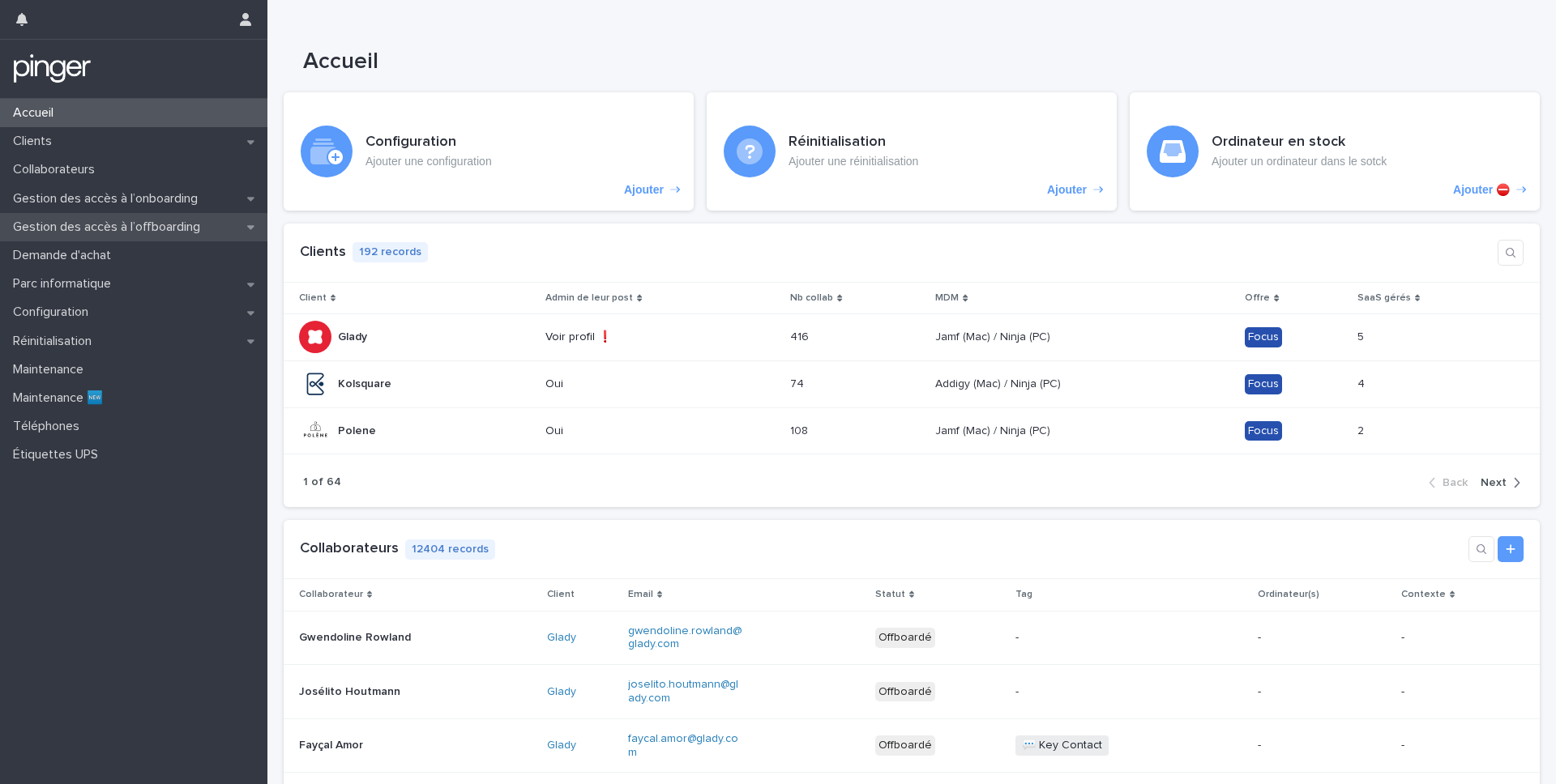 click on "Gestion des accès à l’offboarding" at bounding box center (109, 227) 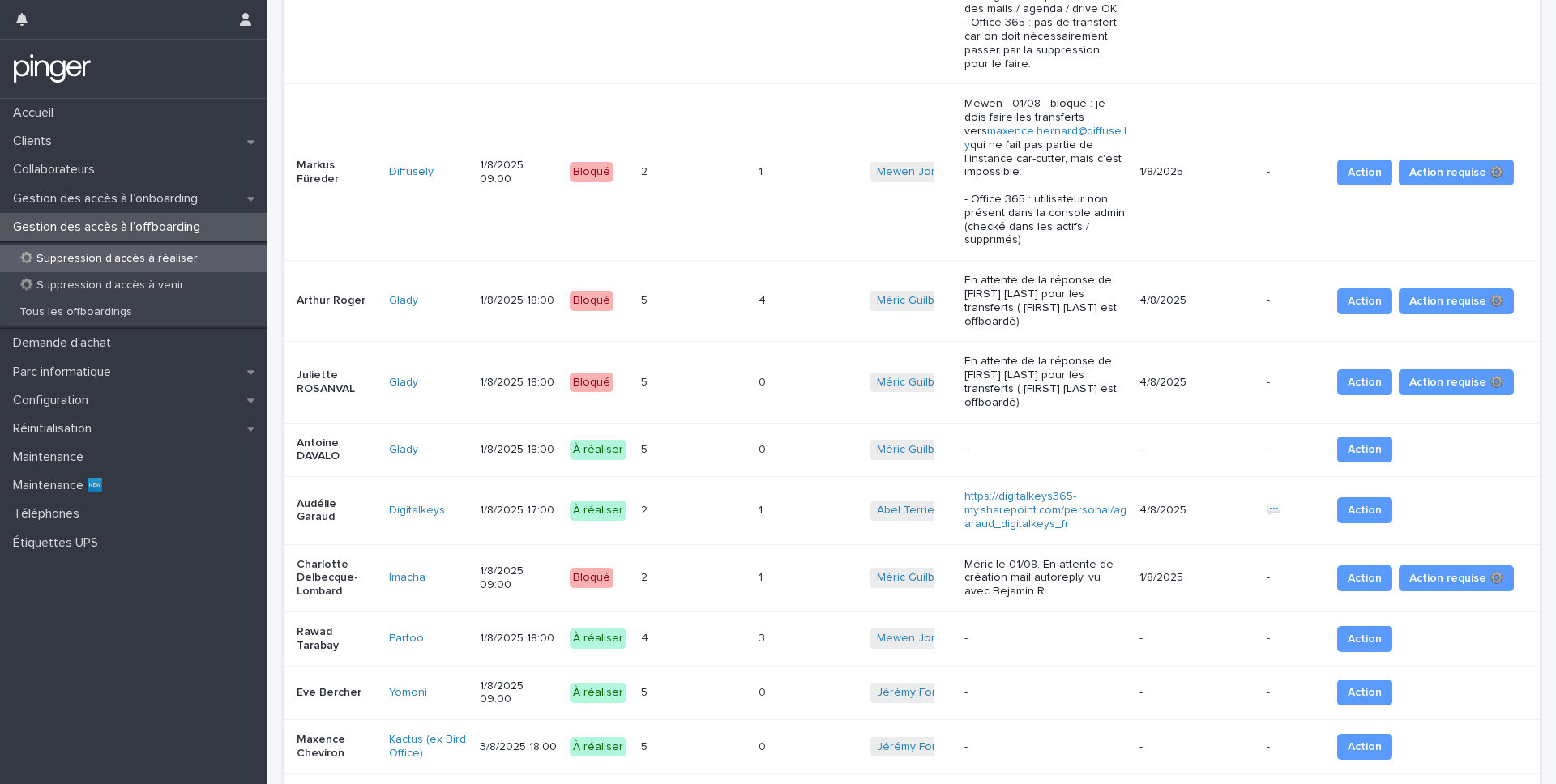 scroll, scrollTop: 756, scrollLeft: 0, axis: vertical 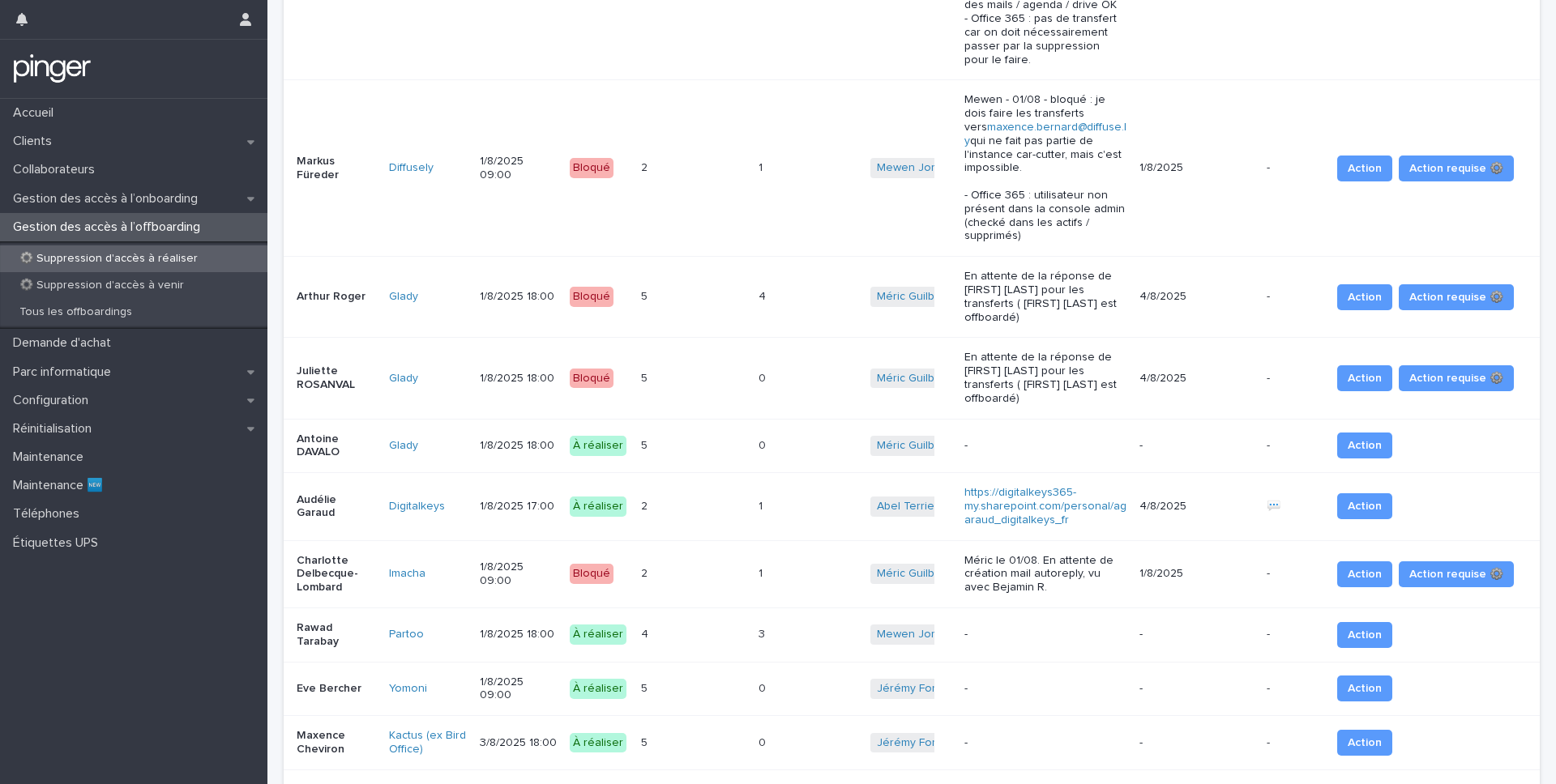 click on "0 0" at bounding box center [808, 445] 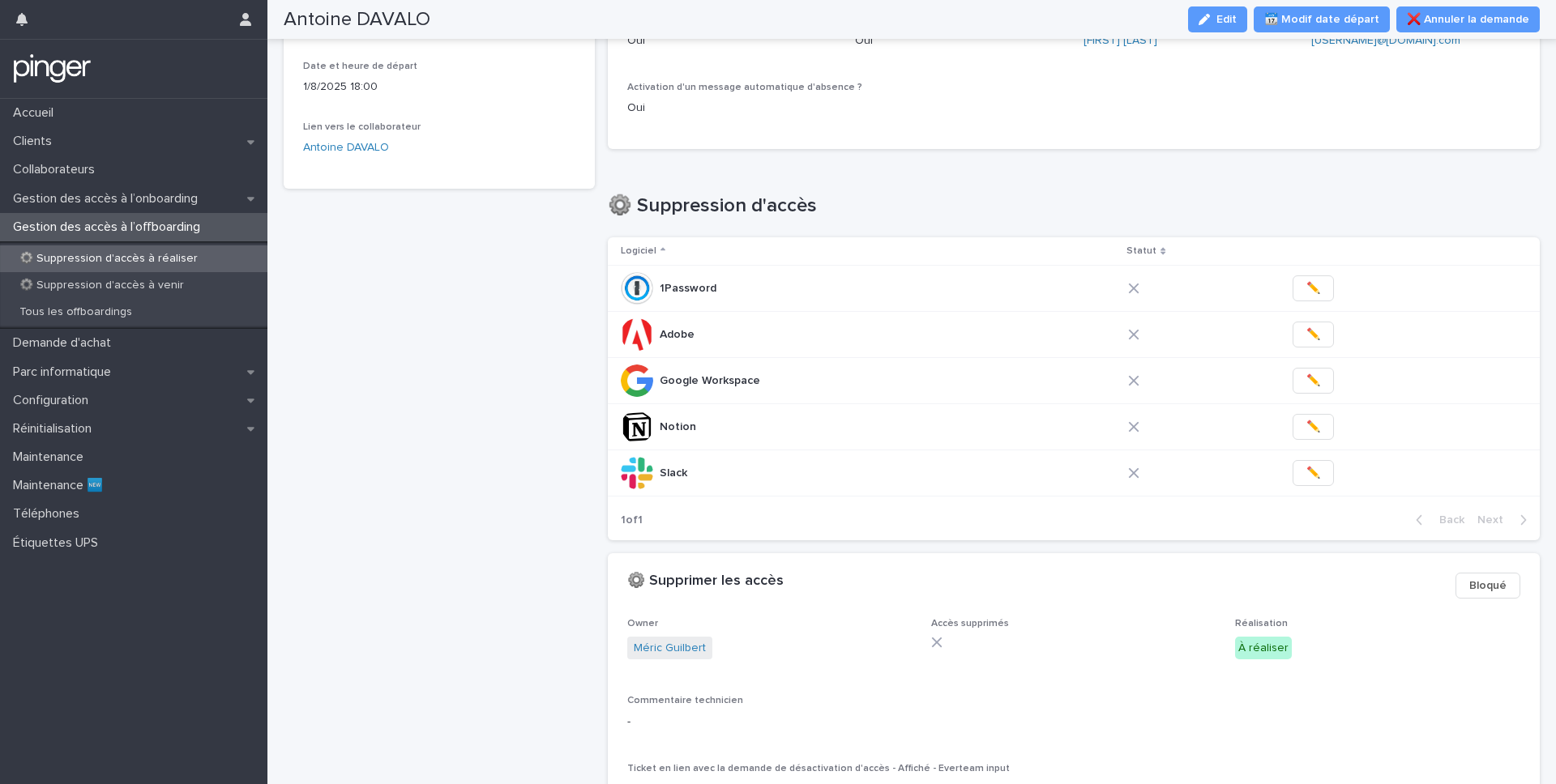 scroll, scrollTop: 0, scrollLeft: 0, axis: both 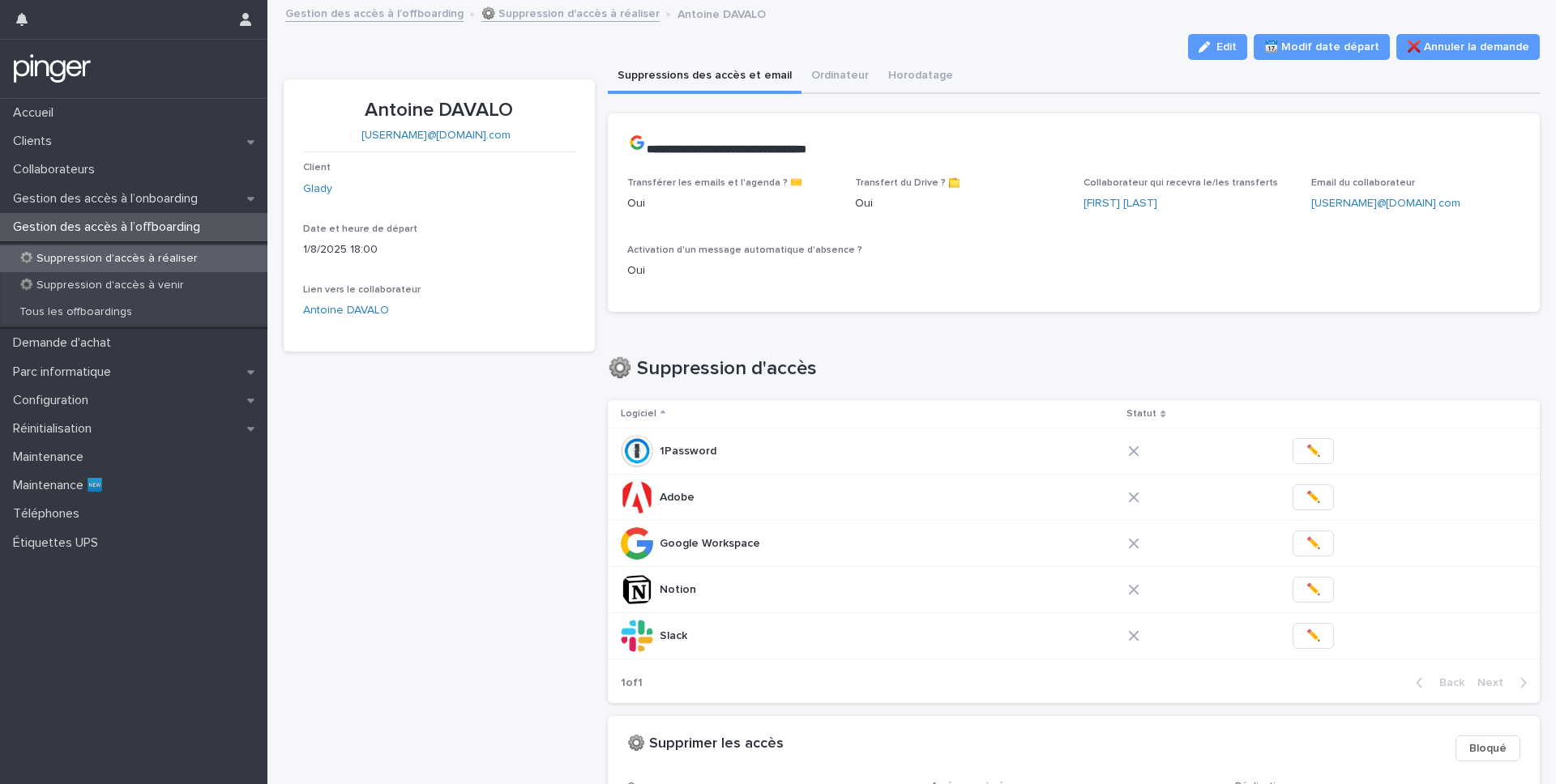 click on "Antoine DAVALO" at bounding box center (439, 109) 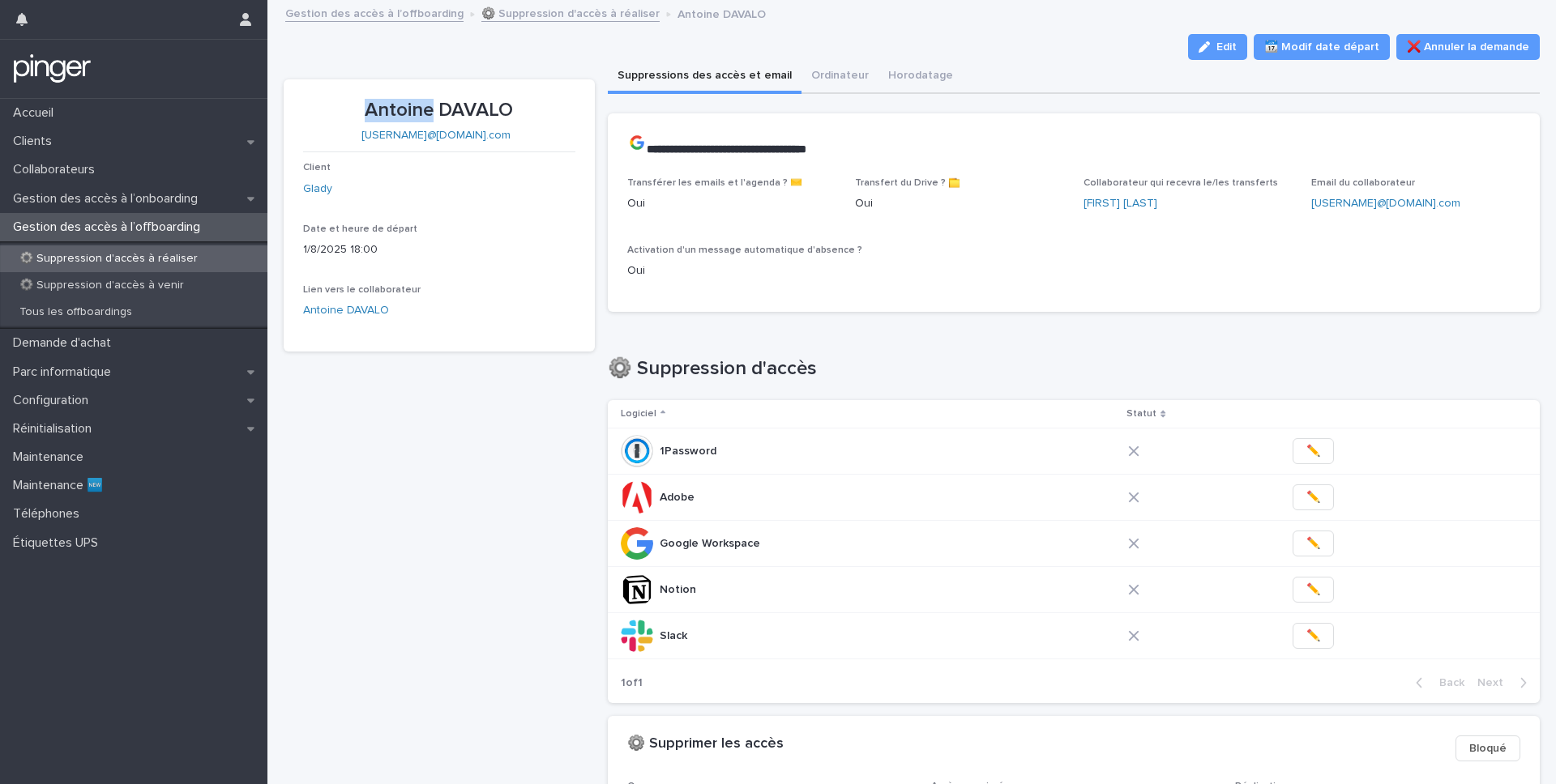 click on "Antoine DAVALO" at bounding box center (439, 110) 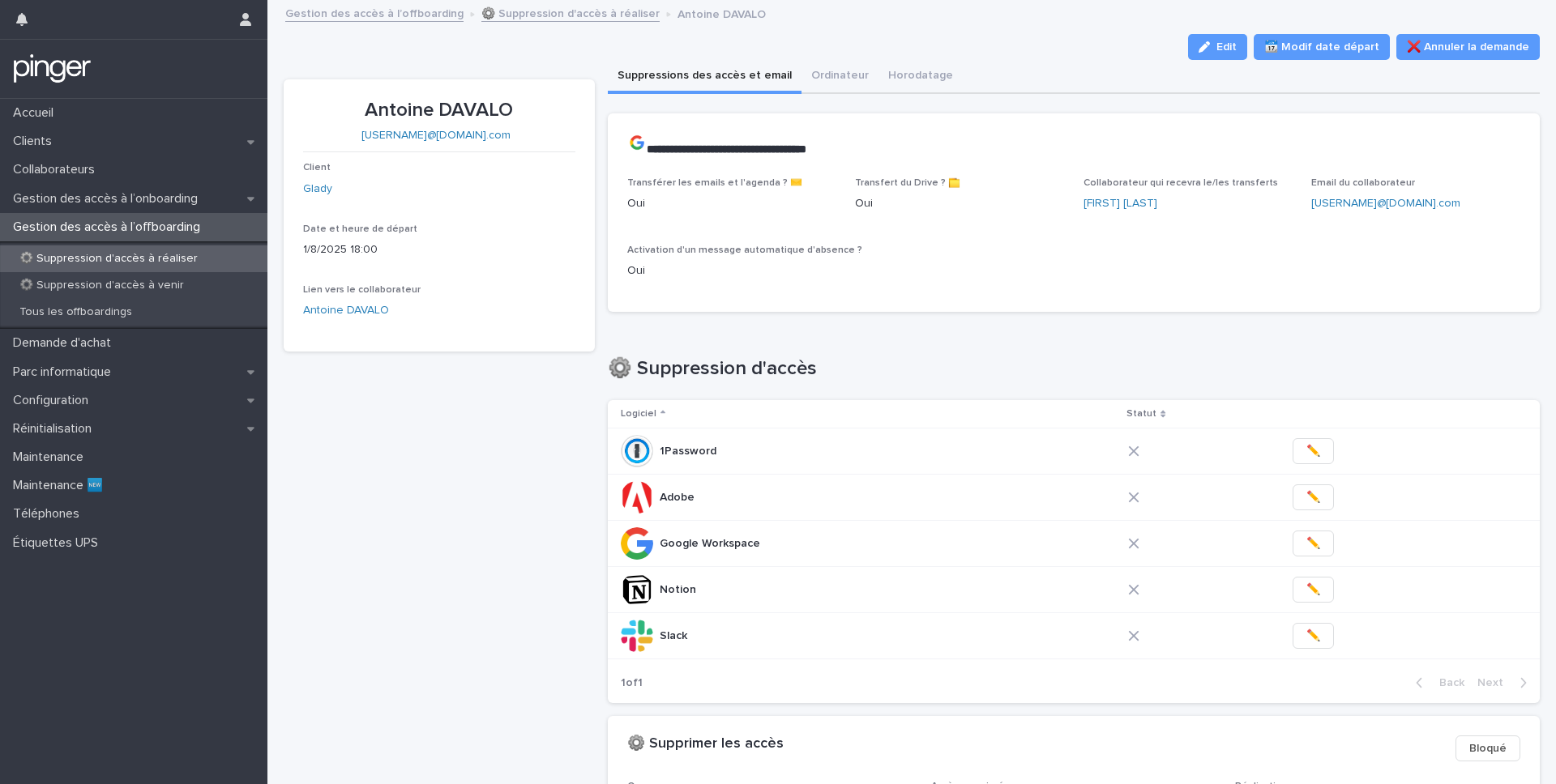 click on "Antoine DAVALO" at bounding box center (439, 110) 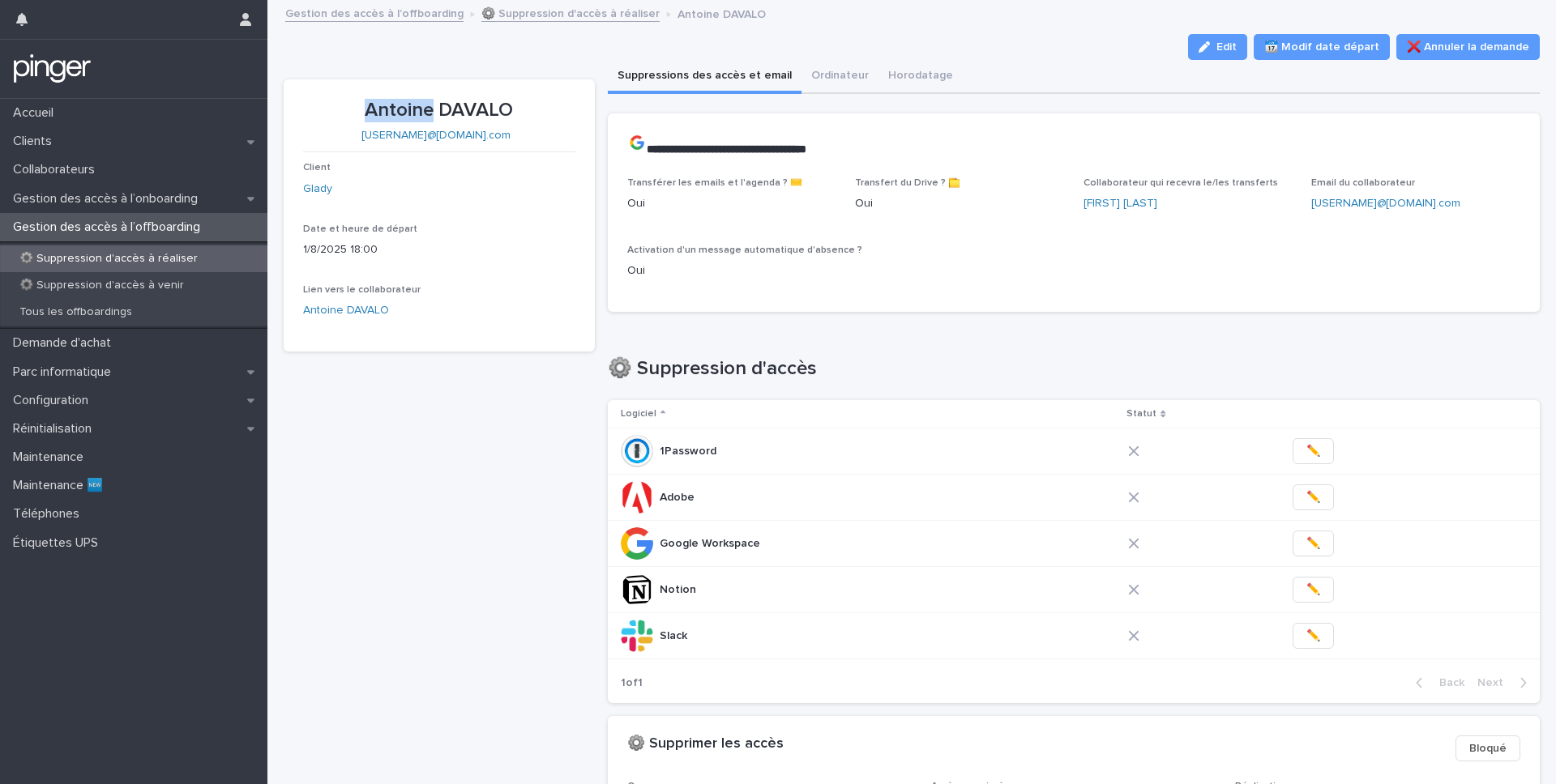 click on "Antoine DAVALO" at bounding box center (439, 110) 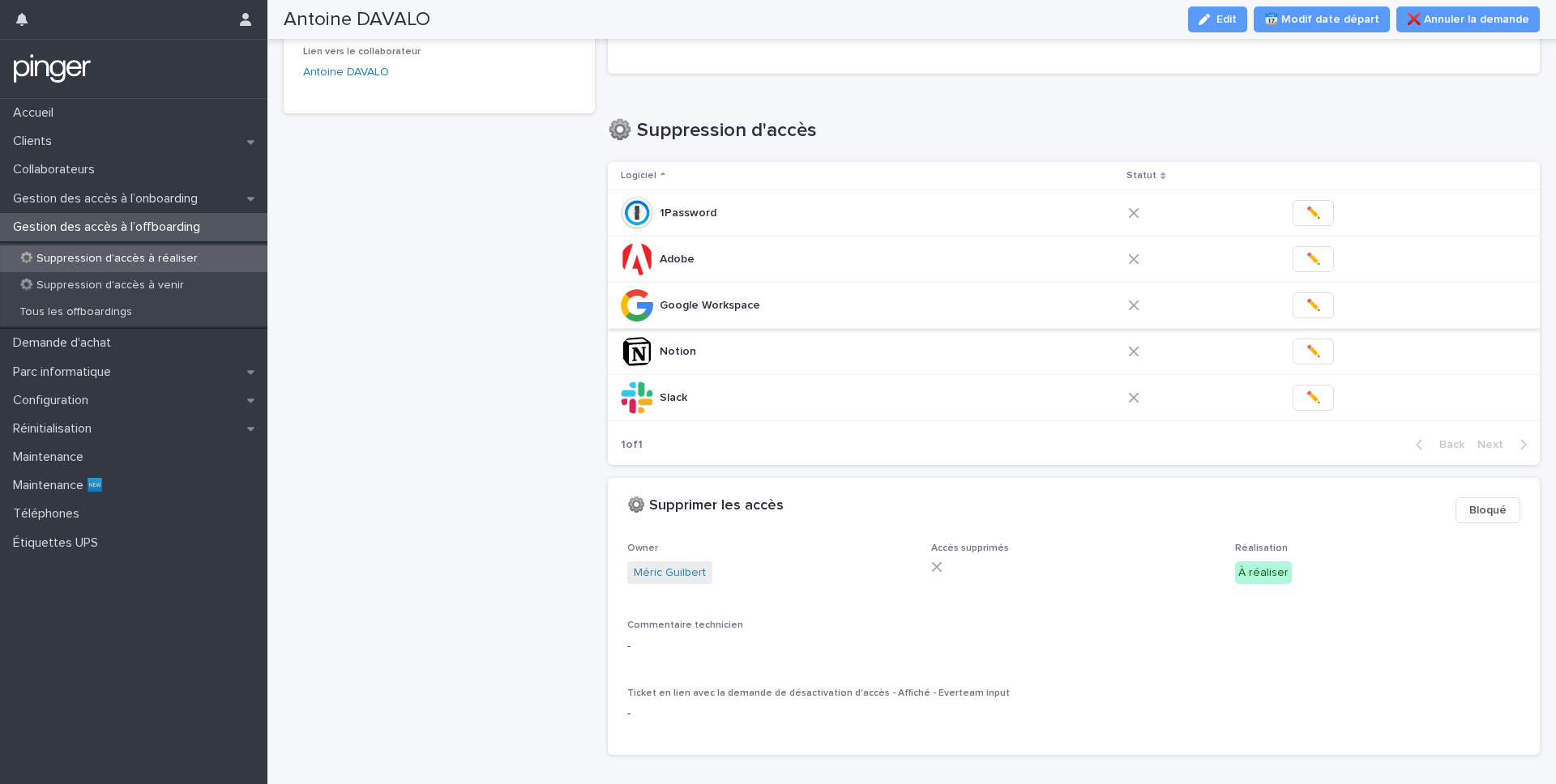scroll, scrollTop: 0, scrollLeft: 0, axis: both 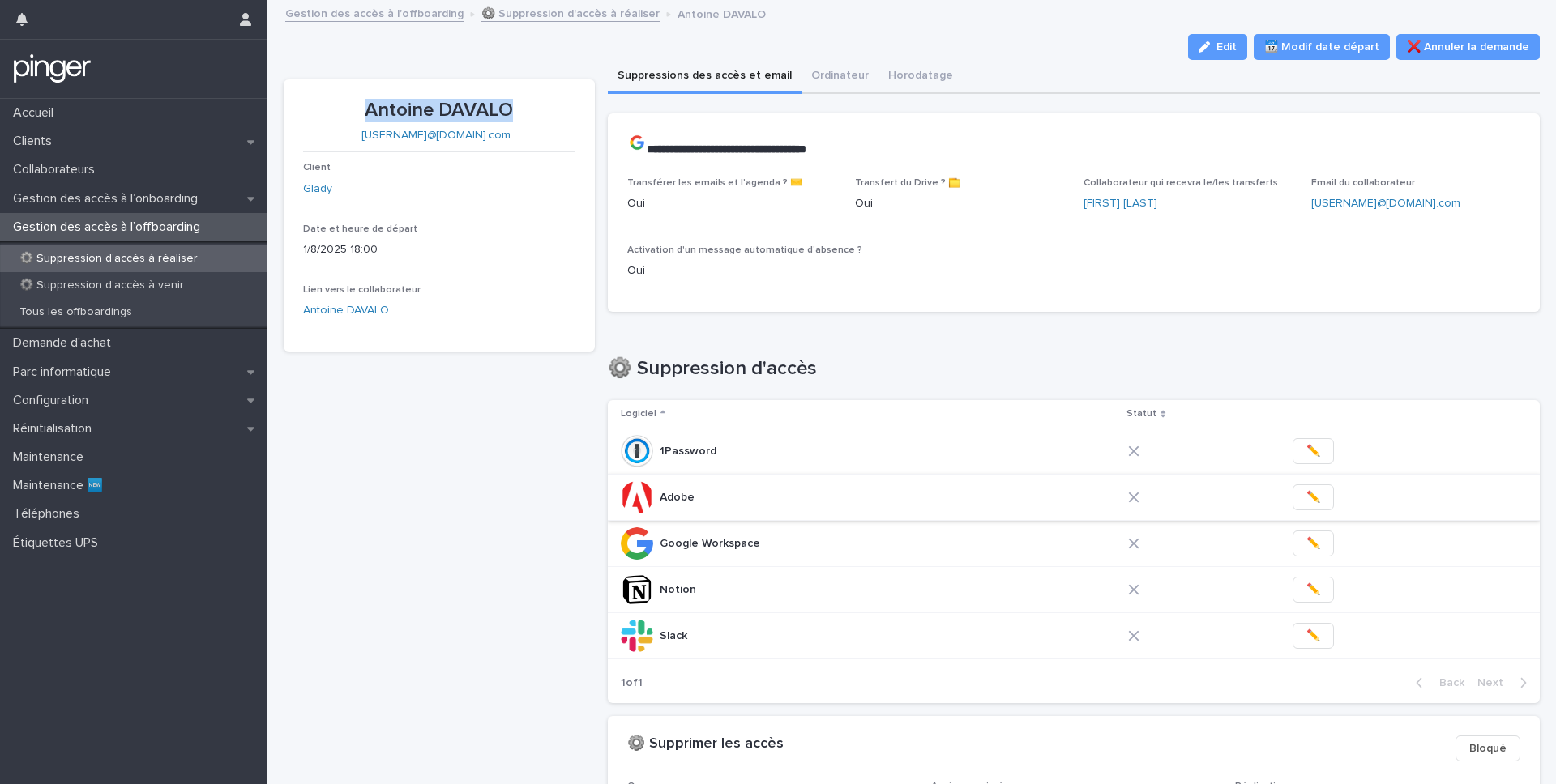click on "✏️" at bounding box center [1313, 497] 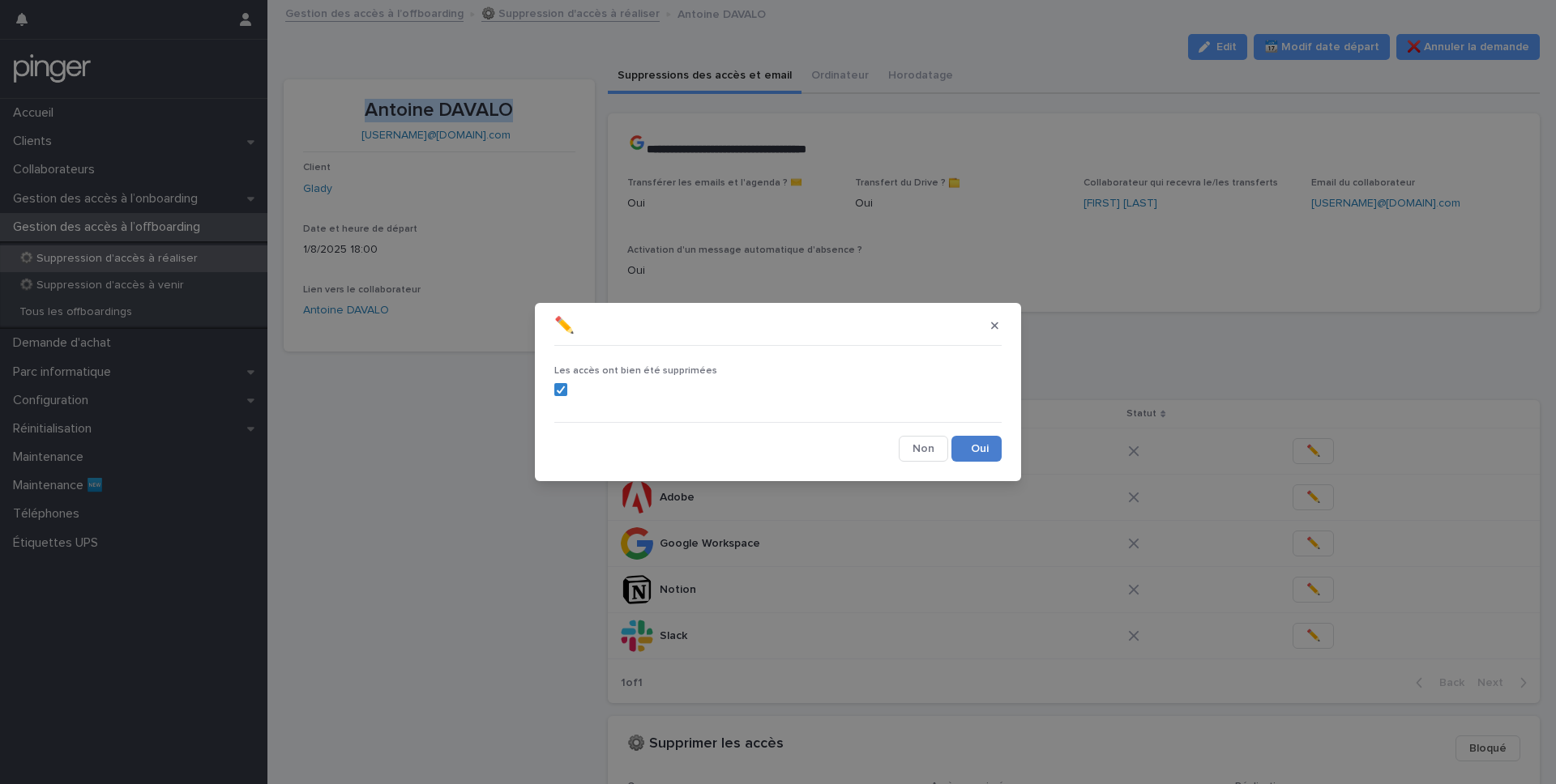 click on "Save" at bounding box center [977, 449] 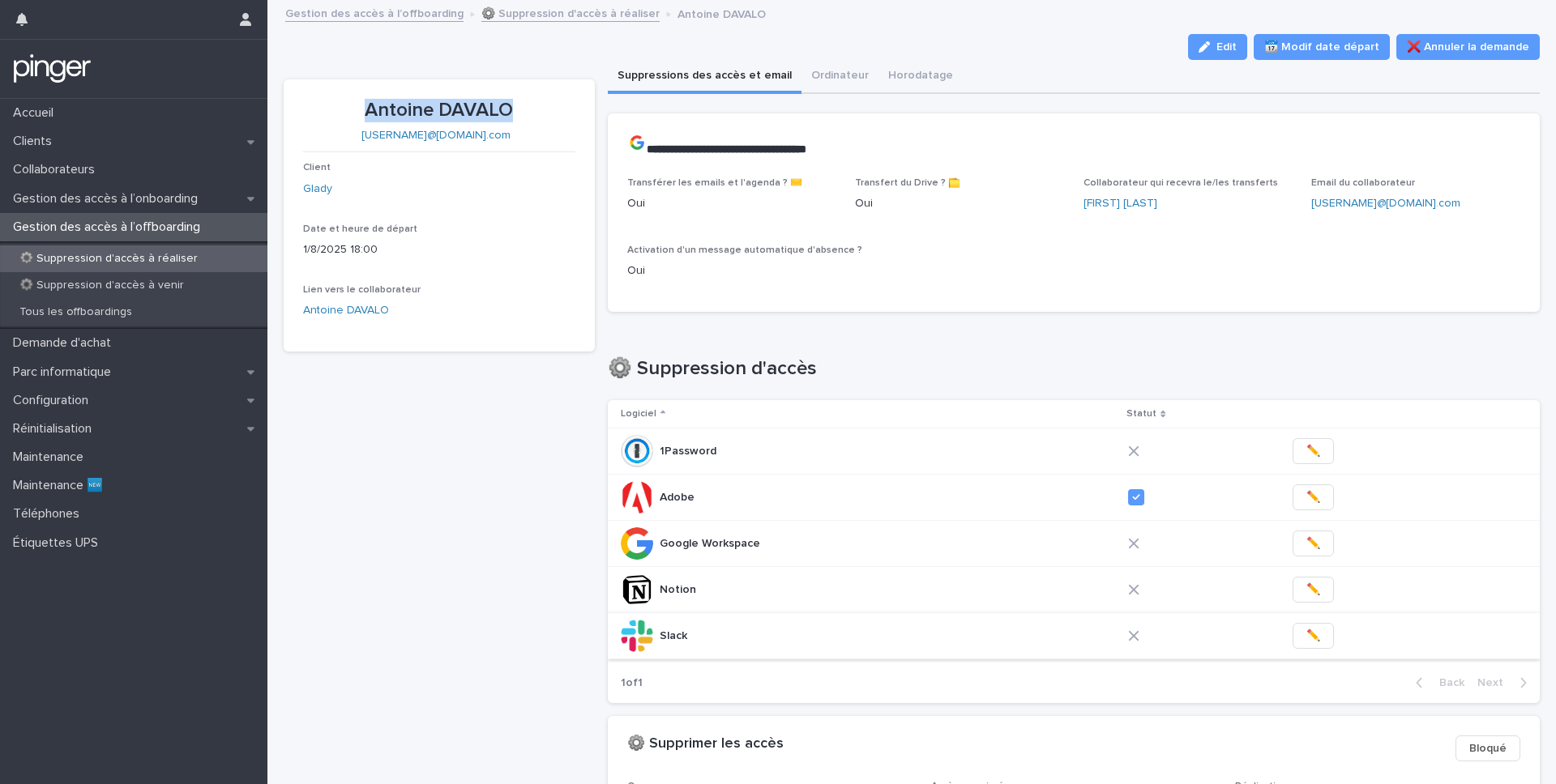 click on "✏️" at bounding box center [1313, 636] 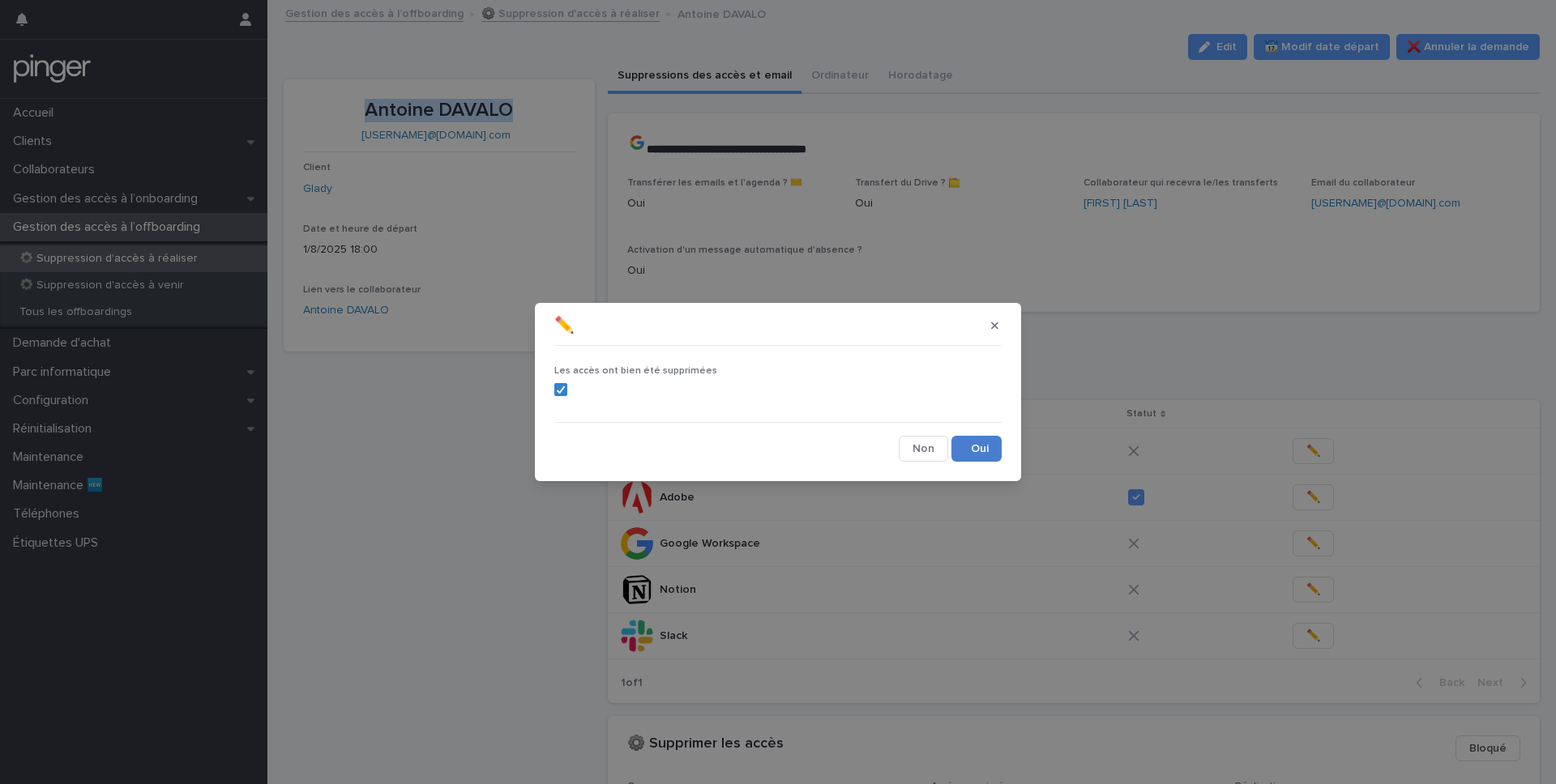 click on "Save" at bounding box center [977, 449] 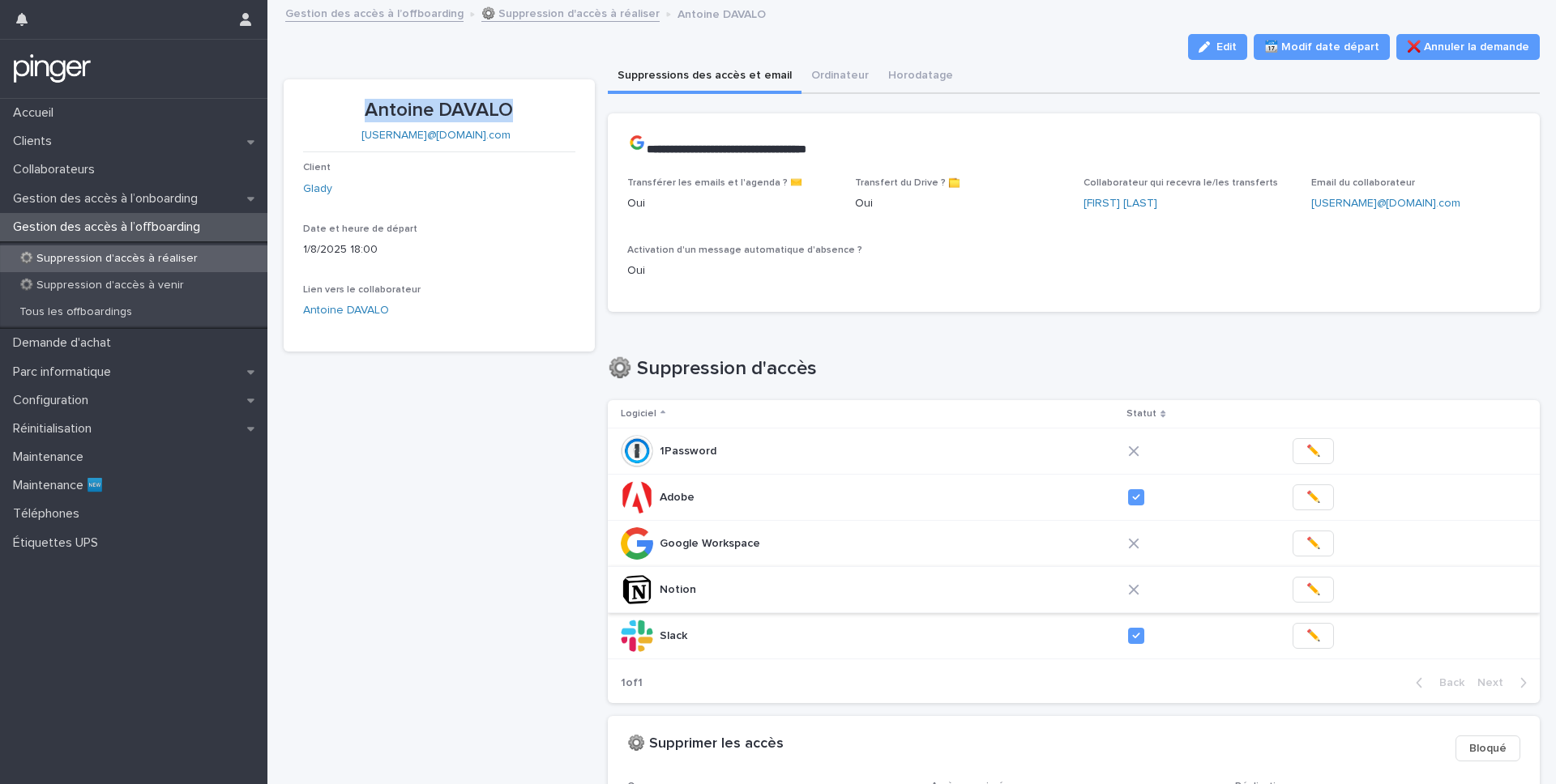 click on "✏️" at bounding box center (1313, 590) 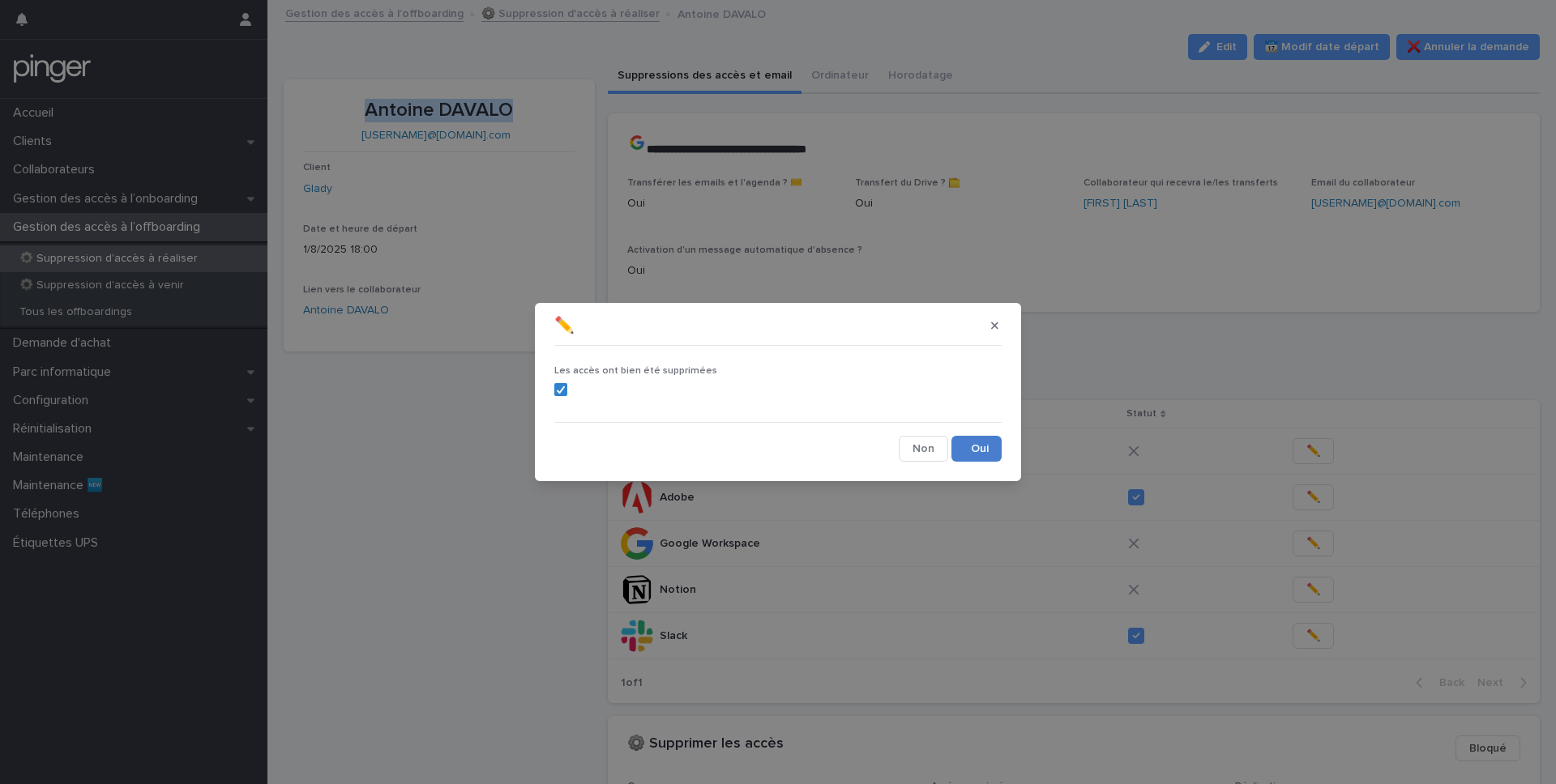 click on "Save" at bounding box center [977, 449] 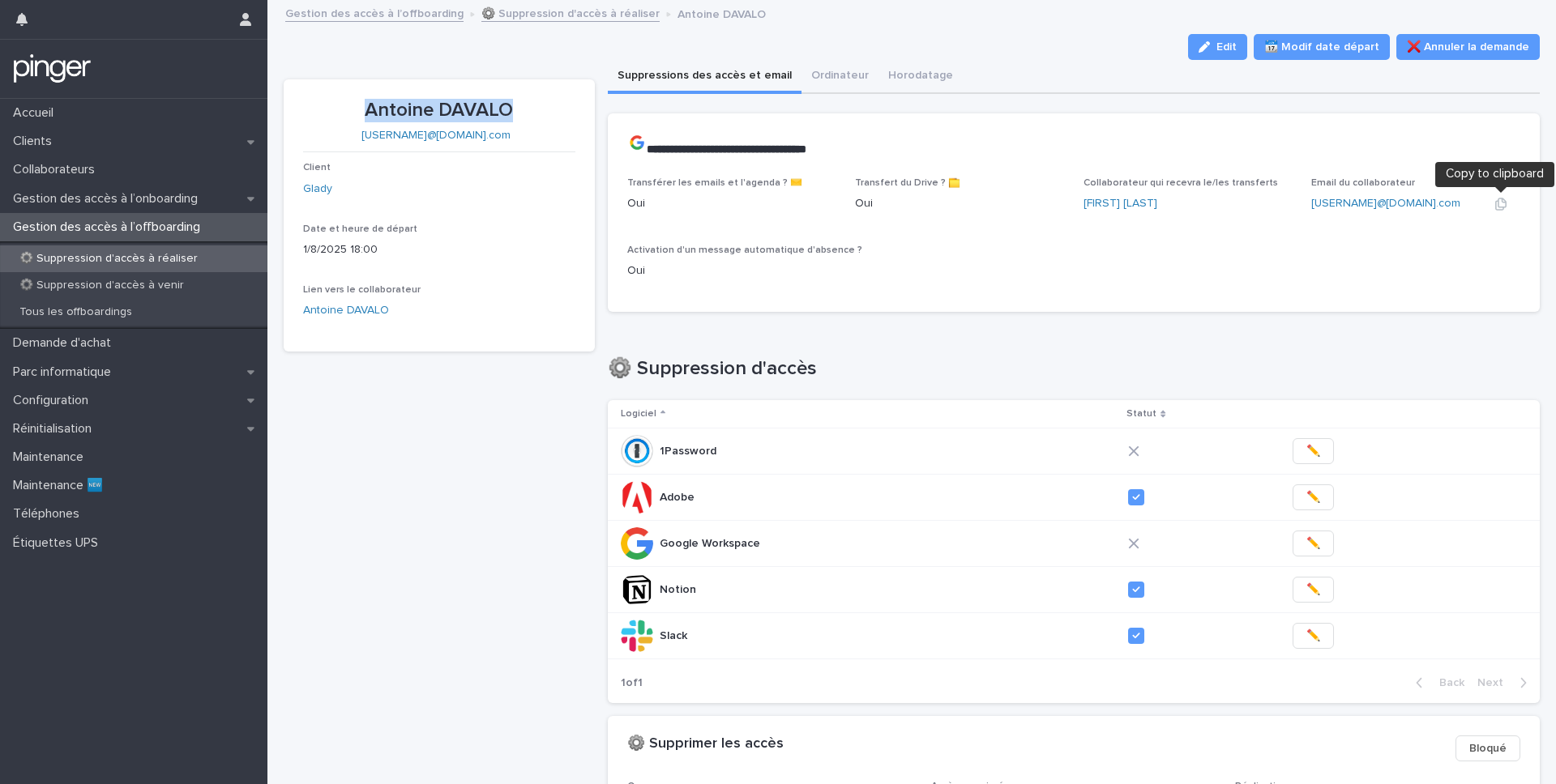 click 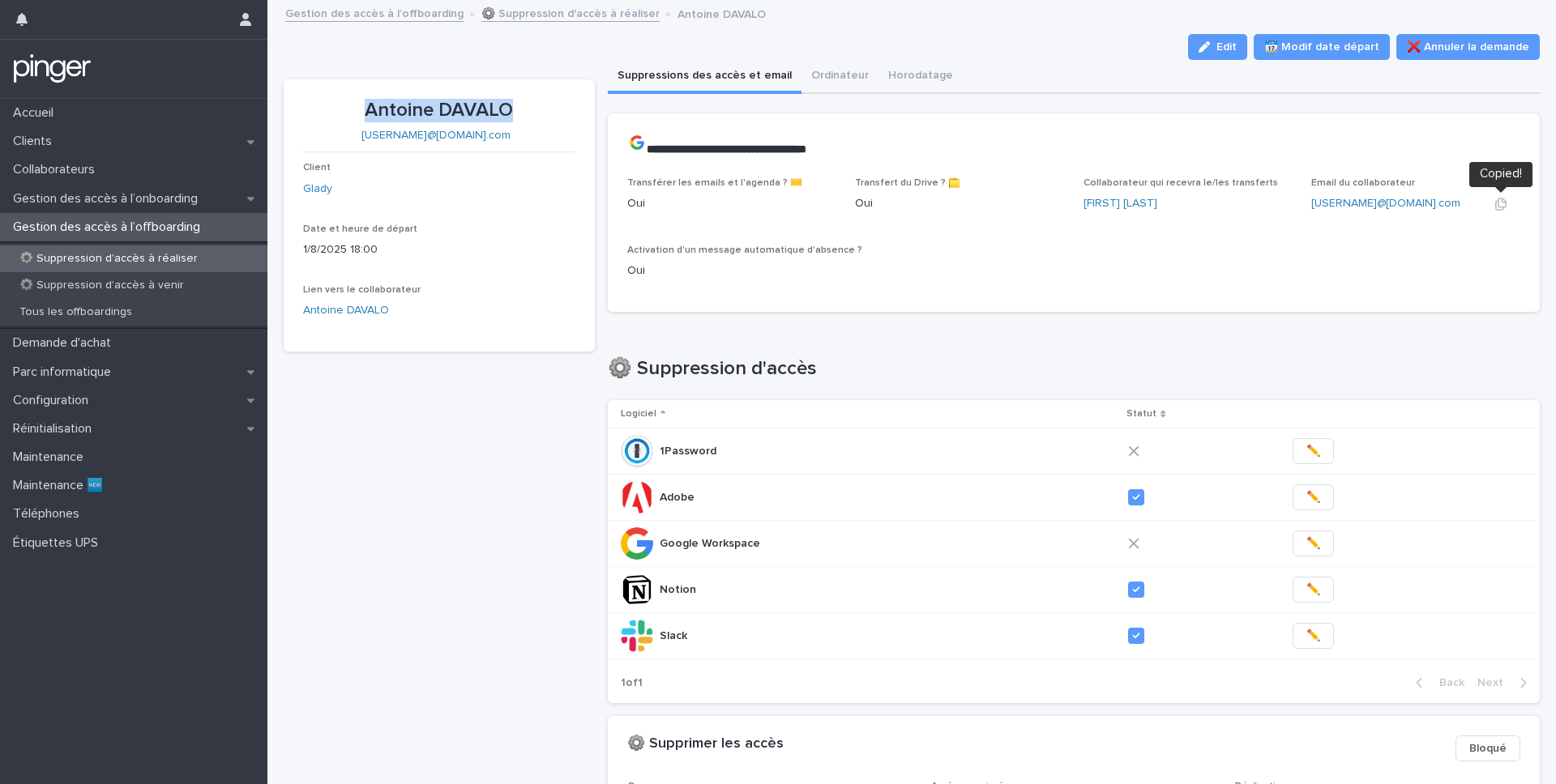 click 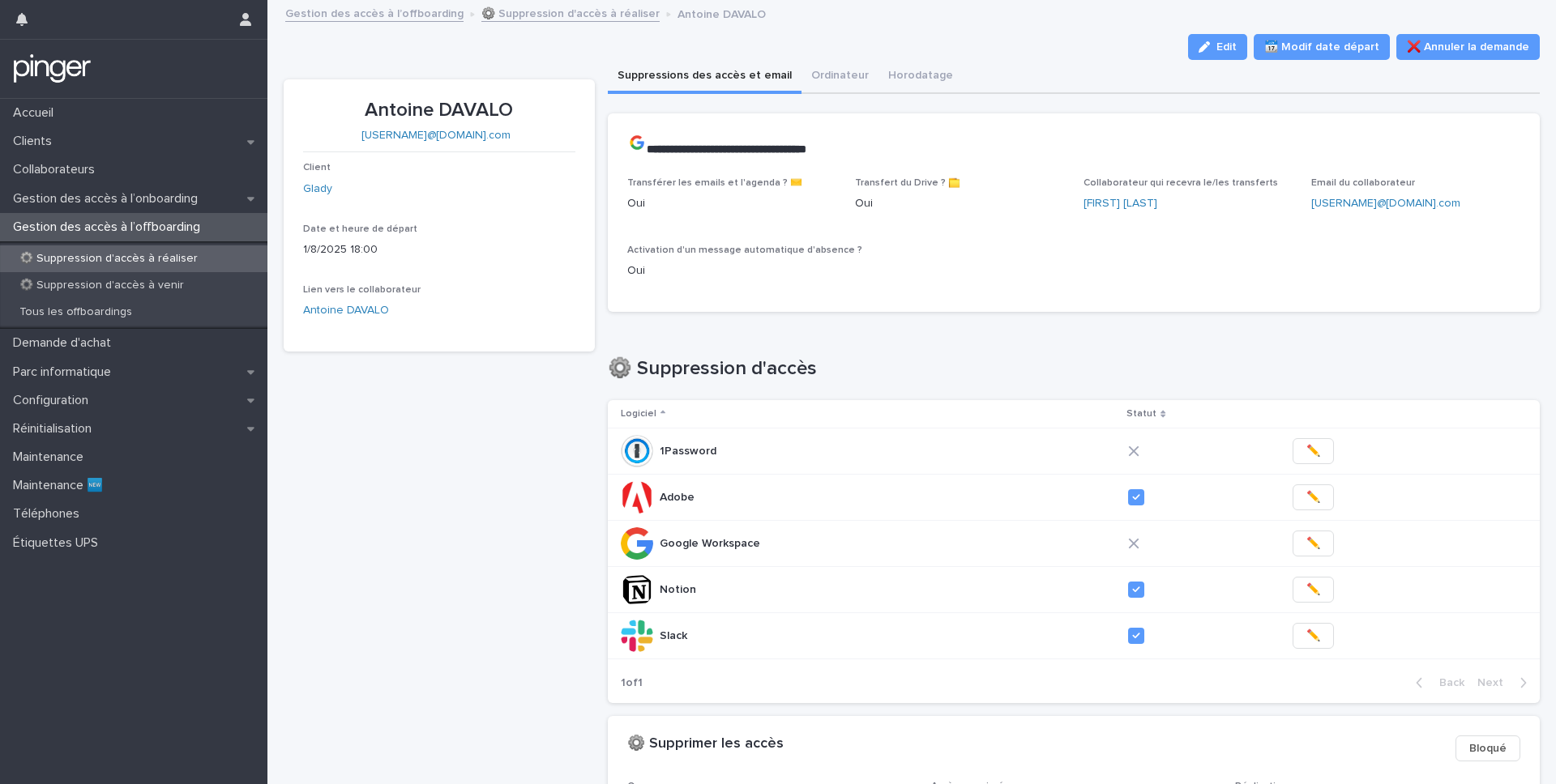 click on "Loading... Saving… ⚙️ Suppression d'accès Logiciel Statut 1Password 1Password   ✏️ Adobe Adobe   ✏️ Google Workspace Google Workspace   ✏️ Notion Notion   ✏️ Slack Slack   ✏️ 1  of  1 Back Next" at bounding box center (1074, 520) 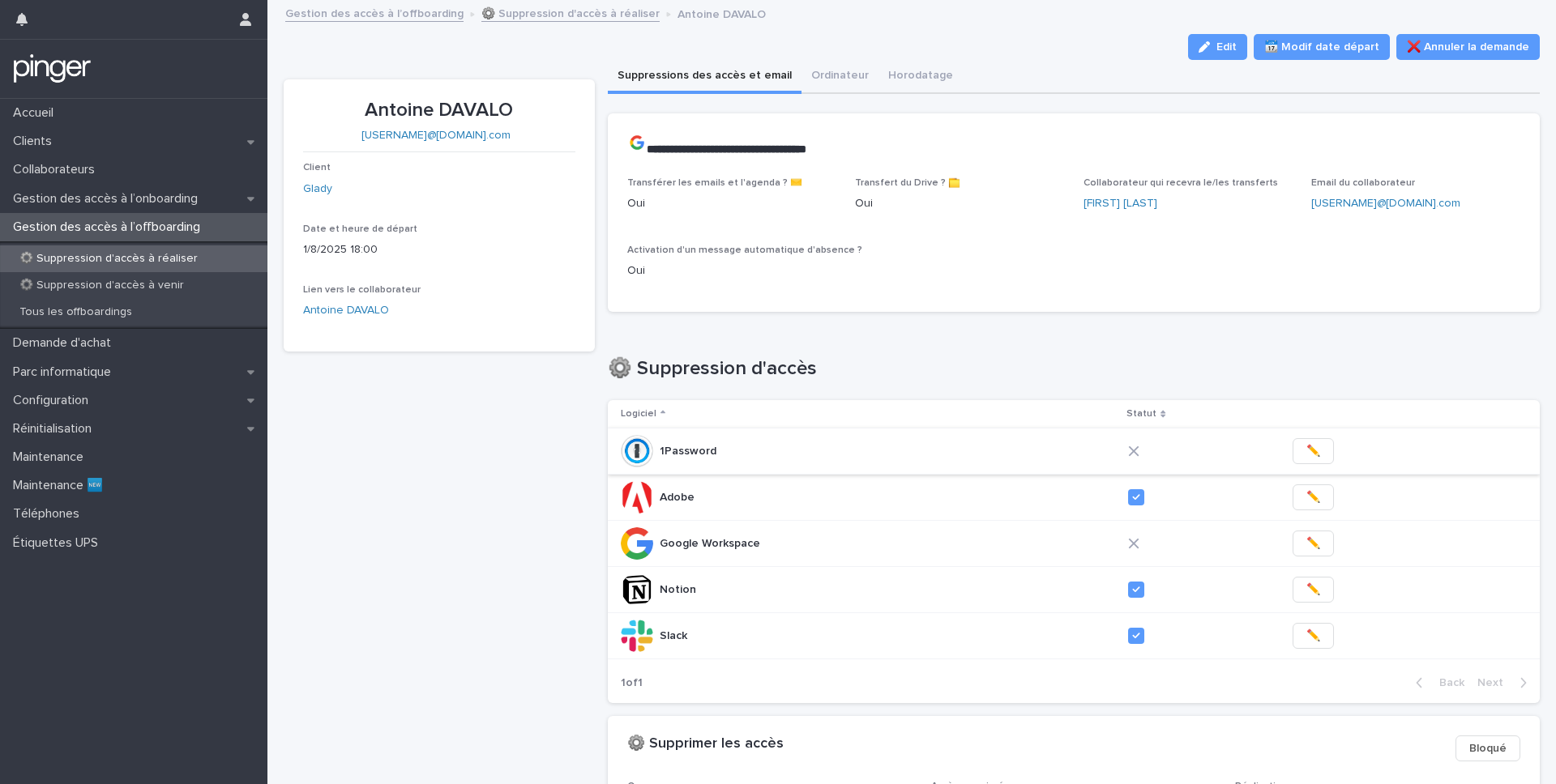 click on "✏️" at bounding box center [1313, 451] 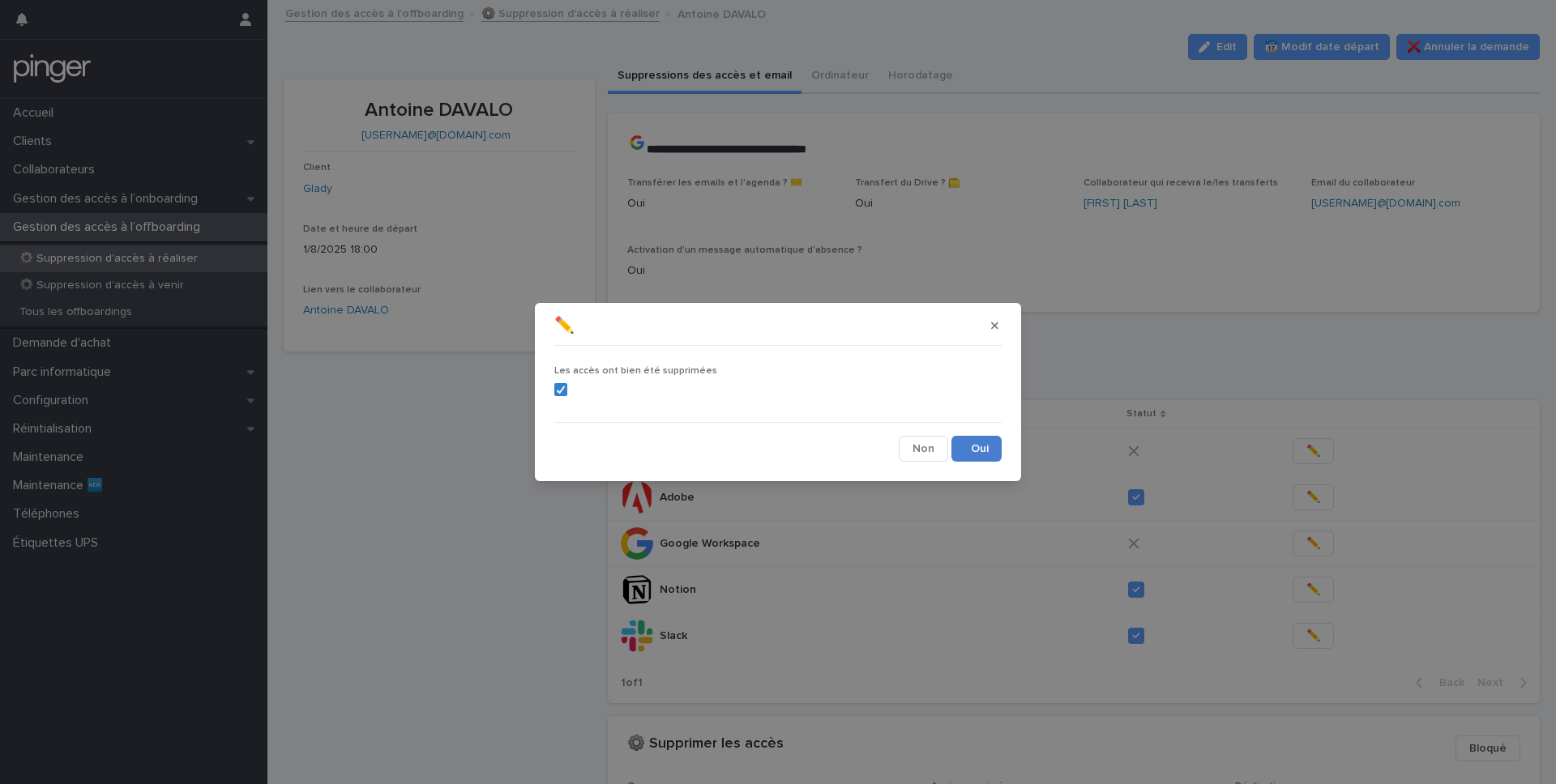click on "Save" at bounding box center (977, 449) 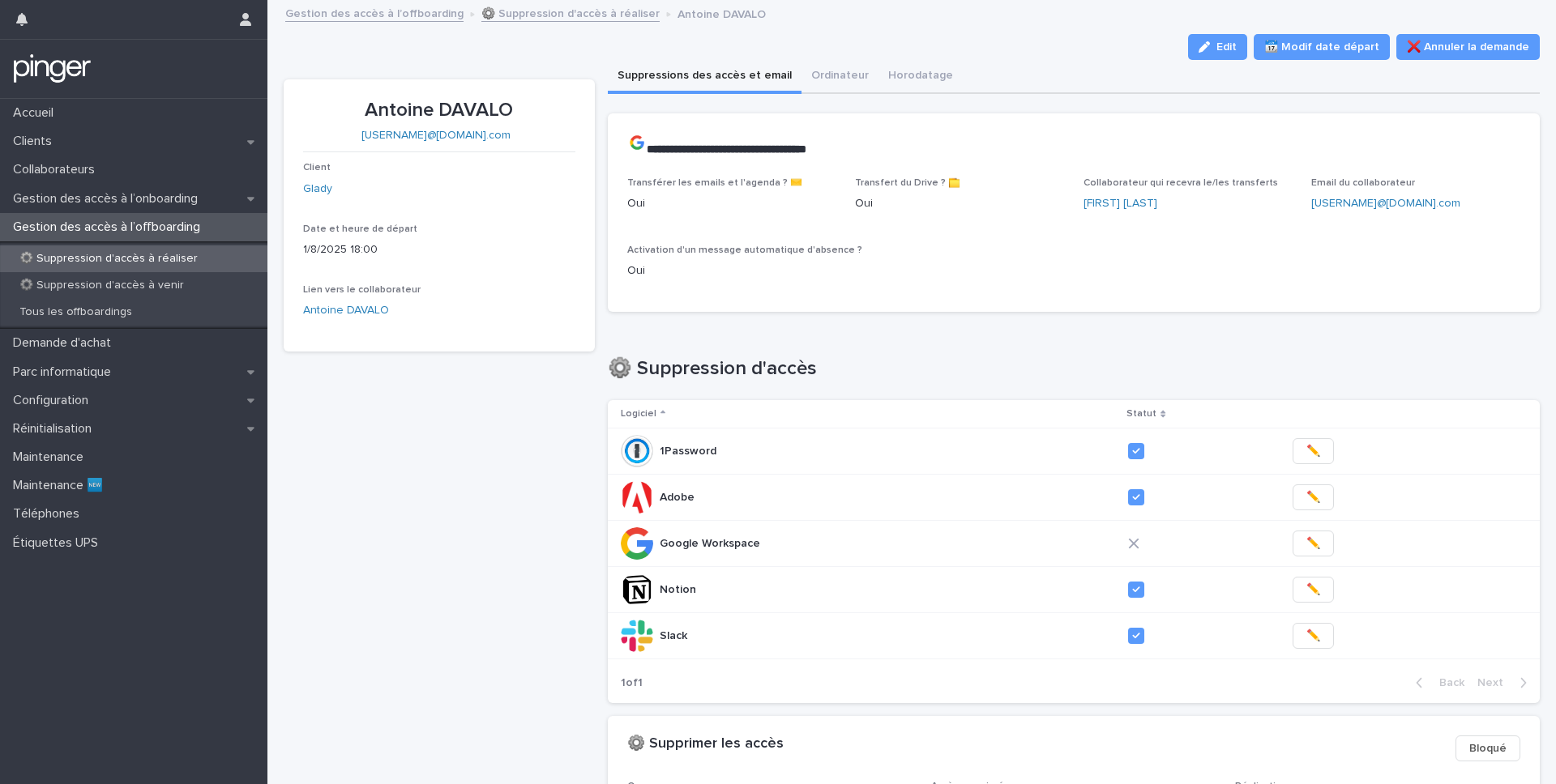 click on "✏️" at bounding box center [1313, 543] 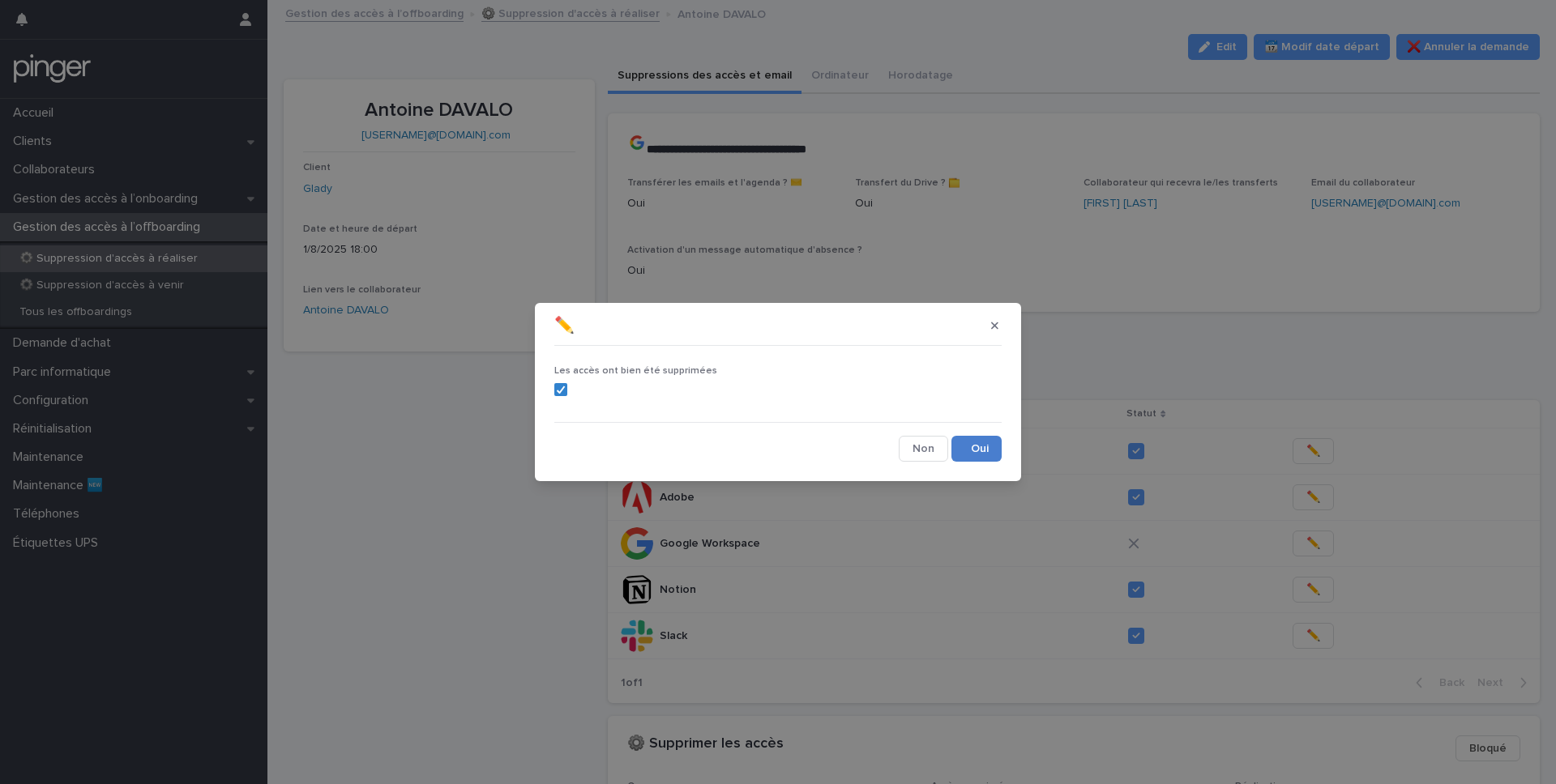 click on "Save" at bounding box center [977, 449] 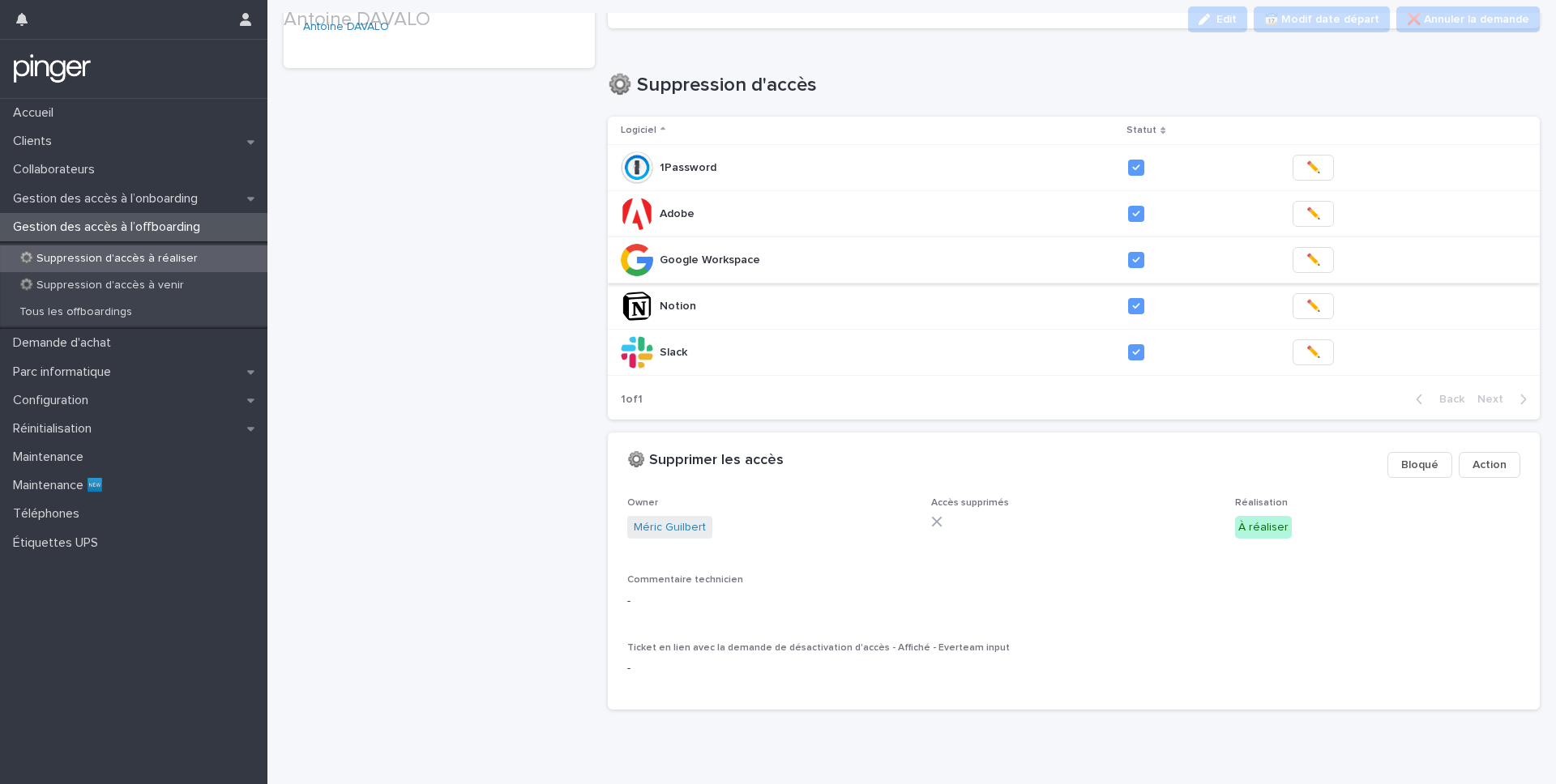 scroll, scrollTop: 303, scrollLeft: 0, axis: vertical 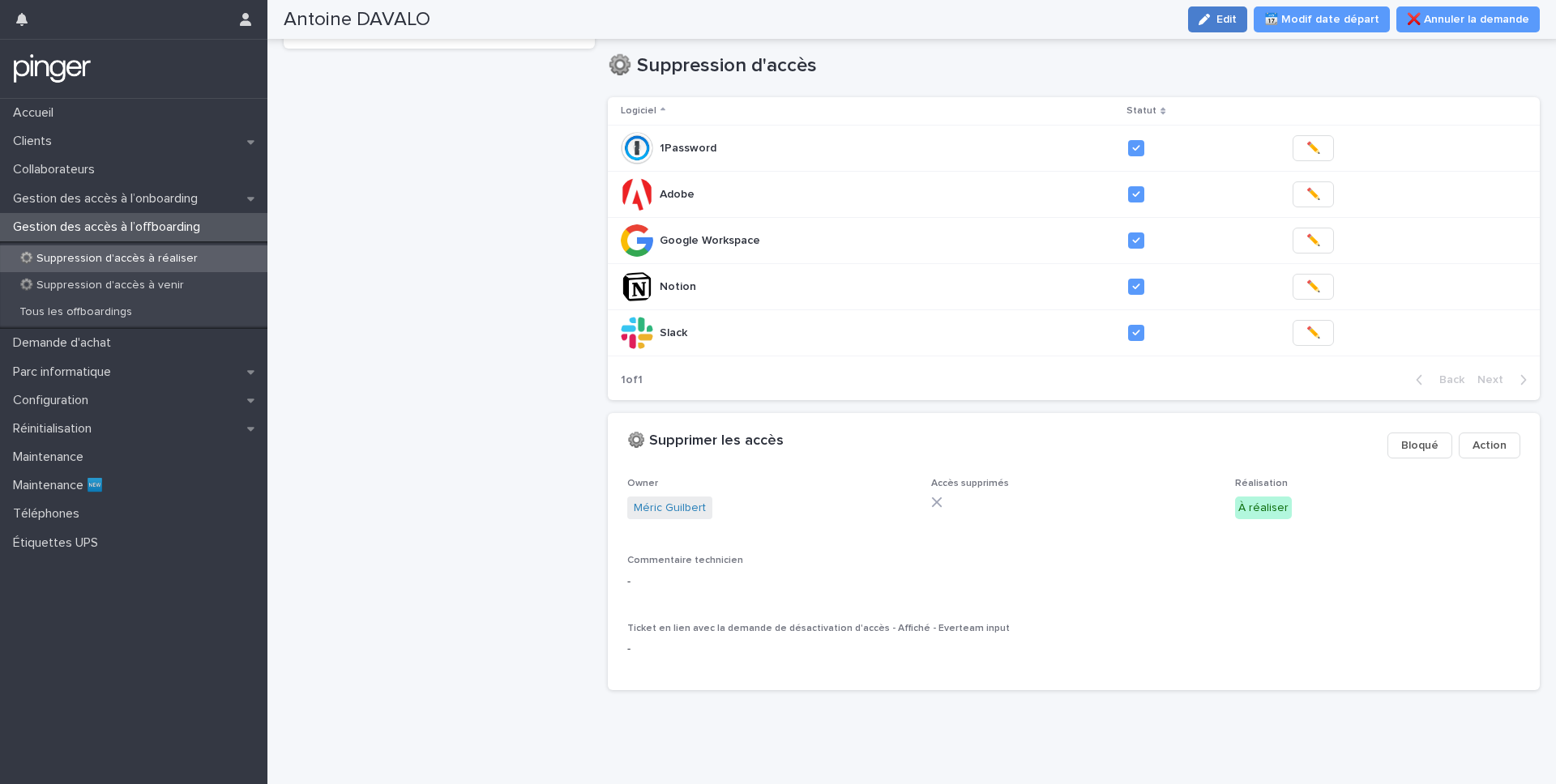 click on "Edit" at bounding box center [1217, 19] 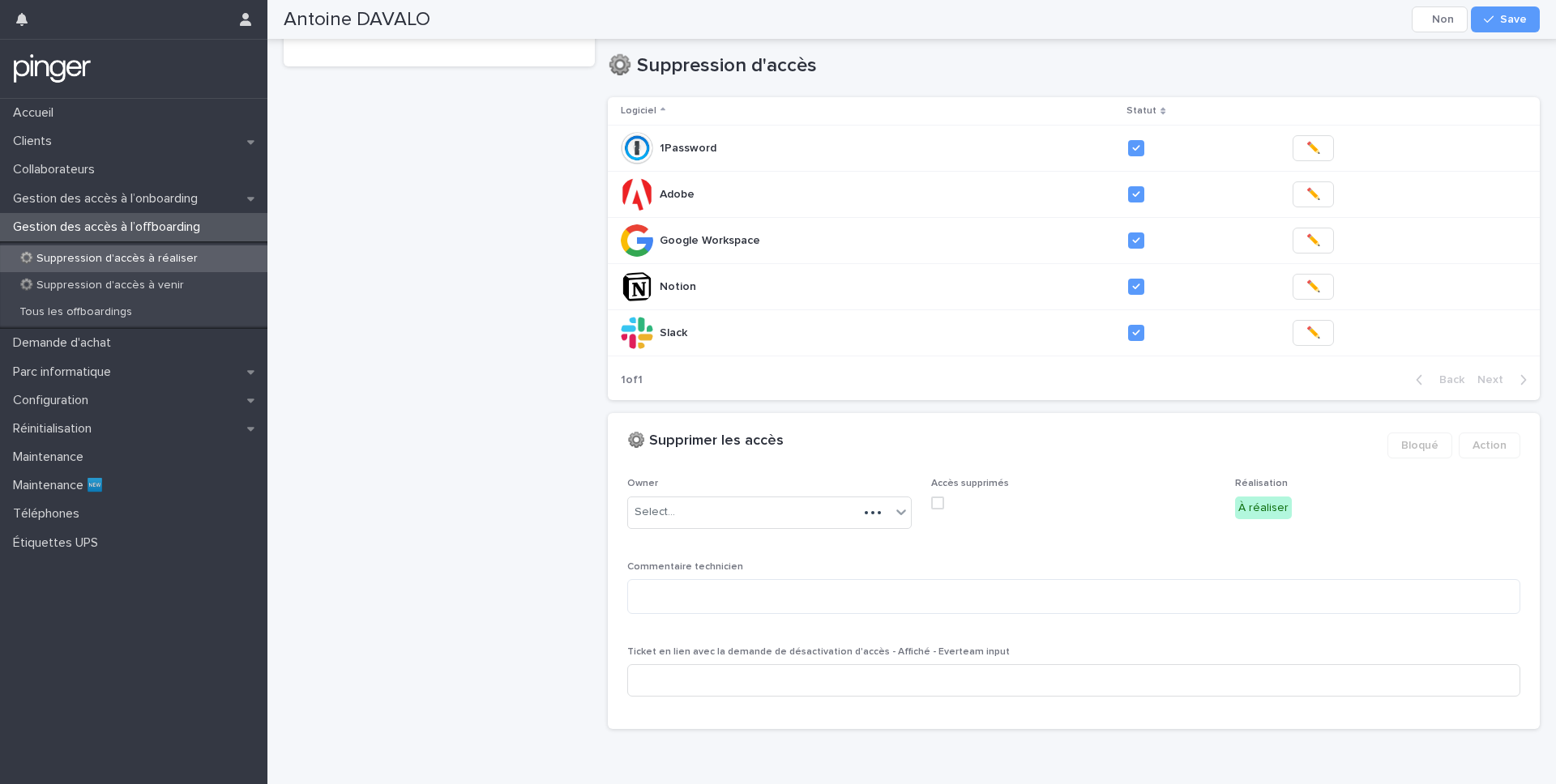 scroll, scrollTop: 323, scrollLeft: 0, axis: vertical 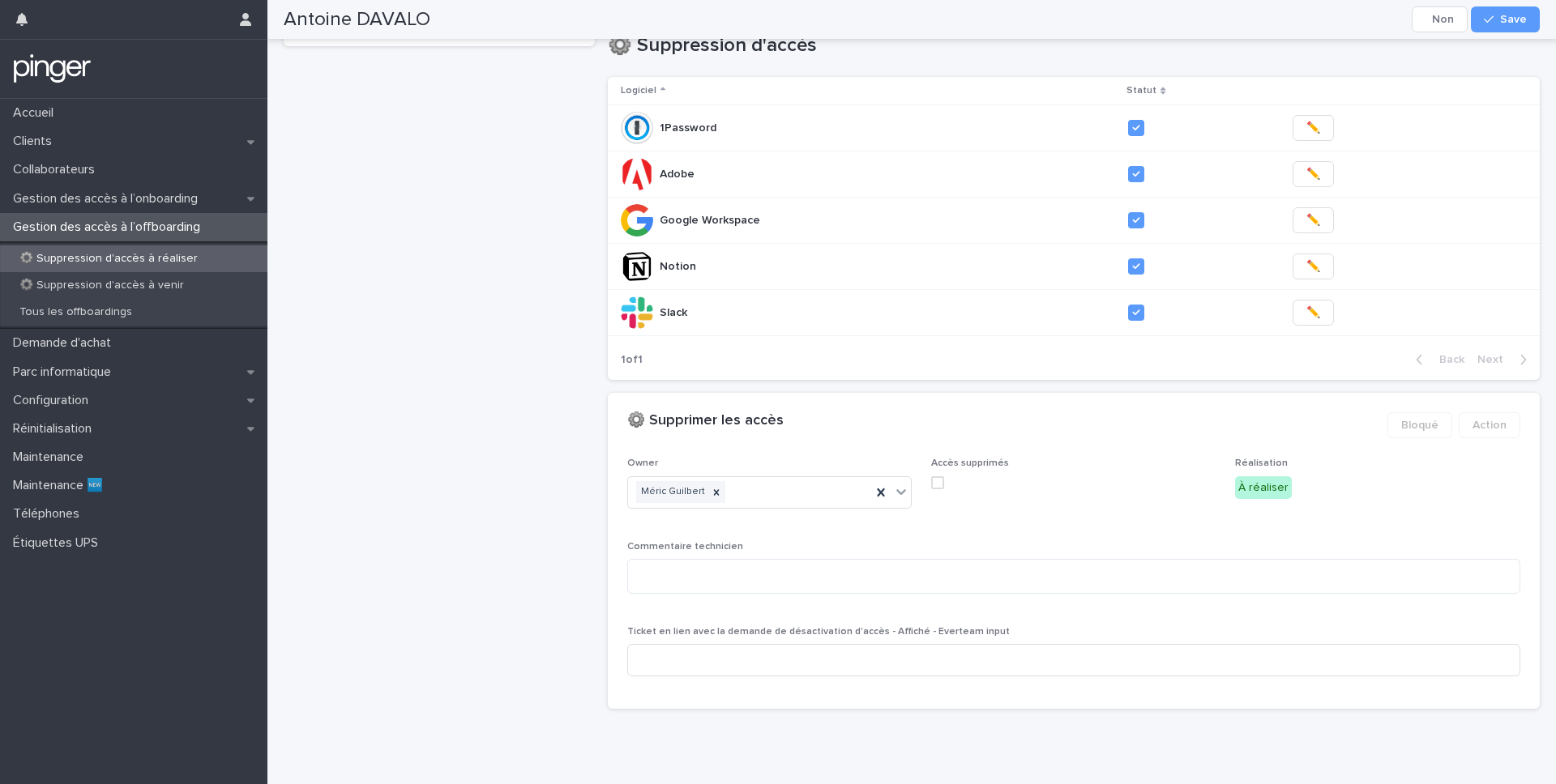 click at bounding box center [938, 483] 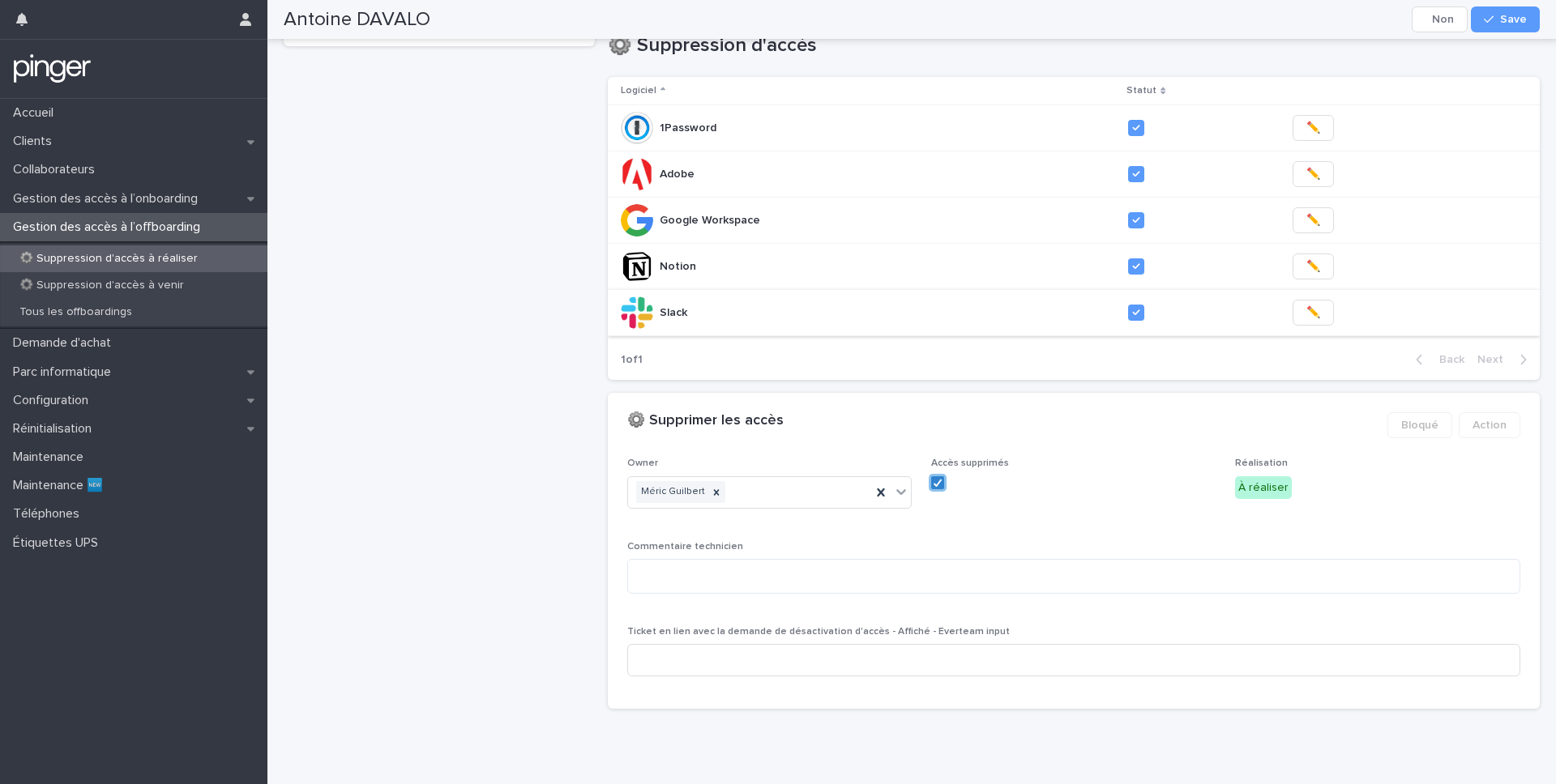 scroll, scrollTop: 0, scrollLeft: 0, axis: both 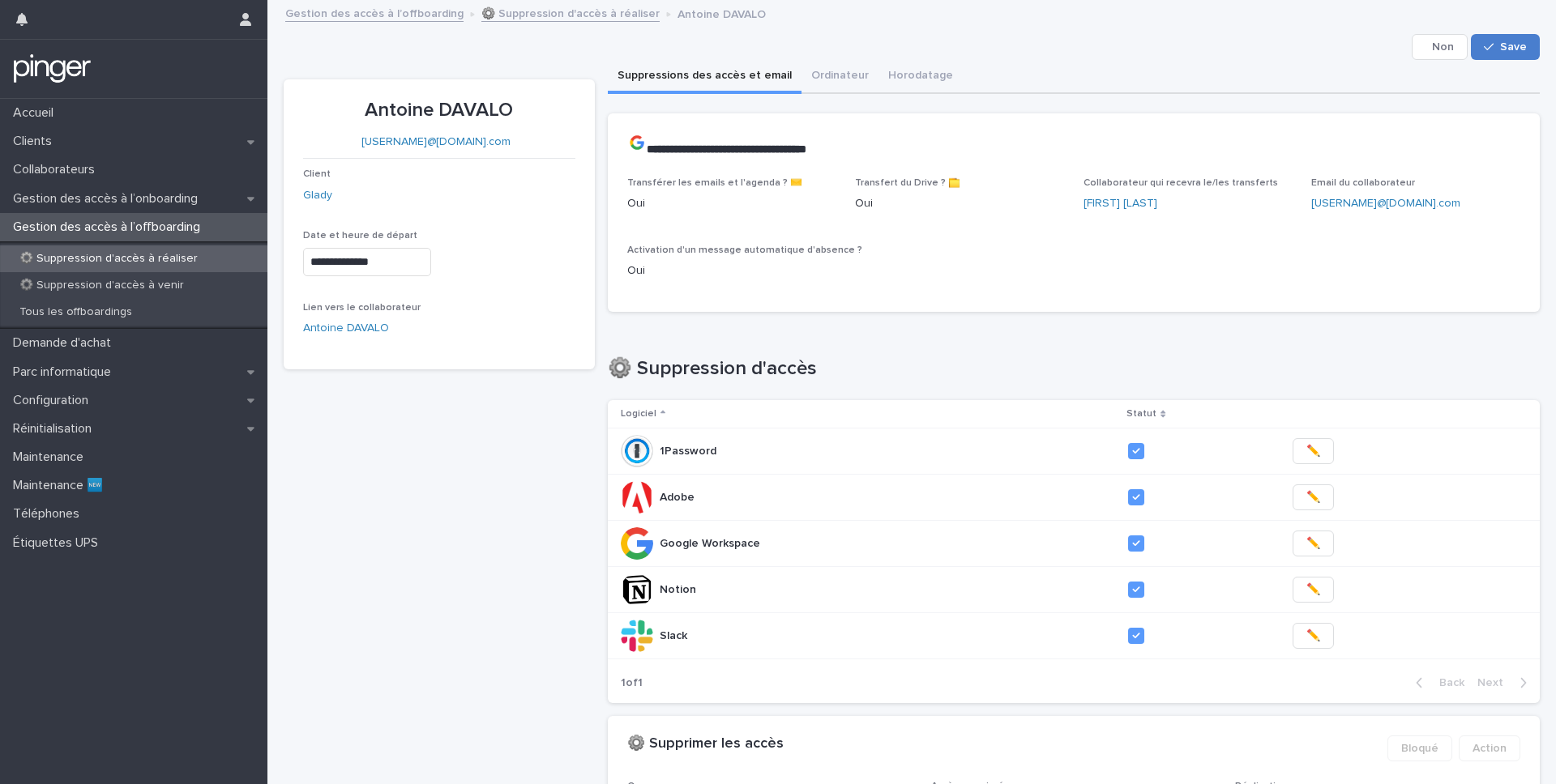 click on "Save" at bounding box center (1513, 47) 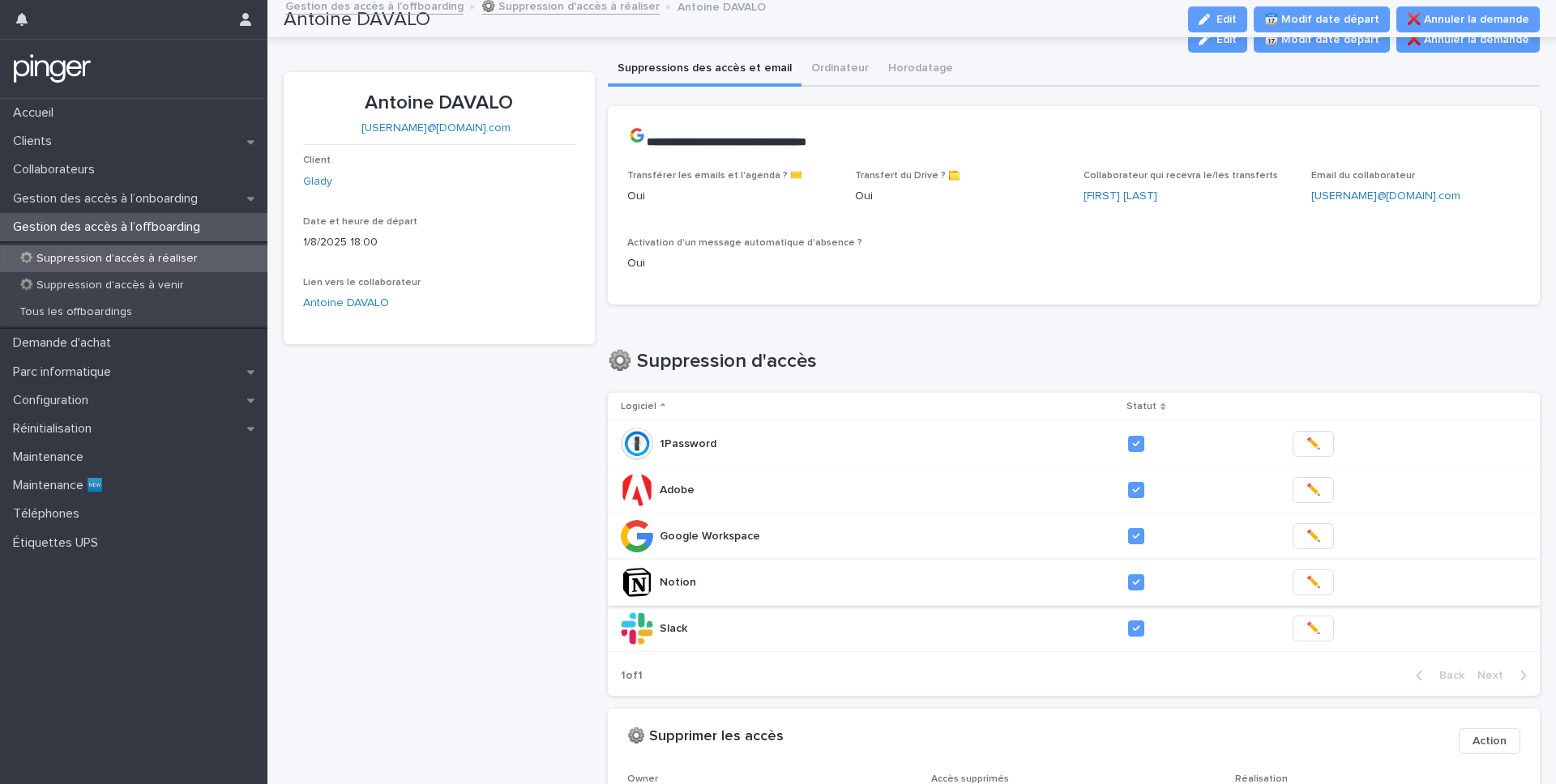 scroll, scrollTop: 0, scrollLeft: 0, axis: both 